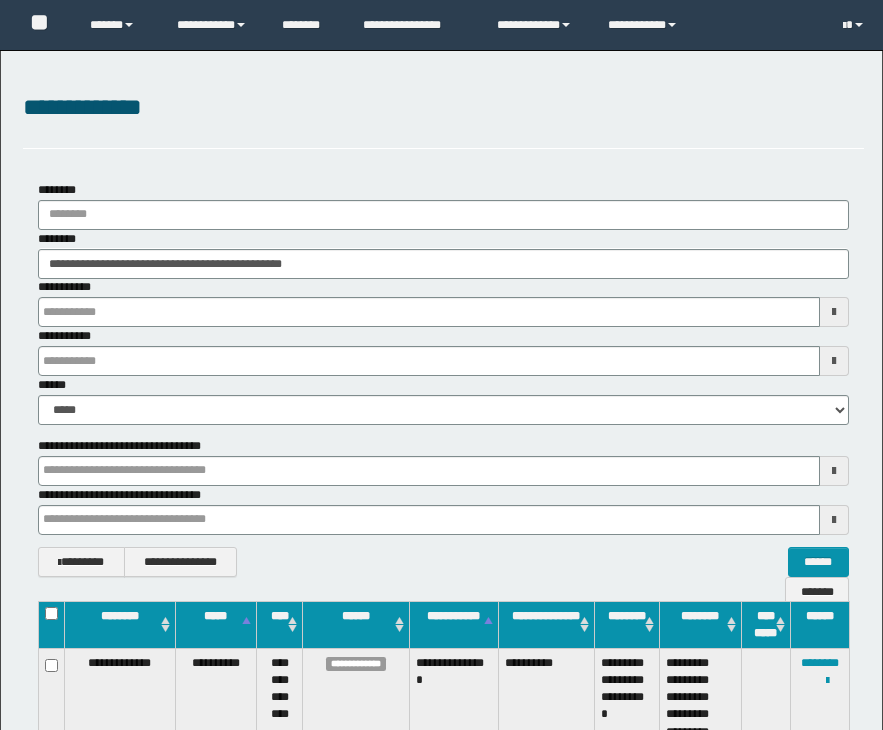 scroll, scrollTop: 0, scrollLeft: 0, axis: both 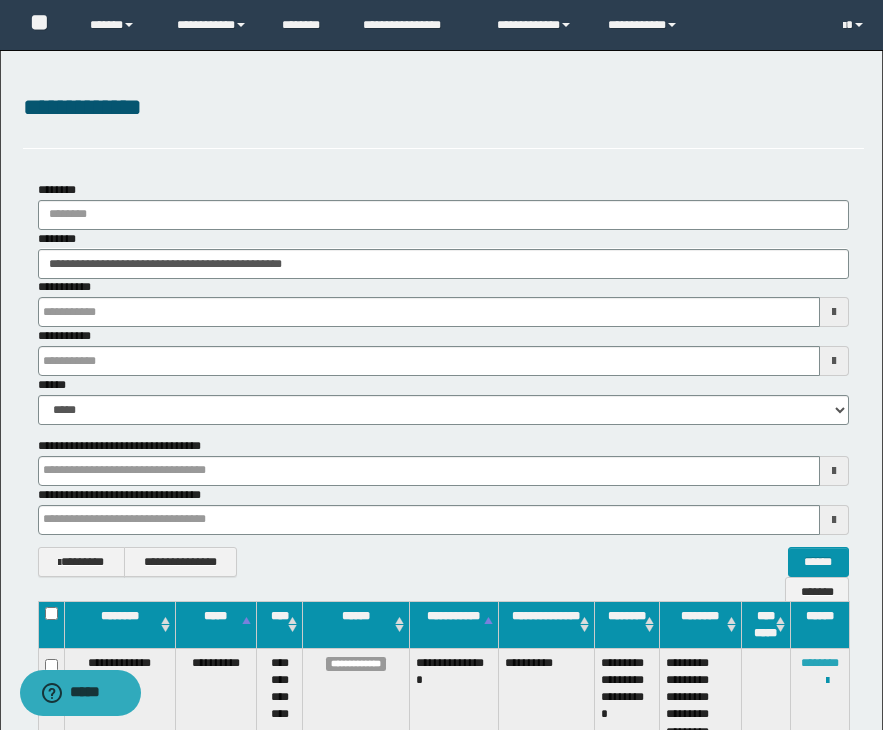 click on "********" at bounding box center [820, 663] 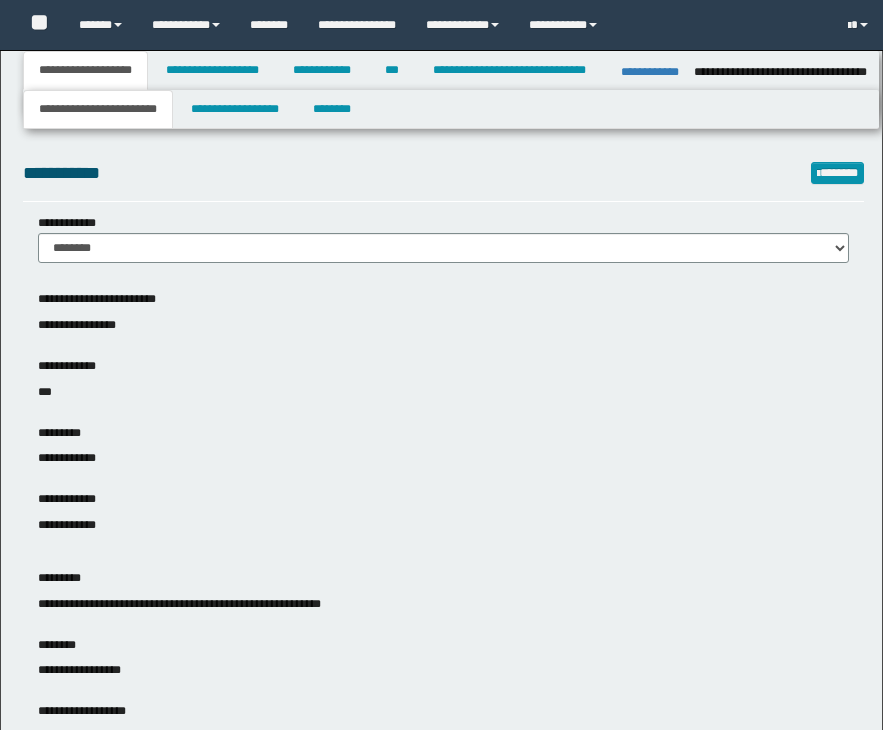 select on "*" 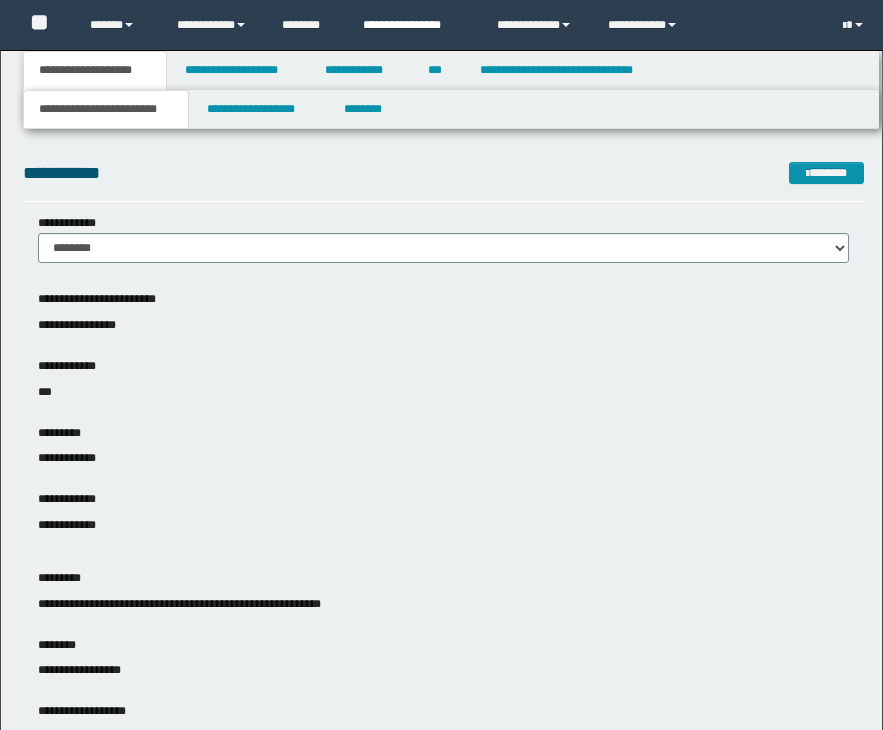 scroll, scrollTop: 0, scrollLeft: 0, axis: both 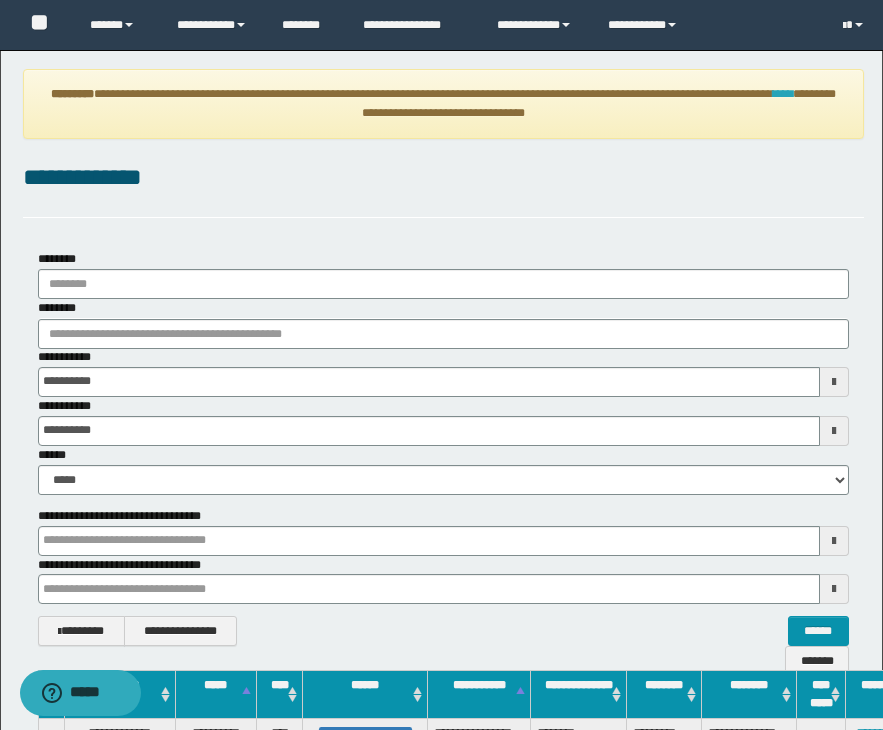 click on "****" at bounding box center [783, 94] 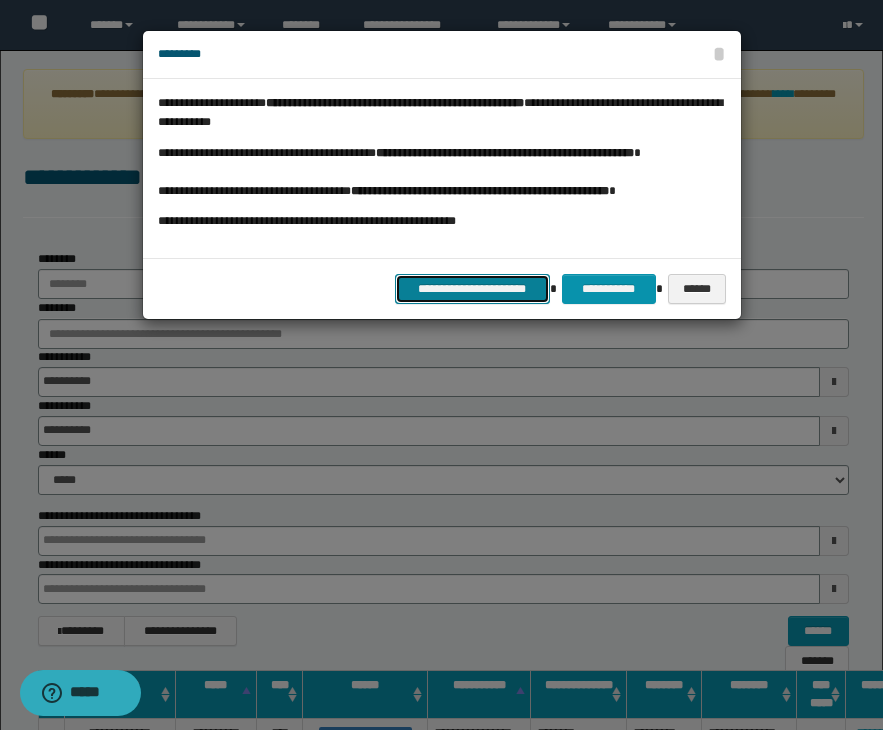 click on "**********" at bounding box center (472, 289) 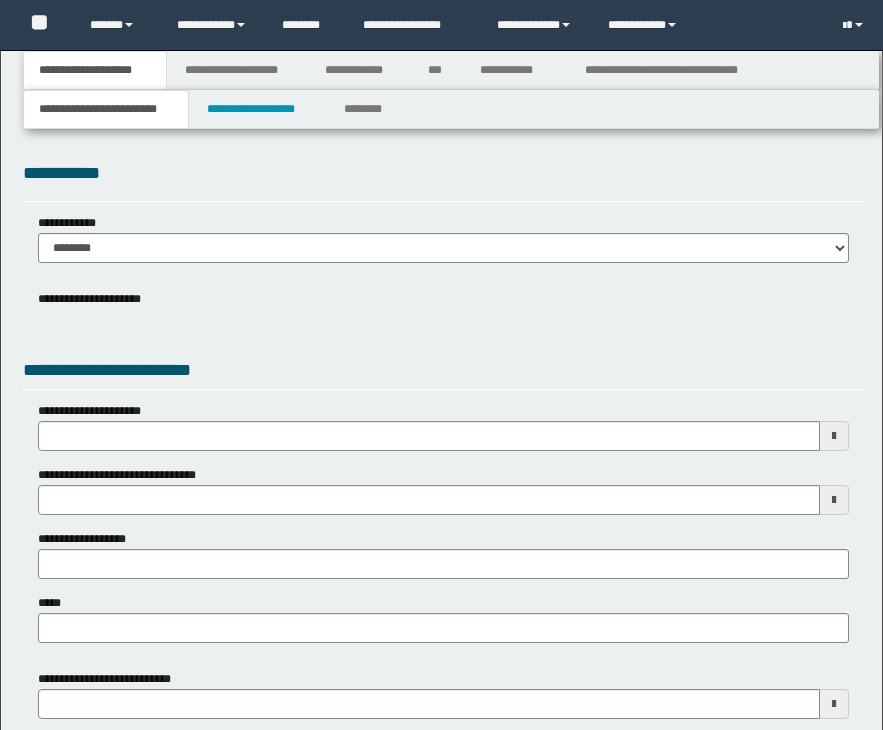 scroll, scrollTop: 0, scrollLeft: 0, axis: both 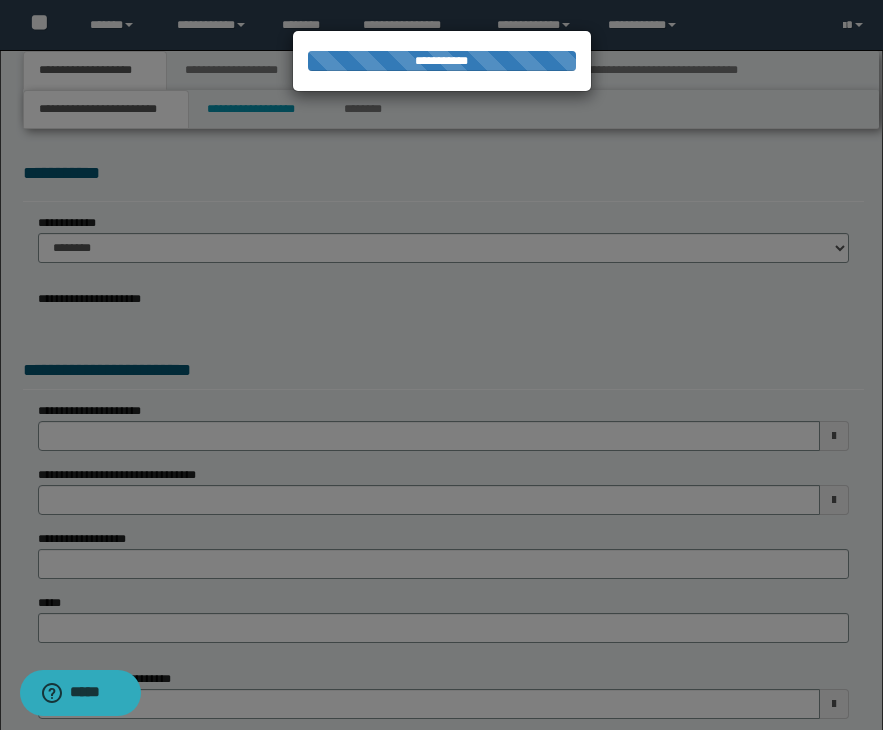 select on "*" 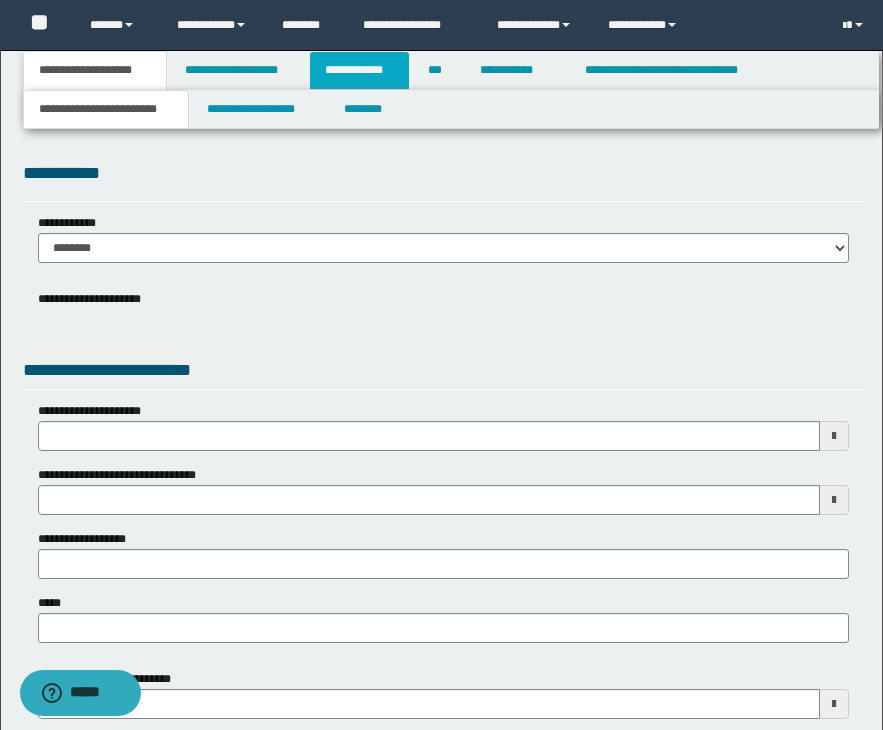 click on "**********" at bounding box center (359, 70) 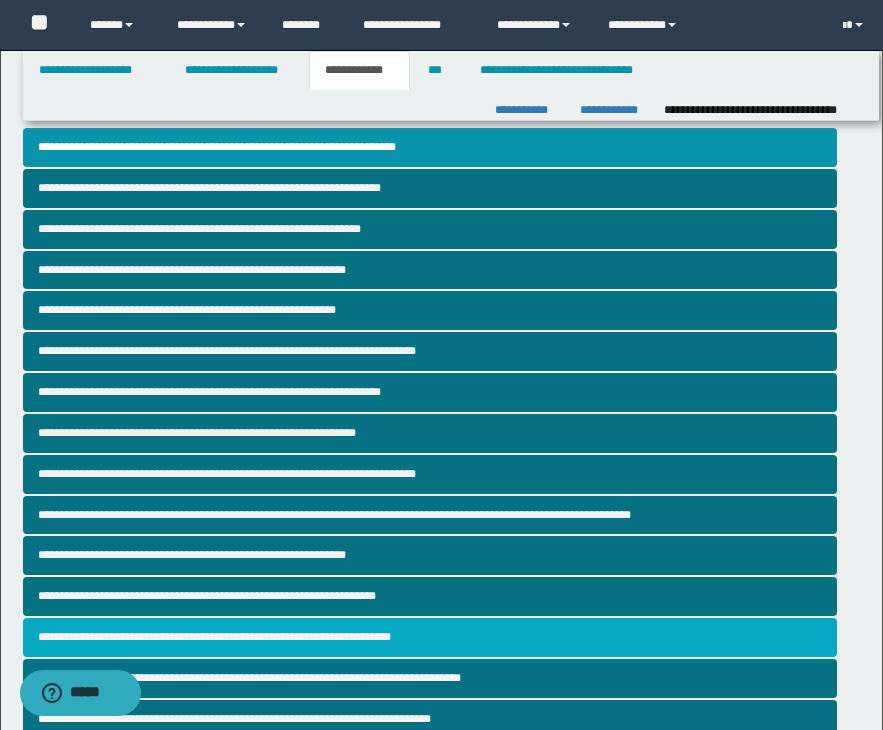 click on "**********" at bounding box center [430, 637] 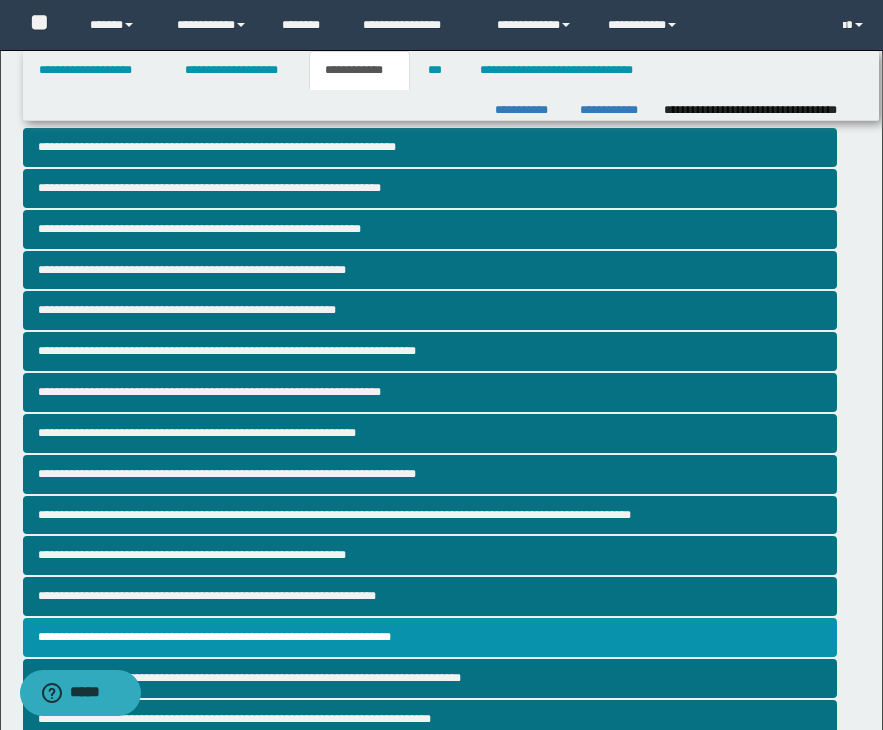 click on "**********" at bounding box center [441, 643] 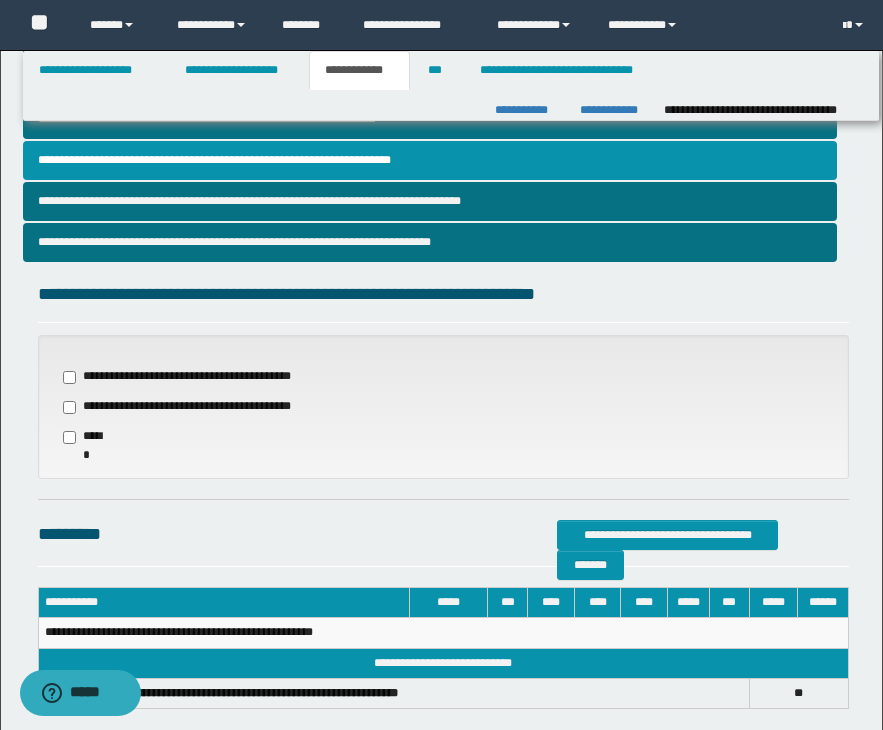 scroll, scrollTop: 480, scrollLeft: 0, axis: vertical 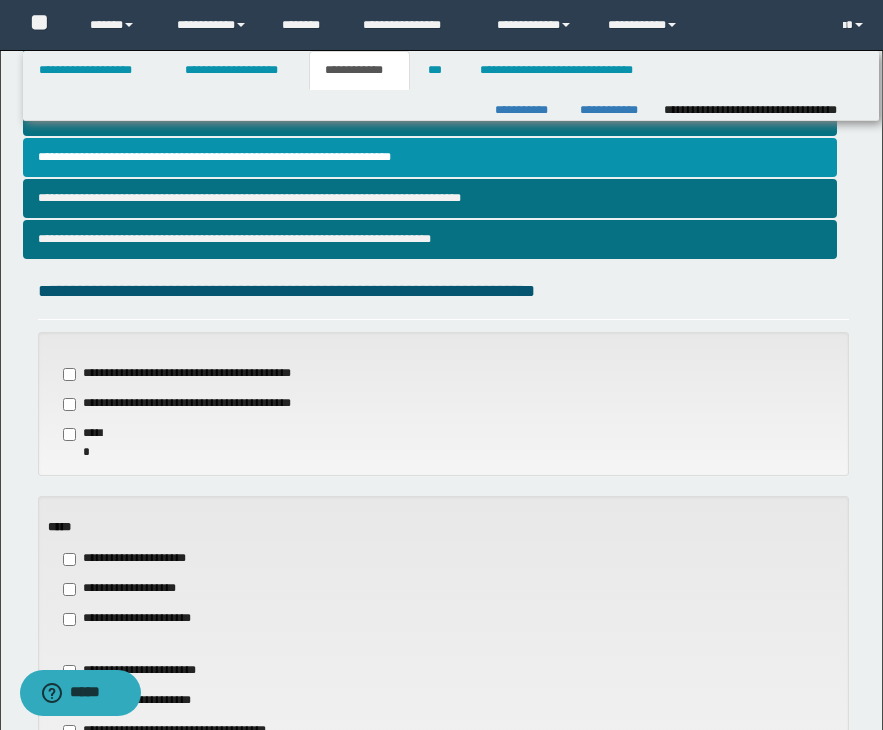 click on "**********" at bounding box center (443, 706) 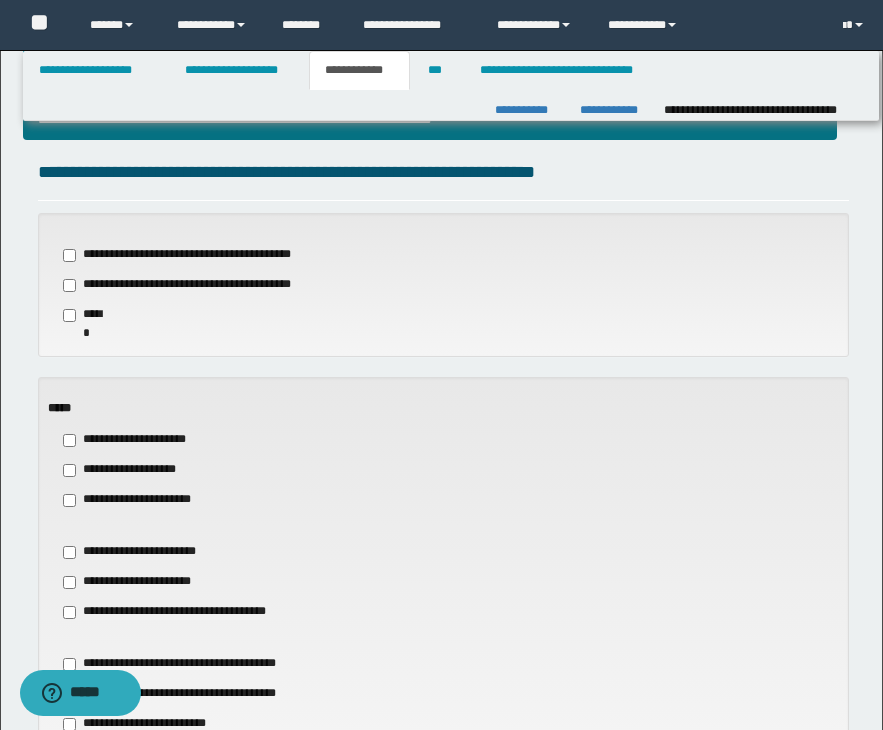scroll, scrollTop: 600, scrollLeft: 0, axis: vertical 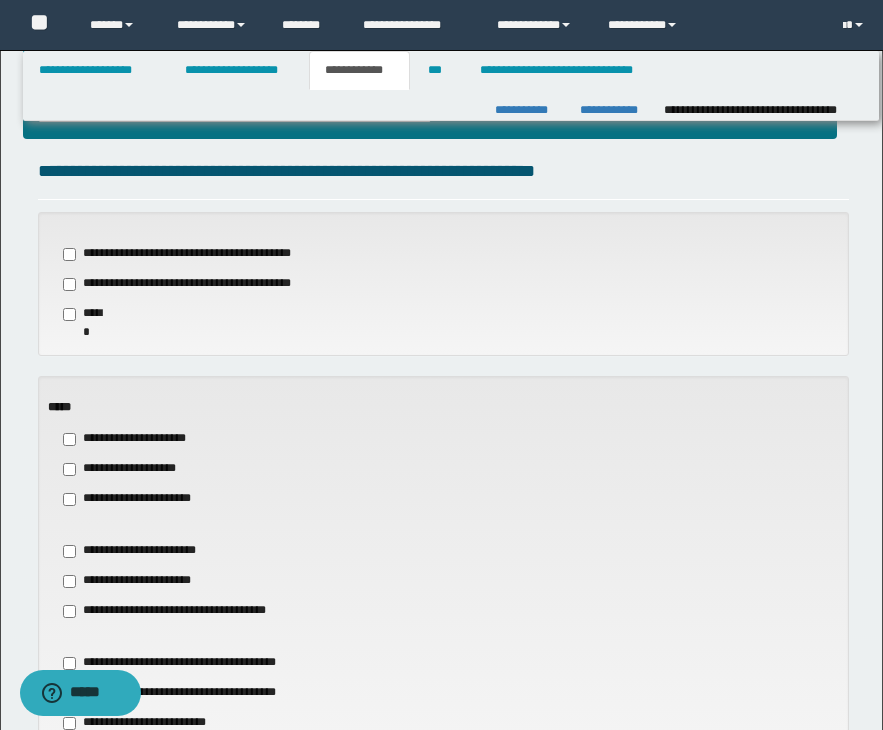 click on "**********" at bounding box center [138, 581] 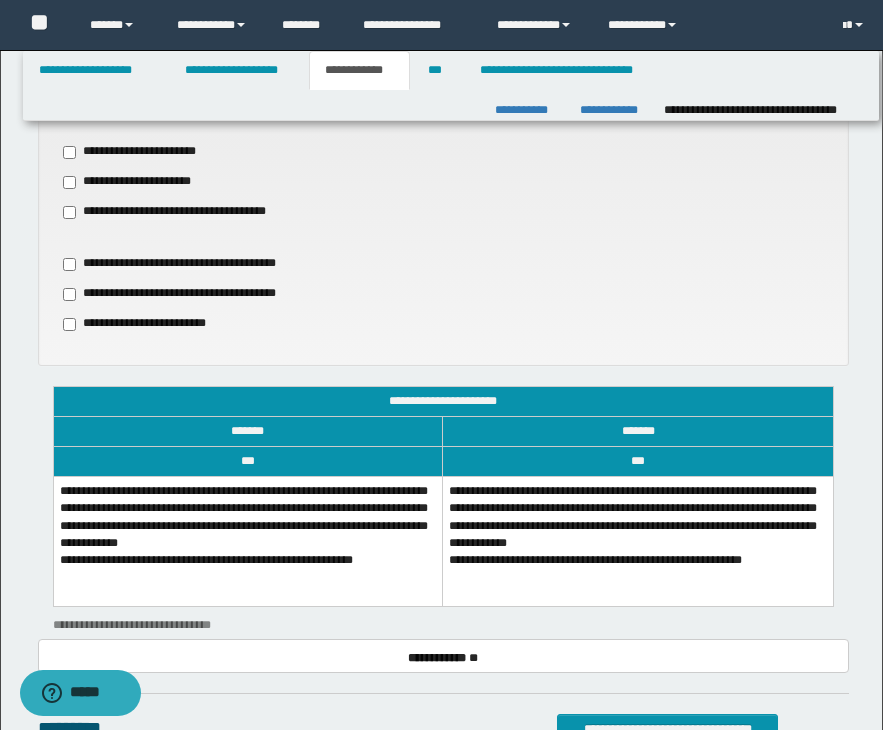 scroll, scrollTop: 1000, scrollLeft: 0, axis: vertical 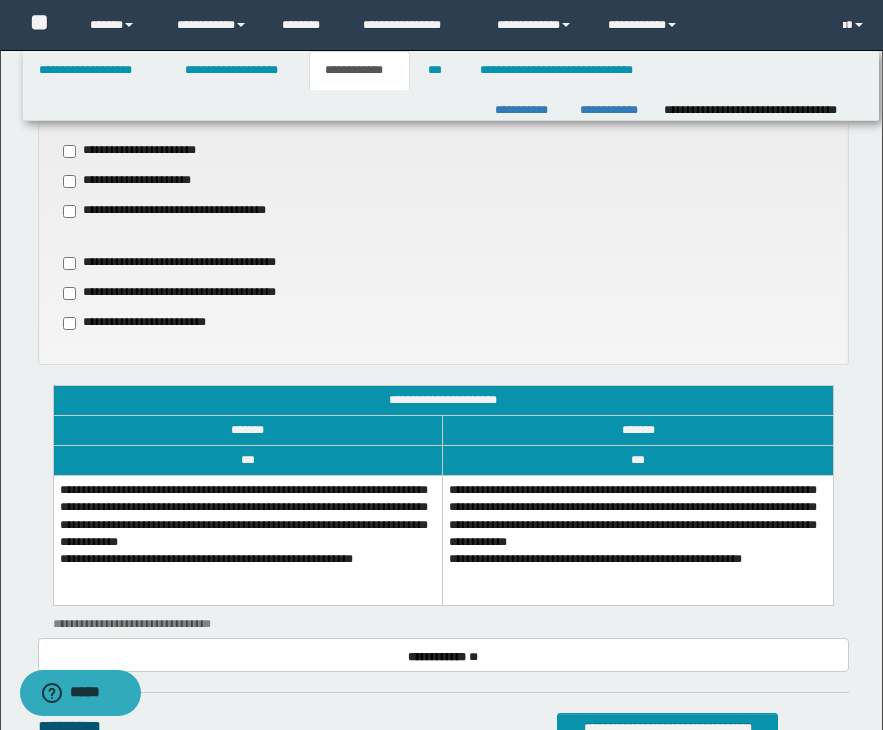 click on "**********" at bounding box center [248, 541] 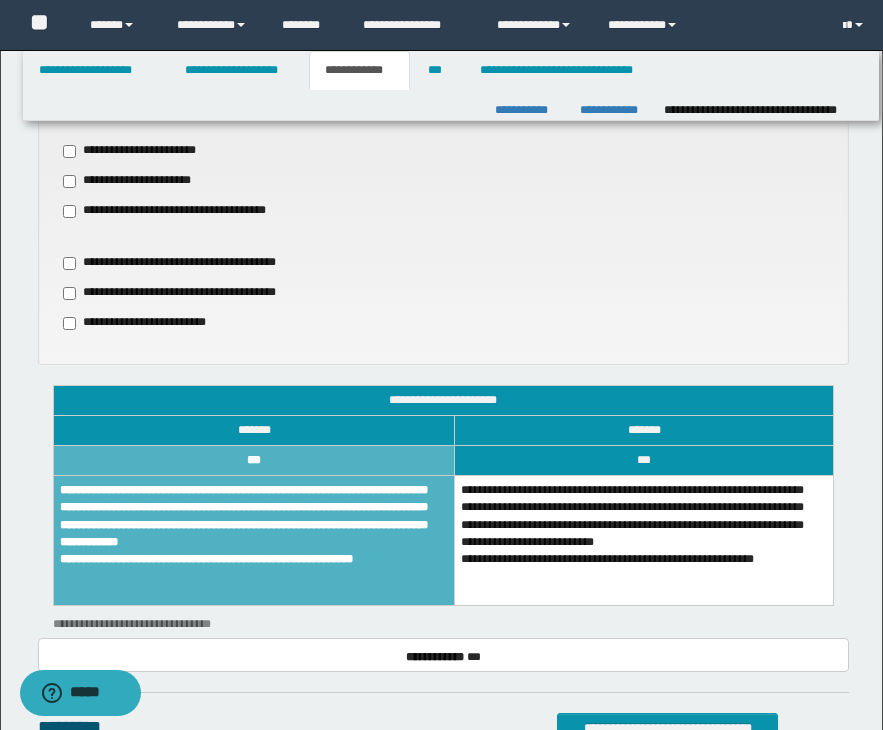 click on "**********" at bounding box center [441, 8] 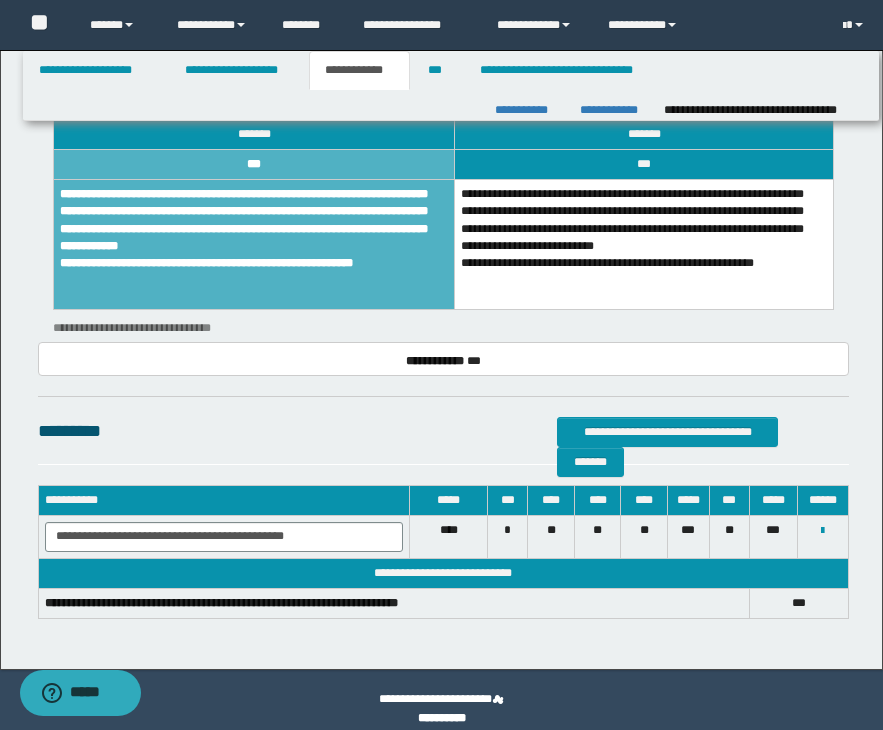 scroll, scrollTop: 1313, scrollLeft: 0, axis: vertical 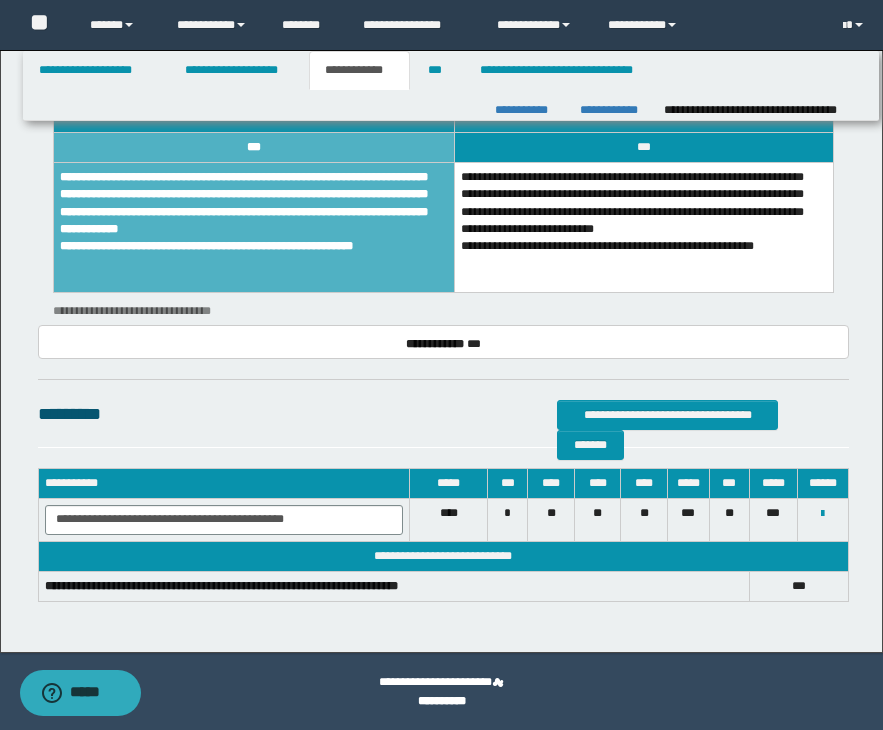 click on "**********" at bounding box center (443, 33) 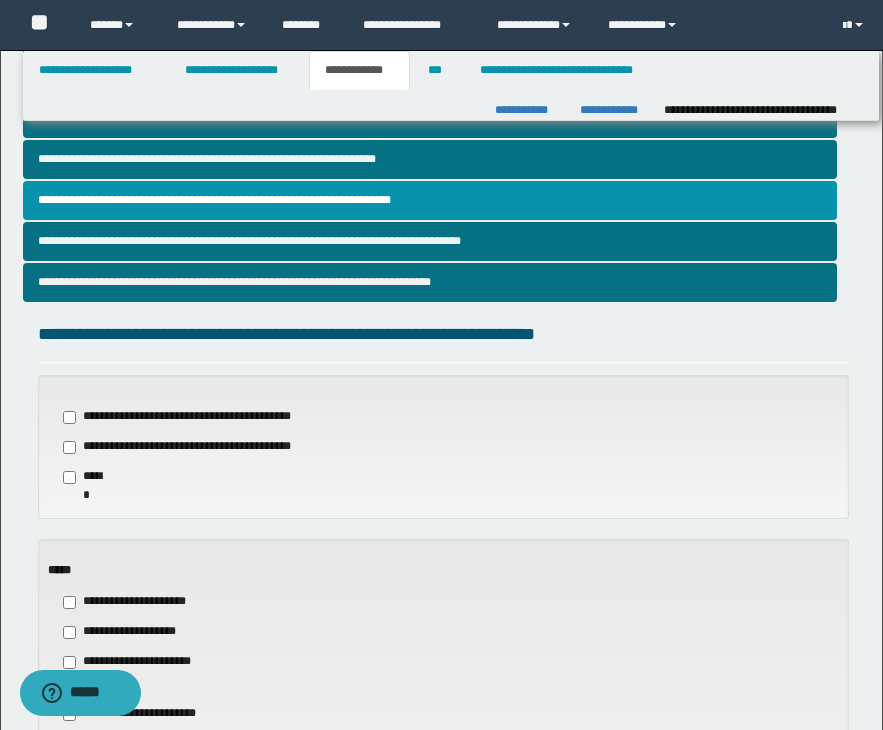 scroll, scrollTop: 433, scrollLeft: 0, axis: vertical 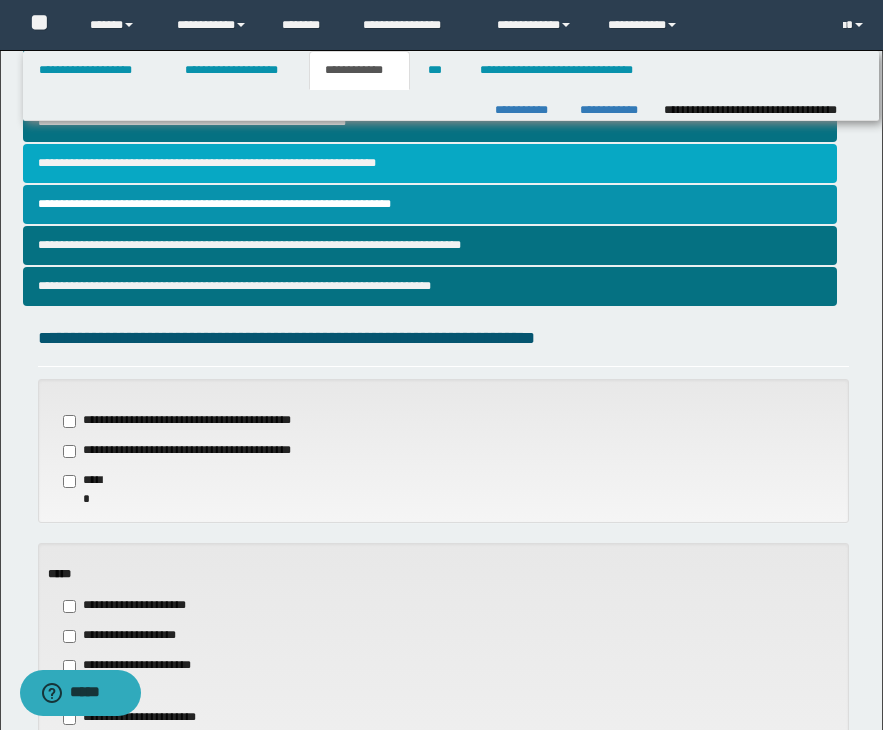 click on "**********" at bounding box center (430, 163) 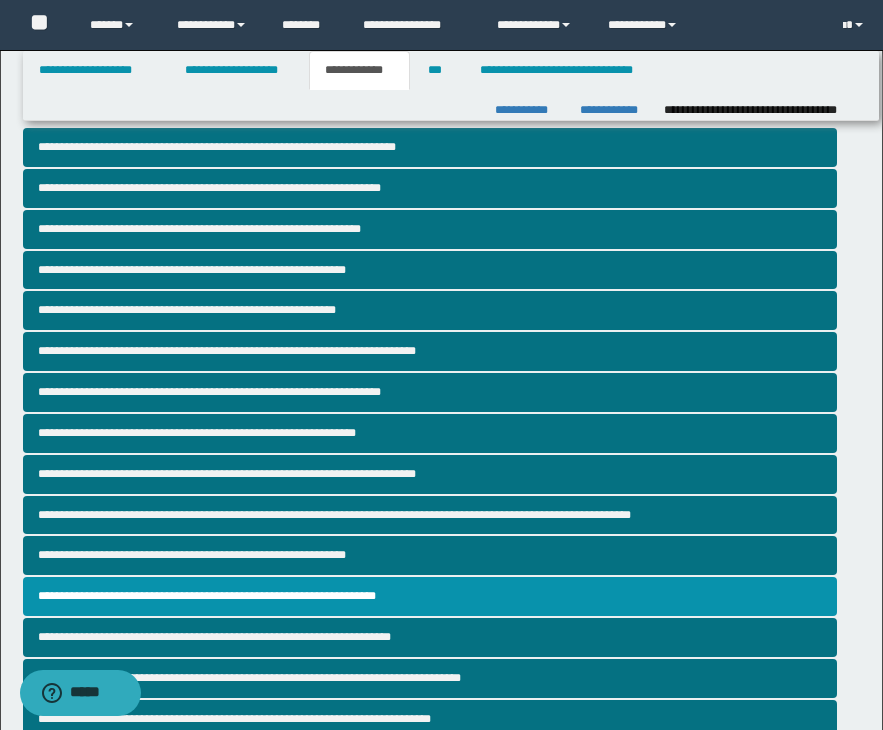 click on "**********" at bounding box center (441, 665) 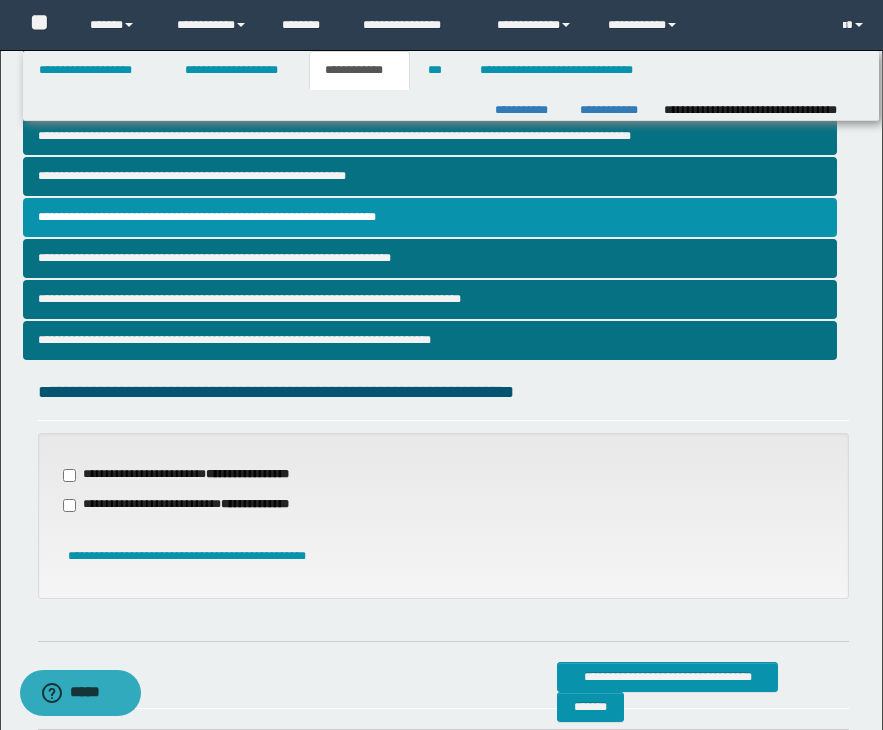 scroll, scrollTop: 400, scrollLeft: 0, axis: vertical 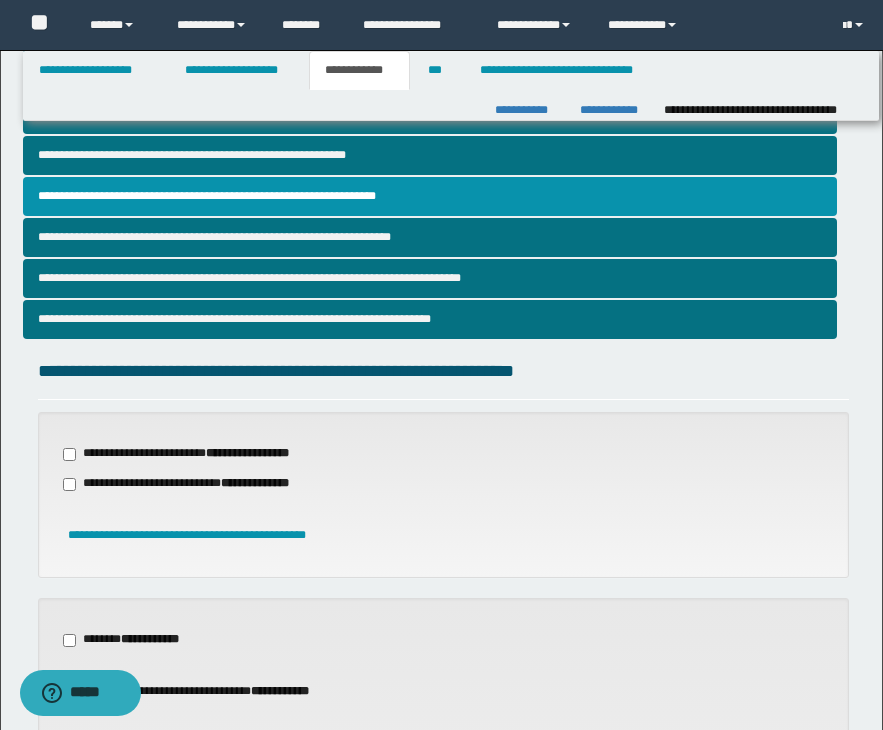 click on "**********" at bounding box center [134, 640] 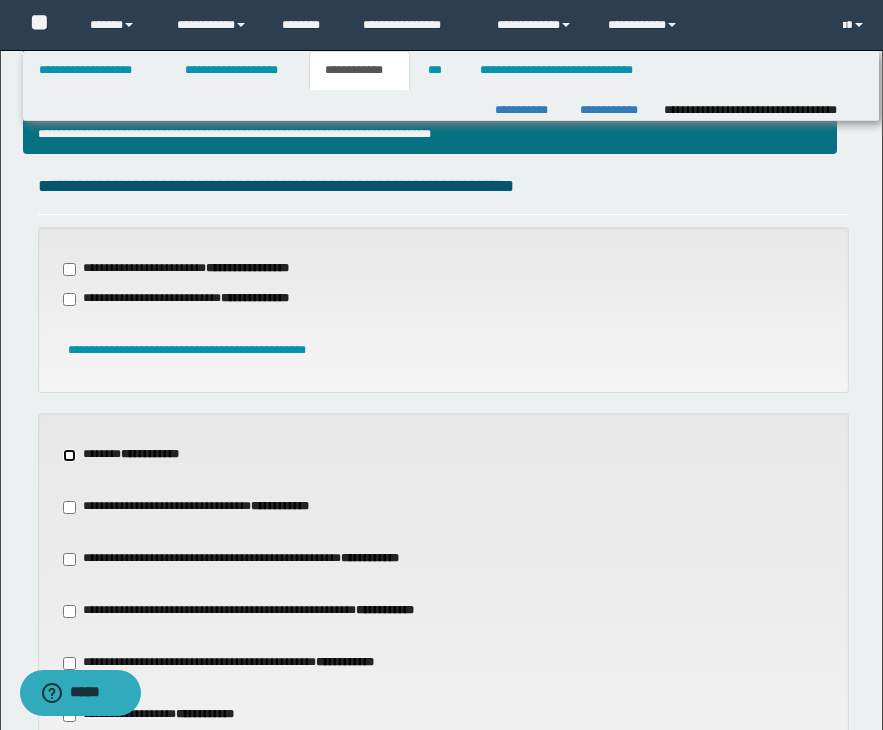 scroll, scrollTop: 584, scrollLeft: 0, axis: vertical 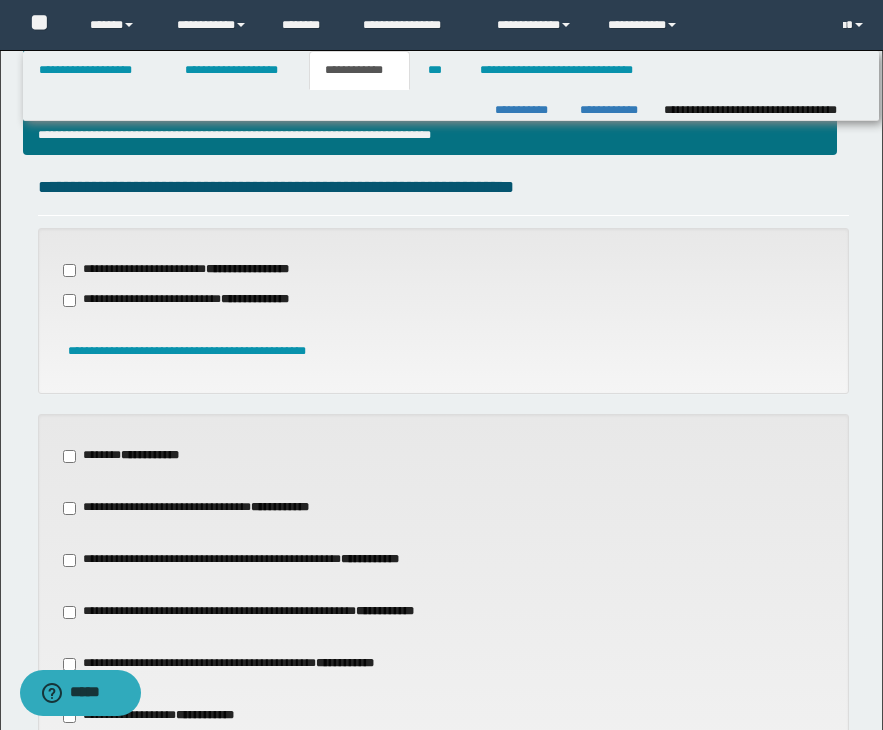 click on "**********" at bounding box center (443, 664) 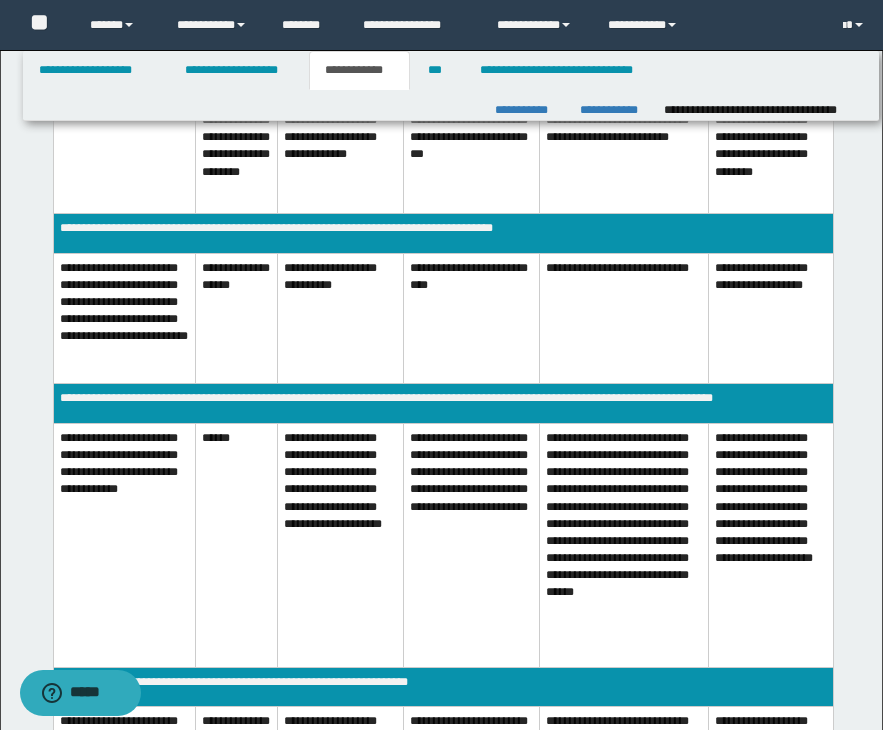 scroll, scrollTop: 1824, scrollLeft: 0, axis: vertical 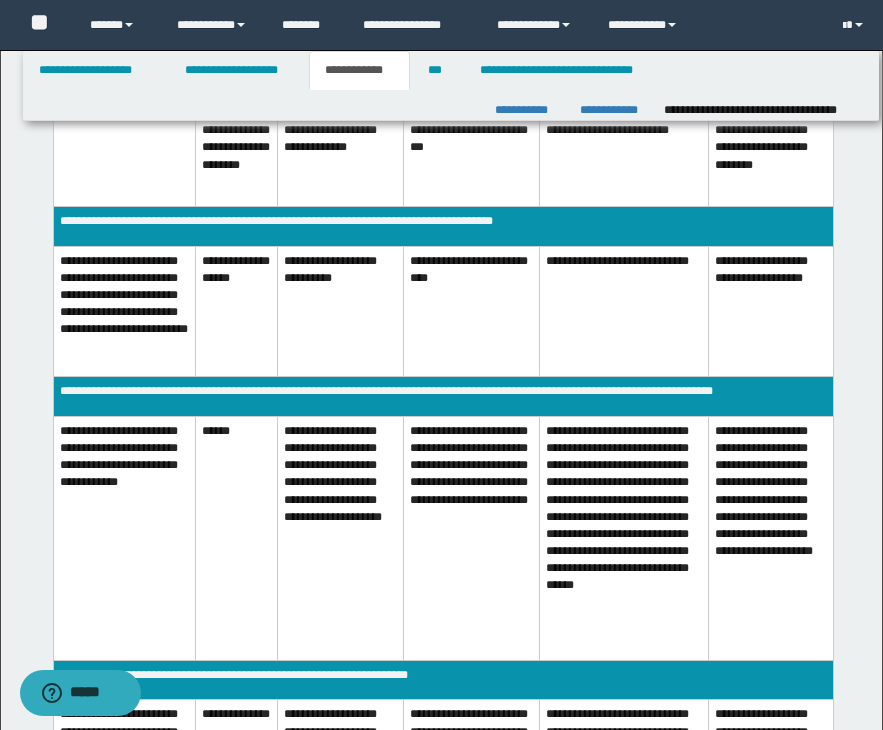 click on "**********" at bounding box center (341, 538) 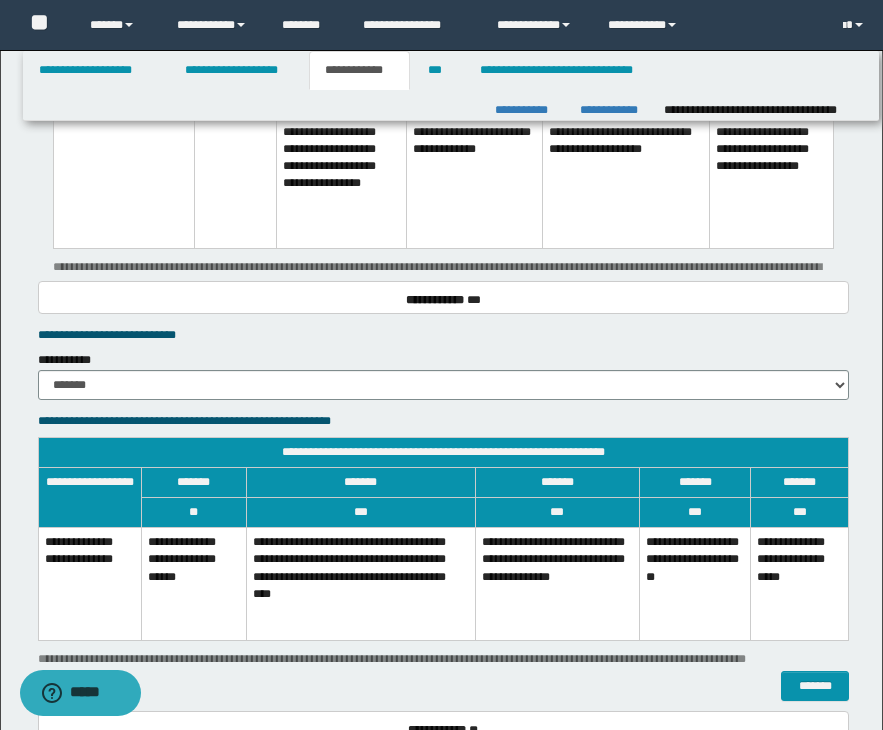 scroll, scrollTop: 2527, scrollLeft: 0, axis: vertical 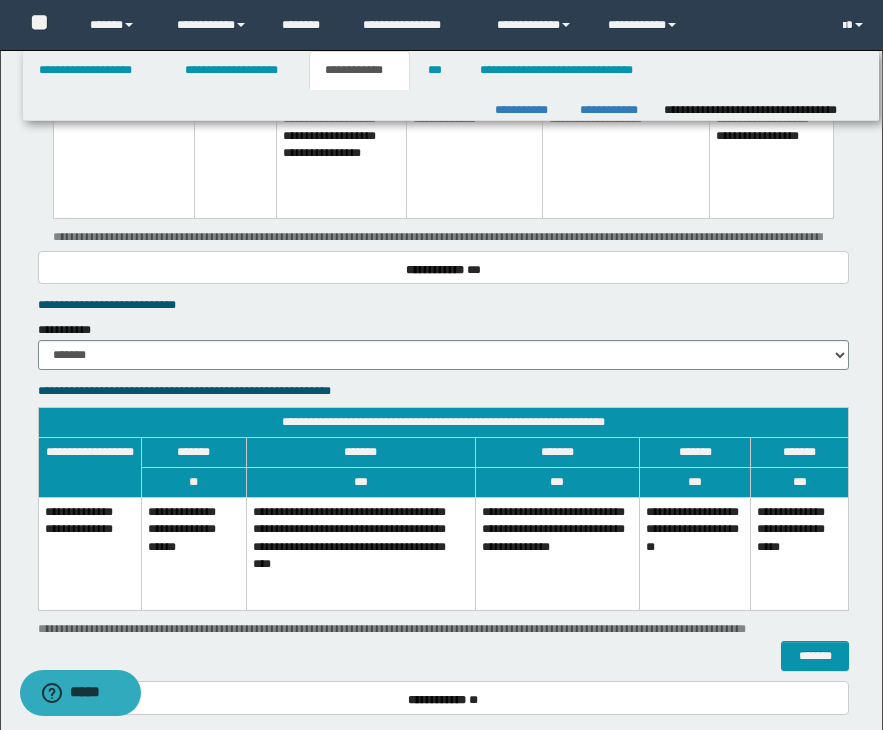 click on "**********" at bounding box center (557, 554) 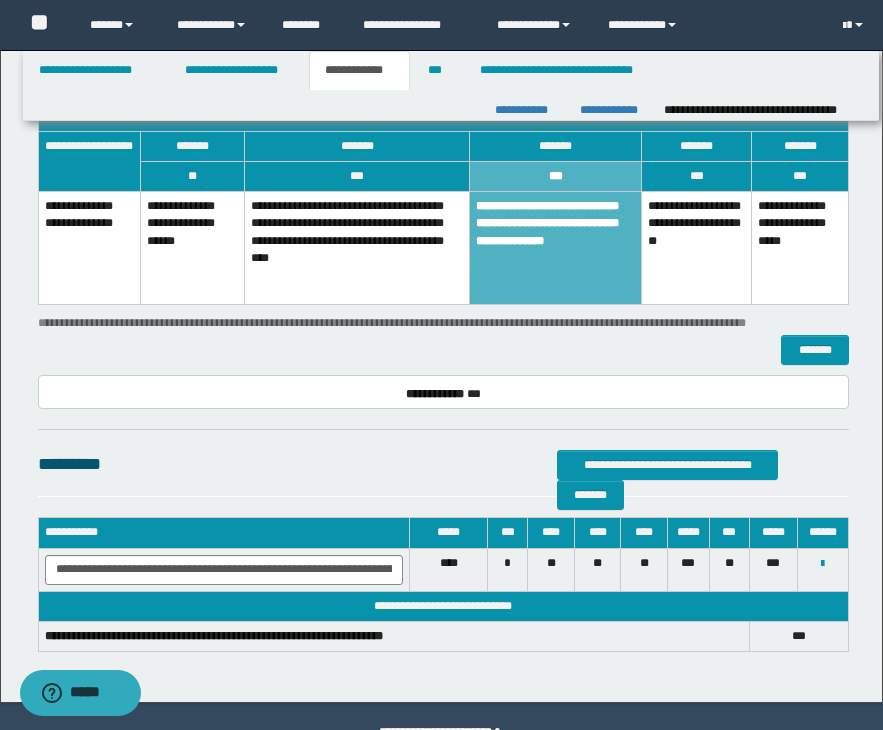 scroll, scrollTop: 2847, scrollLeft: 0, axis: vertical 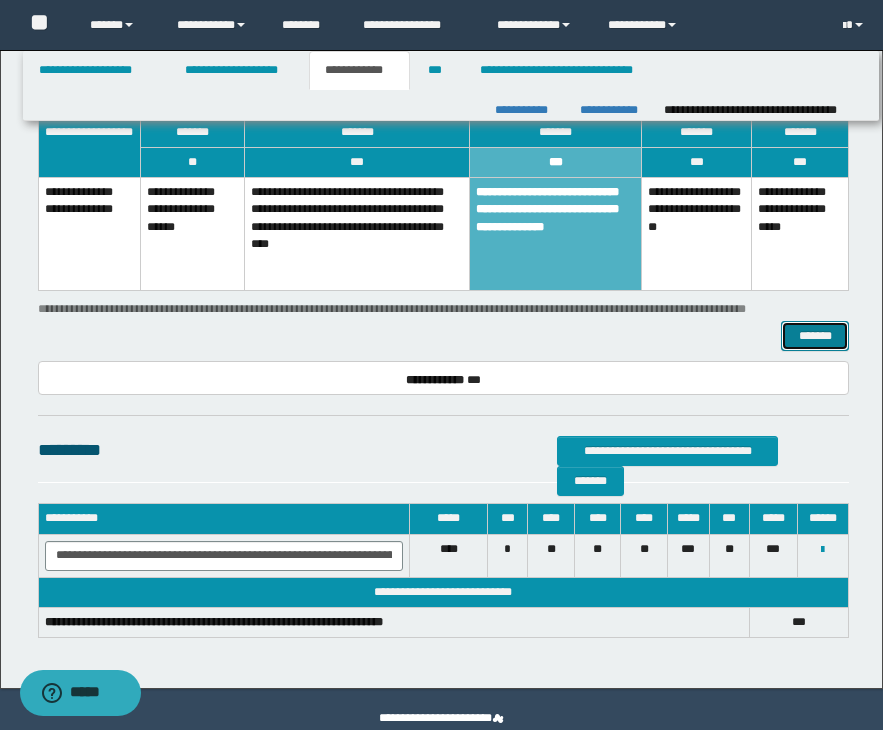 click on "*******" at bounding box center (815, 336) 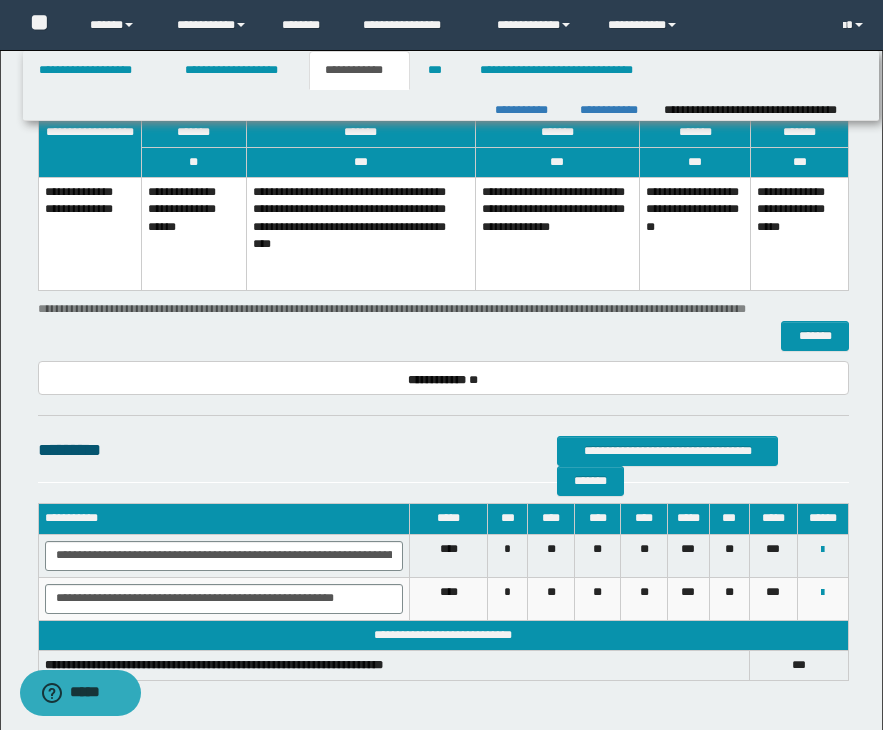 click on "*******" at bounding box center (443, 336) 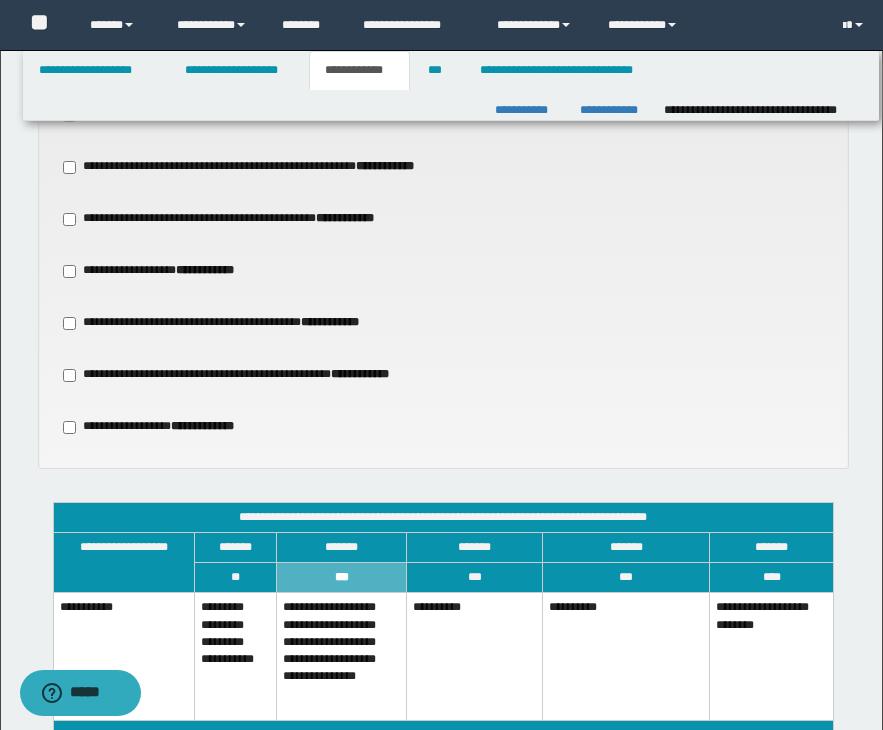 scroll, scrollTop: 1007, scrollLeft: 0, axis: vertical 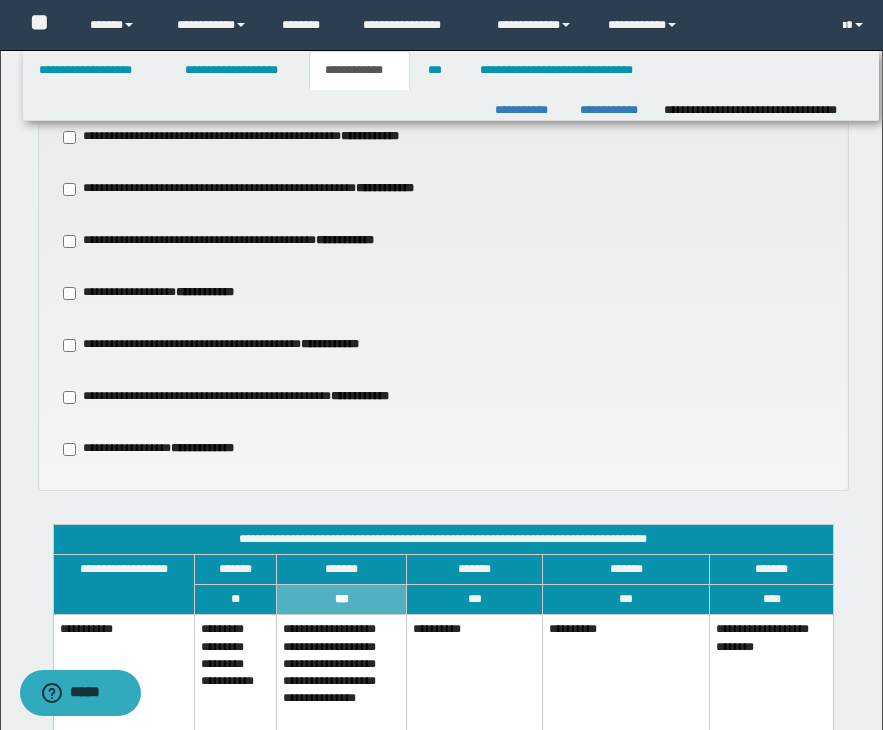 click on "**********" at bounding box center [443, 241] 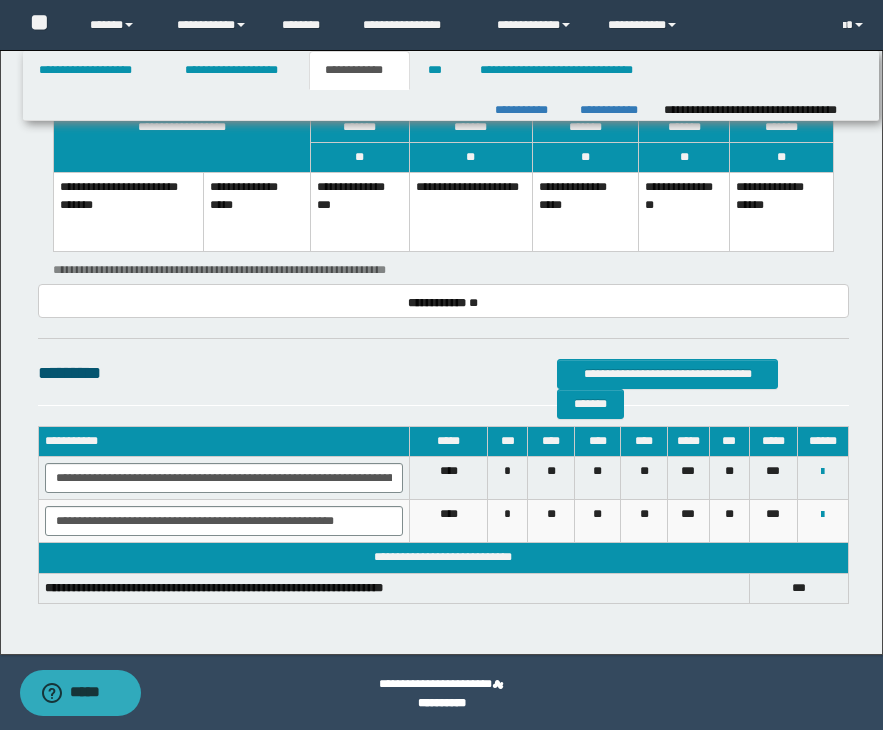 scroll, scrollTop: 3144, scrollLeft: 0, axis: vertical 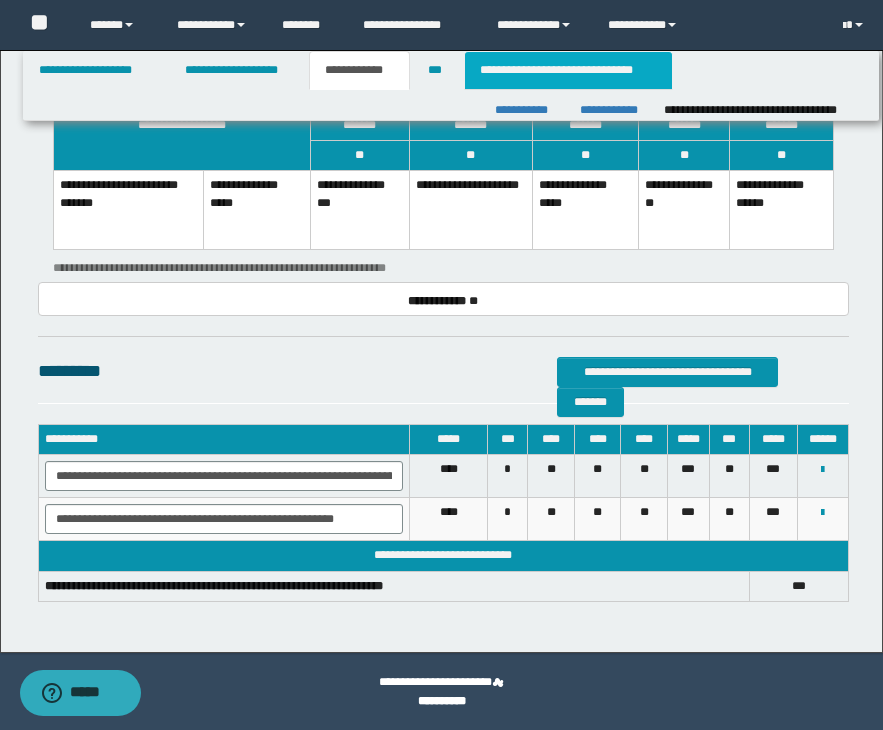 click on "**********" at bounding box center (568, 70) 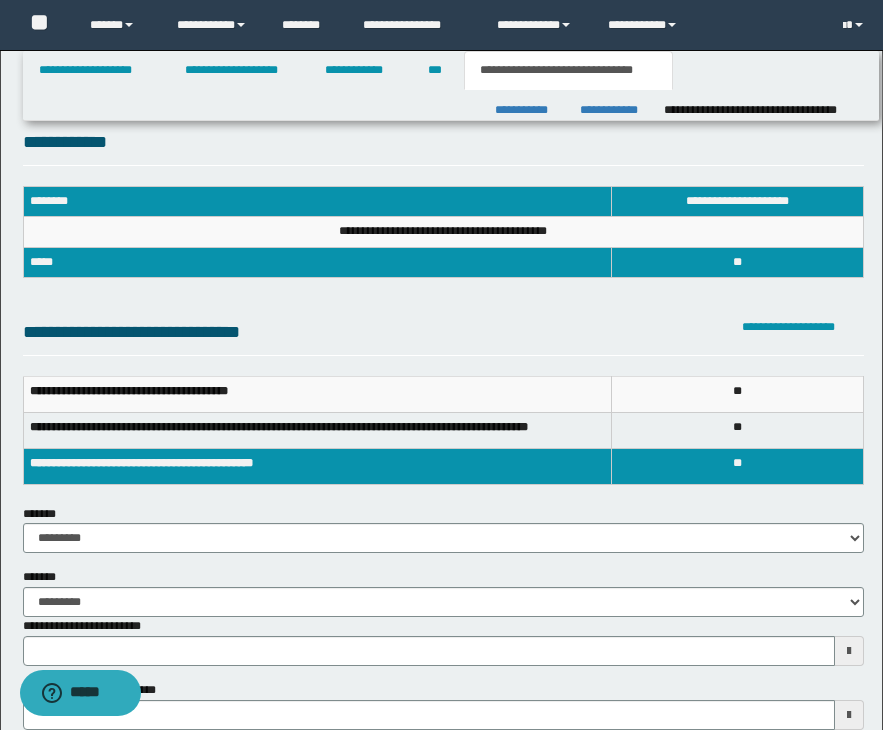 scroll, scrollTop: 0, scrollLeft: 0, axis: both 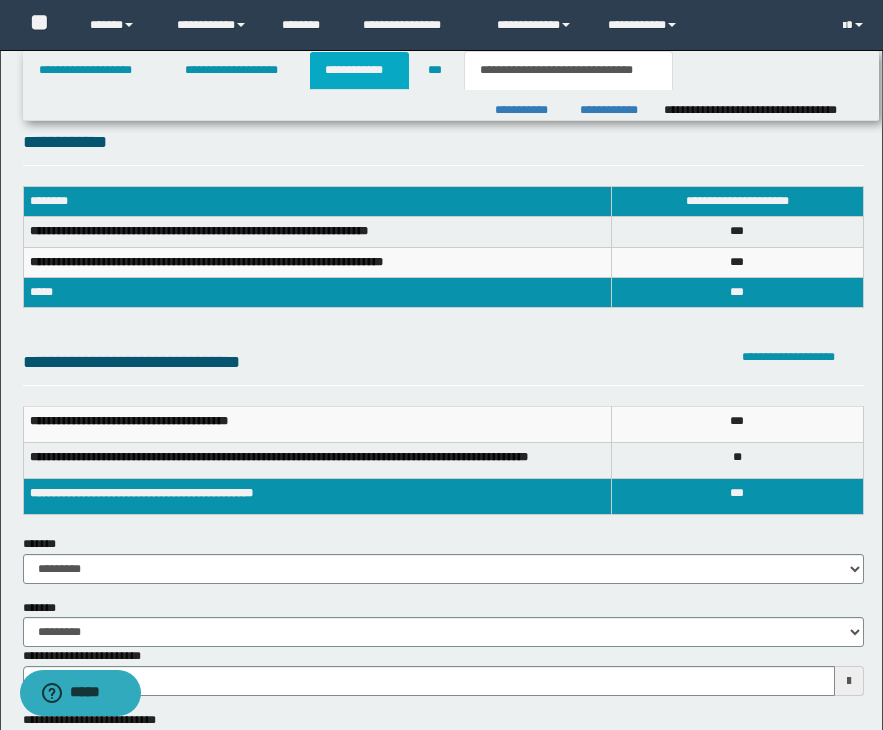 click on "**********" at bounding box center (359, 70) 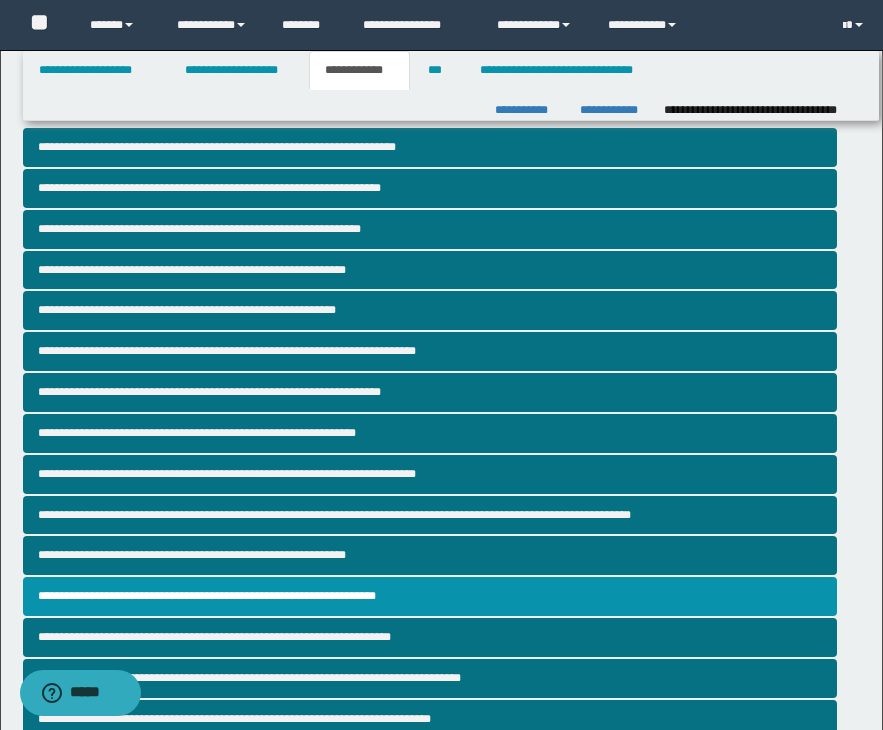 click on "**********" at bounding box center (441, 1923) 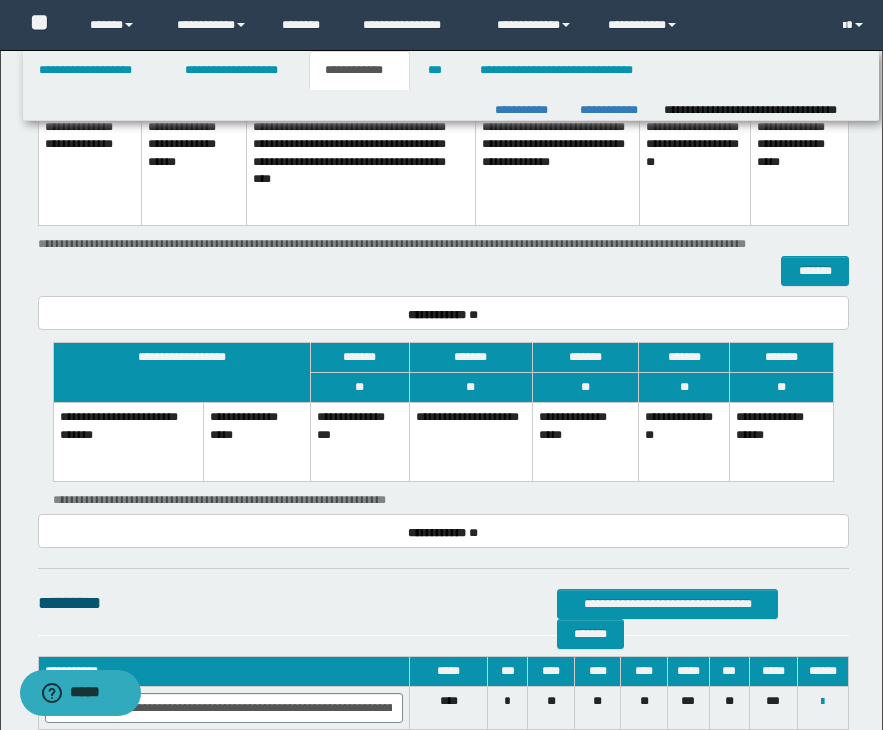 scroll, scrollTop: 2920, scrollLeft: 0, axis: vertical 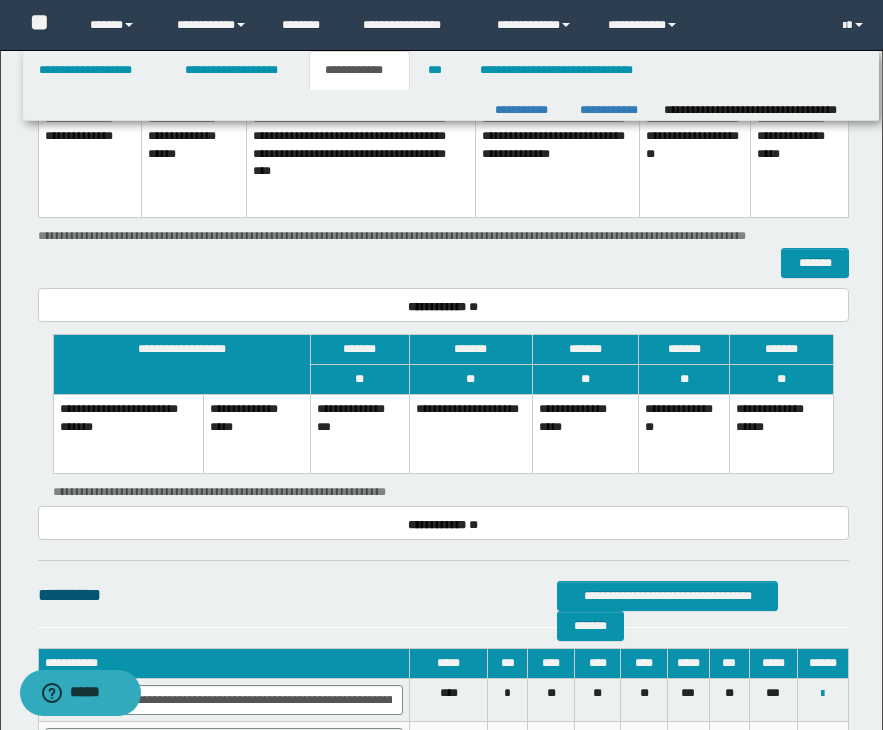 click on "**********" at bounding box center [684, 434] 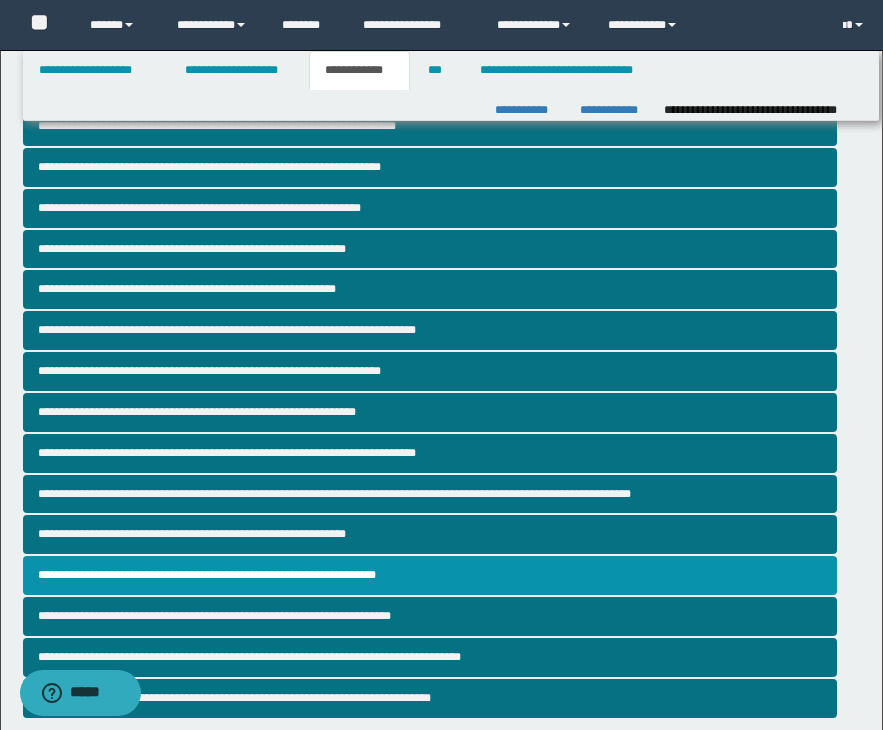 scroll, scrollTop: 0, scrollLeft: 0, axis: both 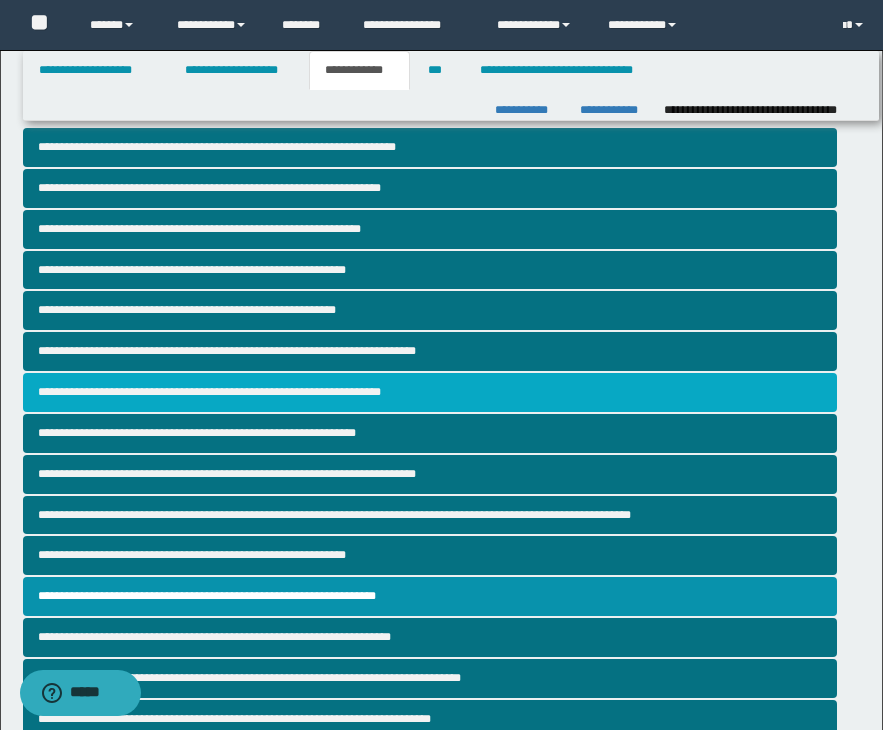 click on "**********" at bounding box center [430, 392] 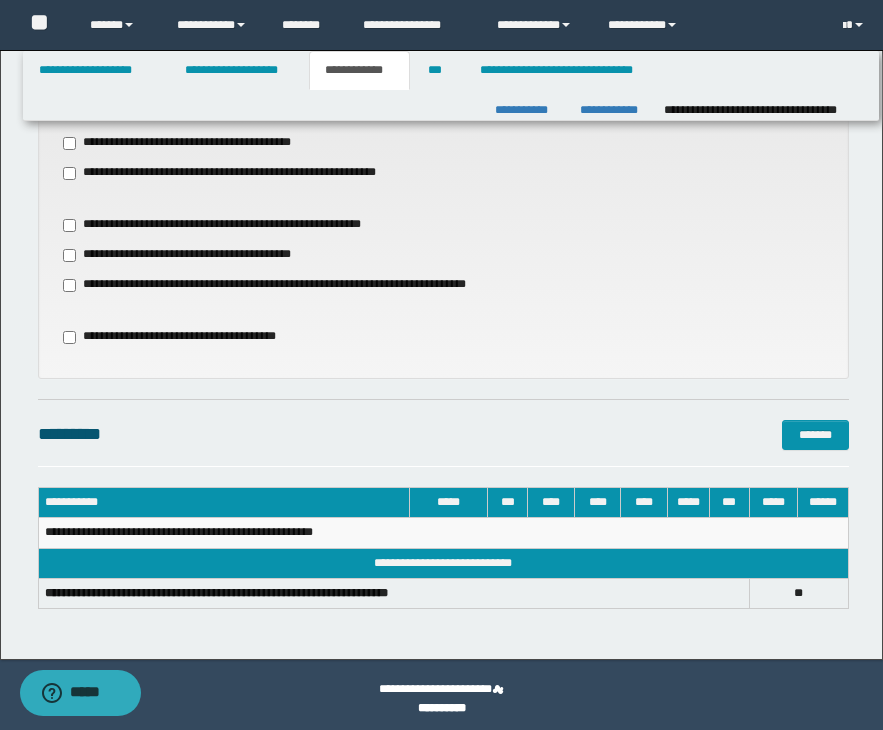 scroll, scrollTop: 748, scrollLeft: 0, axis: vertical 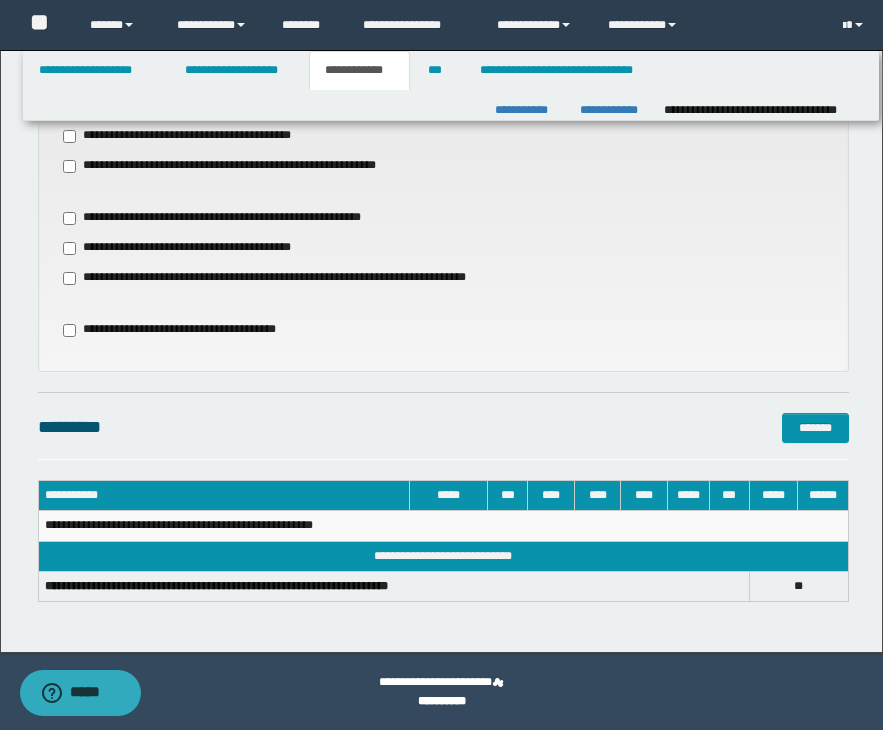 click on "**********" at bounding box center [441, -23] 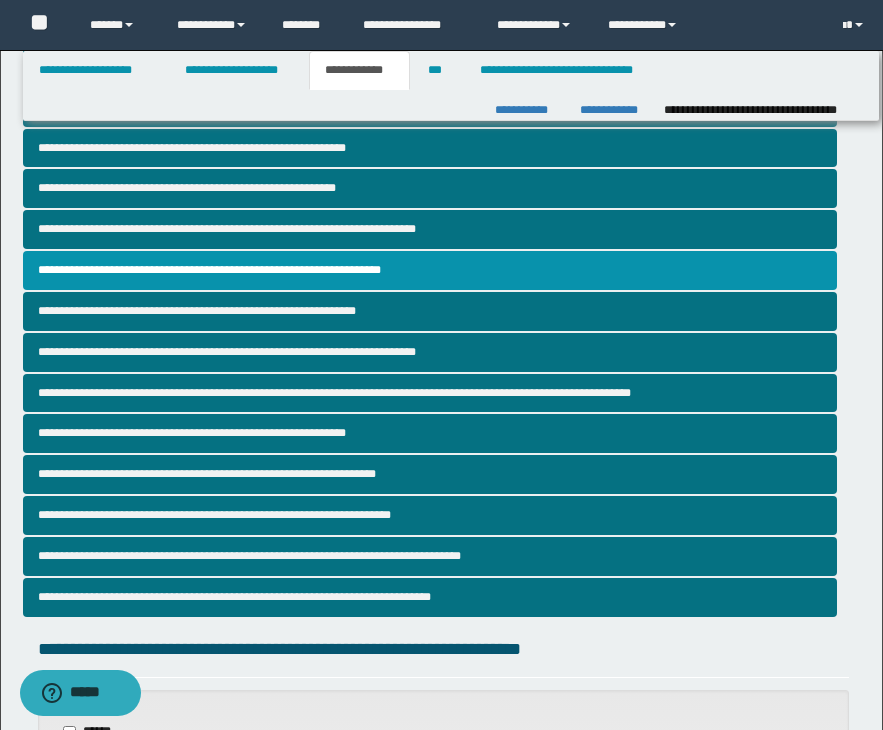scroll, scrollTop: 108, scrollLeft: 0, axis: vertical 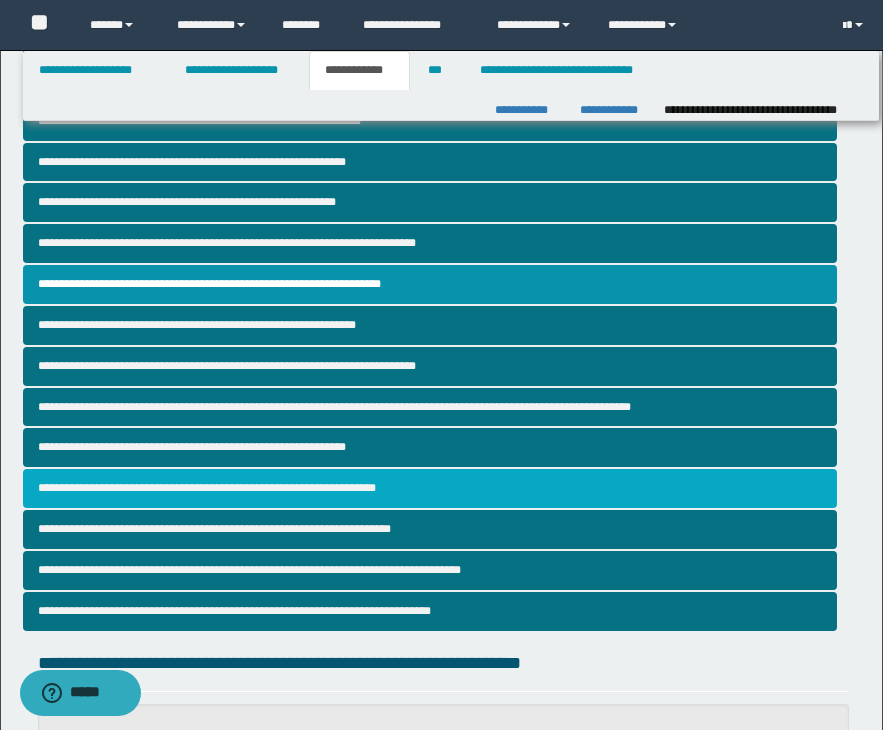 click on "**********" at bounding box center [430, 488] 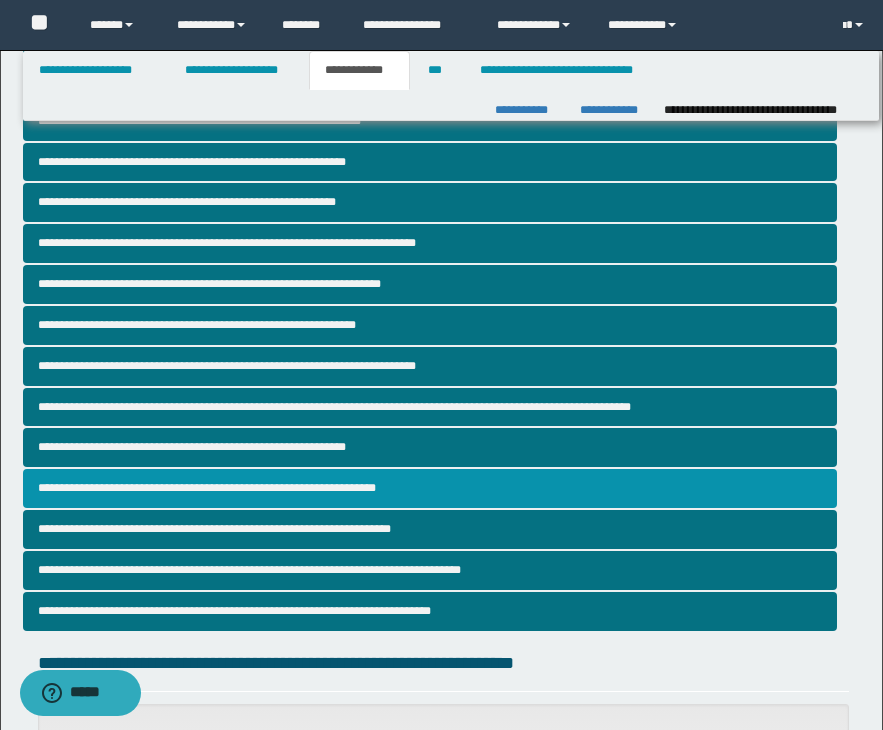 scroll, scrollTop: 0, scrollLeft: 0, axis: both 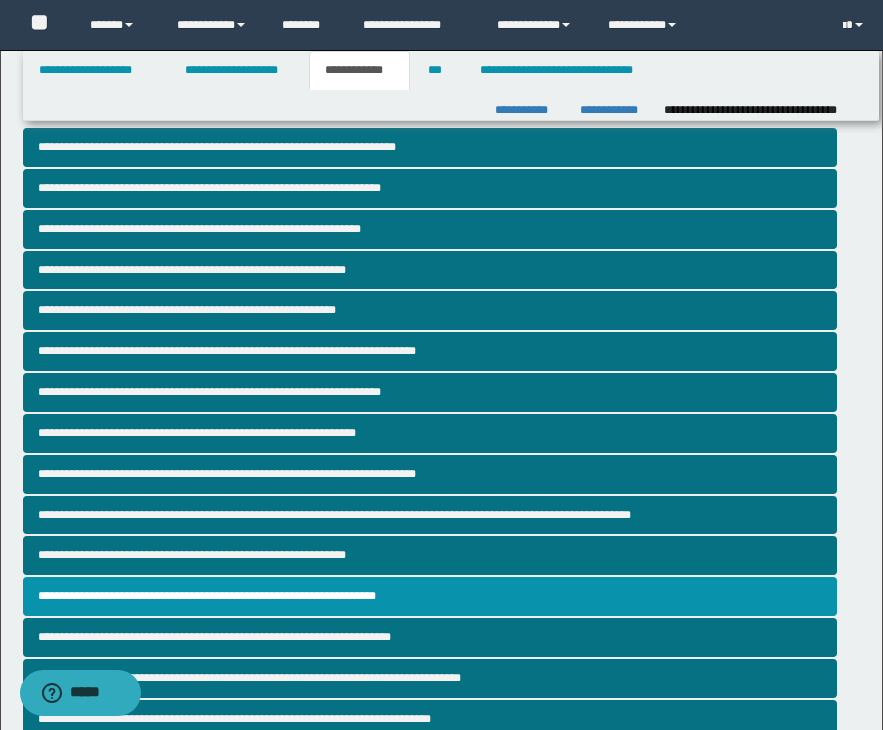 click on "**********" at bounding box center [441, 1945] 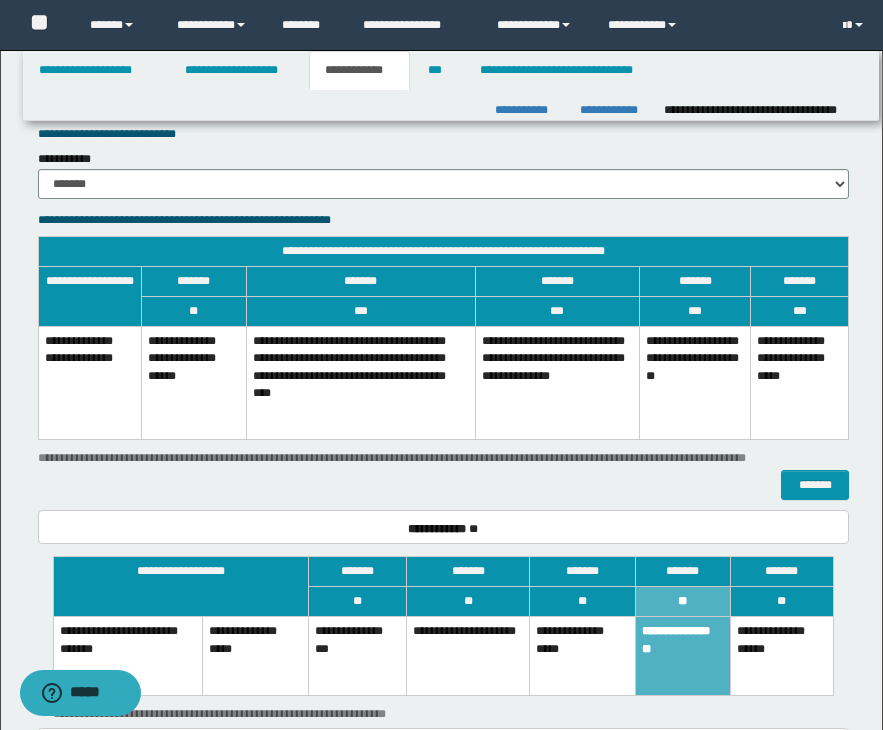 scroll, scrollTop: 2720, scrollLeft: 0, axis: vertical 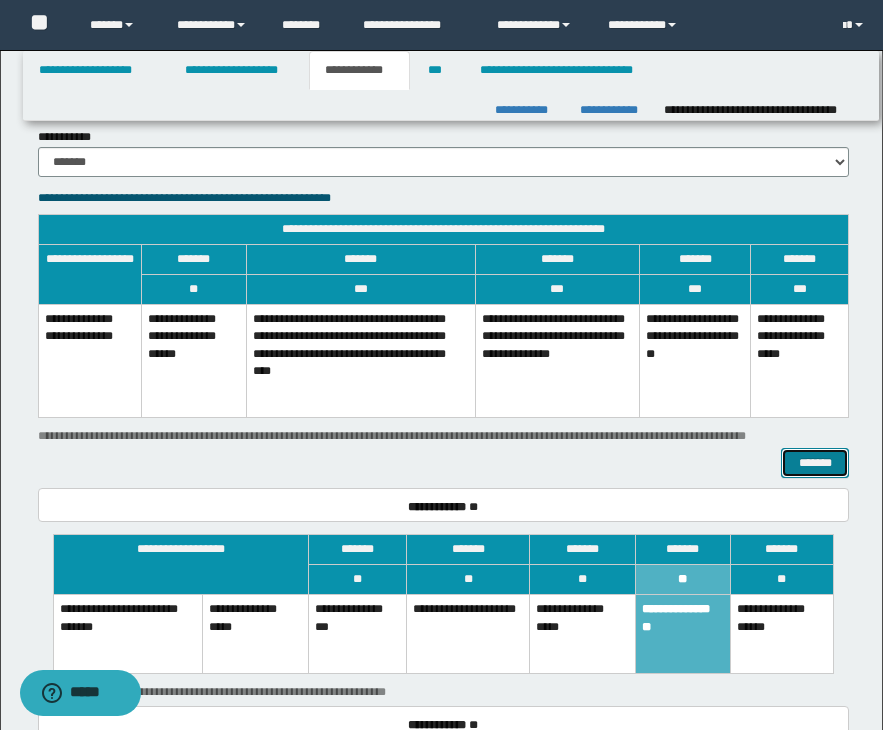 click on "*******" at bounding box center (815, 463) 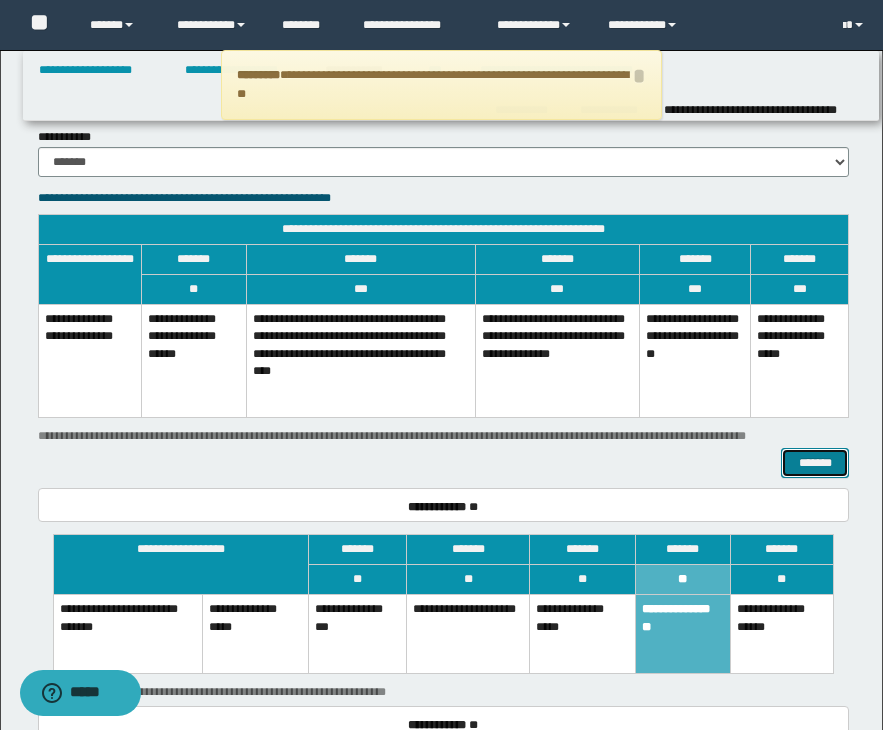 click on "*******" at bounding box center [815, 463] 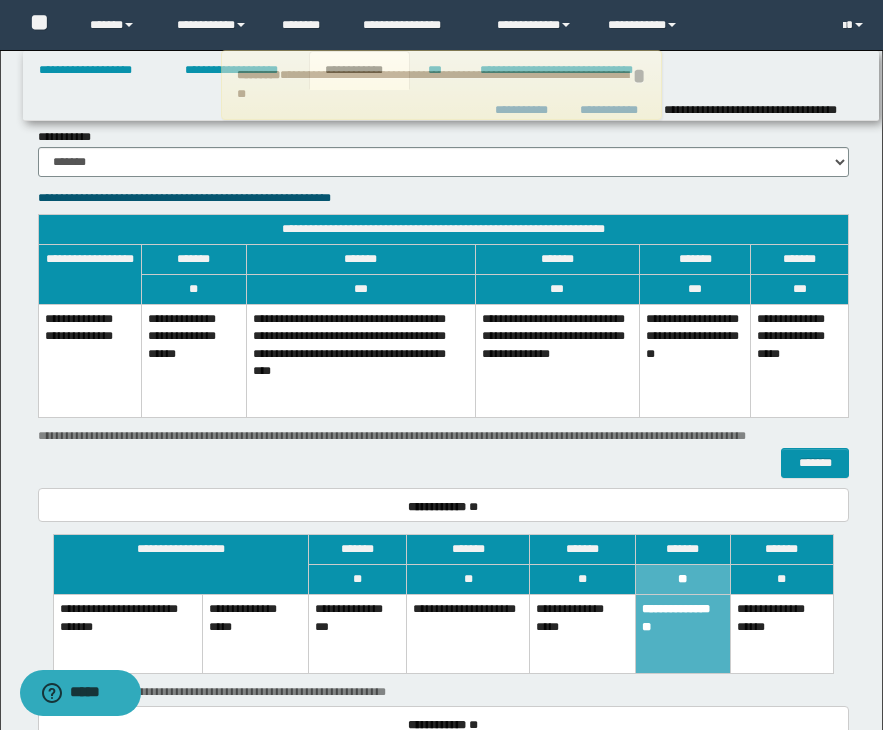 click on "*" at bounding box center [640, 76] 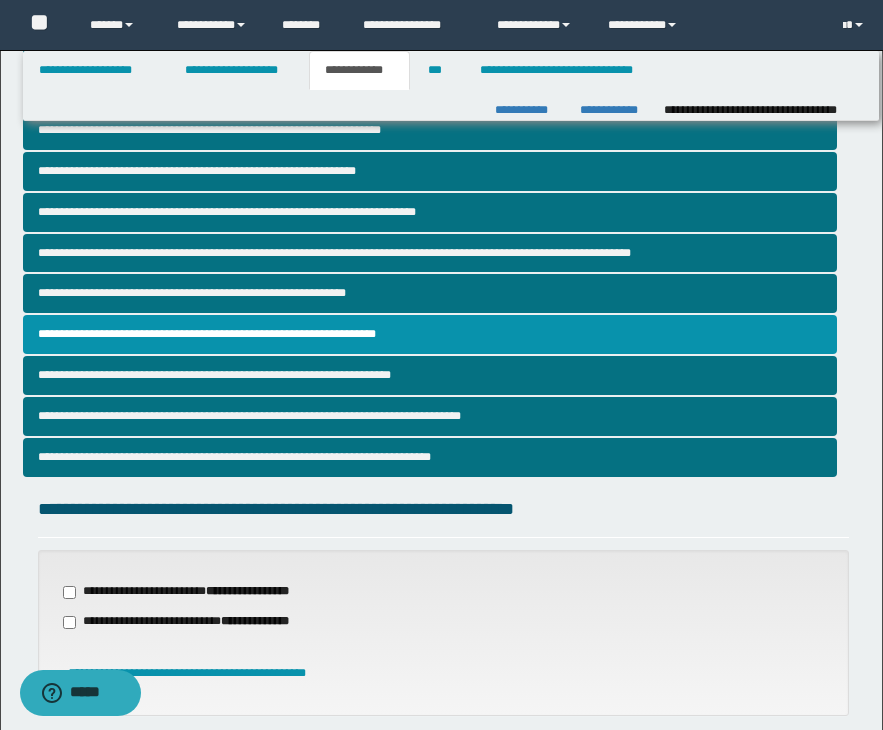 scroll, scrollTop: 240, scrollLeft: 0, axis: vertical 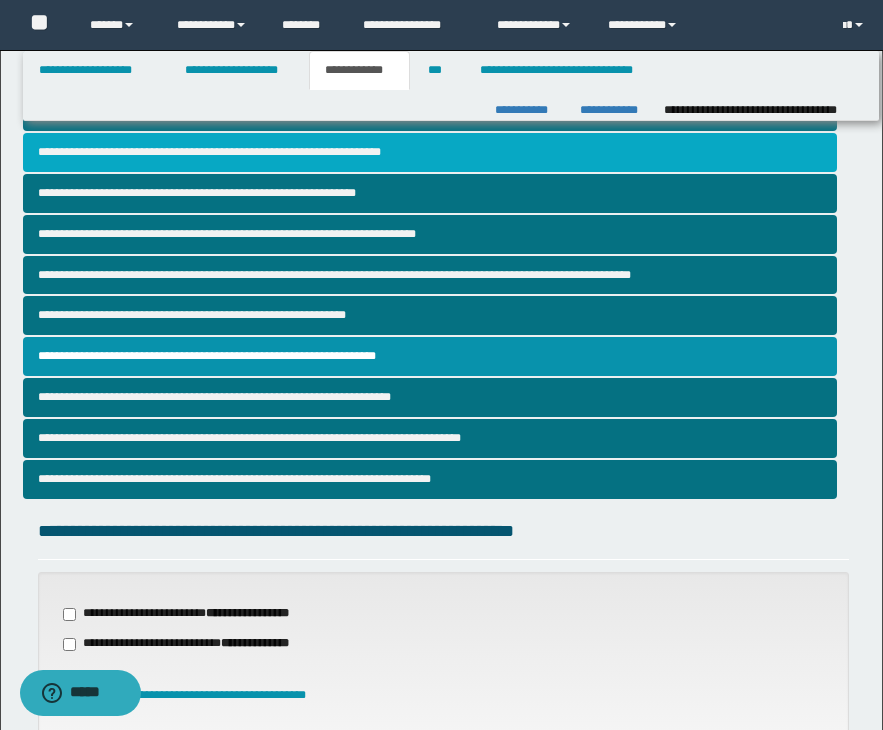 click on "**********" at bounding box center (430, 152) 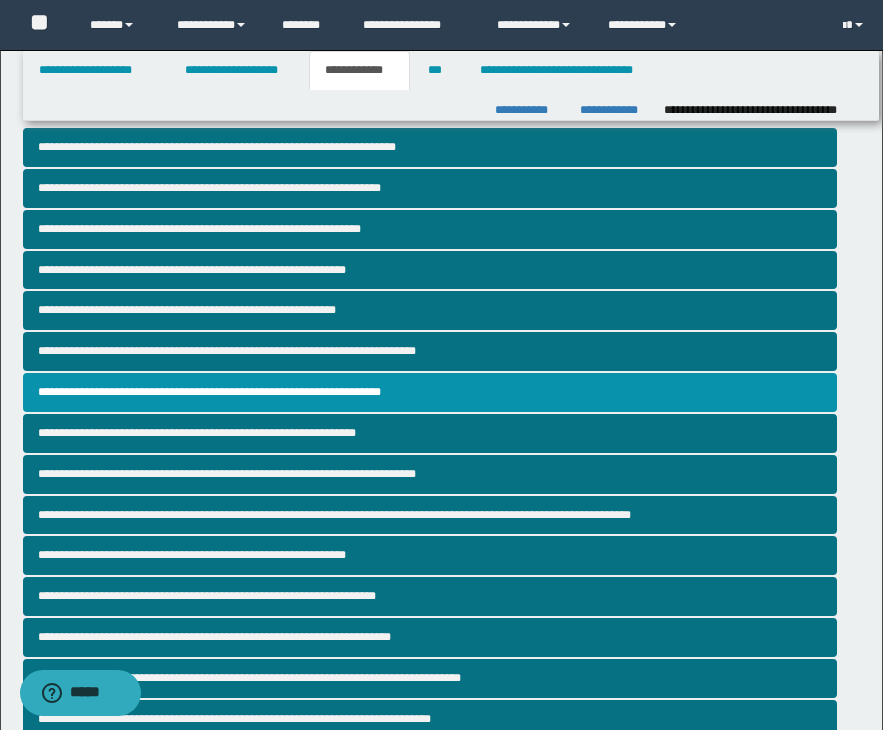 click on "**********" at bounding box center (441, 725) 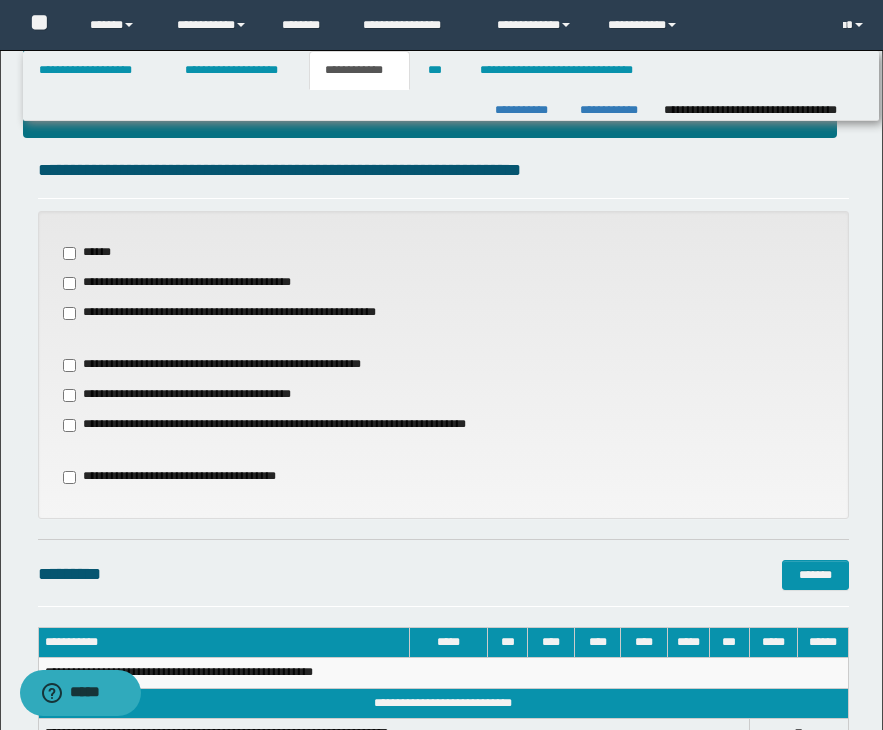 scroll, scrollTop: 640, scrollLeft: 0, axis: vertical 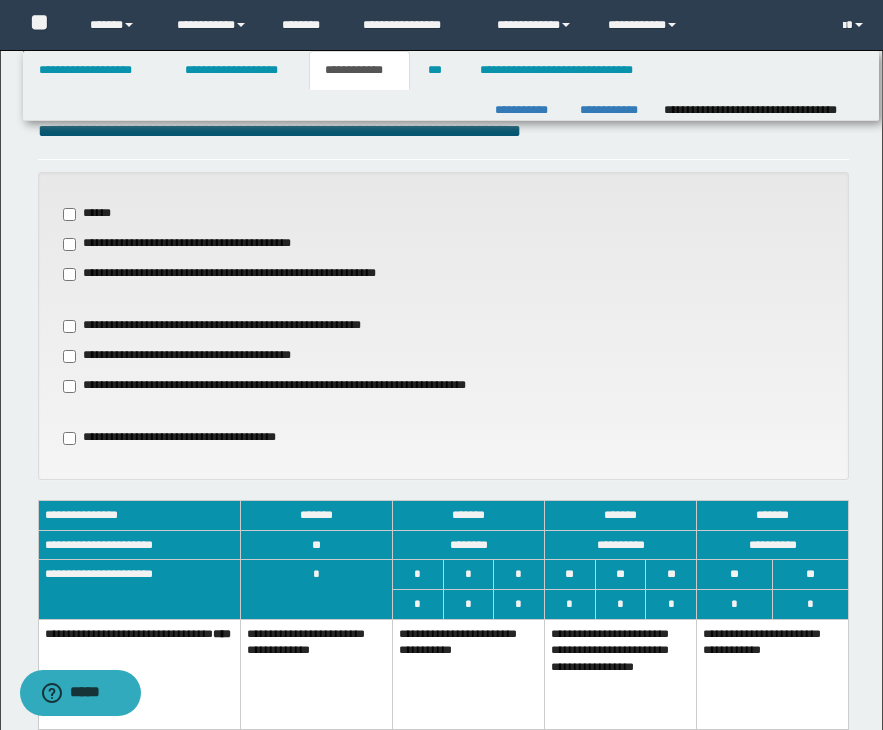 click on "**********" at bounding box center (469, 674) 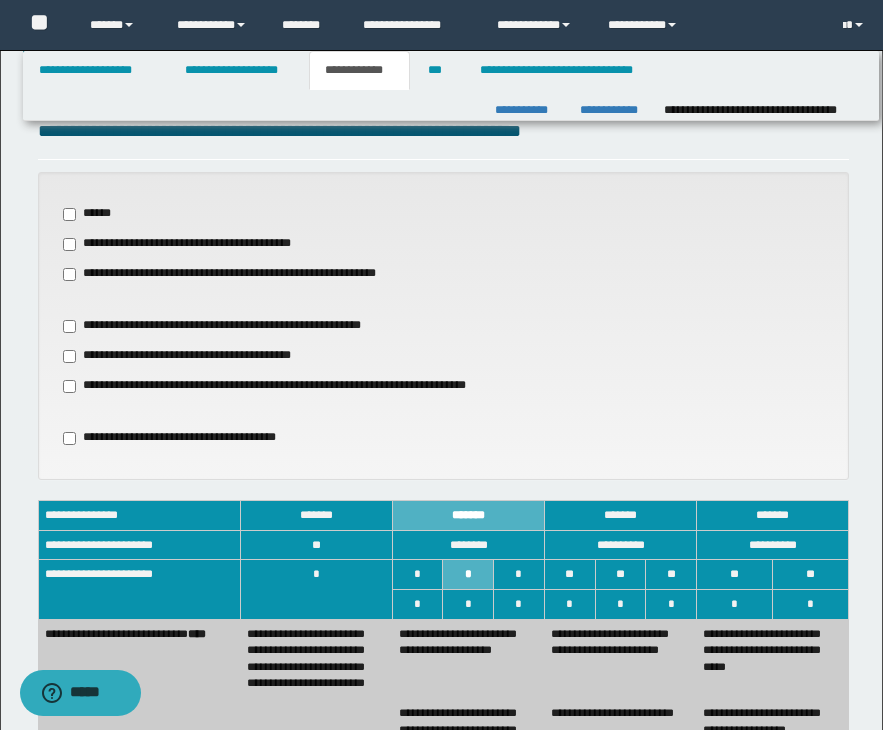 click on "**********" at bounding box center [469, 739] 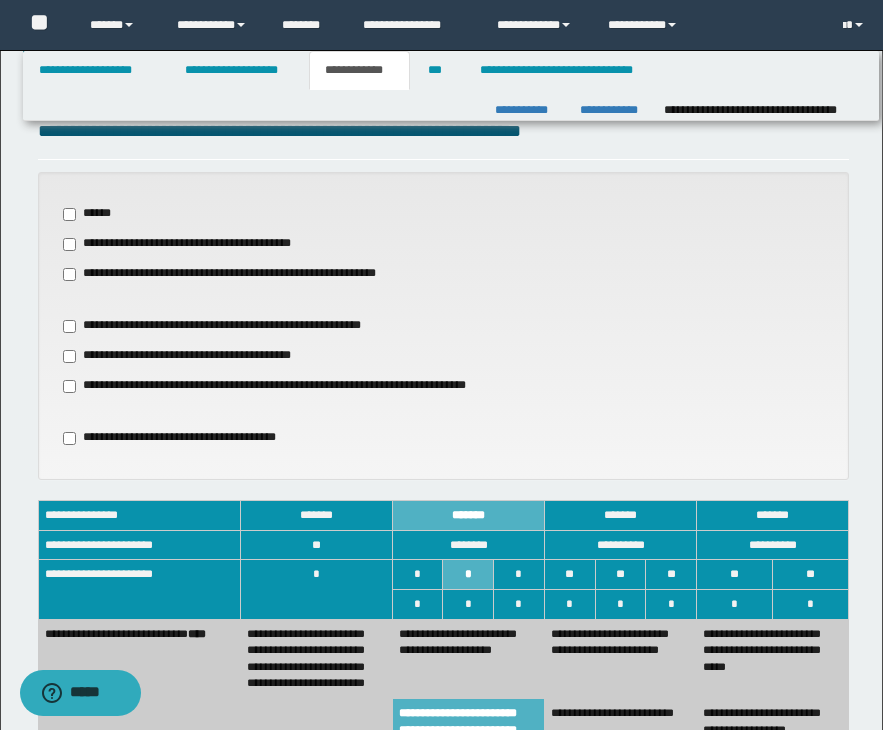 click on "**********" at bounding box center [443, 326] 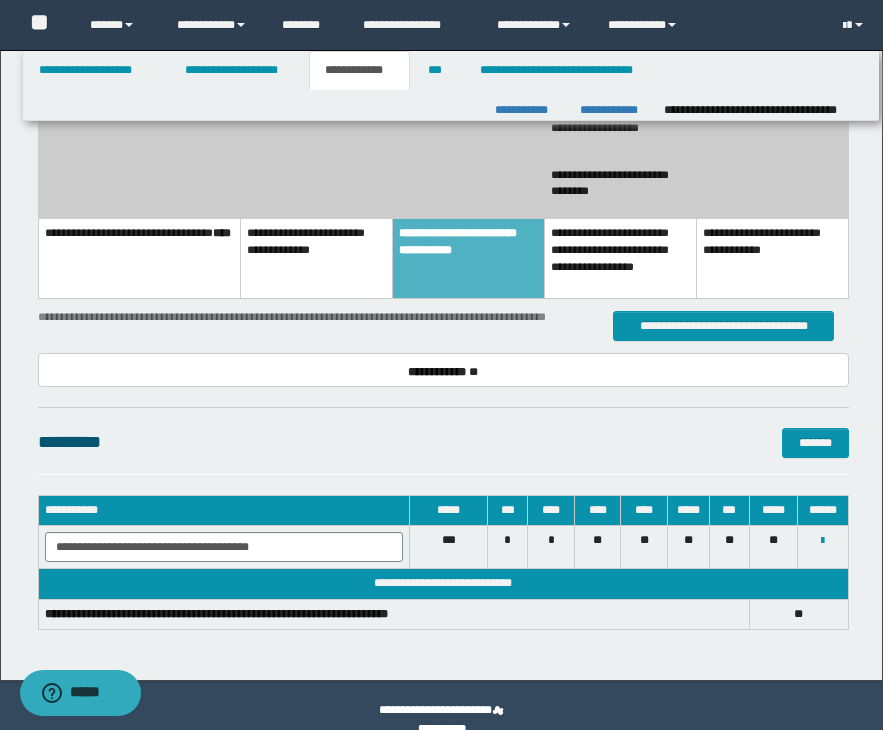 scroll, scrollTop: 1446, scrollLeft: 0, axis: vertical 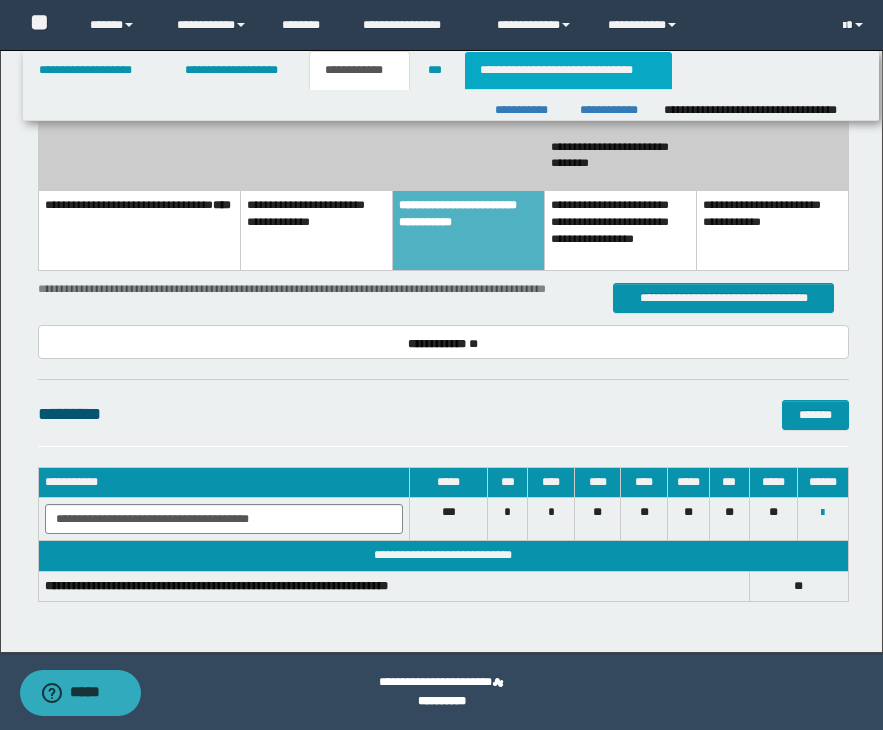 click on "**********" at bounding box center [568, 70] 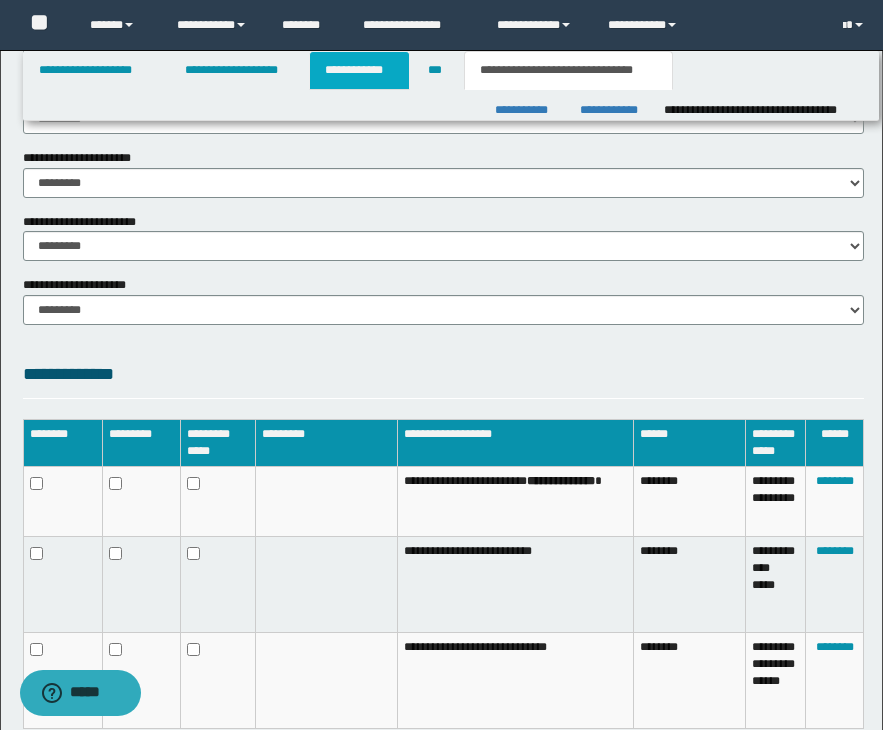 click on "**********" at bounding box center (359, 70) 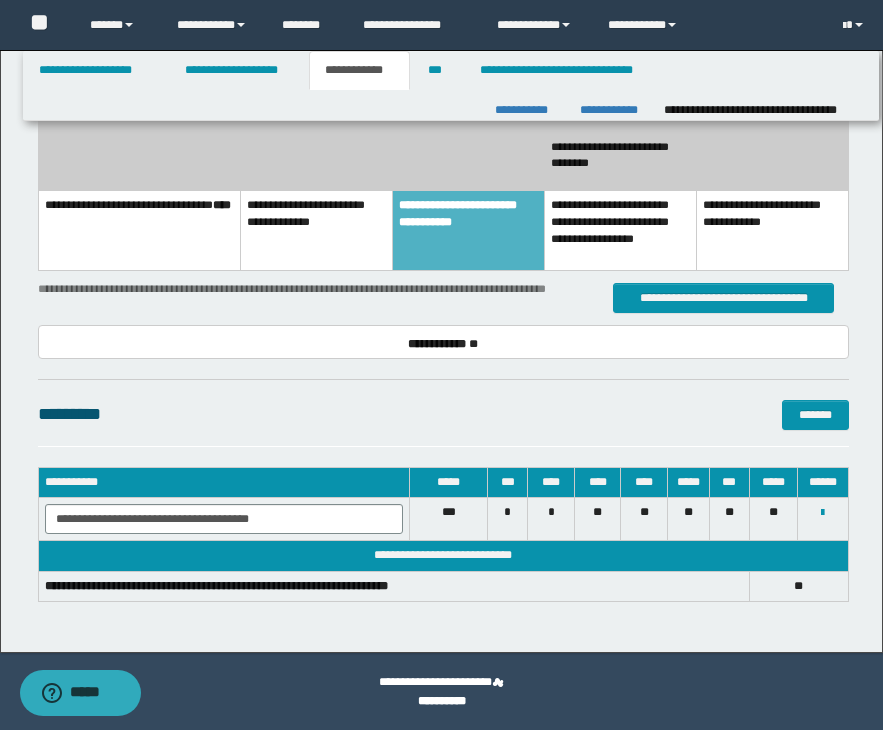 click on "**********" at bounding box center (443, -34) 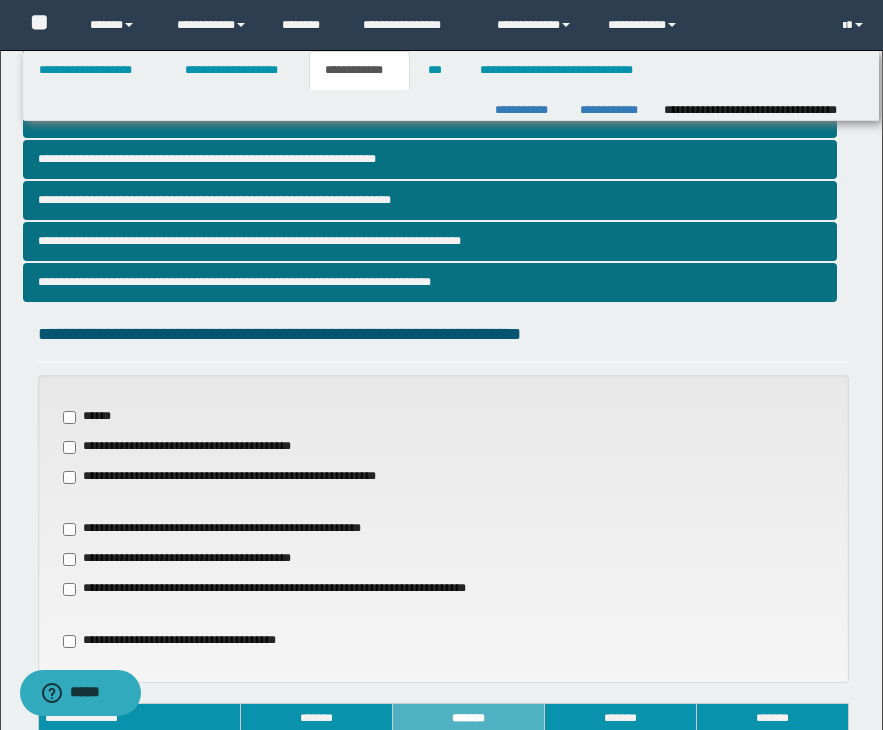 scroll, scrollTop: 406, scrollLeft: 0, axis: vertical 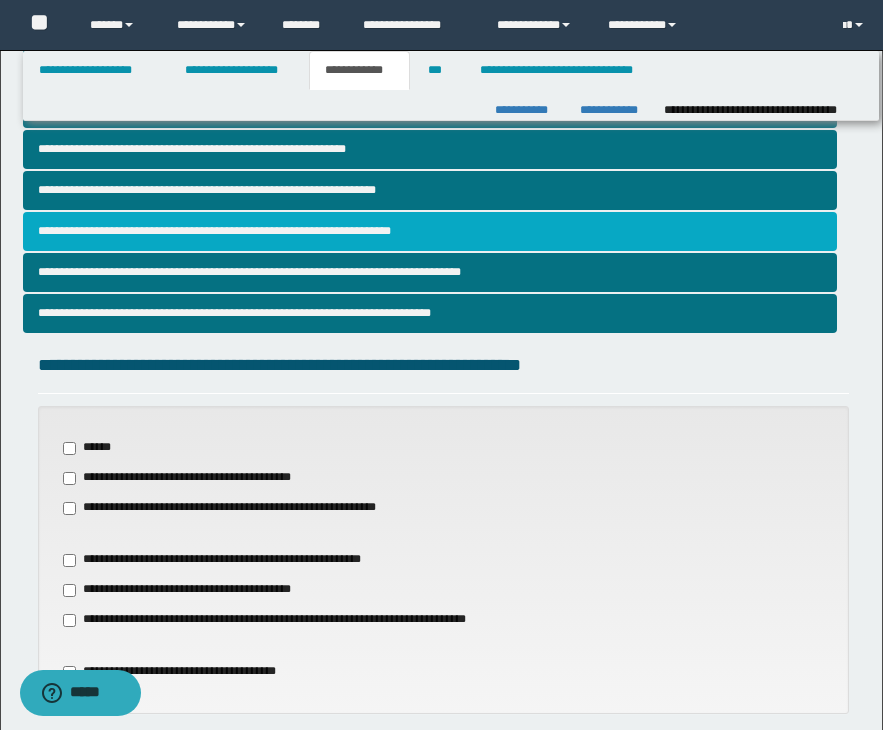 click on "**********" at bounding box center [430, 231] 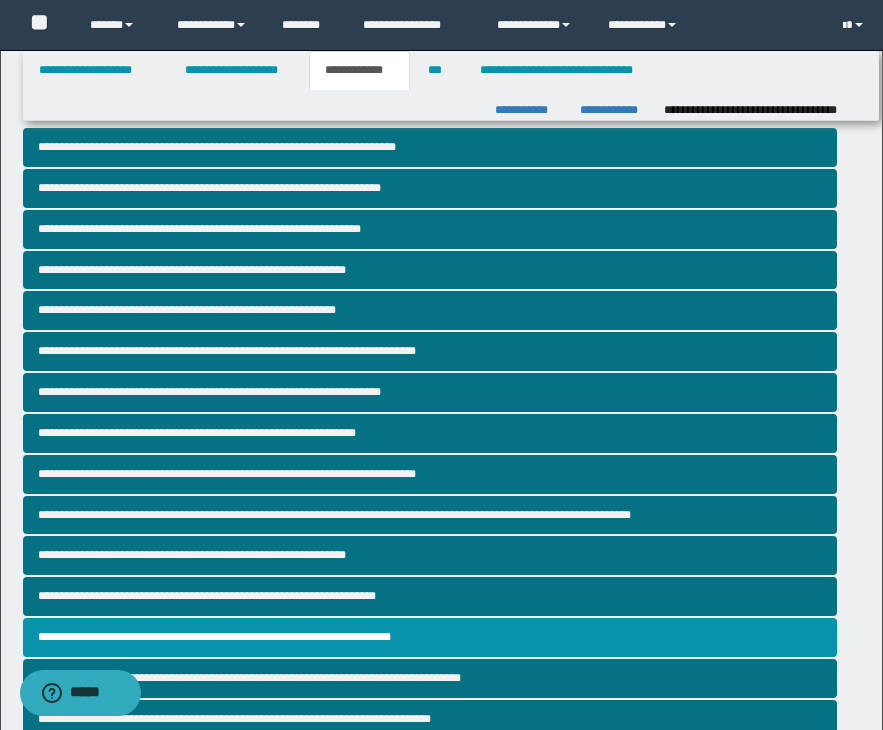 click on "**********" at bounding box center [441, 1008] 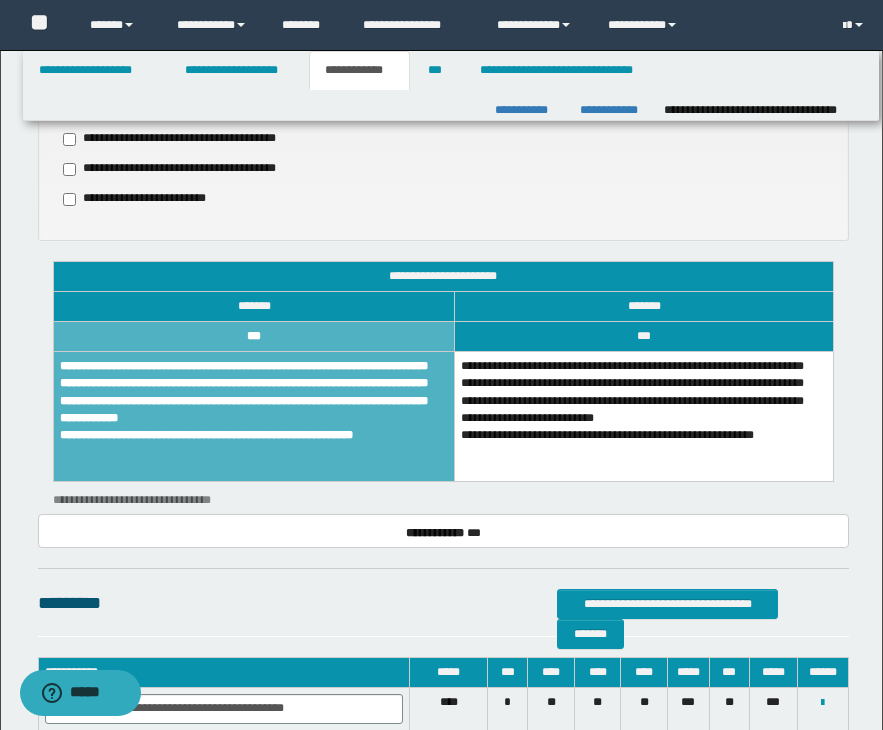 scroll, scrollTop: 1160, scrollLeft: 0, axis: vertical 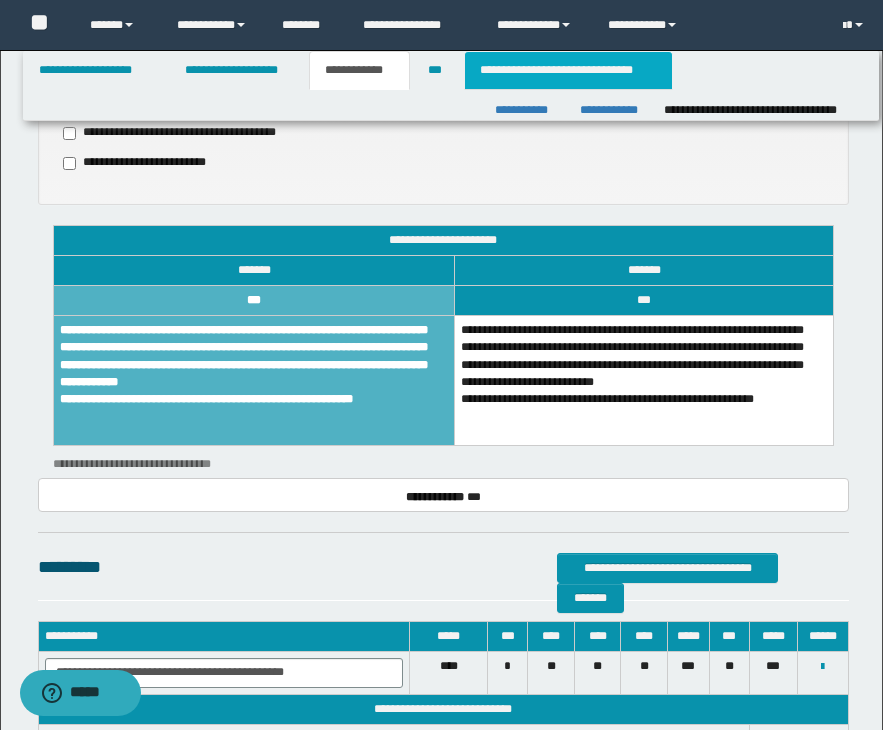 click on "**********" at bounding box center [568, 70] 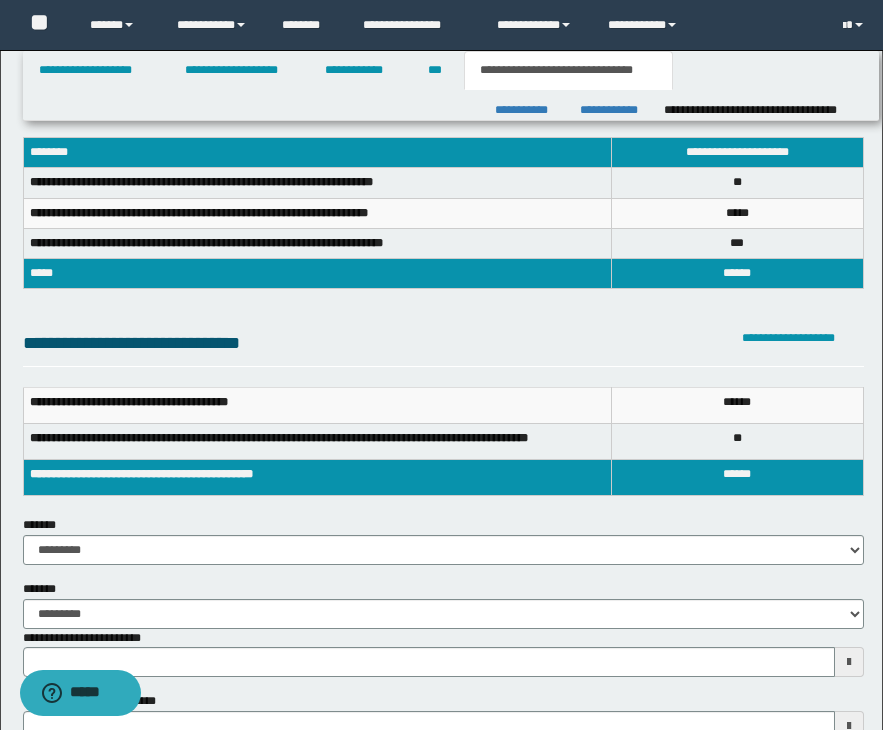 scroll, scrollTop: 40, scrollLeft: 0, axis: vertical 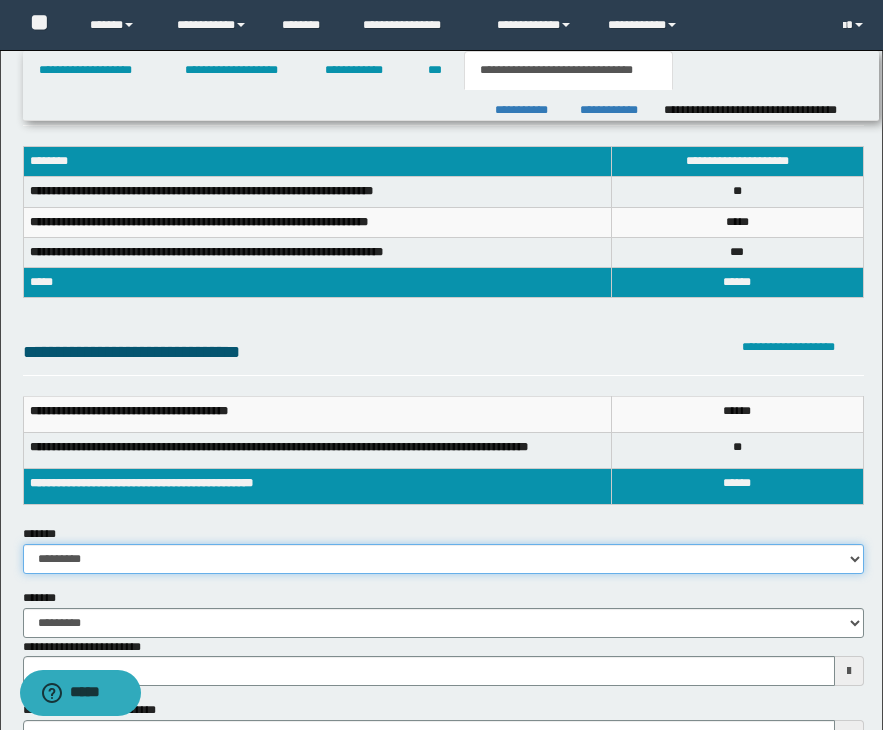 click on "**********" at bounding box center (443, 559) 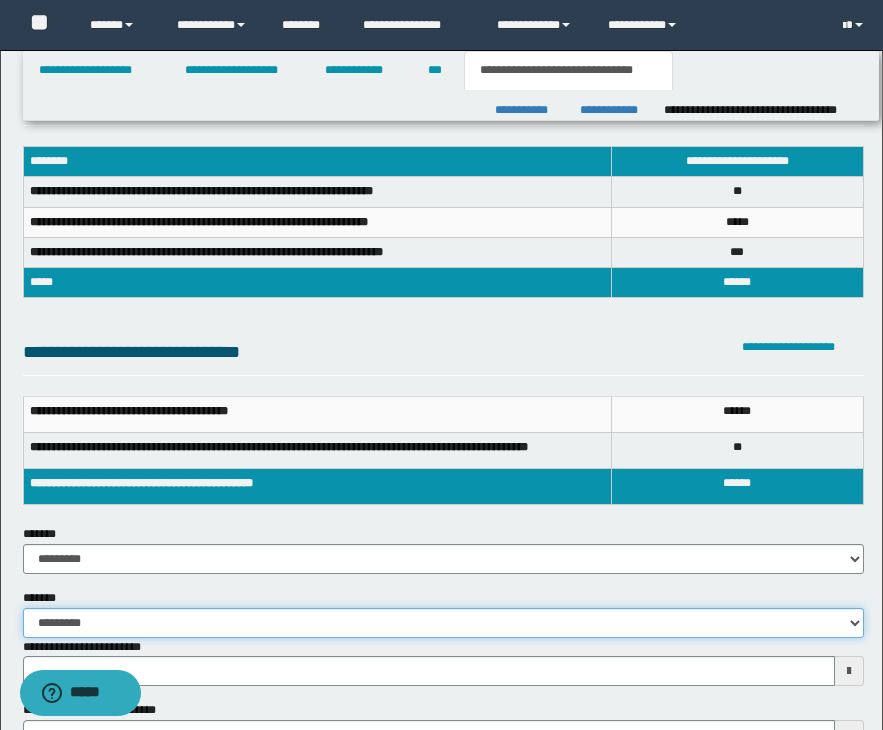 click on "**********" at bounding box center [443, 623] 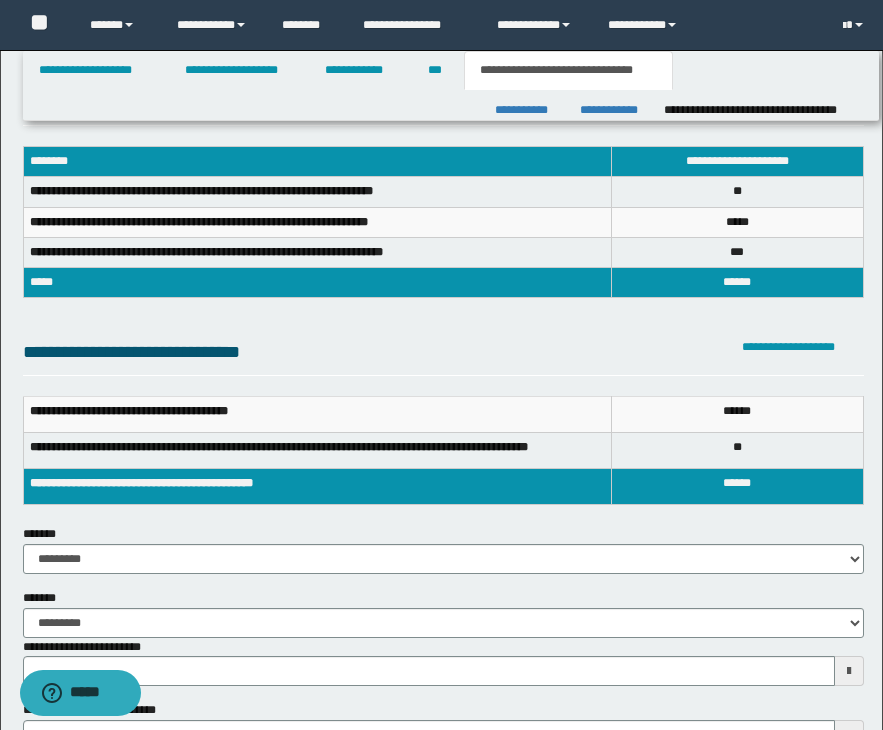 click on "**********" at bounding box center (441, 1107) 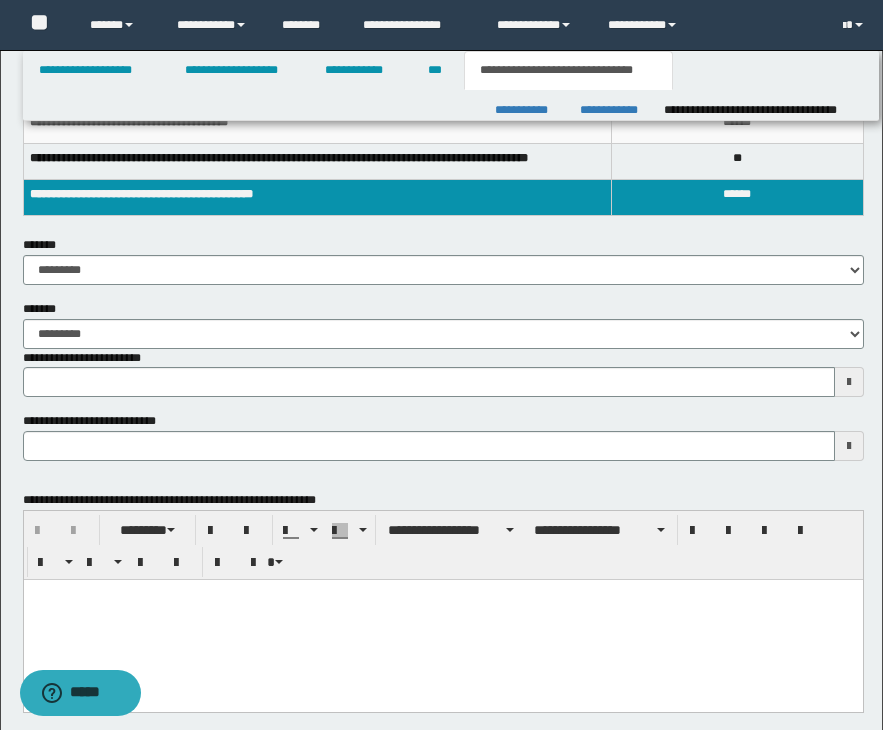 scroll, scrollTop: 360, scrollLeft: 0, axis: vertical 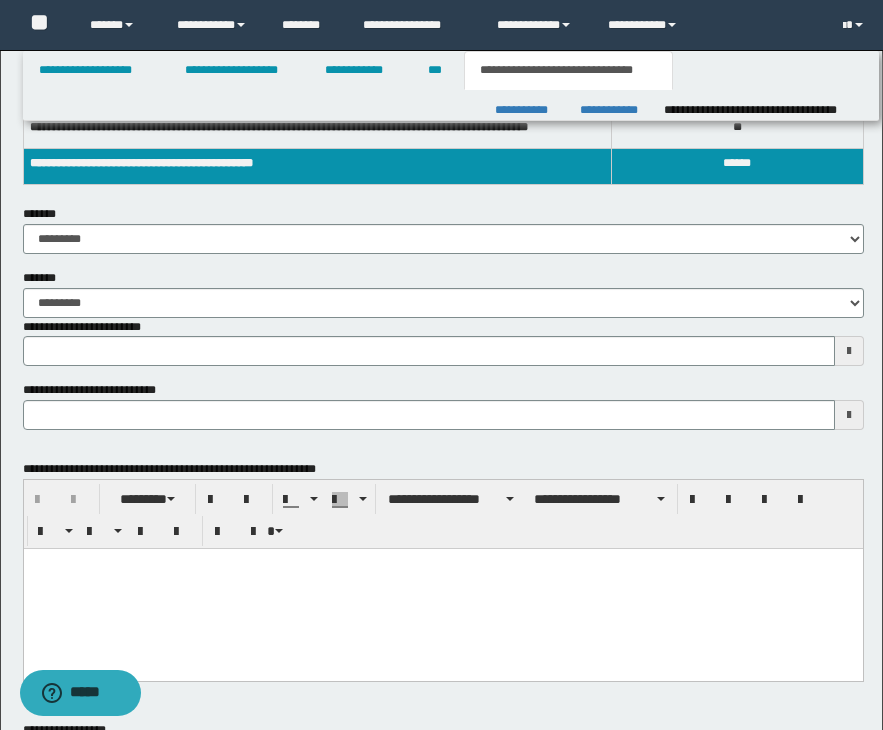 click at bounding box center (442, 589) 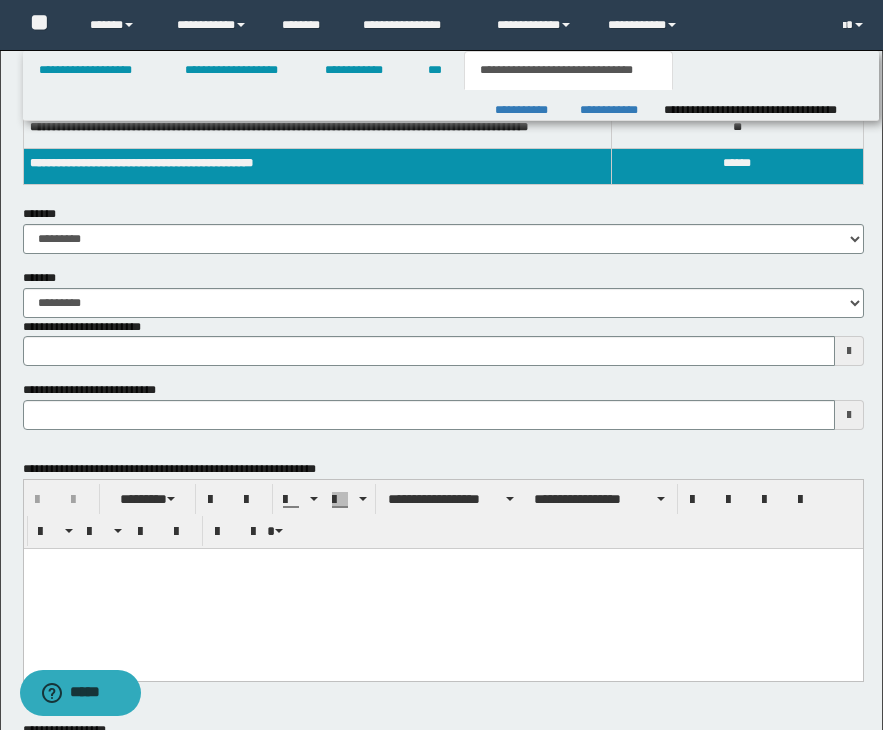 paste 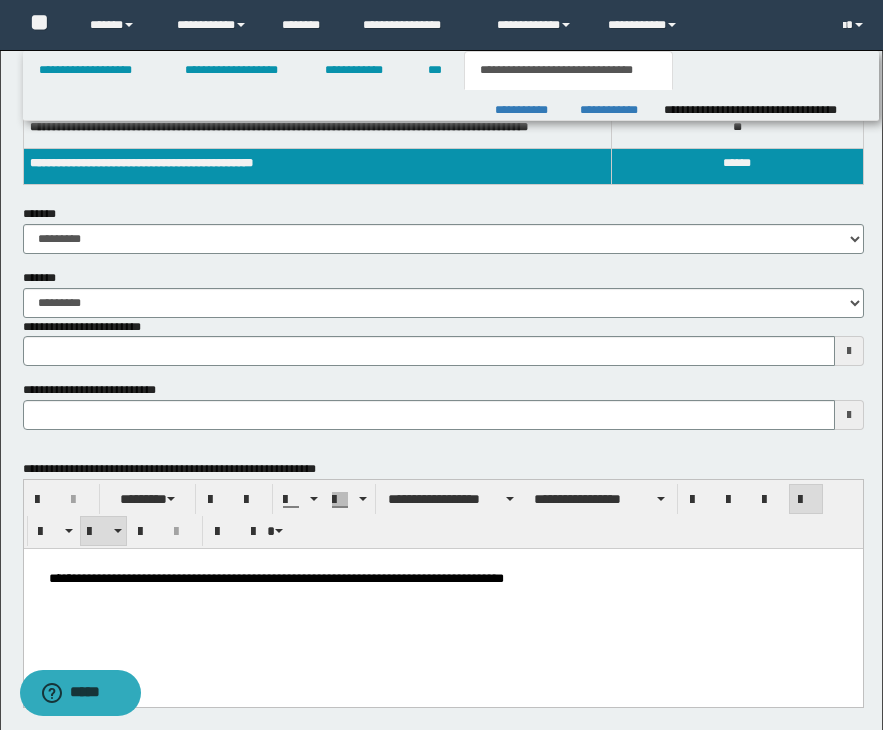 click on "**********" at bounding box center (442, 578) 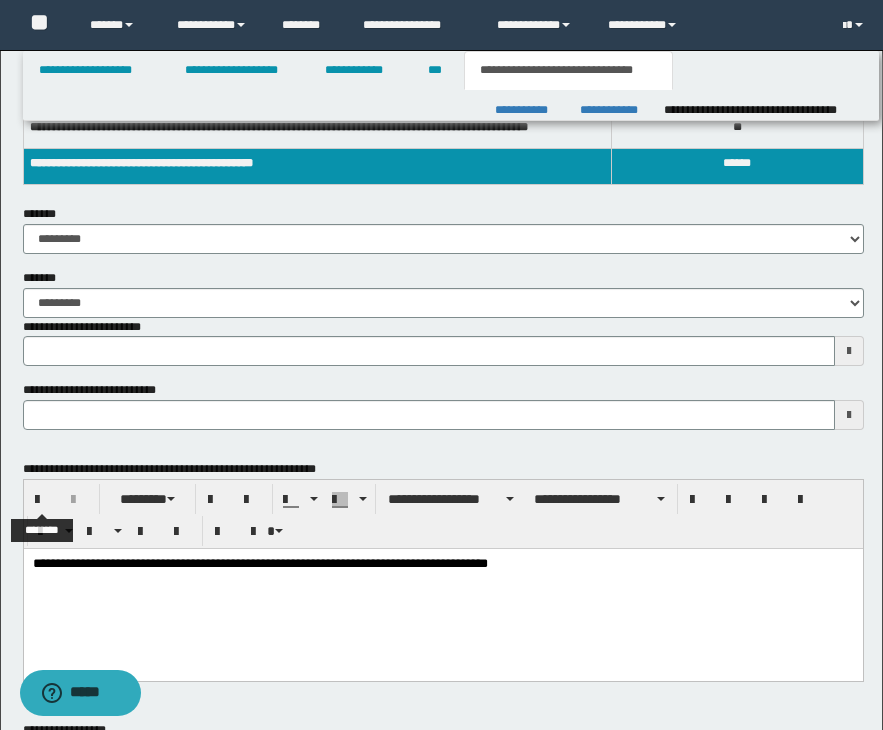 type 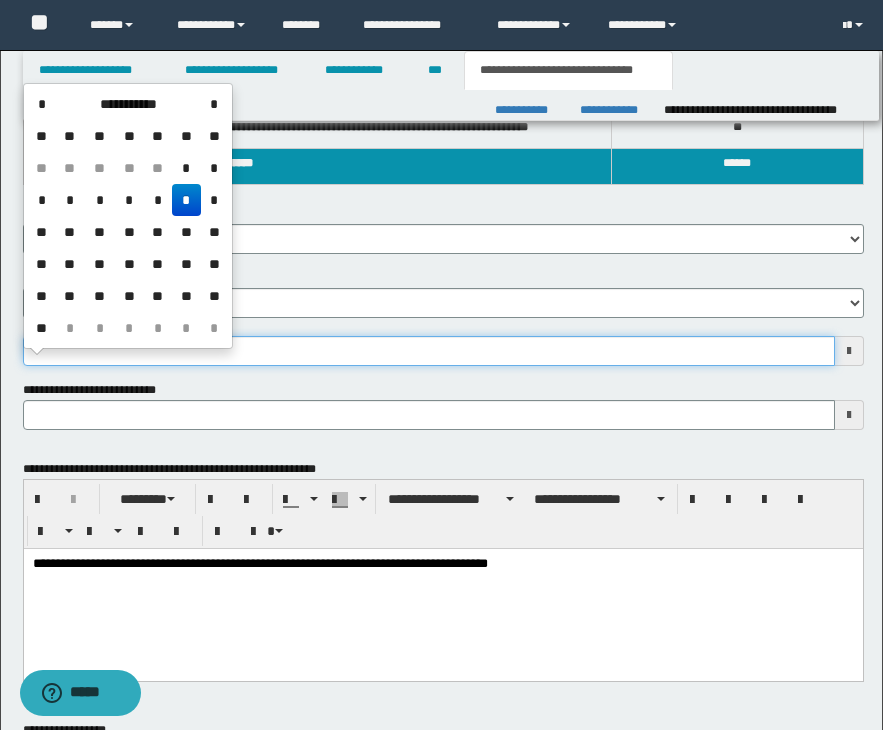 click on "**********" at bounding box center [429, 351] 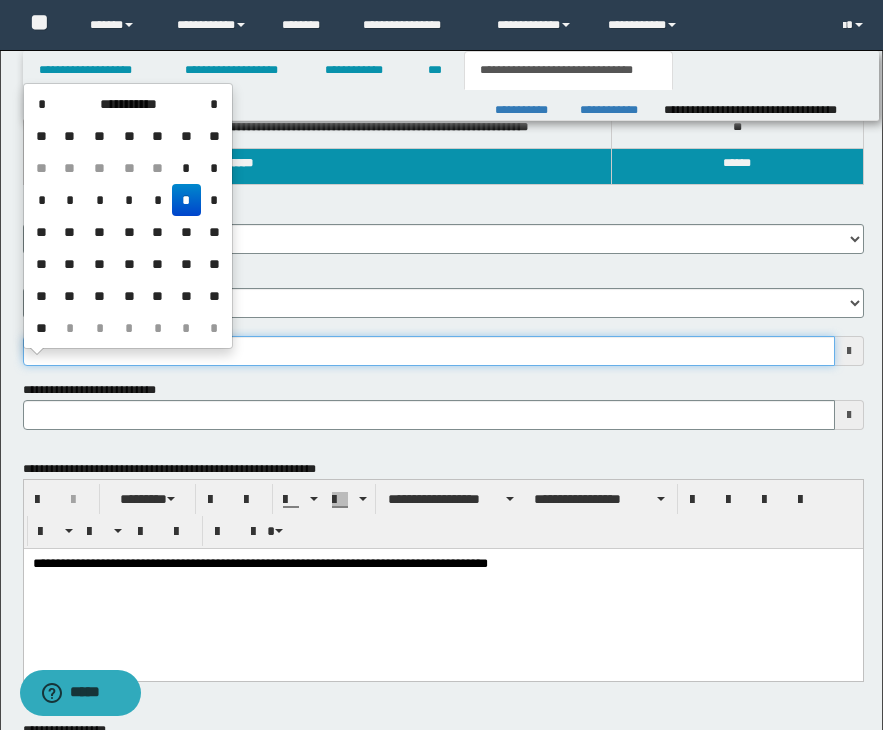 type on "**********" 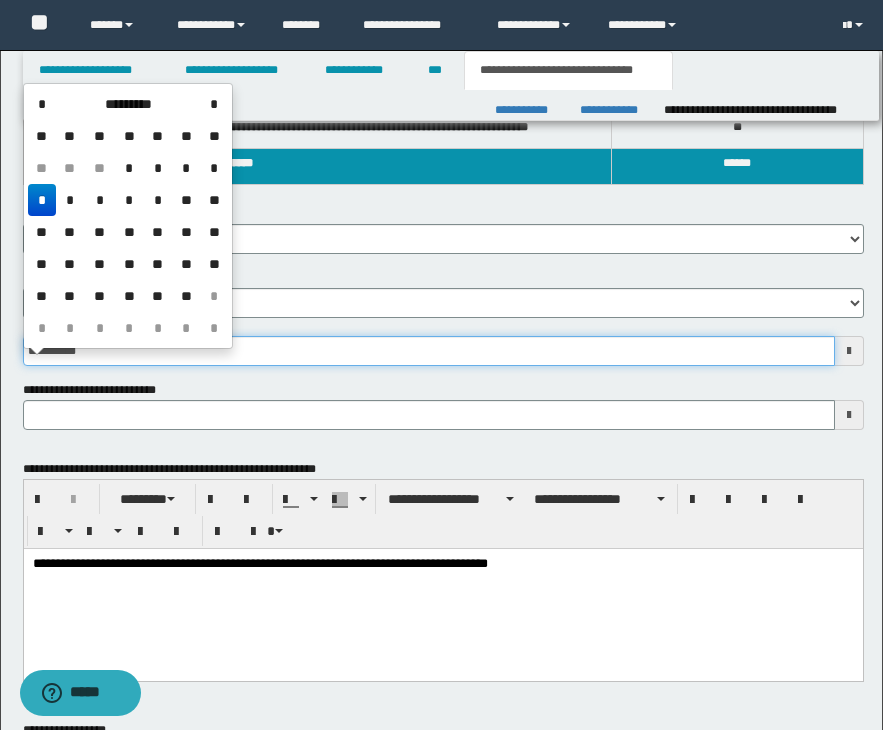 type 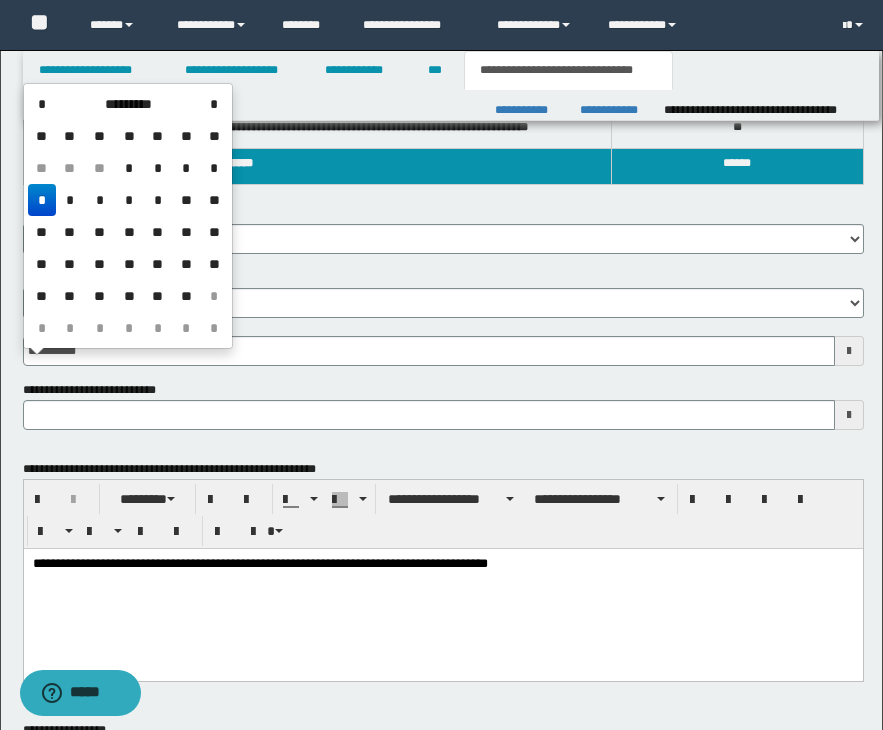 type on "**********" 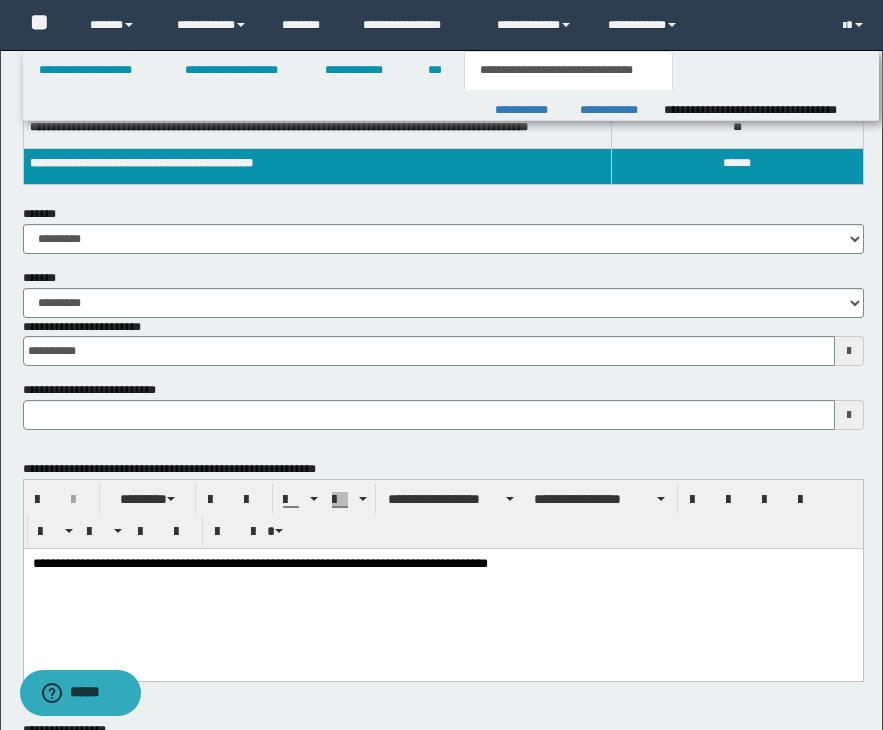 click on "**********" at bounding box center [443, 229] 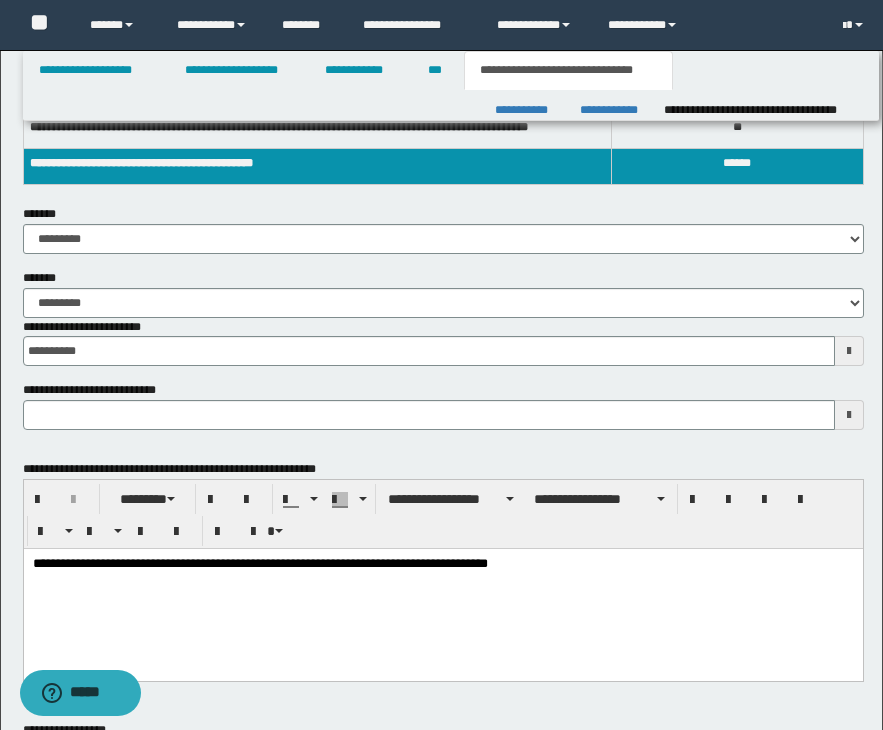type 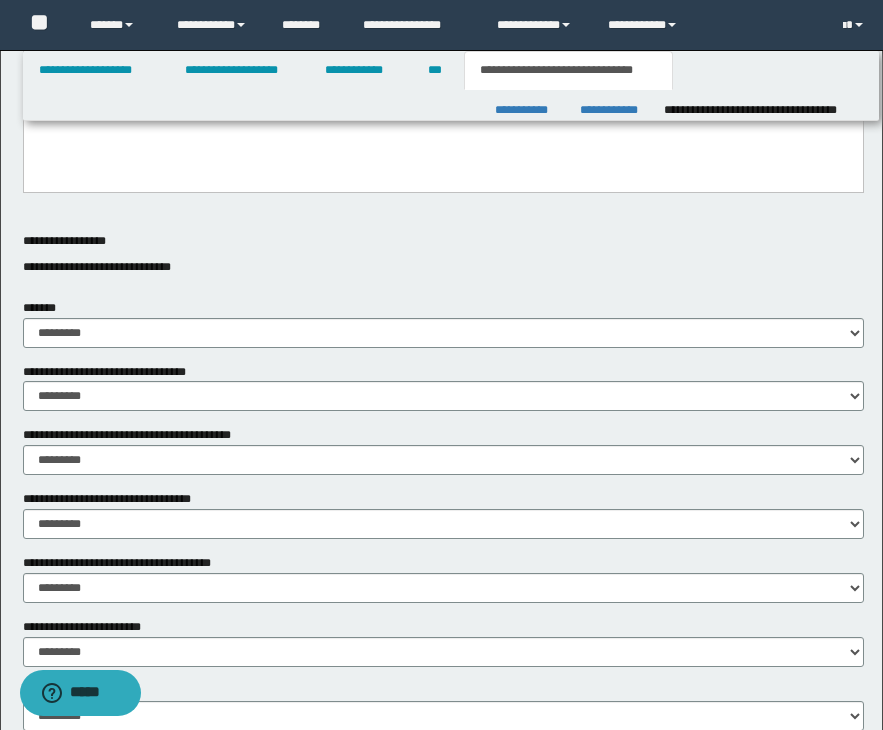 scroll, scrollTop: 880, scrollLeft: 0, axis: vertical 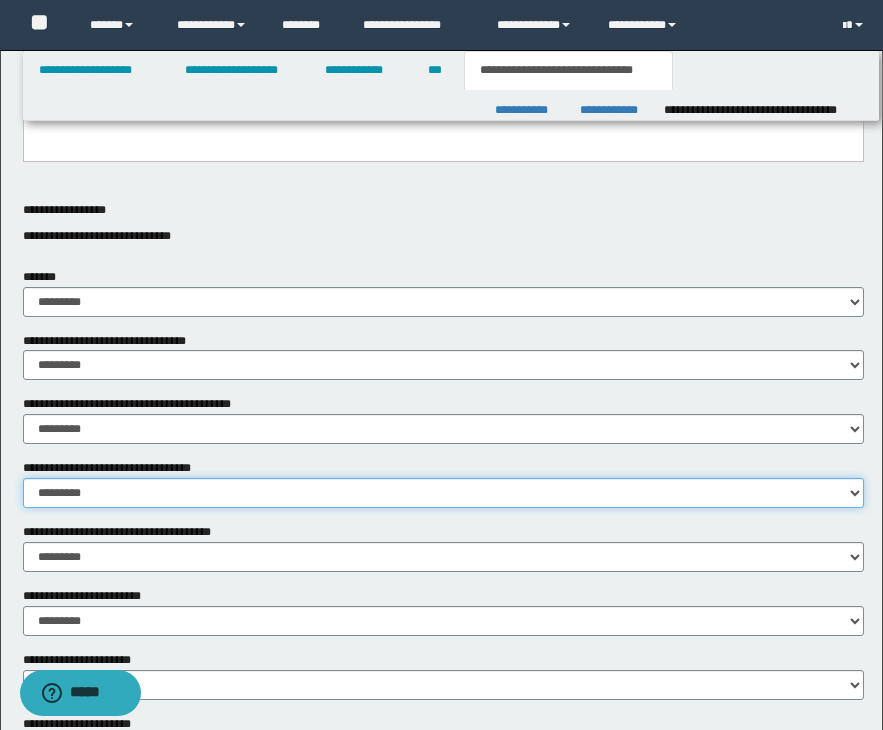 click on "*********
**
**" at bounding box center [443, 493] 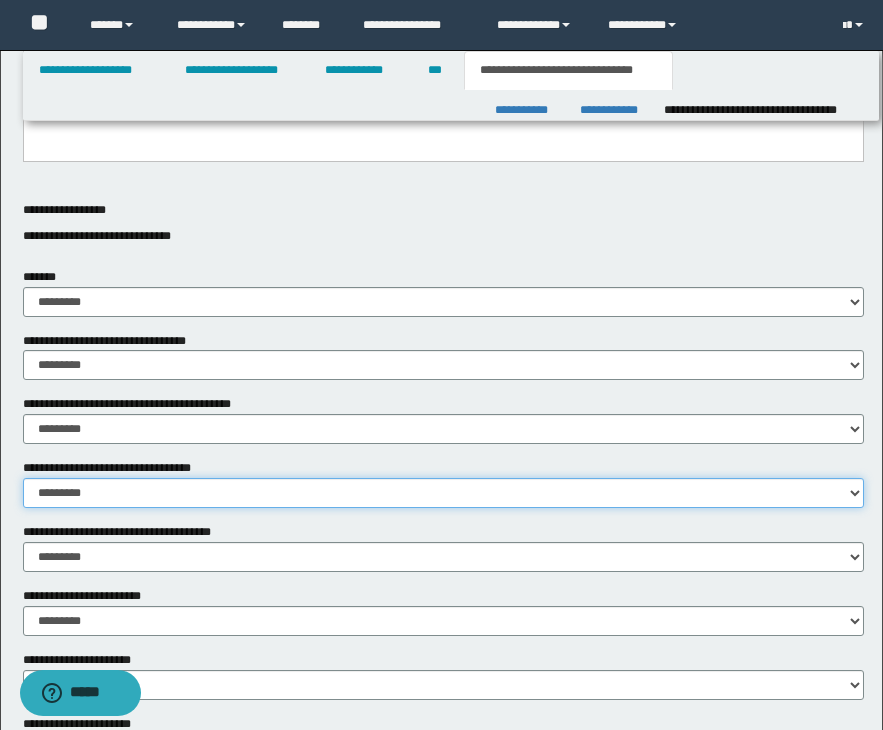 select on "*" 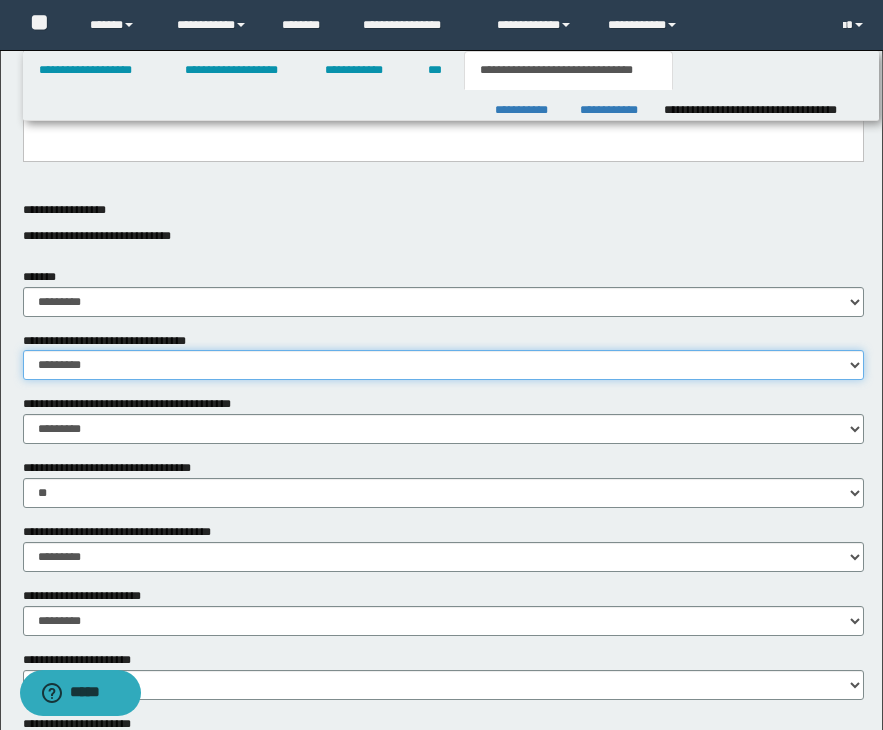 click on "*********
**
**" at bounding box center [443, 365] 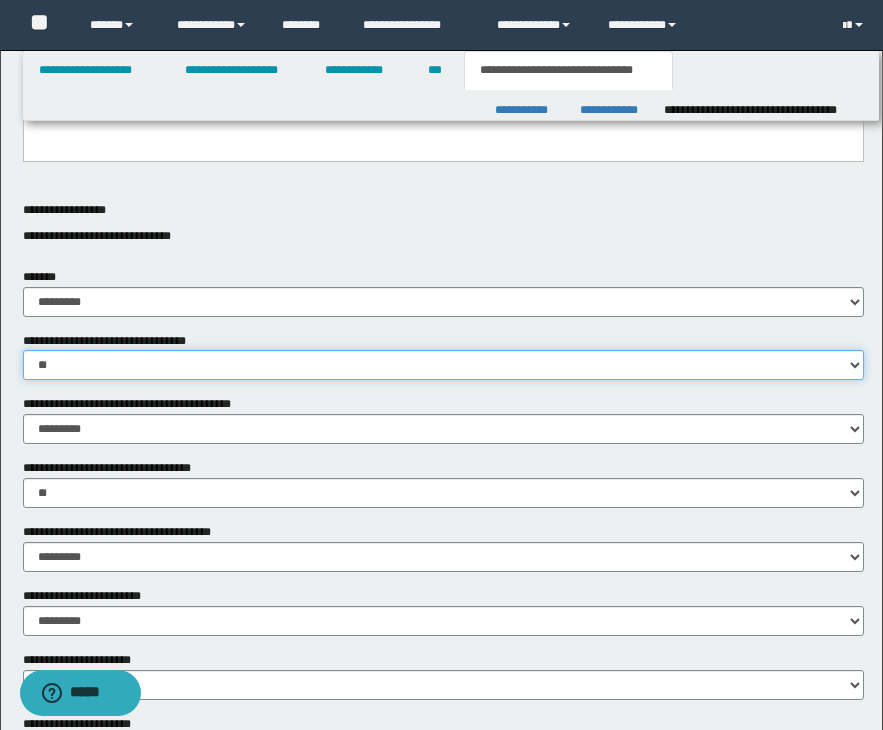 click on "*********
**
**" at bounding box center (443, 365) 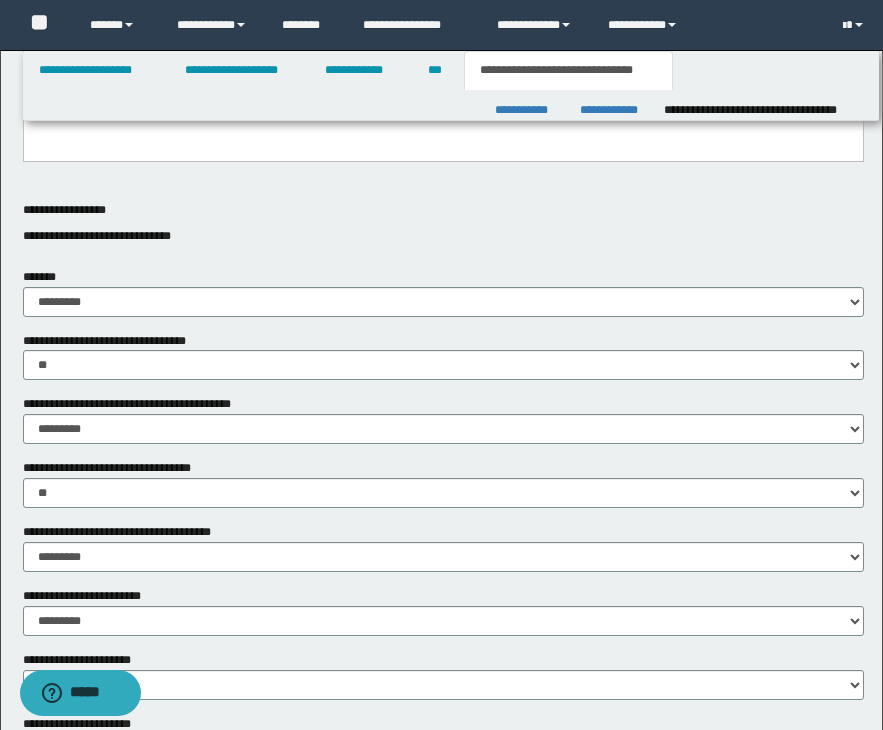 click on "*******
*********
**
**" at bounding box center [443, 292] 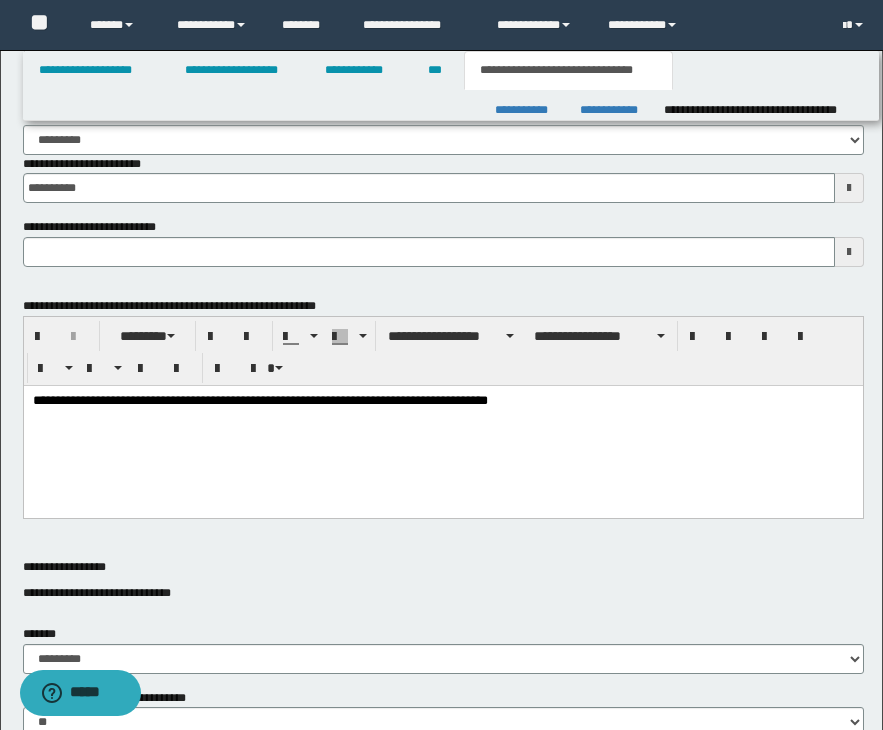 type 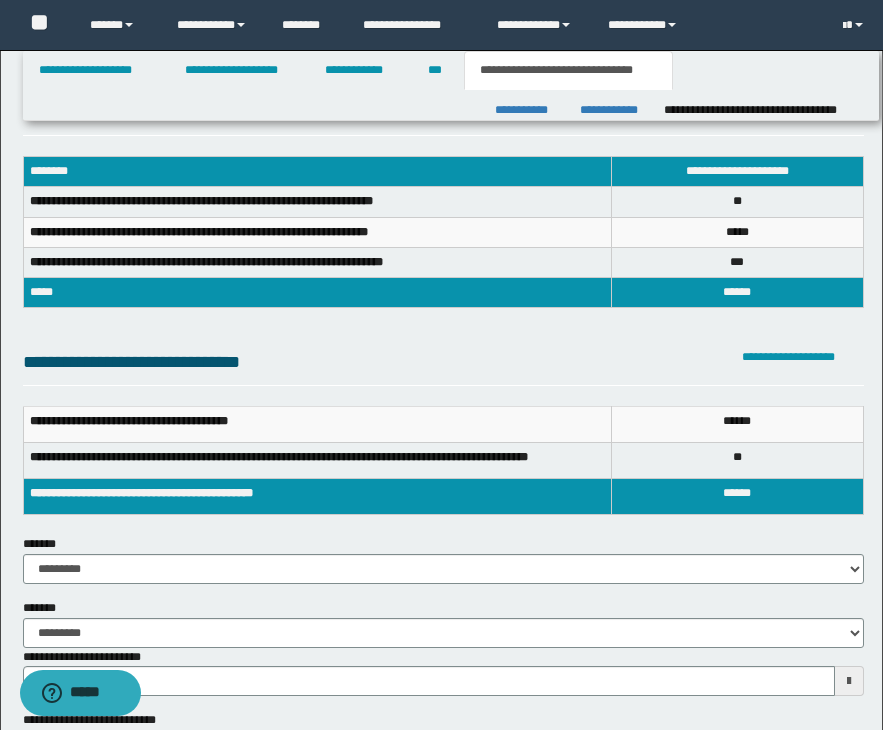 scroll, scrollTop: 0, scrollLeft: 0, axis: both 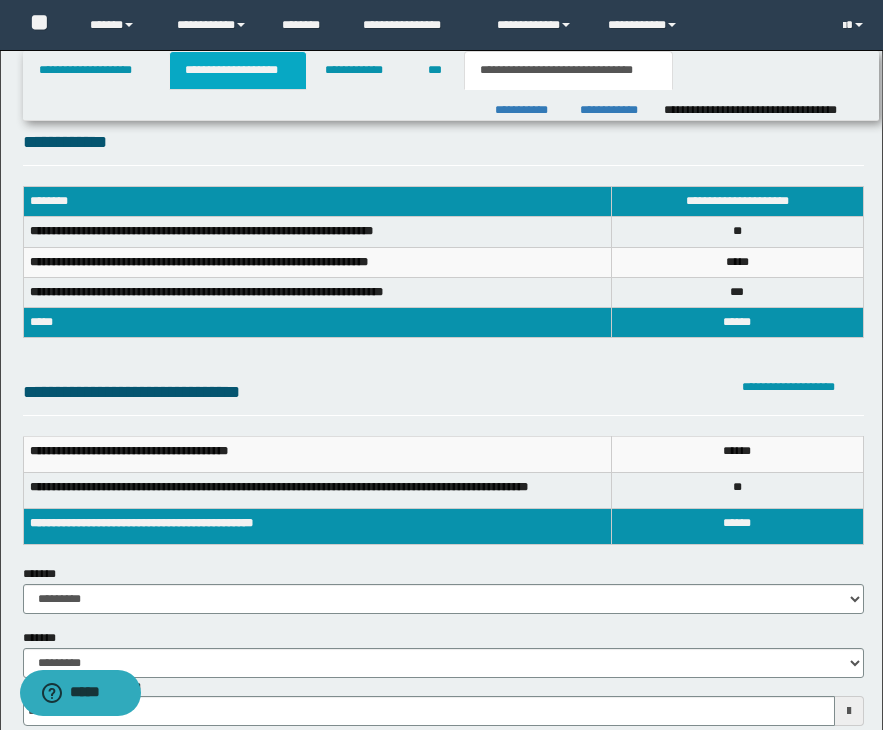 click on "**********" at bounding box center [238, 70] 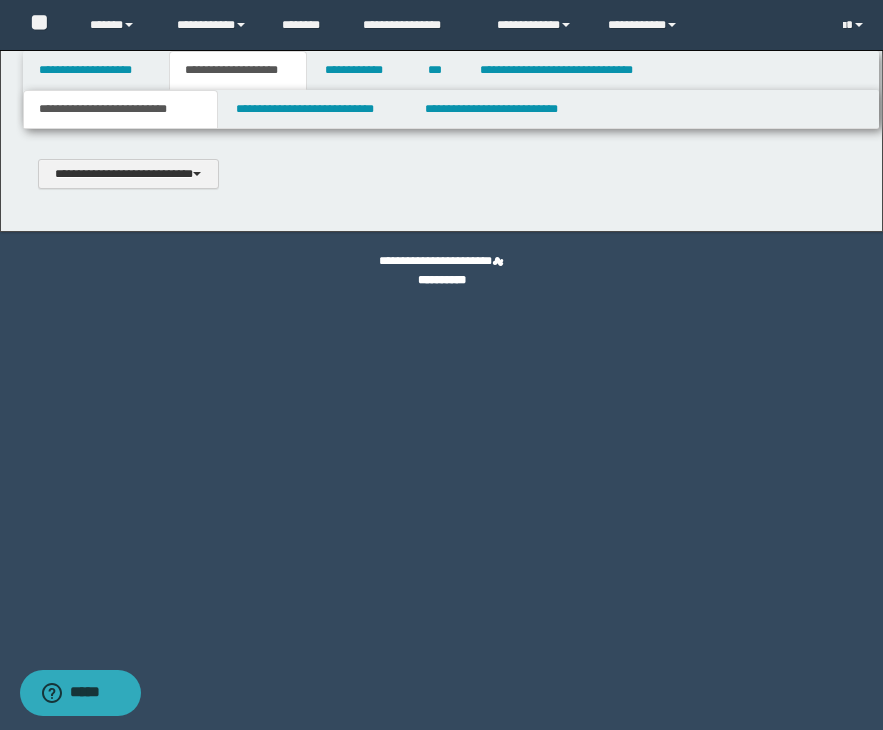 scroll, scrollTop: 0, scrollLeft: 0, axis: both 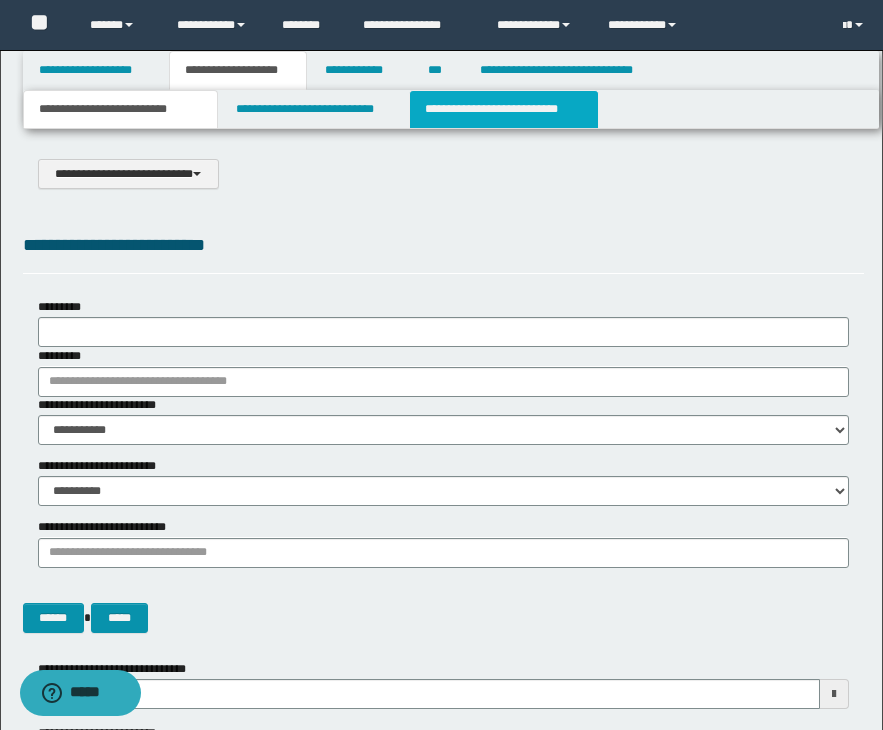 click on "**********" at bounding box center [504, 109] 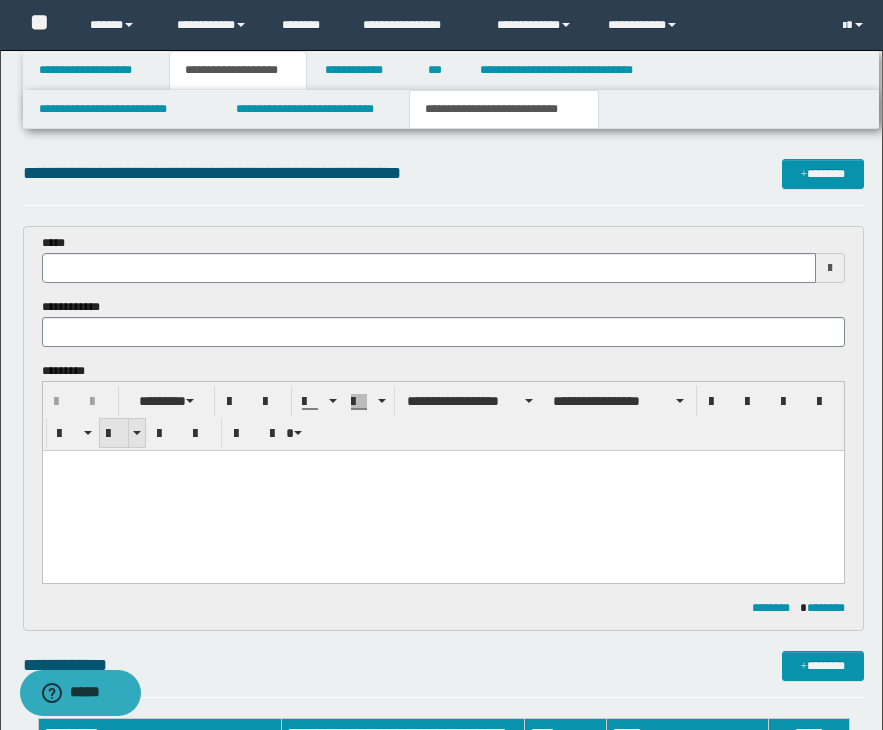 scroll, scrollTop: 0, scrollLeft: 0, axis: both 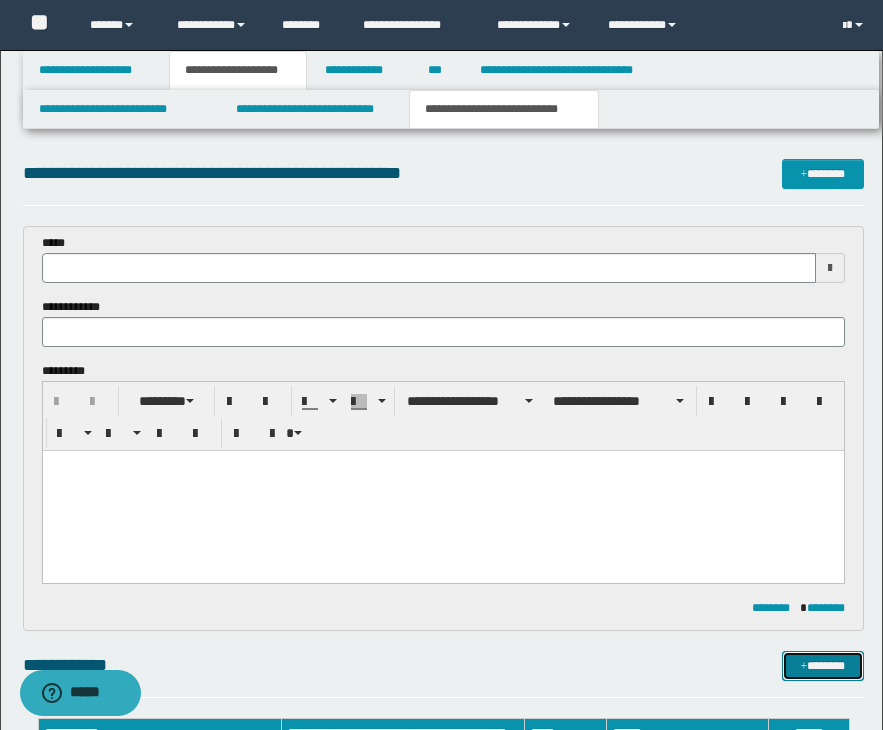 click on "*******" at bounding box center [823, 666] 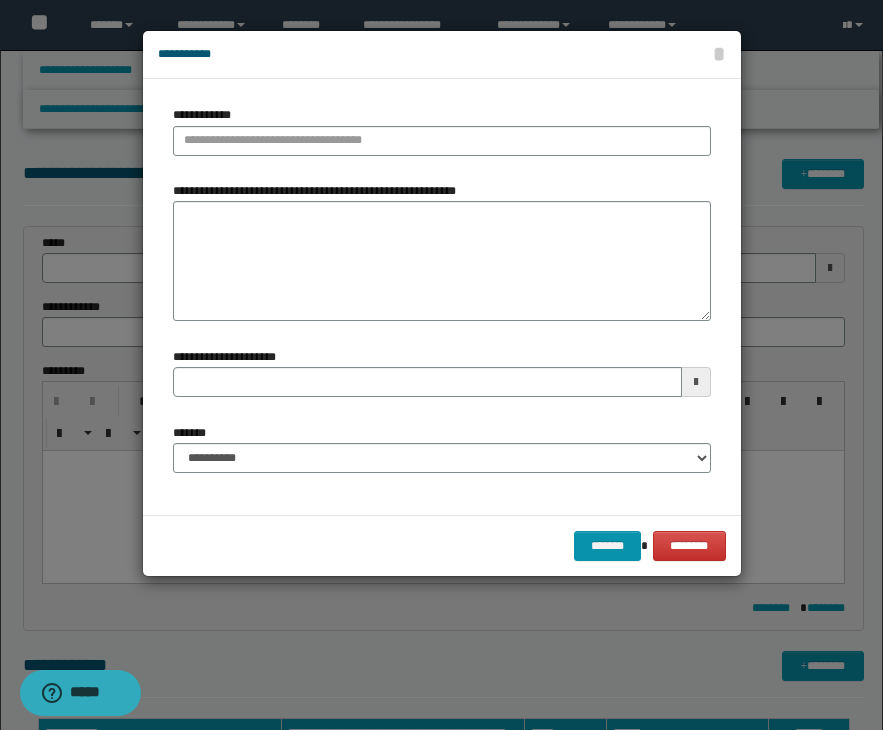 type 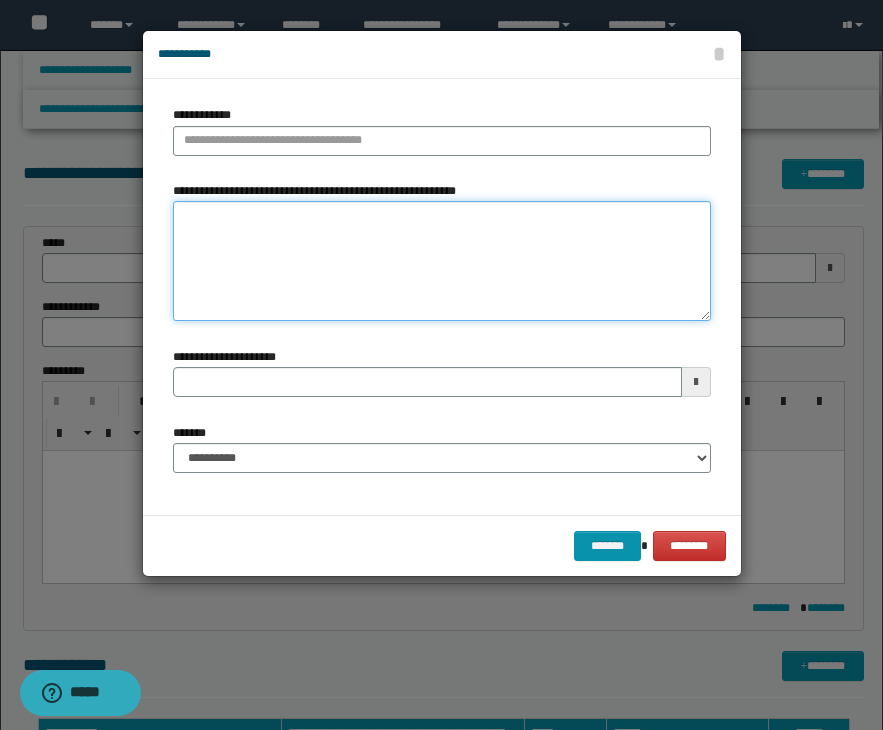 click on "**********" at bounding box center (442, 261) 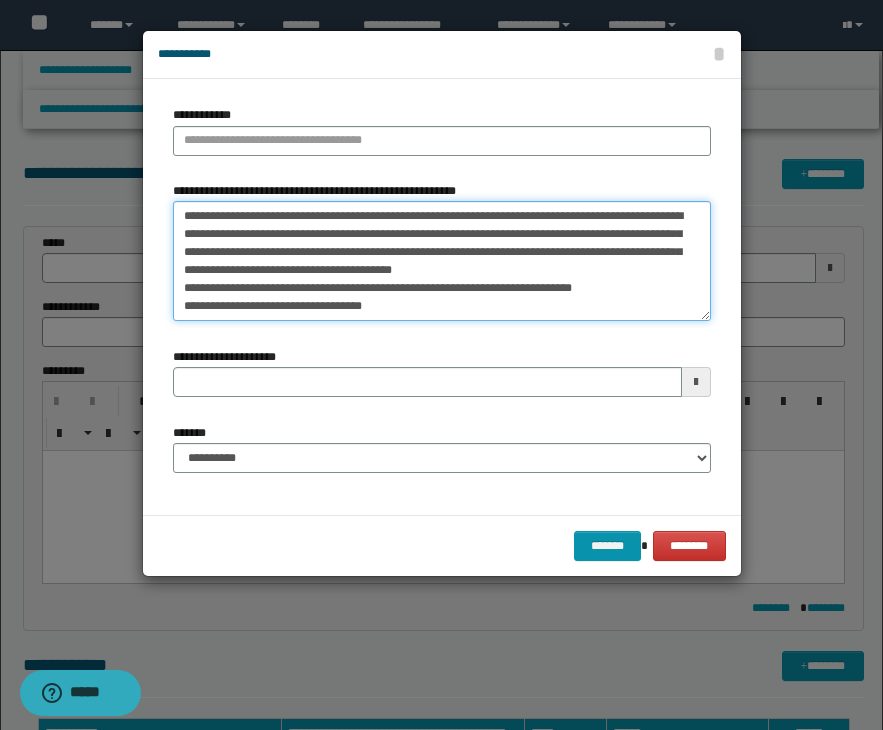 drag, startPoint x: 182, startPoint y: 252, endPoint x: 294, endPoint y: 303, distance: 123.065025 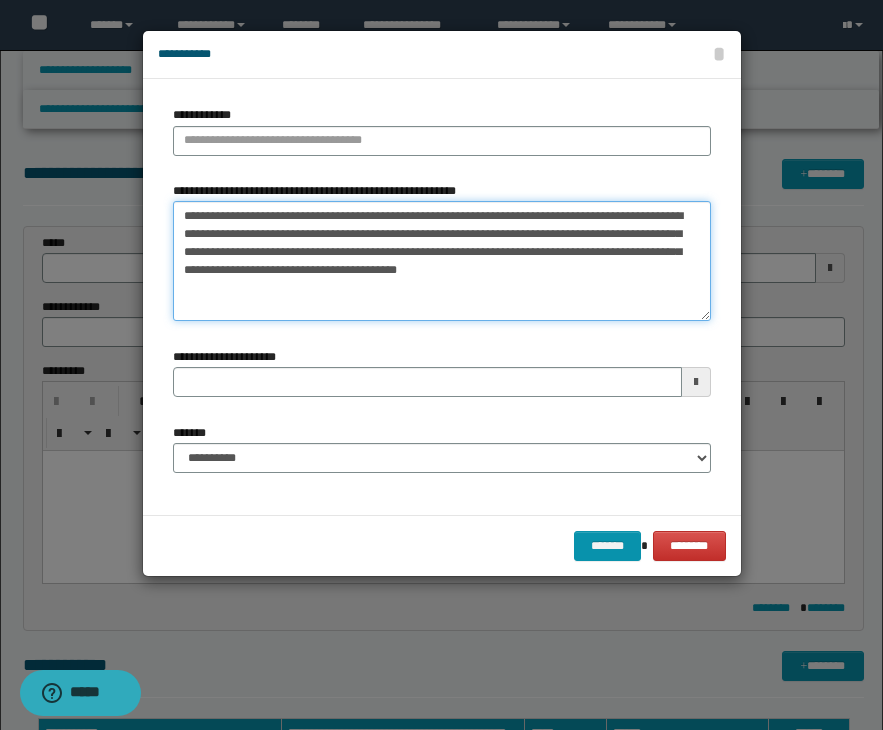 type on "**********" 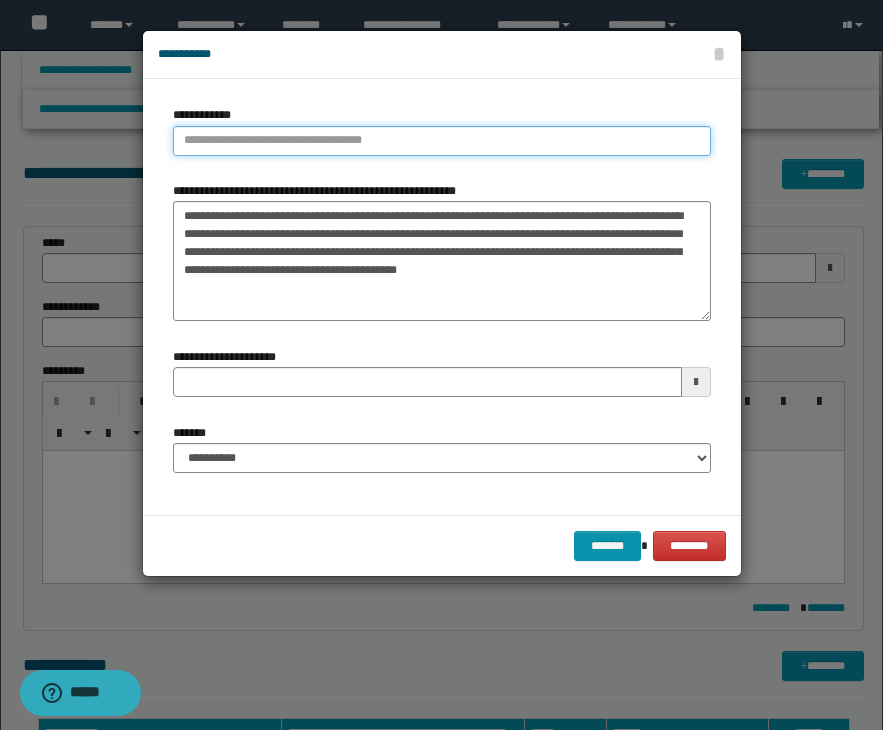 click on "**********" at bounding box center [442, 141] 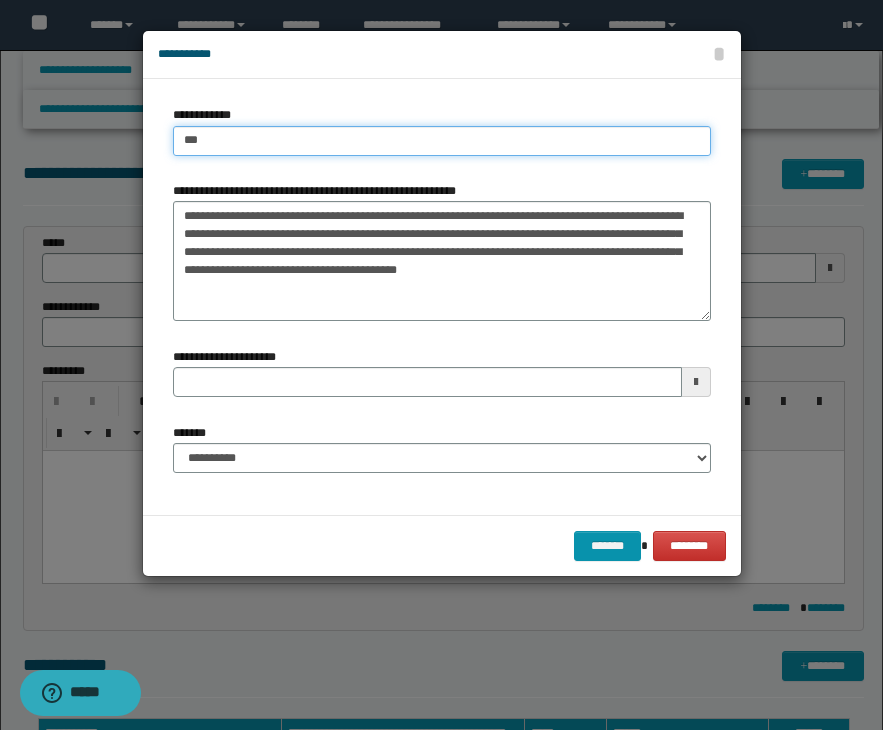 type on "****" 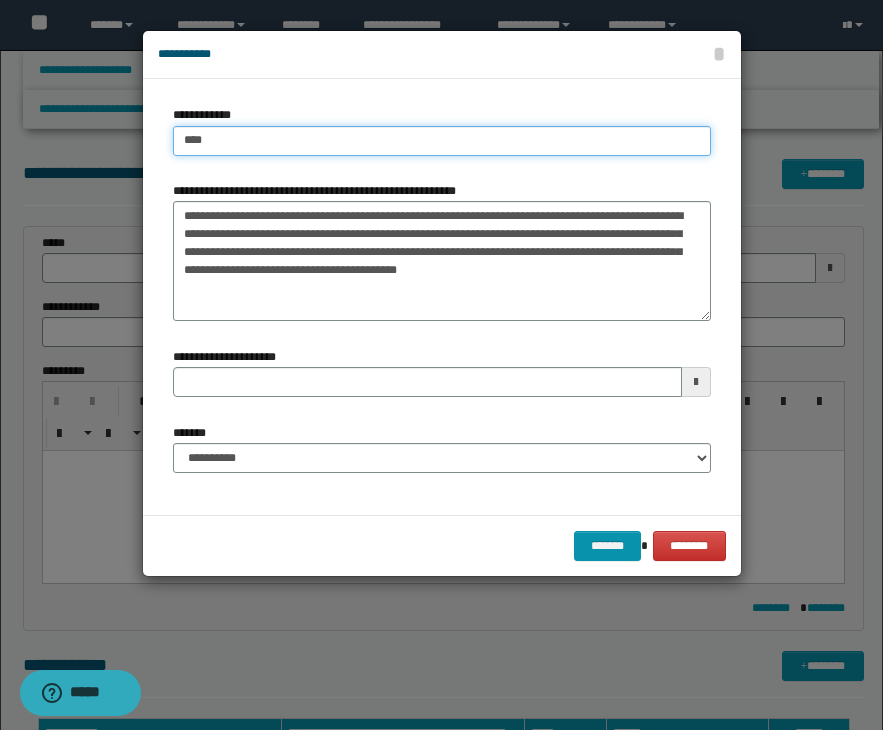 type on "****" 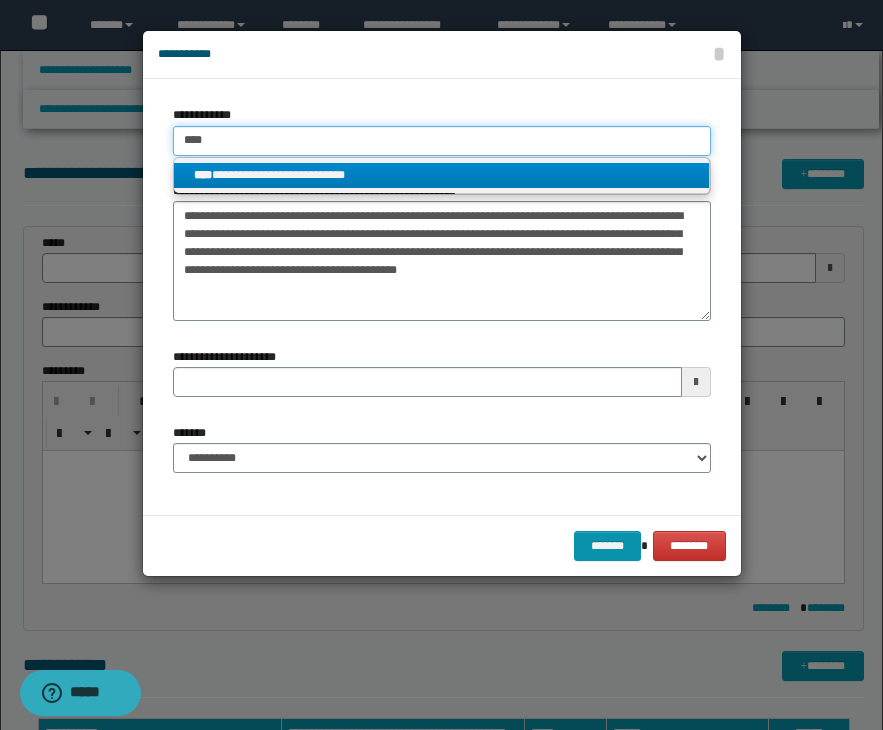 type on "****" 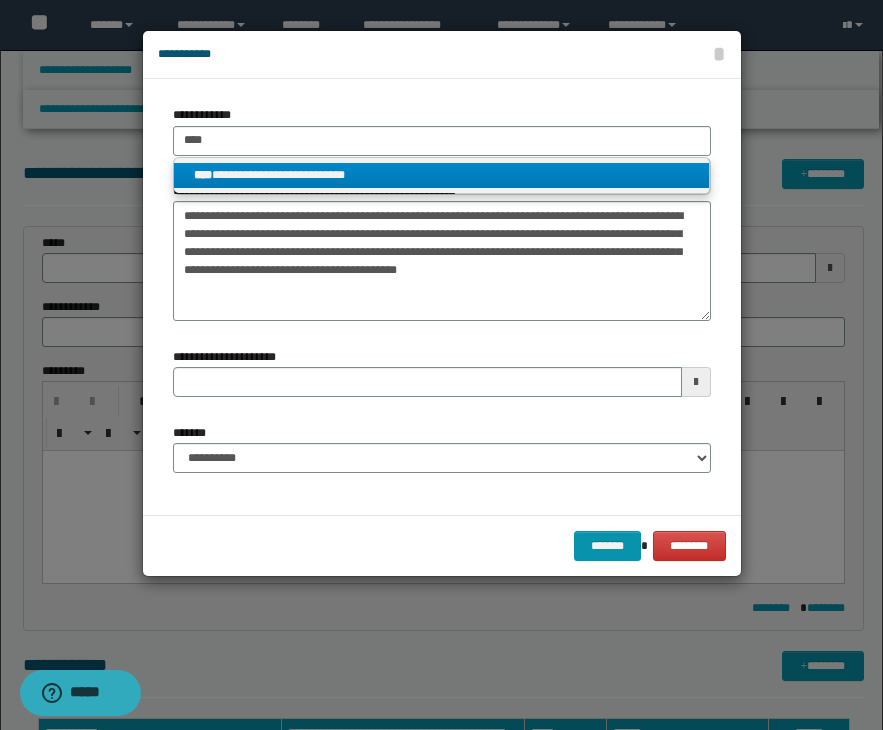 click on "**********" at bounding box center [441, 175] 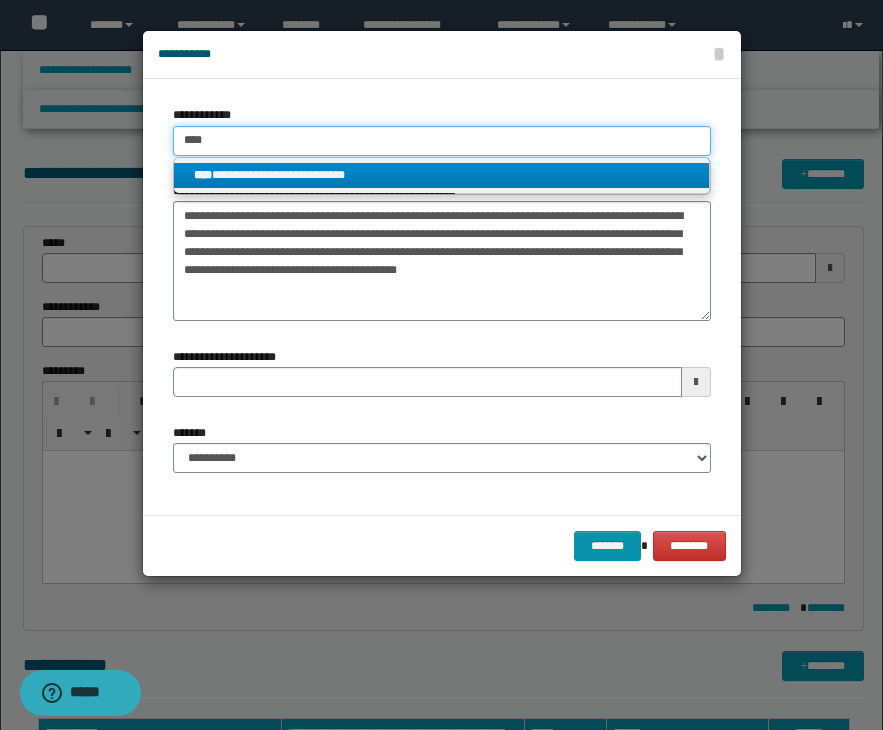 type 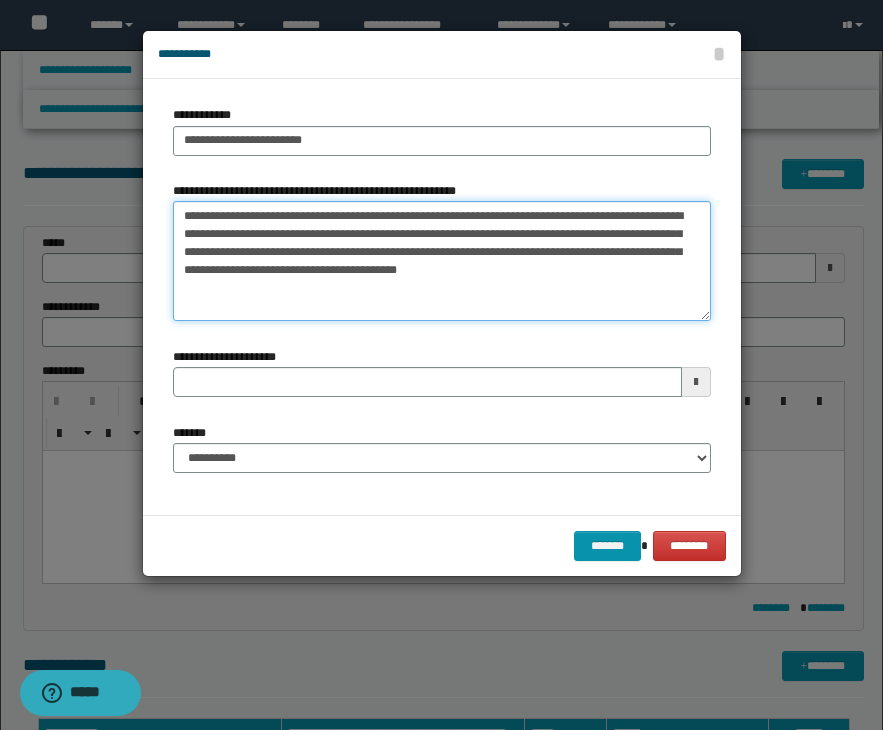 click on "**********" at bounding box center [442, 261] 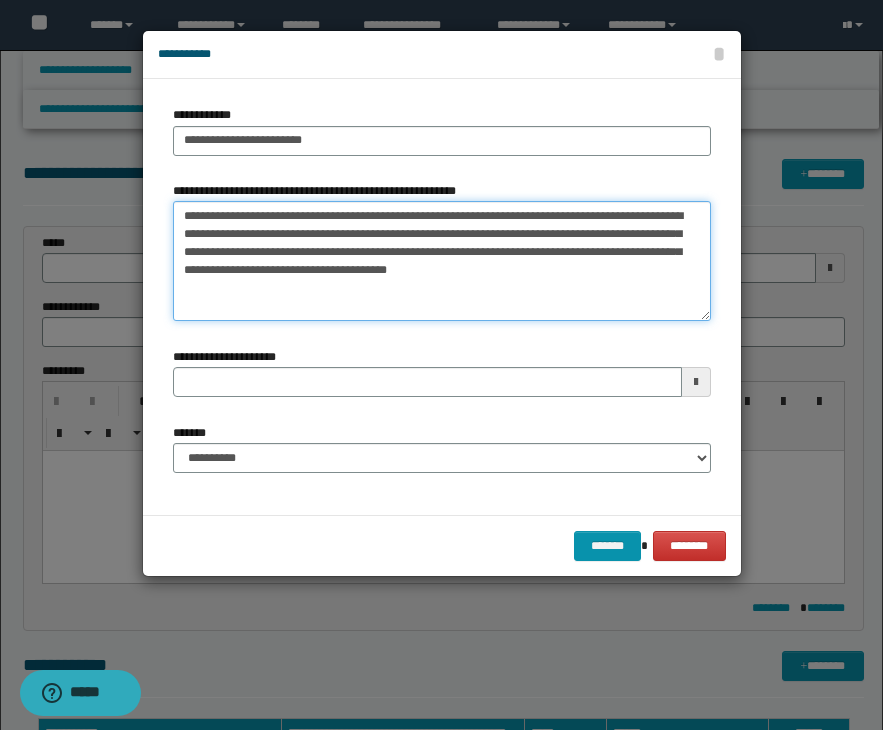 drag, startPoint x: 237, startPoint y: 213, endPoint x: 130, endPoint y: 201, distance: 107.67079 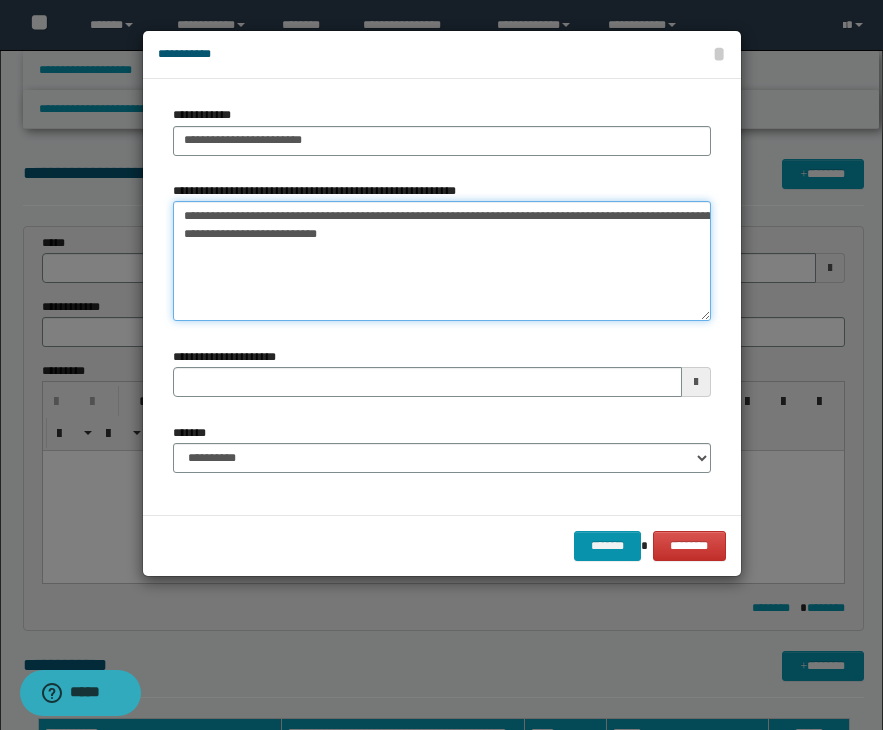 click on "**********" at bounding box center [442, 261] 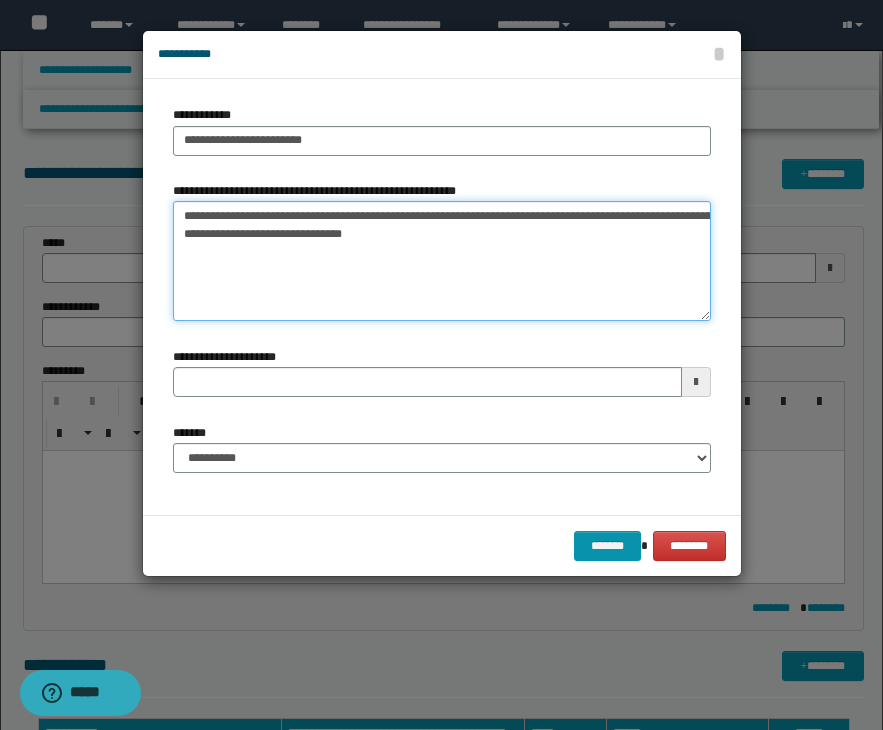 type on "**********" 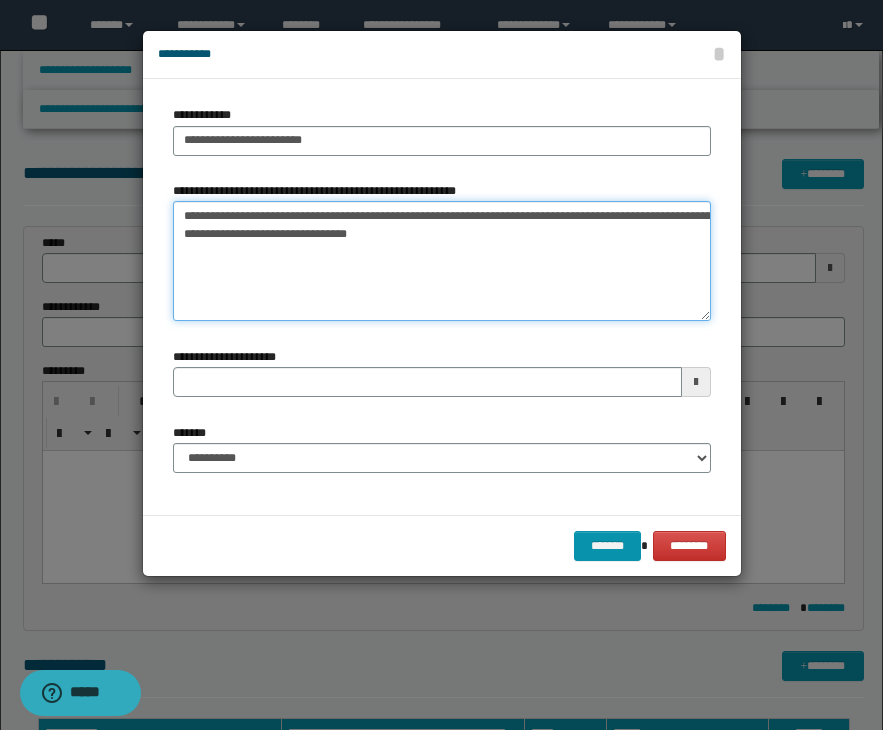 type 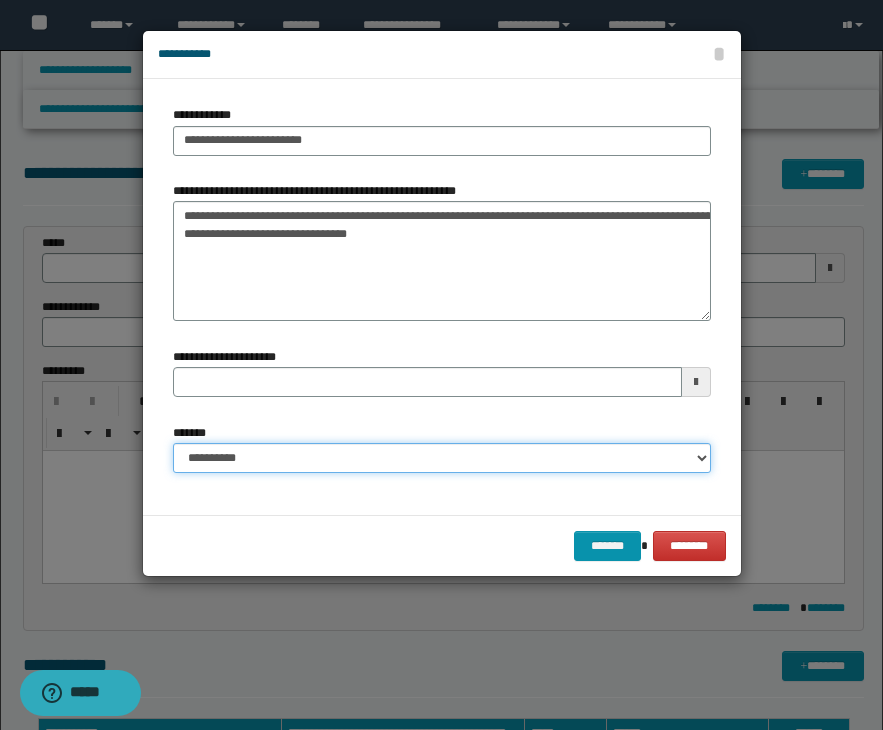 click on "**********" at bounding box center (442, 458) 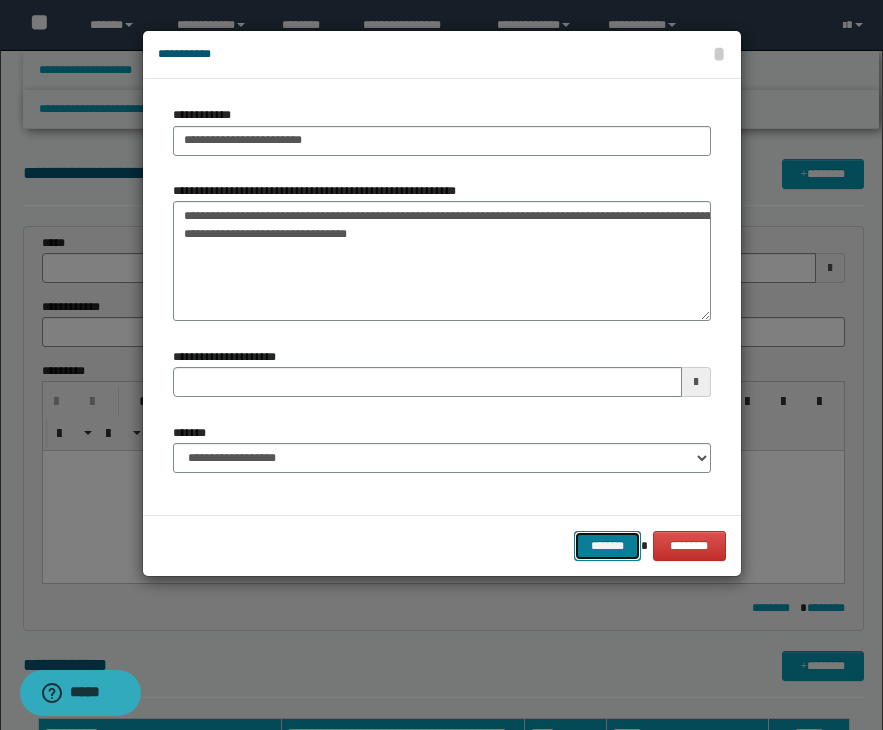 click on "*******" at bounding box center [608, 546] 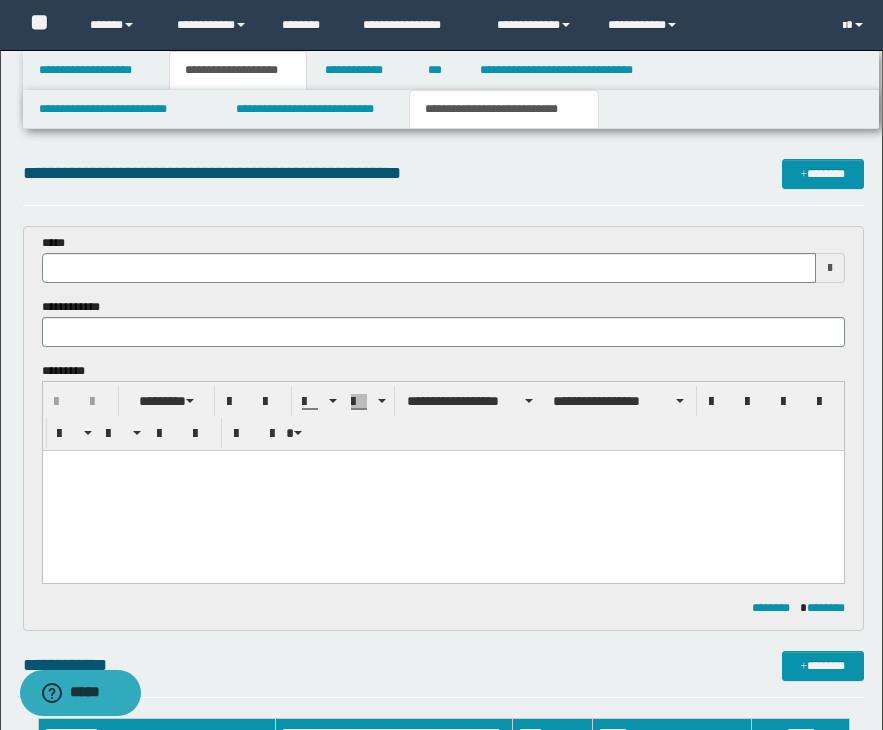 click on "**********" at bounding box center (441, 844) 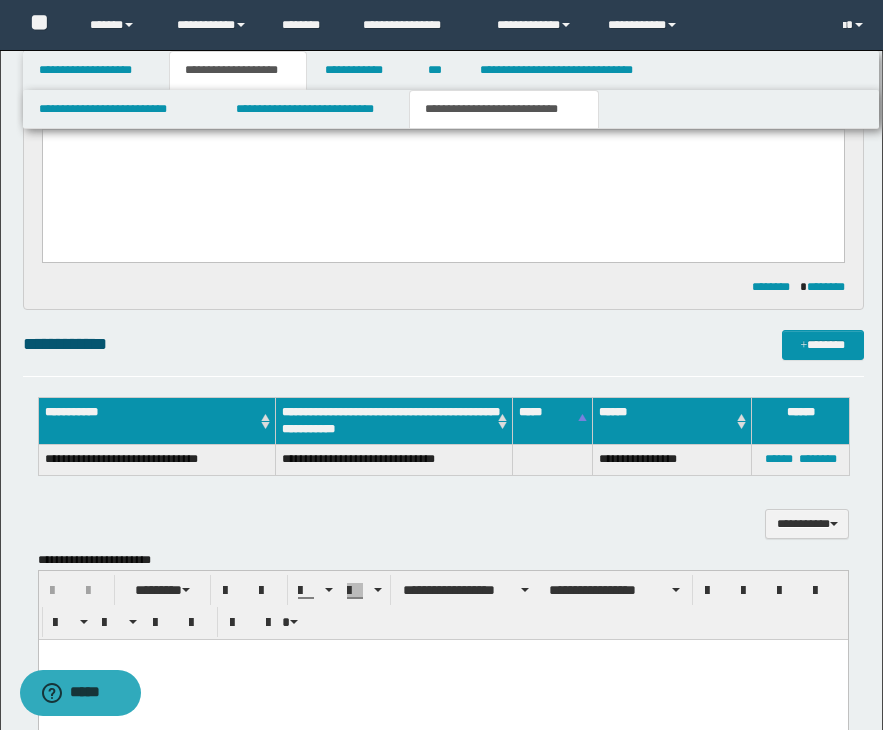 scroll, scrollTop: 360, scrollLeft: 0, axis: vertical 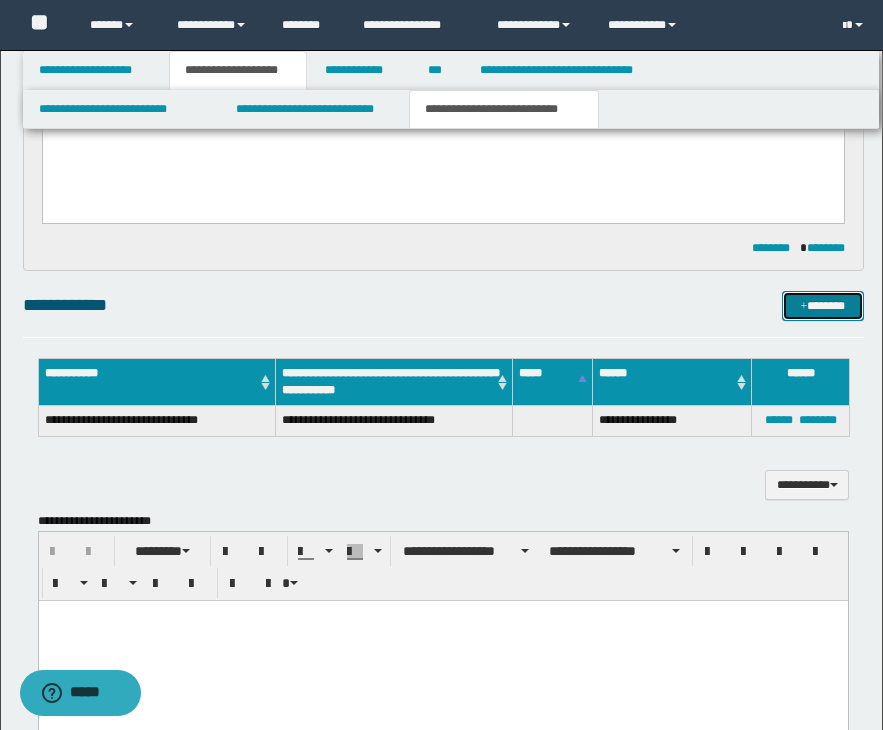 click on "*******" at bounding box center [823, 306] 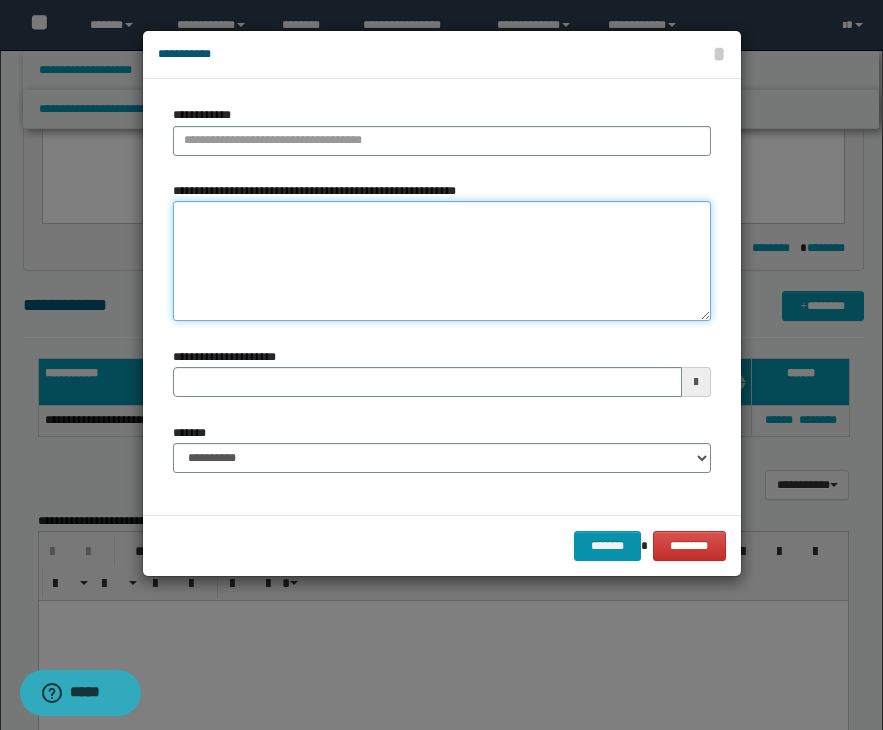 click on "**********" at bounding box center [442, 261] 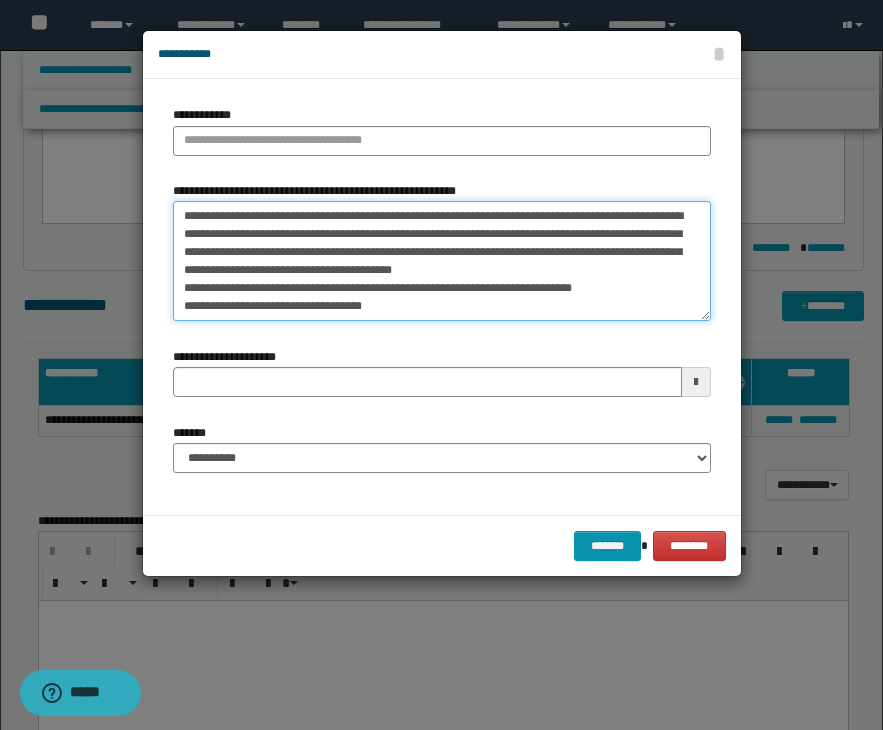 drag, startPoint x: 350, startPoint y: 230, endPoint x: 167, endPoint y: 187, distance: 187.98404 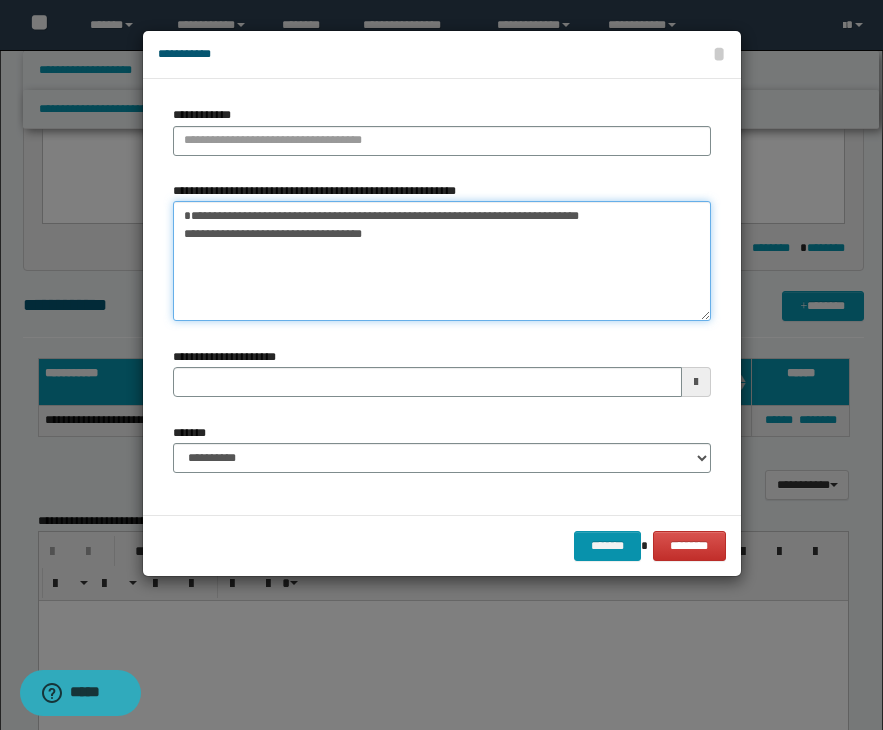 drag, startPoint x: 180, startPoint y: 248, endPoint x: 416, endPoint y: 308, distance: 243.5077 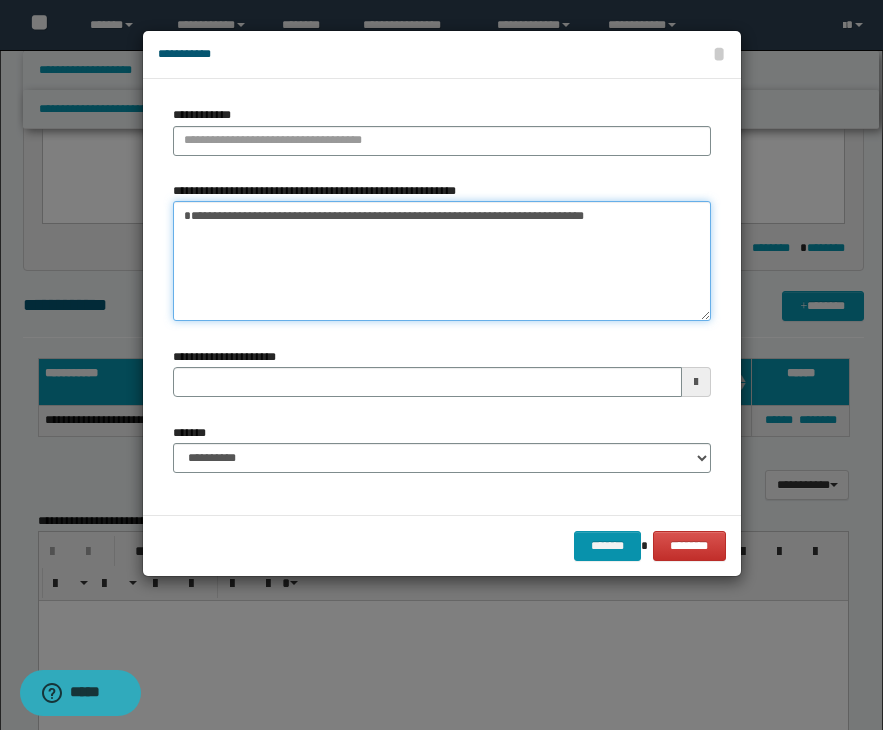 type on "**********" 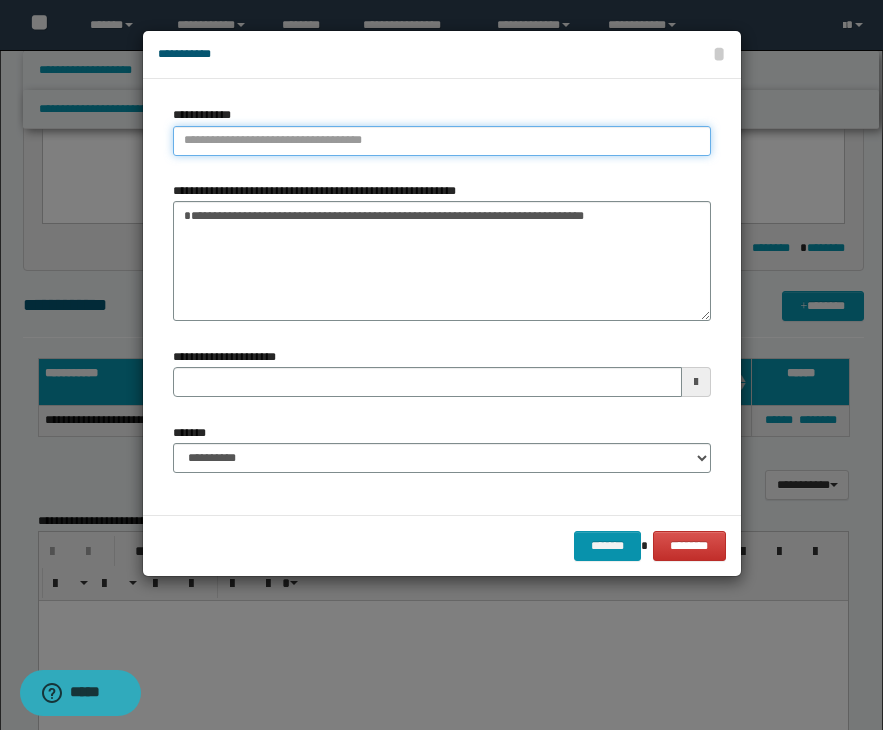 type on "**********" 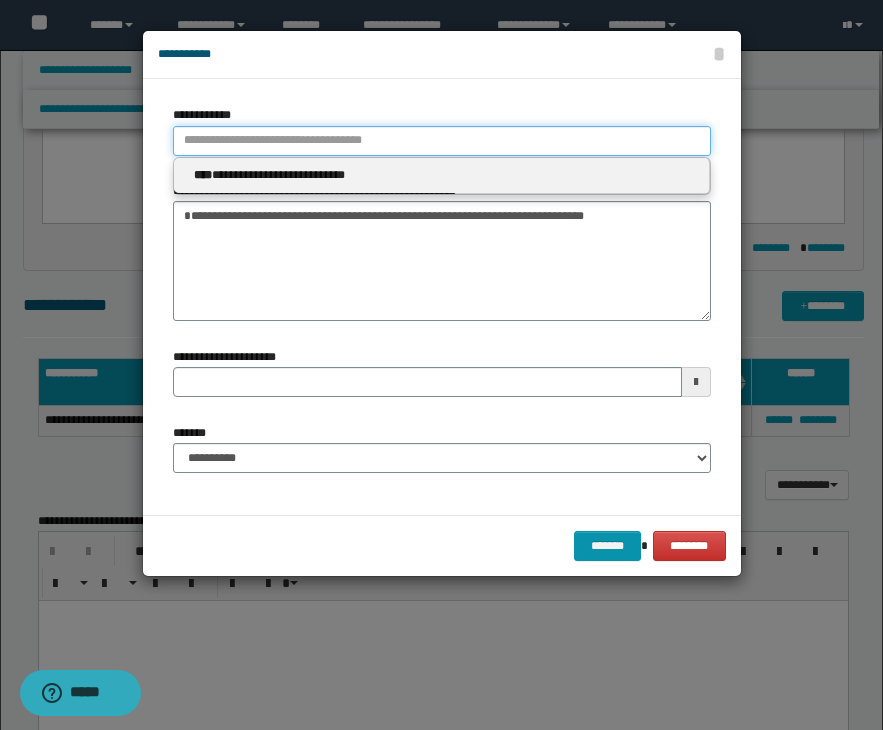 click on "**********" at bounding box center [442, 141] 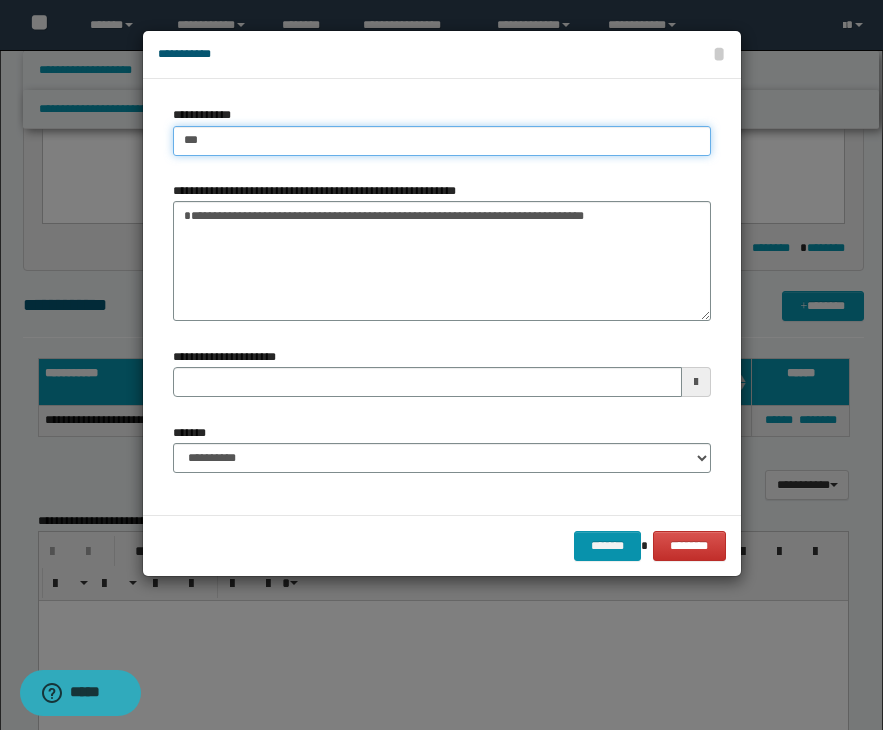type on "****" 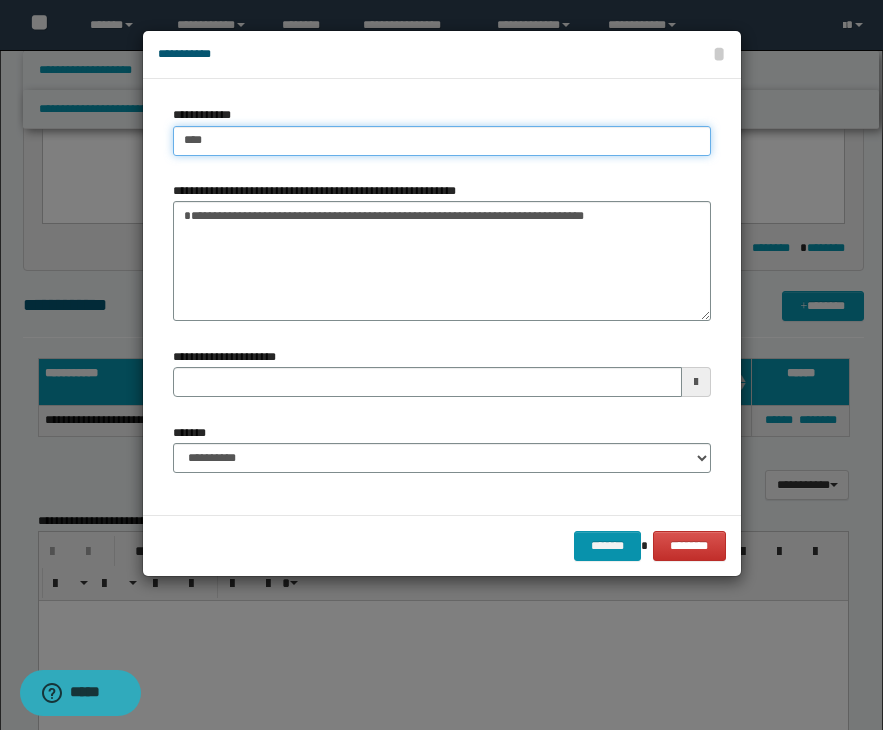 type on "****" 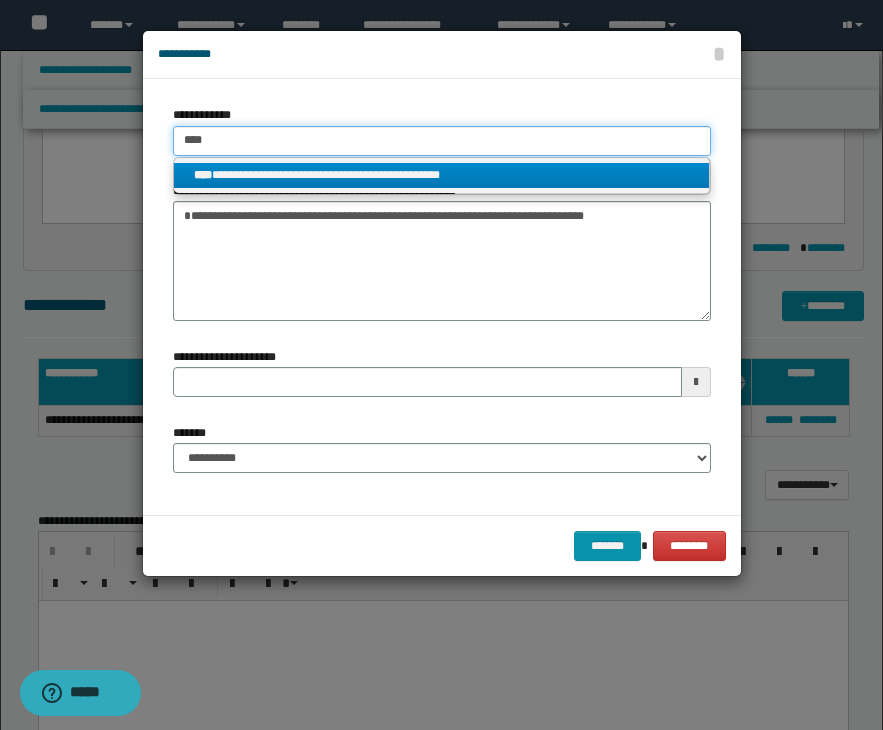 type on "****" 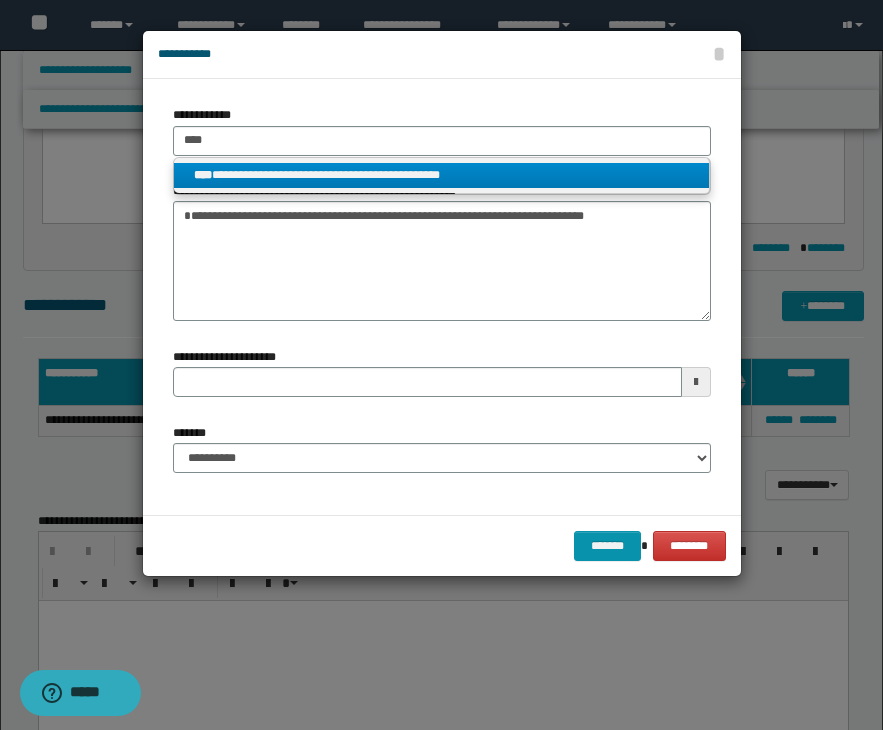 click on "****" at bounding box center (203, 175) 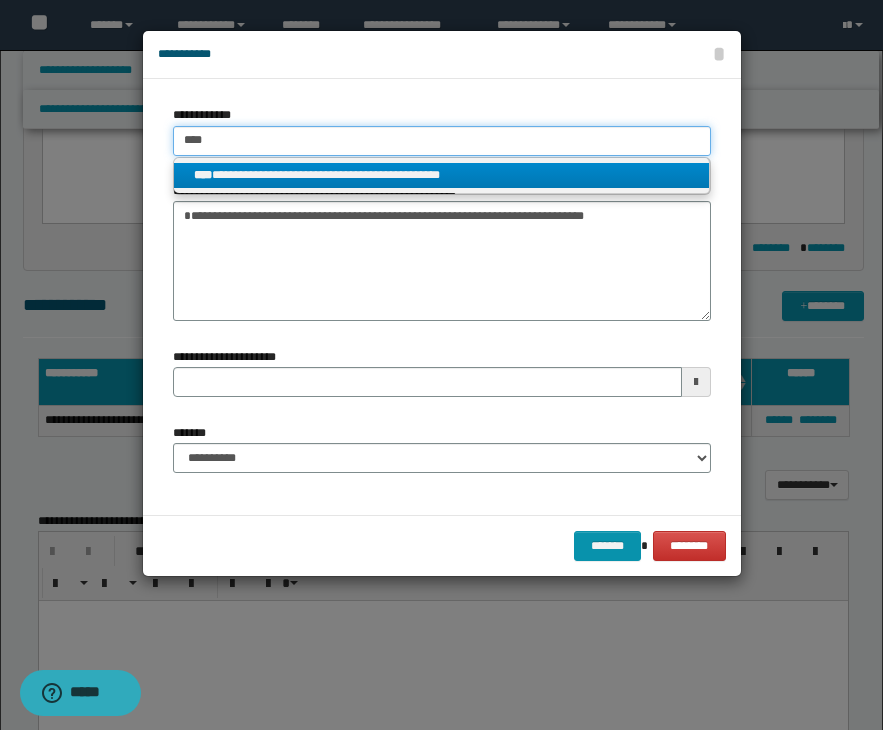 type 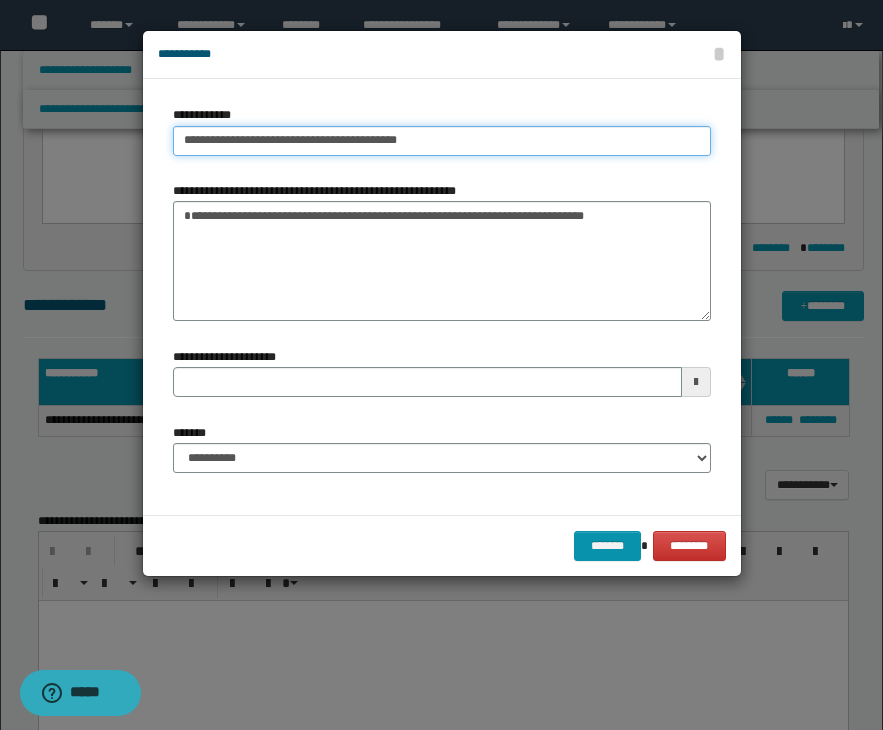 type 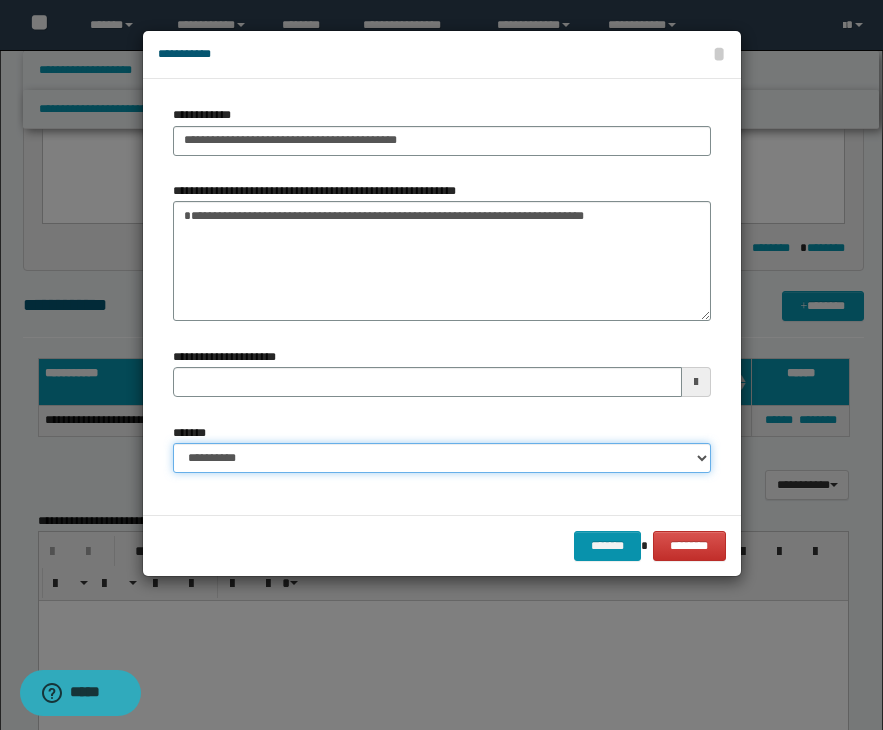 click on "**********" at bounding box center [442, 458] 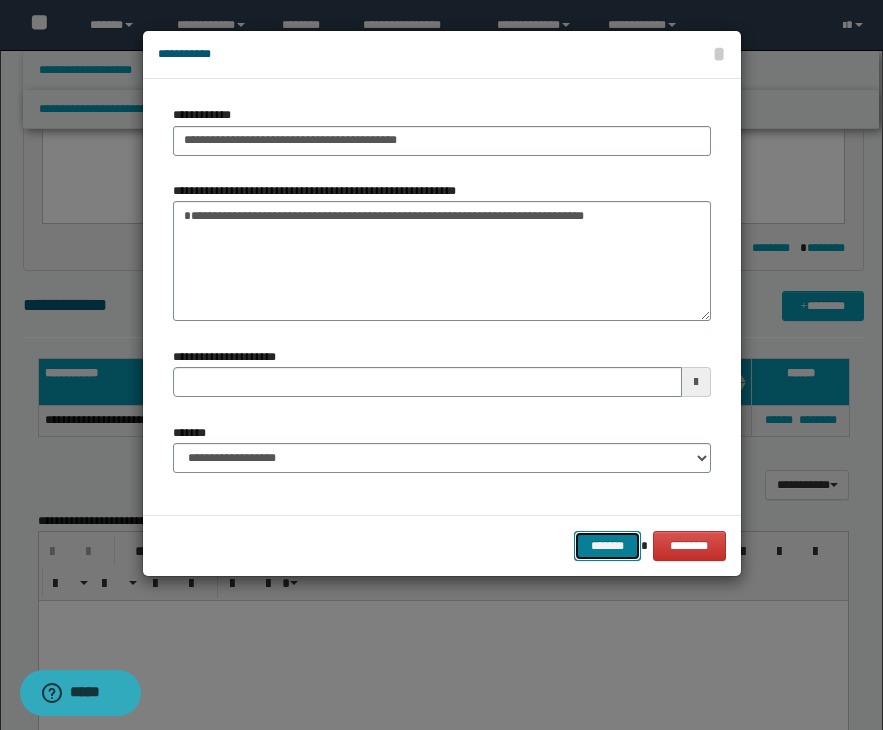 click on "*******" at bounding box center (608, 546) 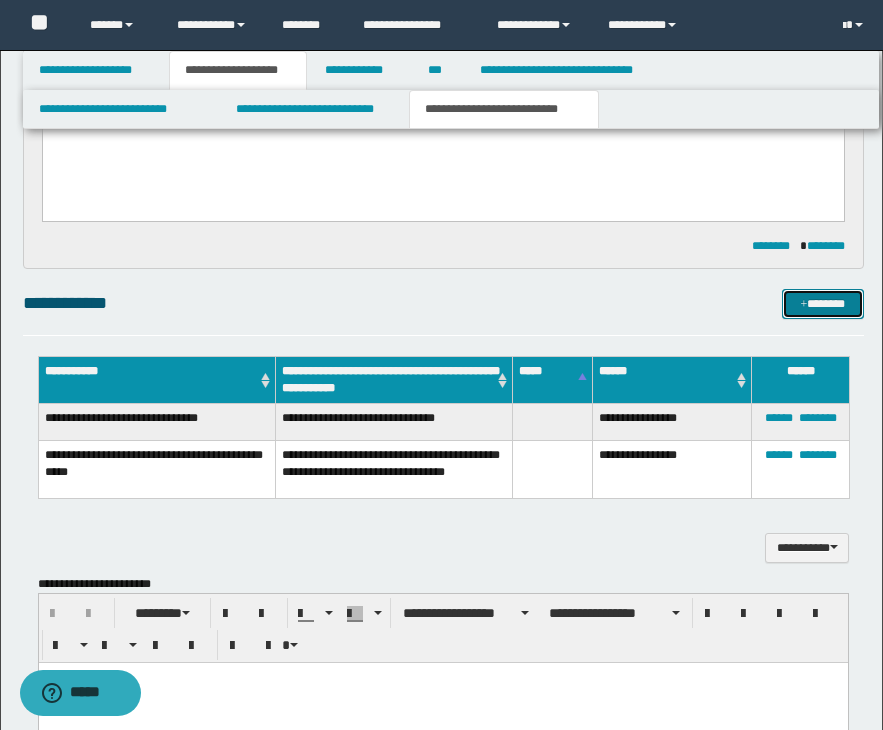 scroll, scrollTop: 363, scrollLeft: 0, axis: vertical 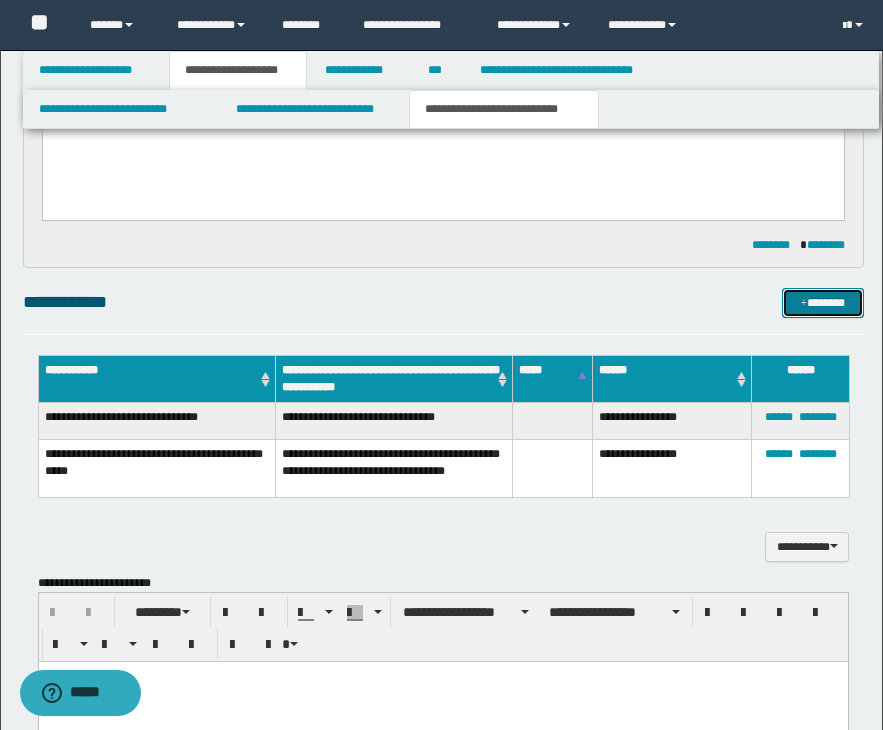 click on "*******" at bounding box center [823, 303] 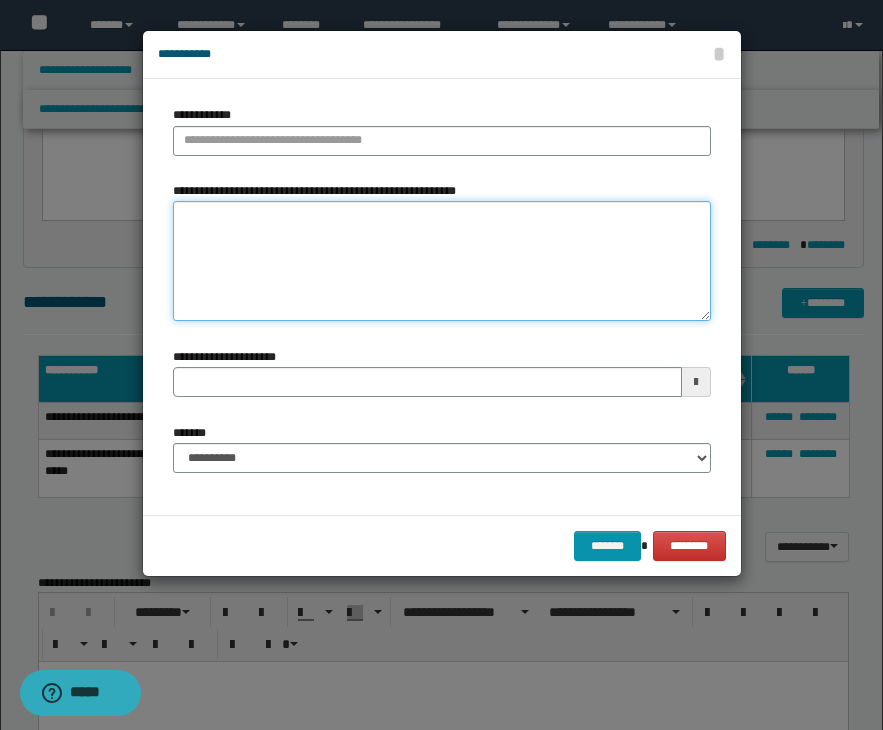 click on "**********" at bounding box center (442, 261) 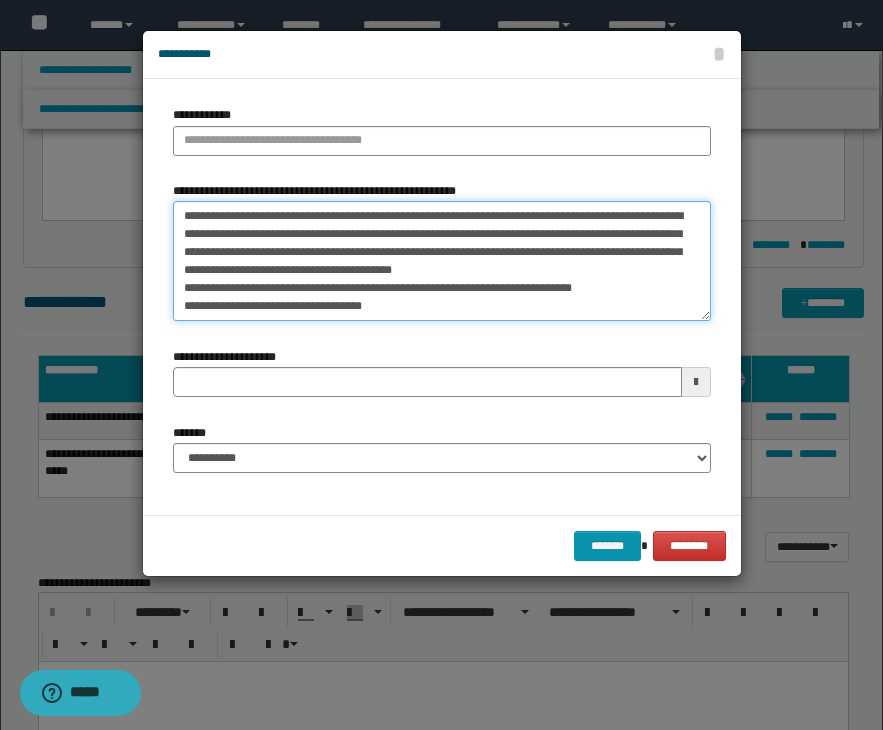 drag, startPoint x: 650, startPoint y: 246, endPoint x: 79, endPoint y: 196, distance: 573.18494 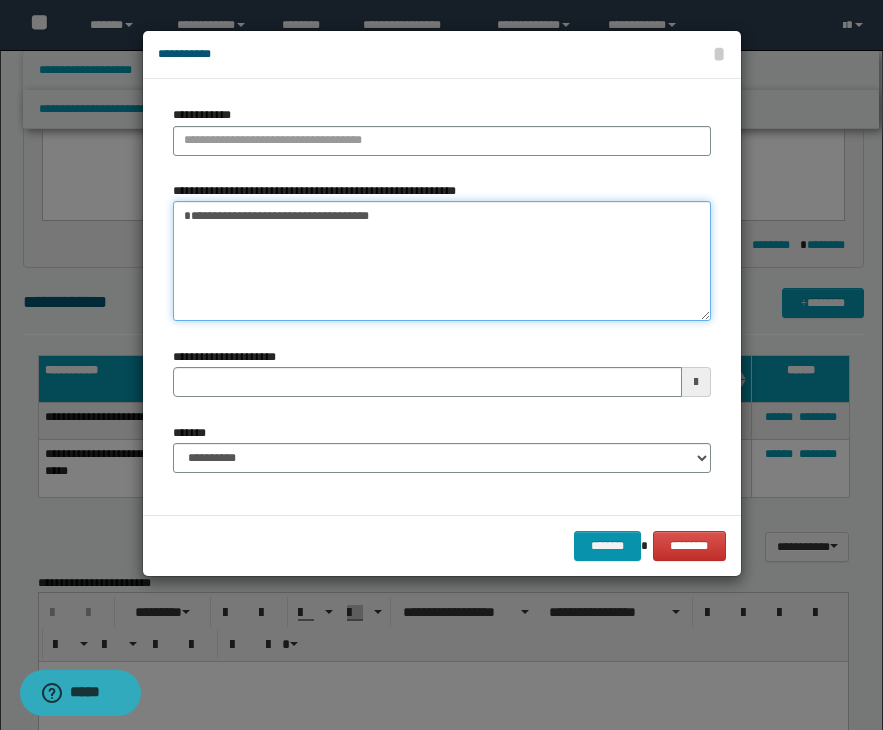type on "**********" 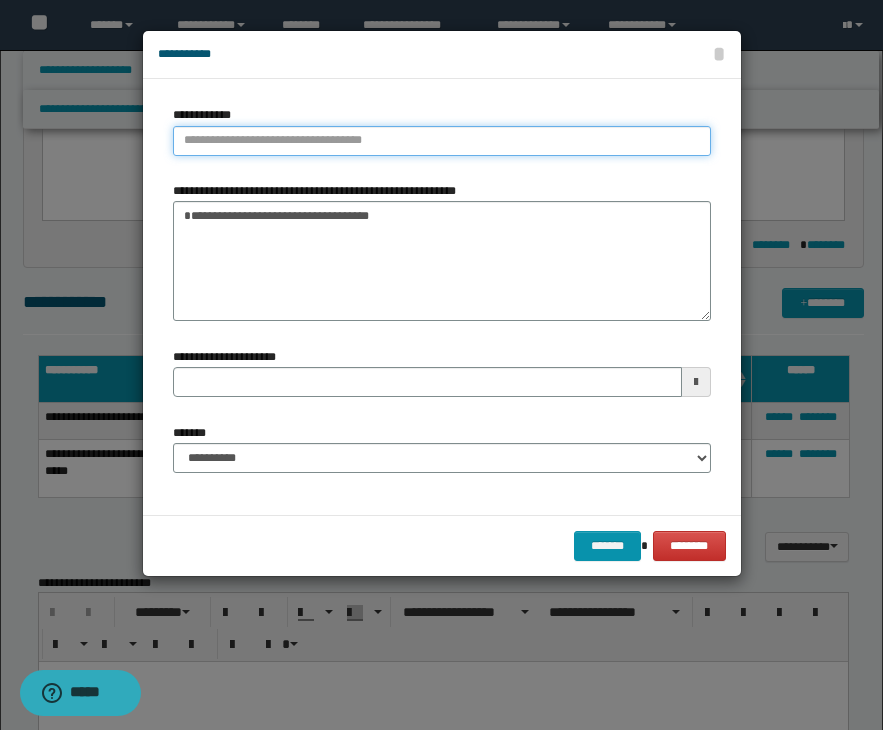 type on "**********" 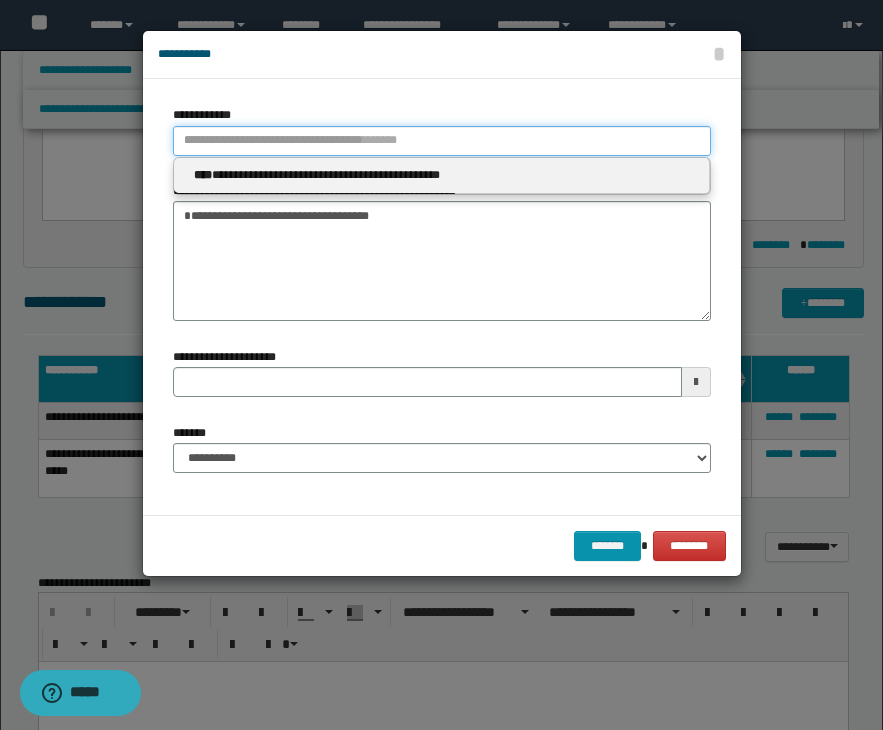 click on "**********" at bounding box center (442, 141) 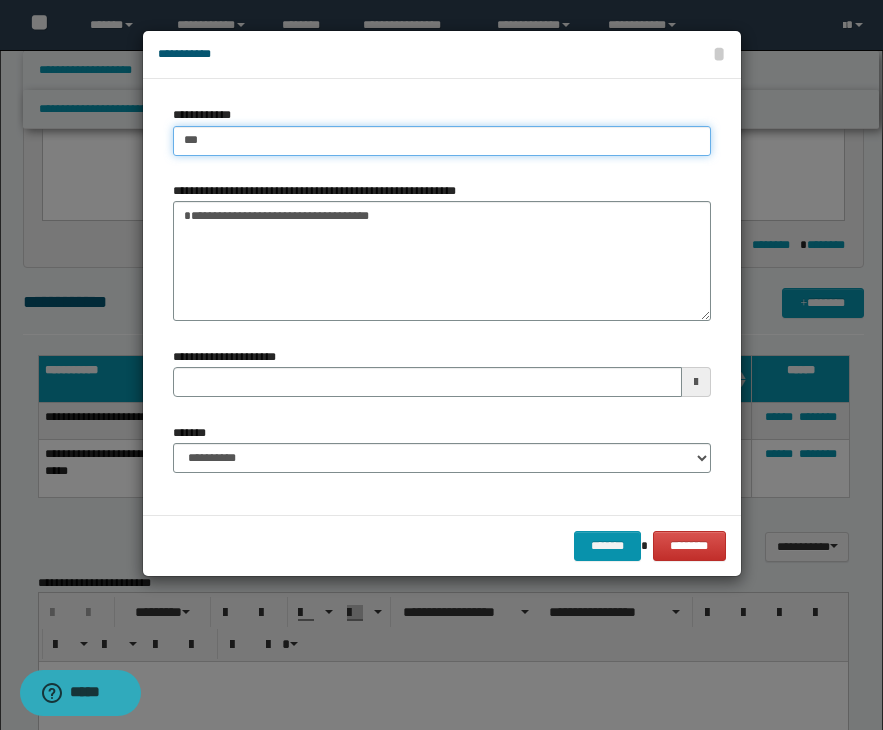 type on "****" 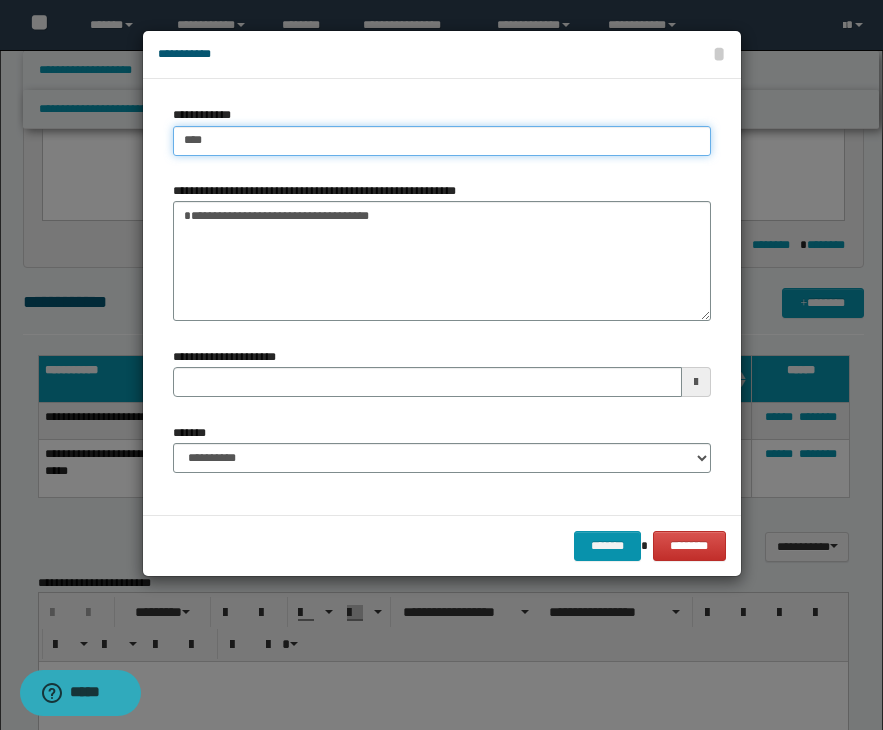type on "****" 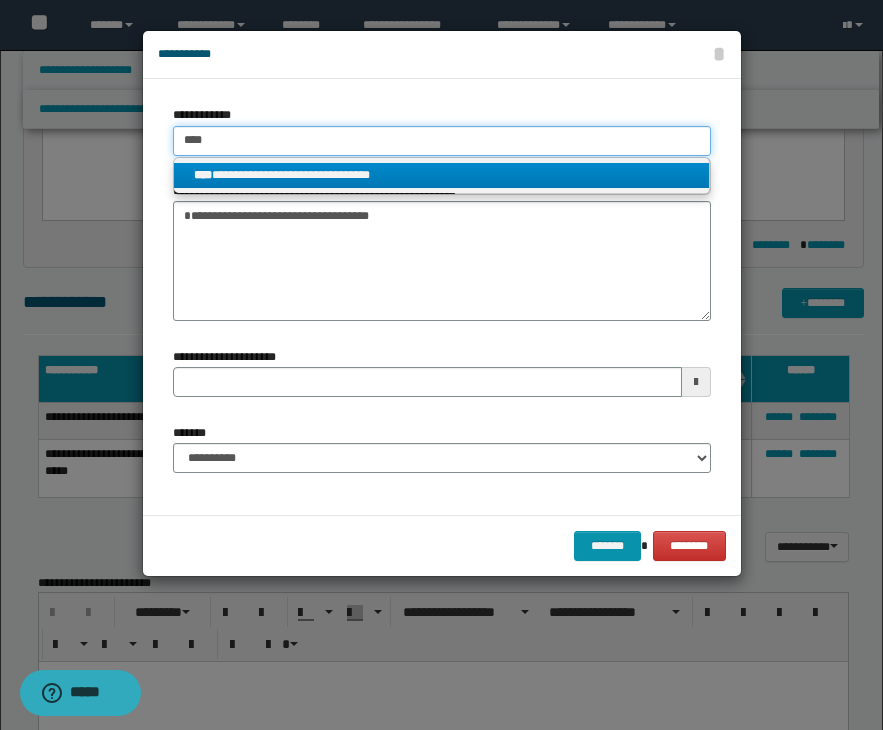 type on "****" 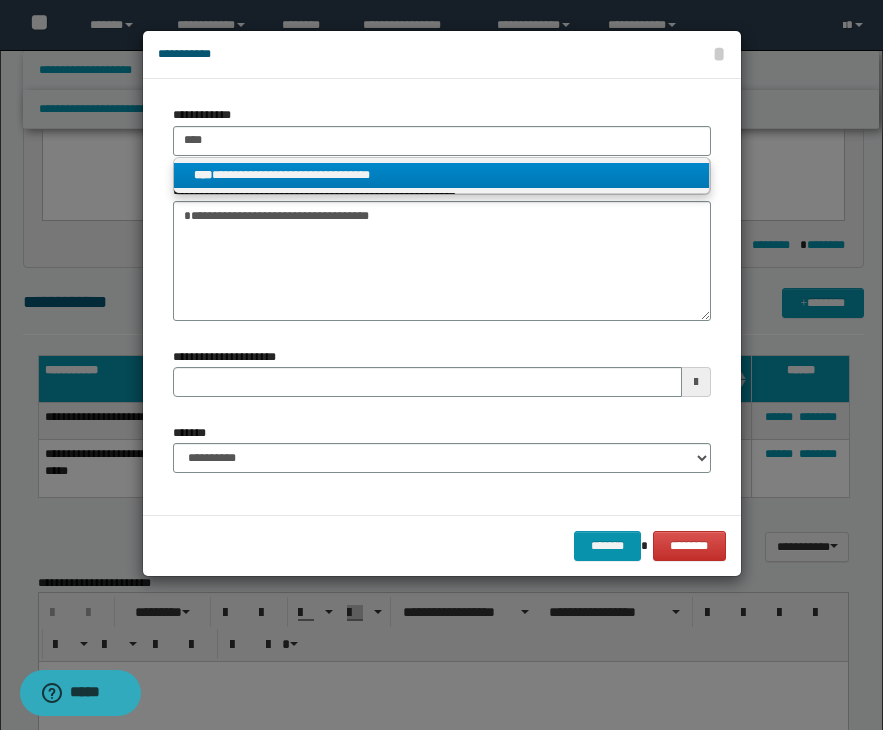 click on "****" at bounding box center [203, 175] 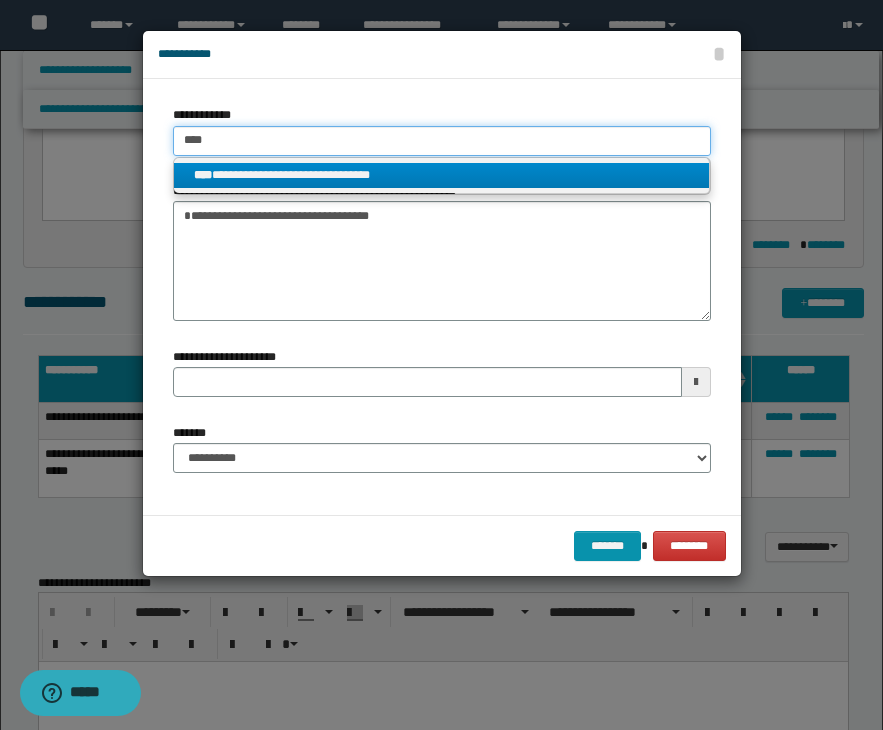 type 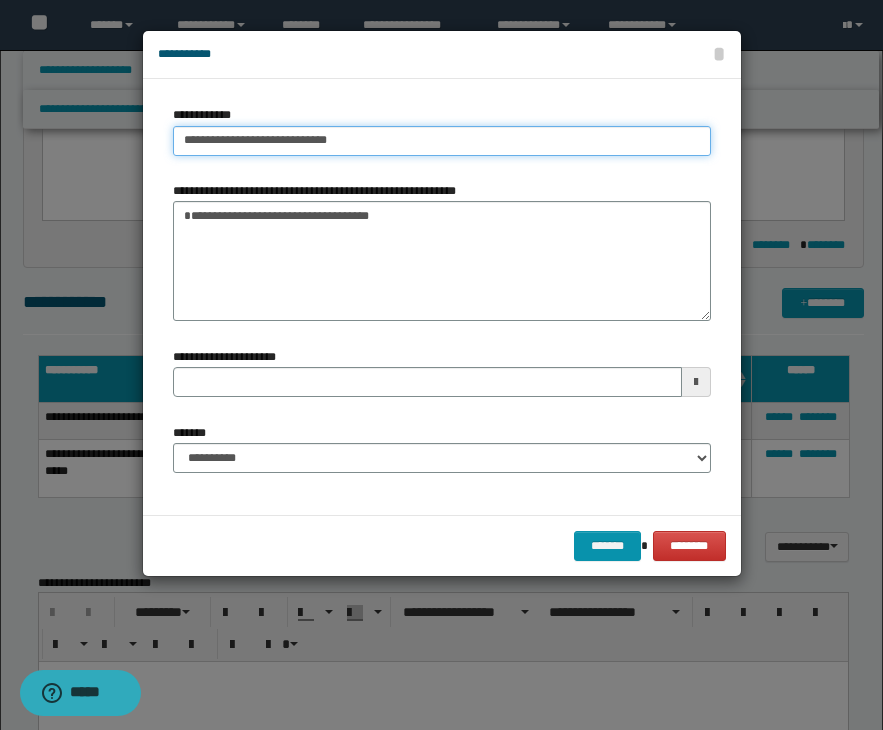 type 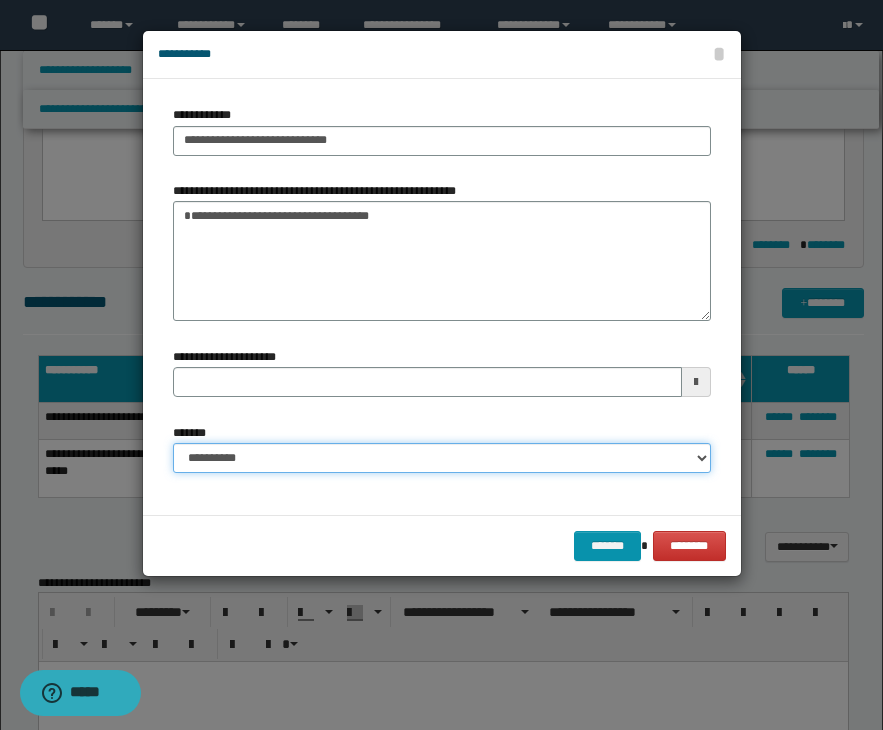 click on "**********" at bounding box center (442, 458) 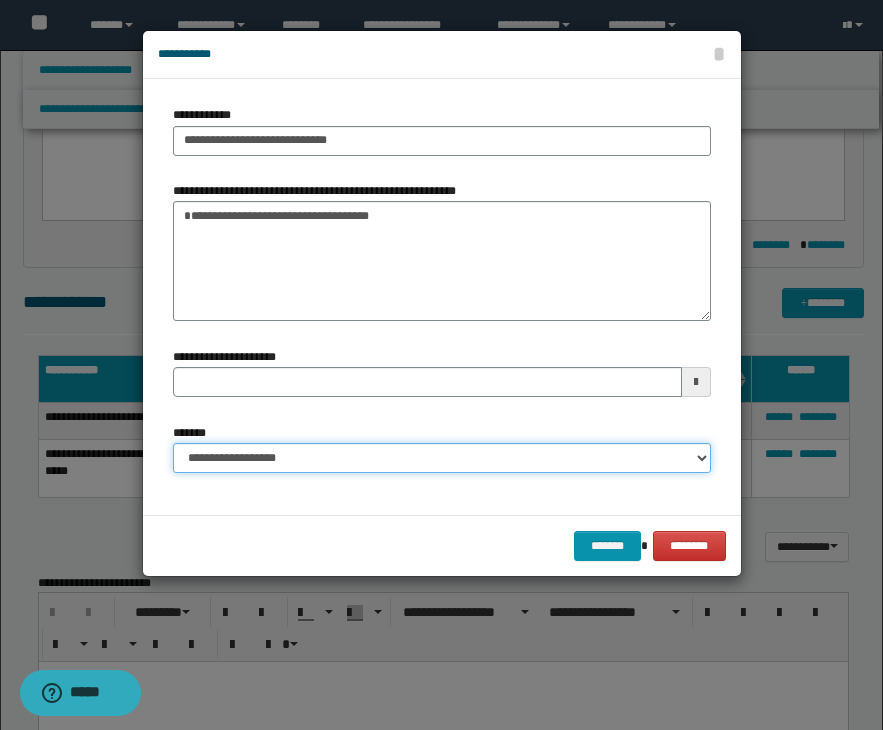 click on "**********" at bounding box center (442, 458) 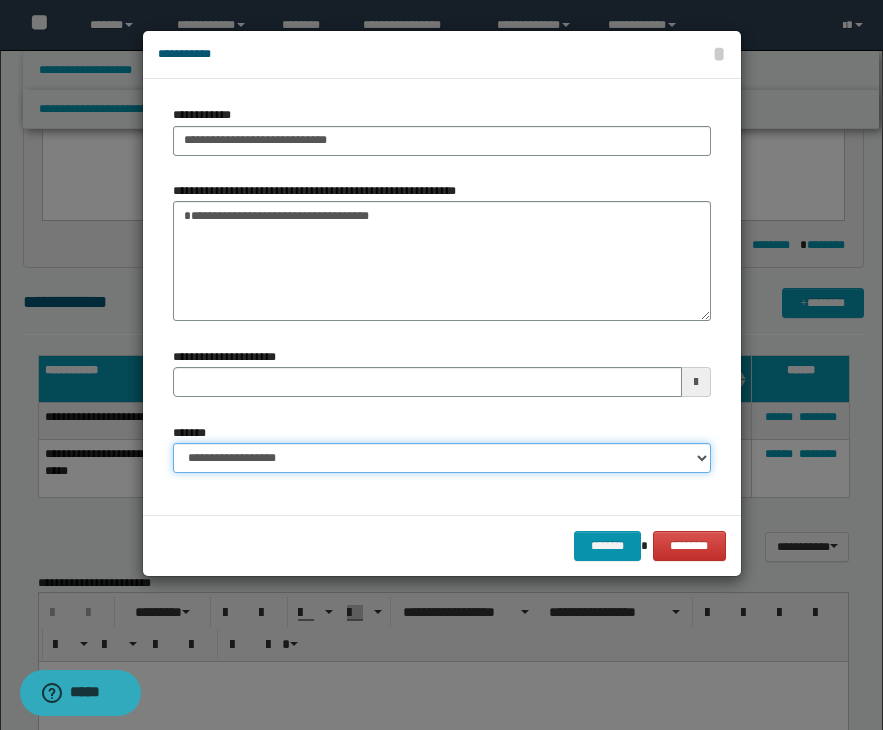 type 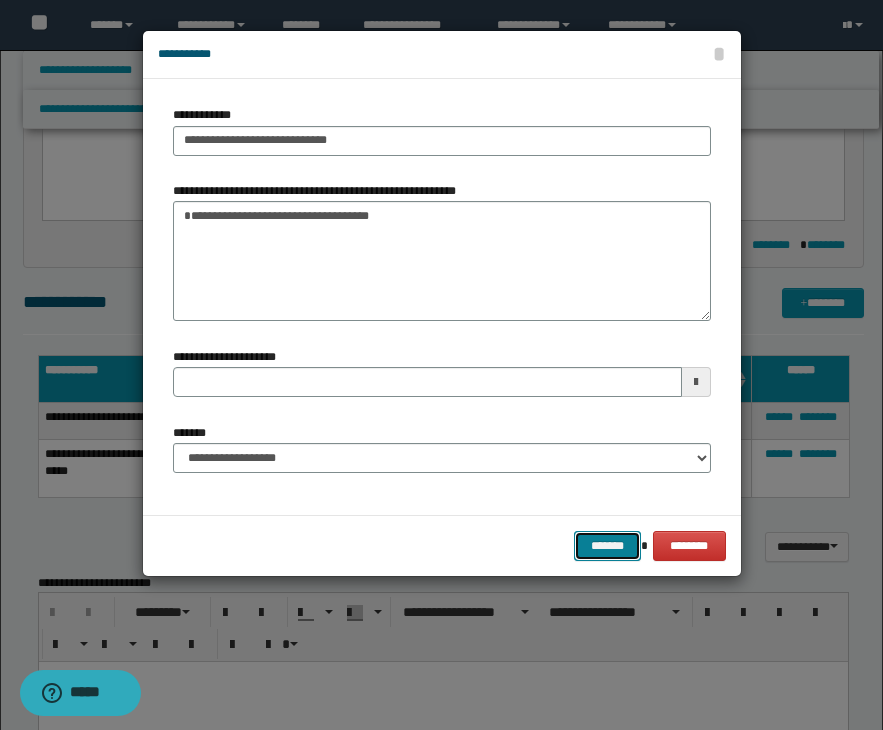 click on "*******" at bounding box center [608, 546] 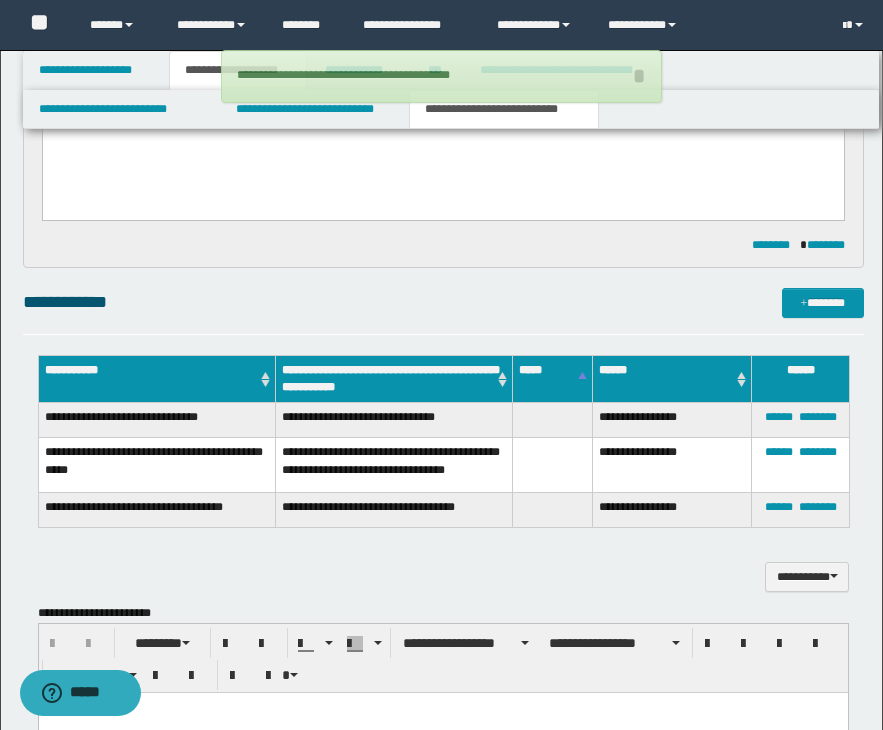 type 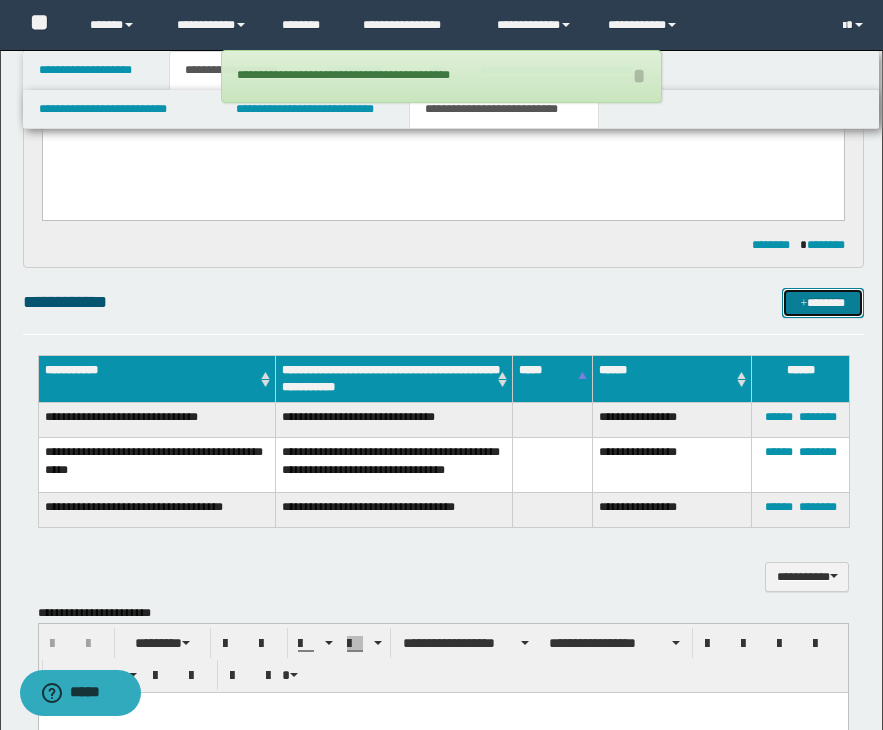 click on "*******" at bounding box center (823, 303) 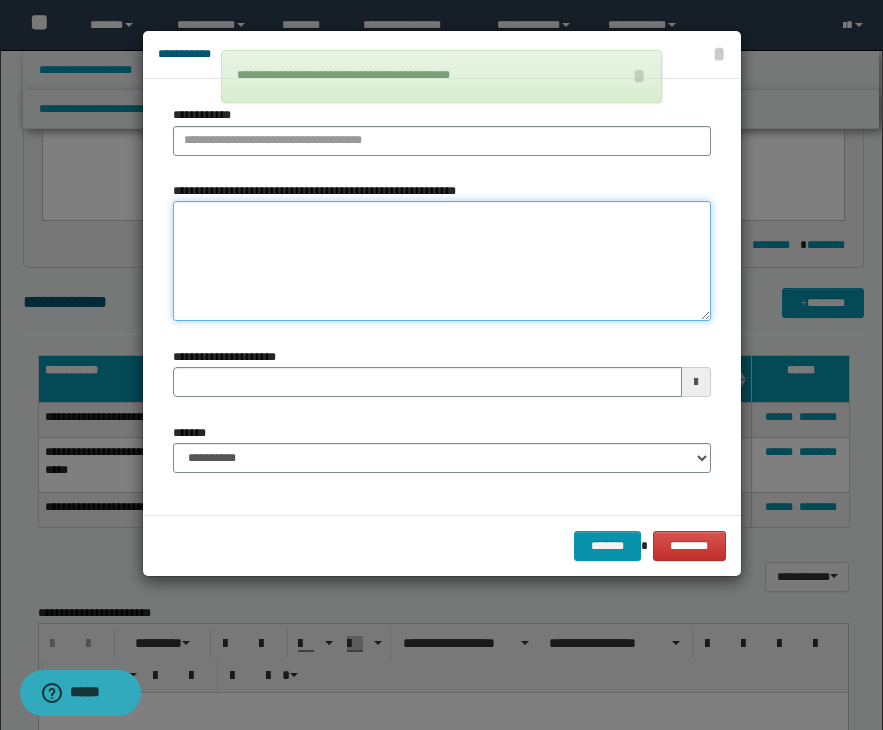 click on "**********" at bounding box center [442, 261] 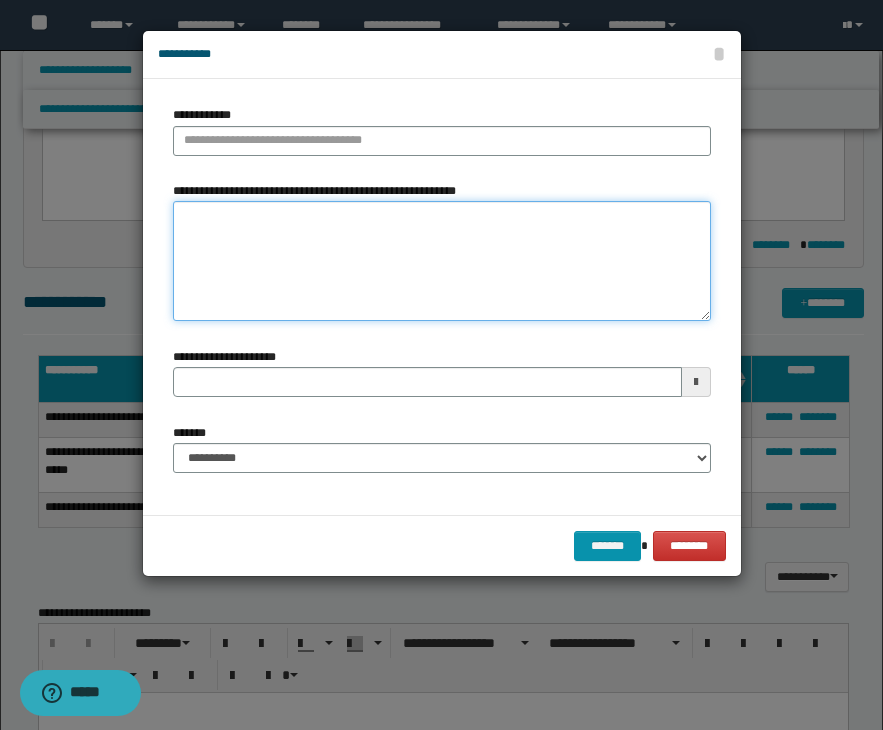paste on "**********" 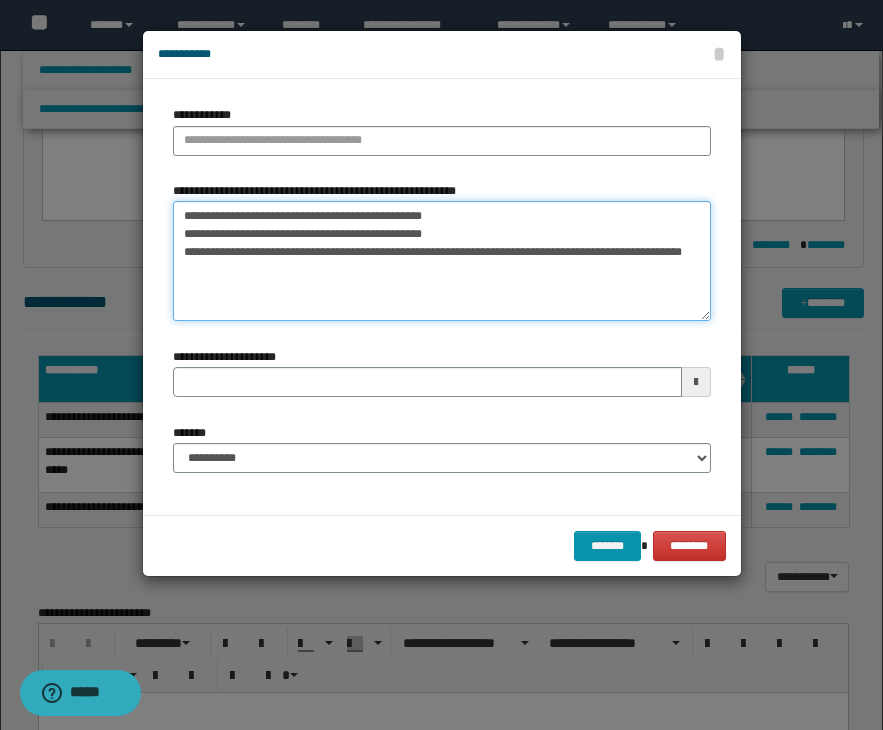 drag, startPoint x: 182, startPoint y: 232, endPoint x: 314, endPoint y: 297, distance: 147.13599 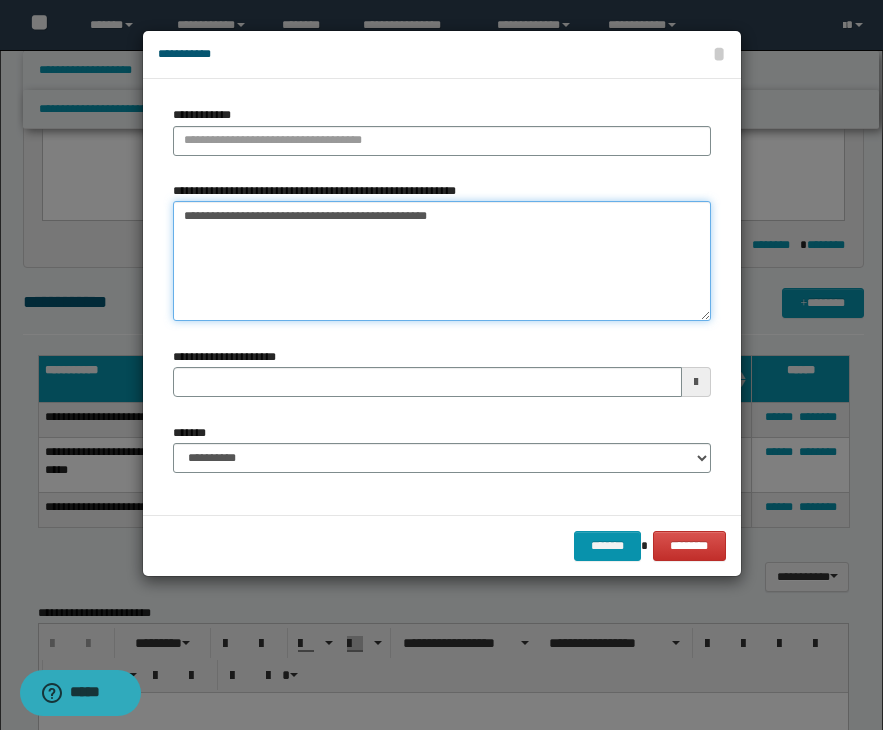 type on "**********" 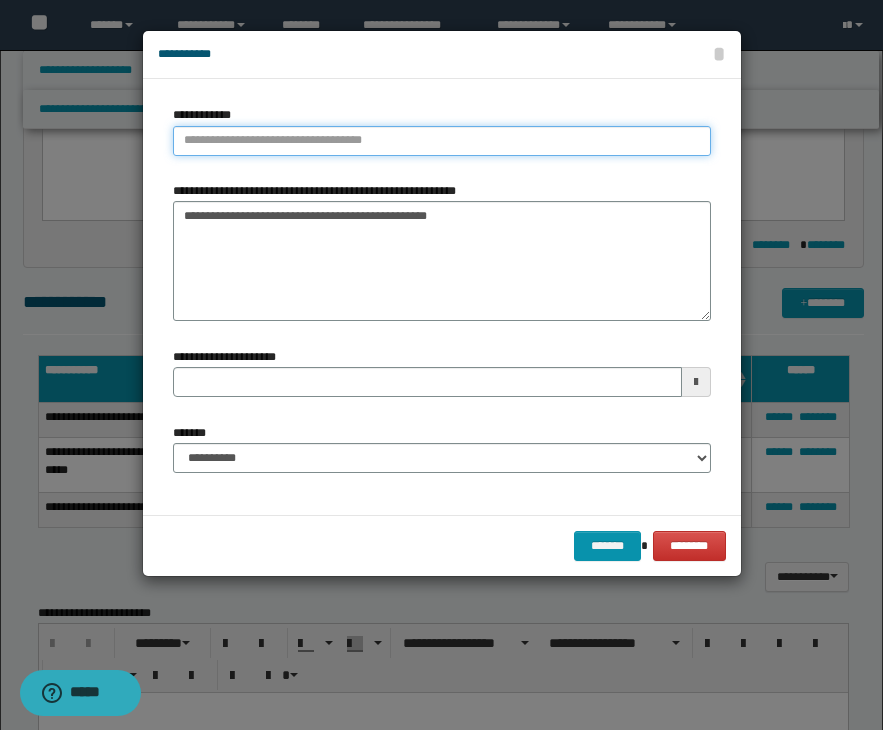 type on "**********" 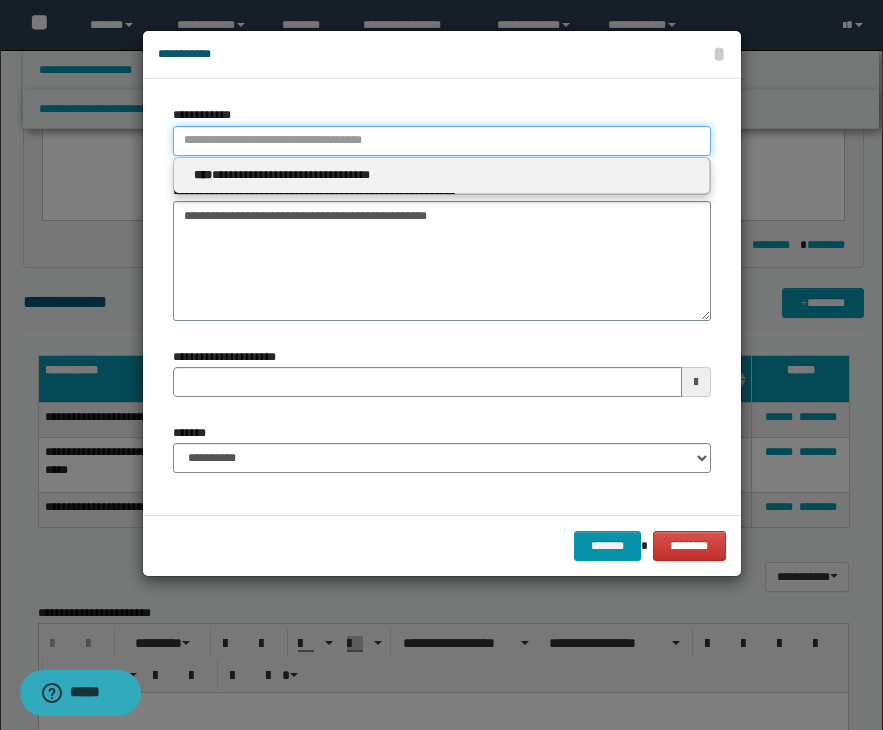 click on "**********" at bounding box center [442, 141] 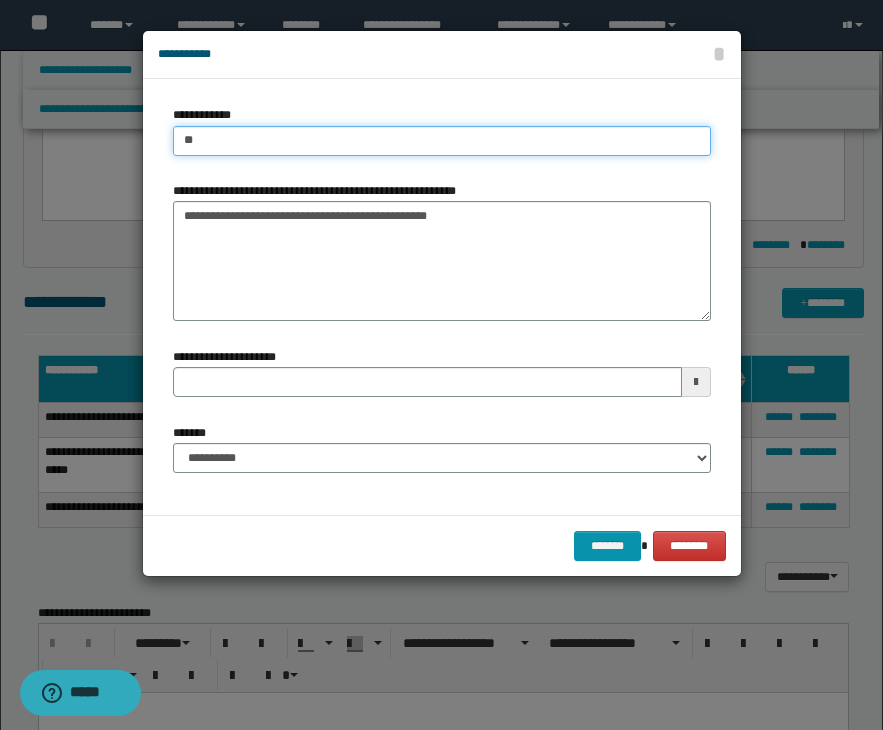 type on "***" 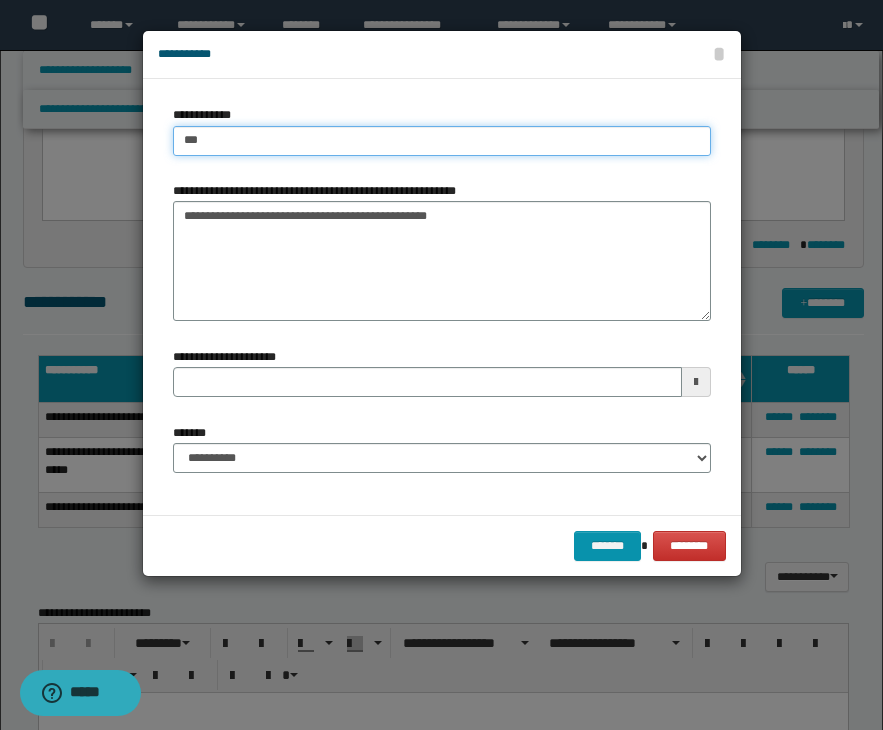 type on "***" 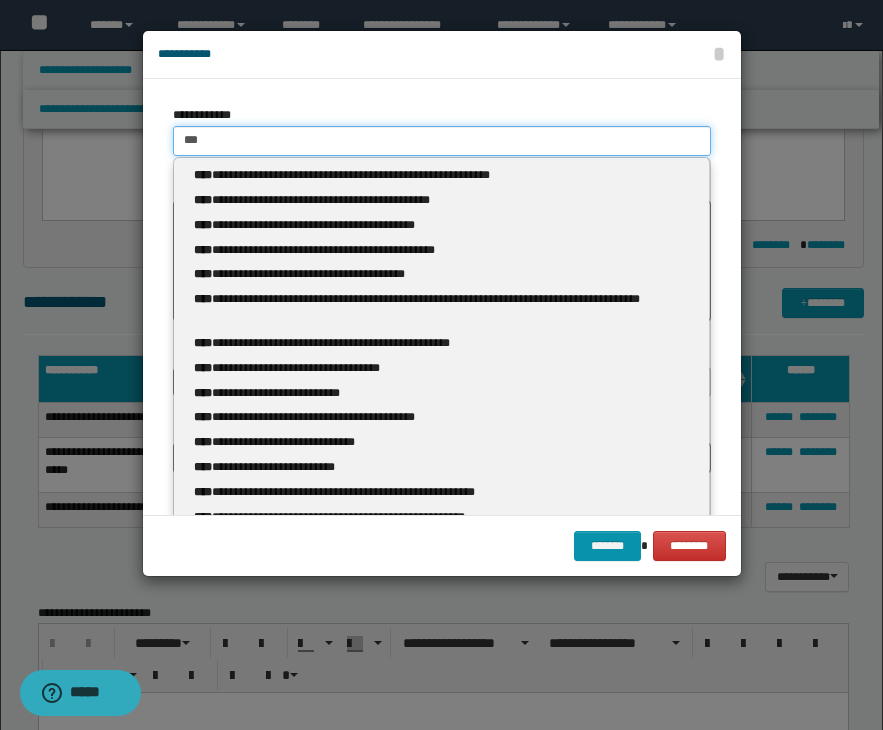 type on "****" 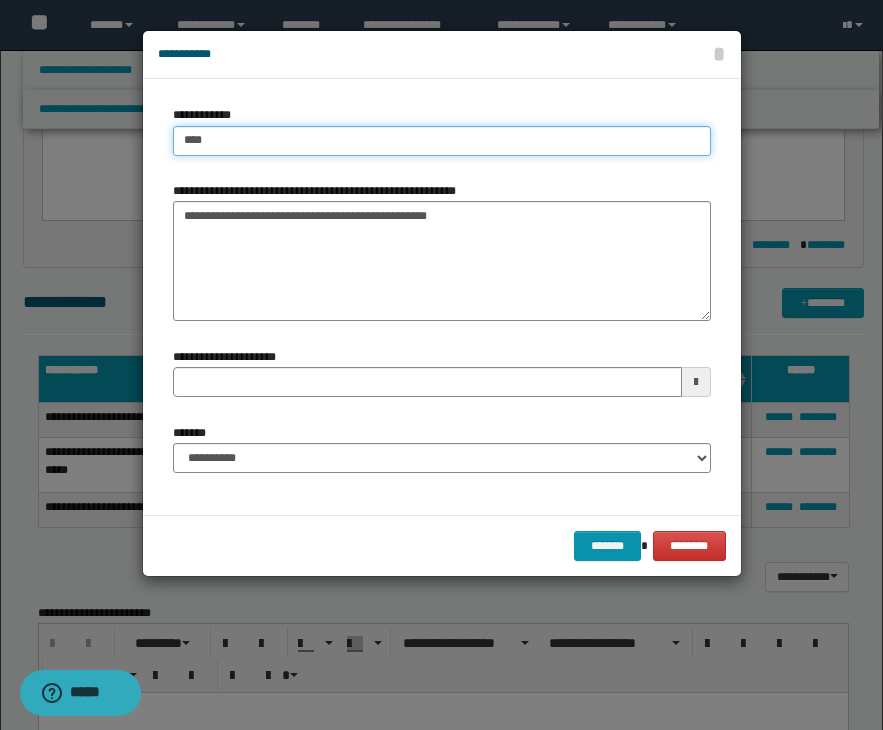 type on "****" 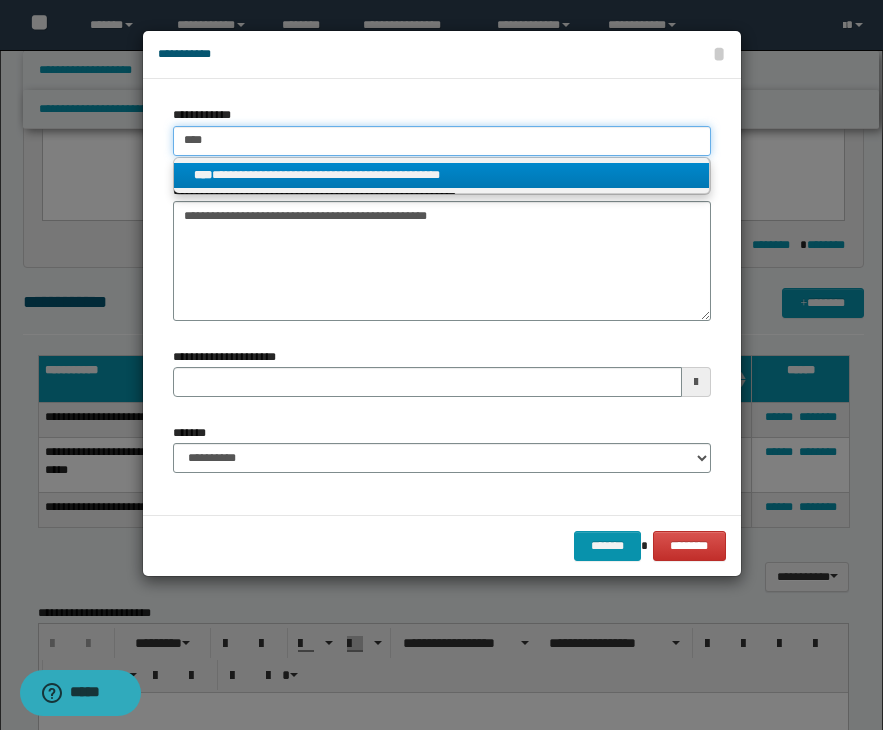 type on "****" 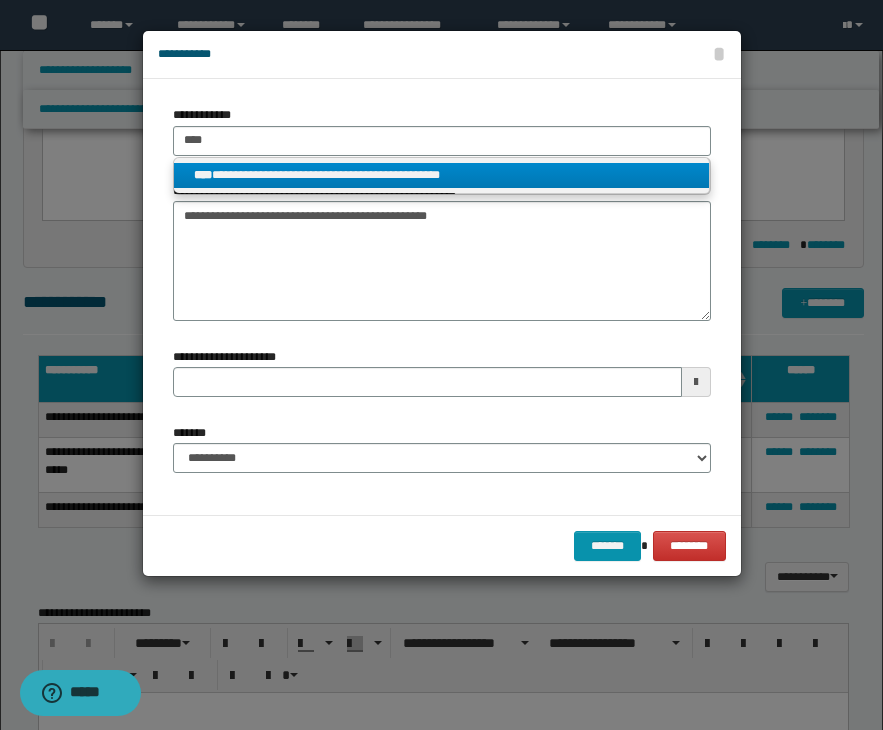 click on "****" at bounding box center (203, 175) 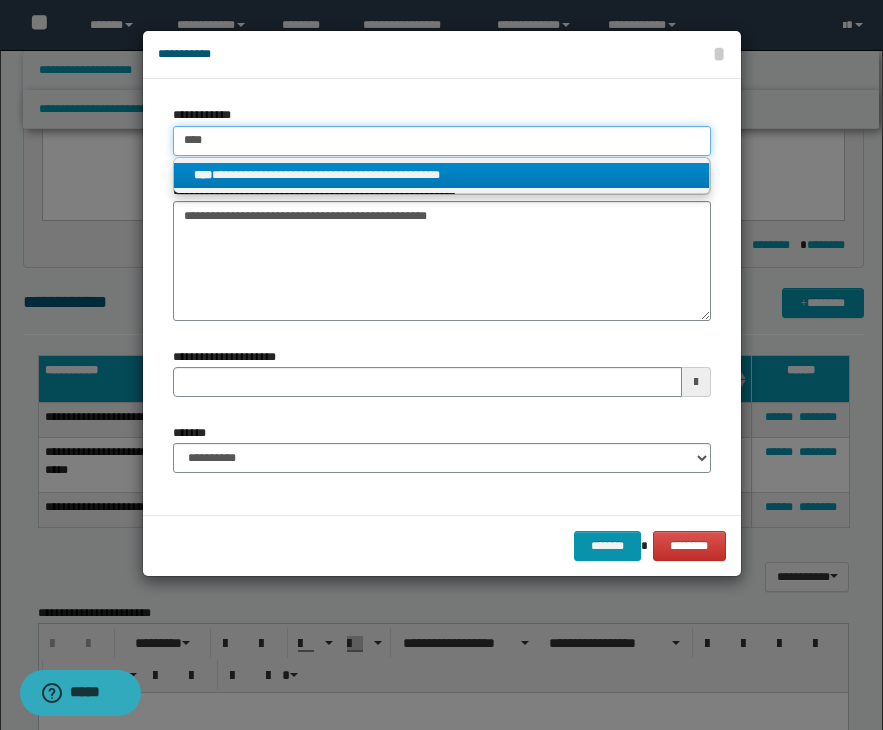 type 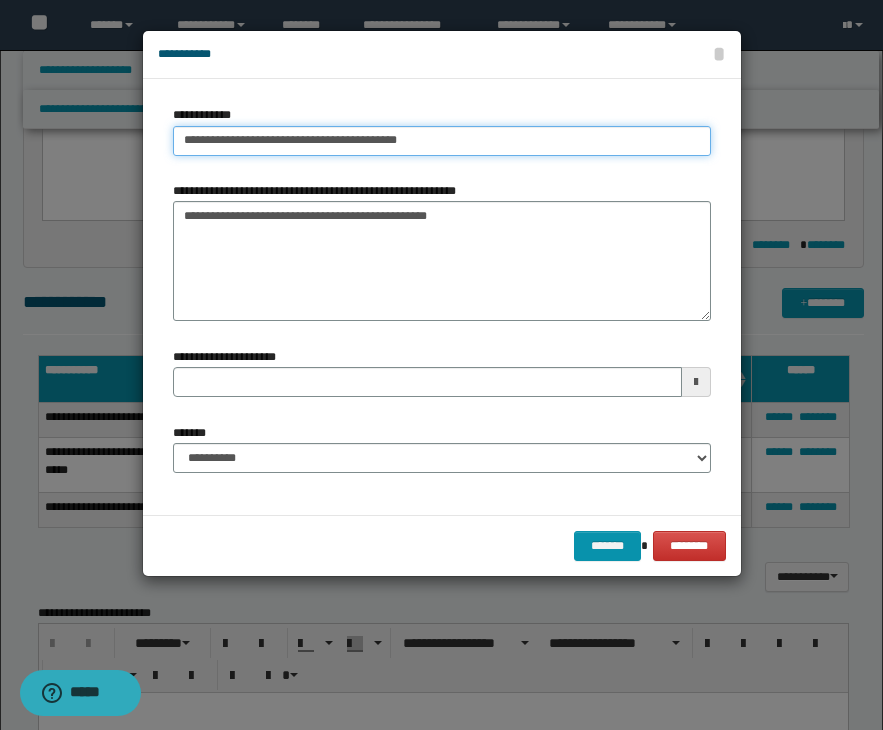 type 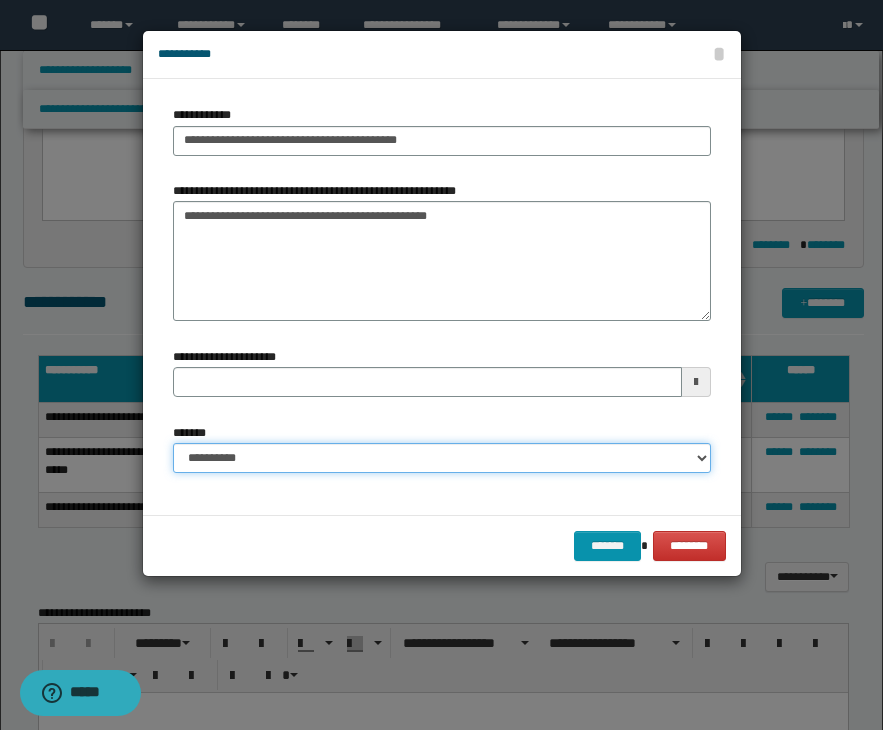 click on "**********" at bounding box center [442, 458] 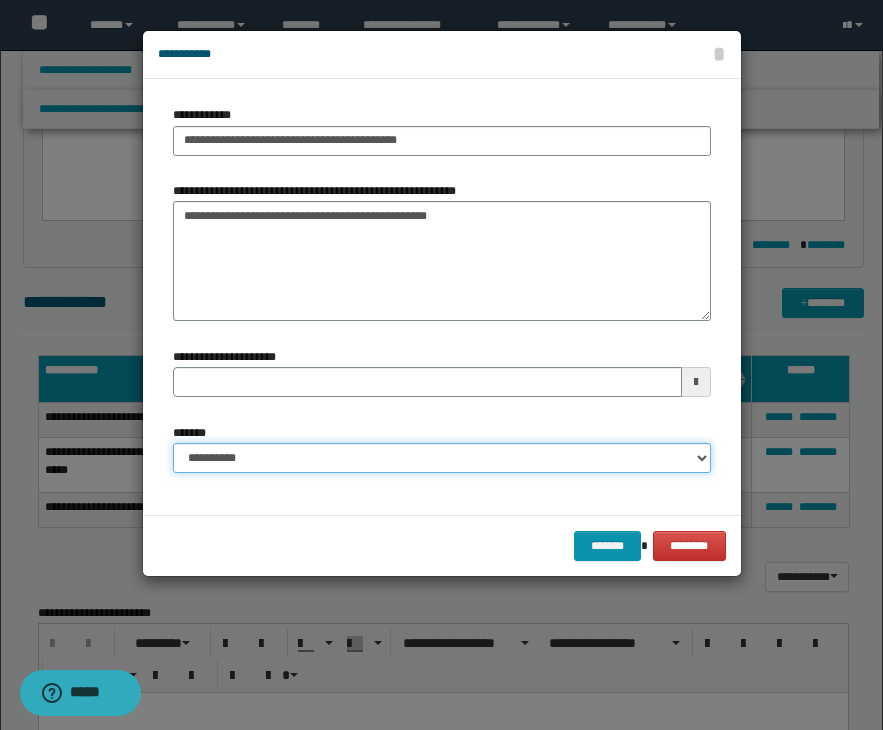 select on "*" 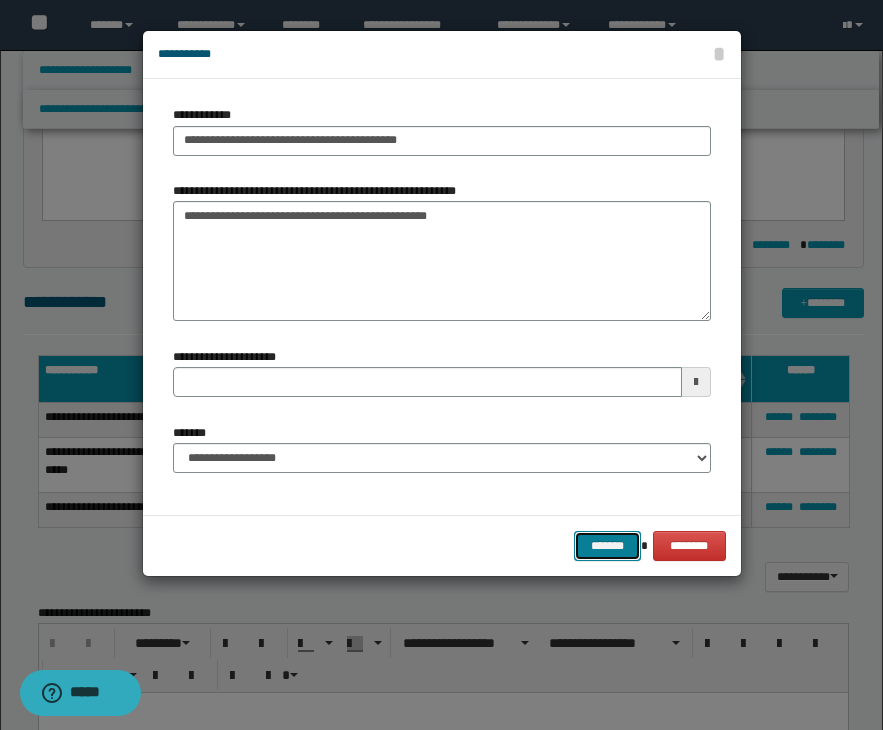 click on "*******" at bounding box center [608, 546] 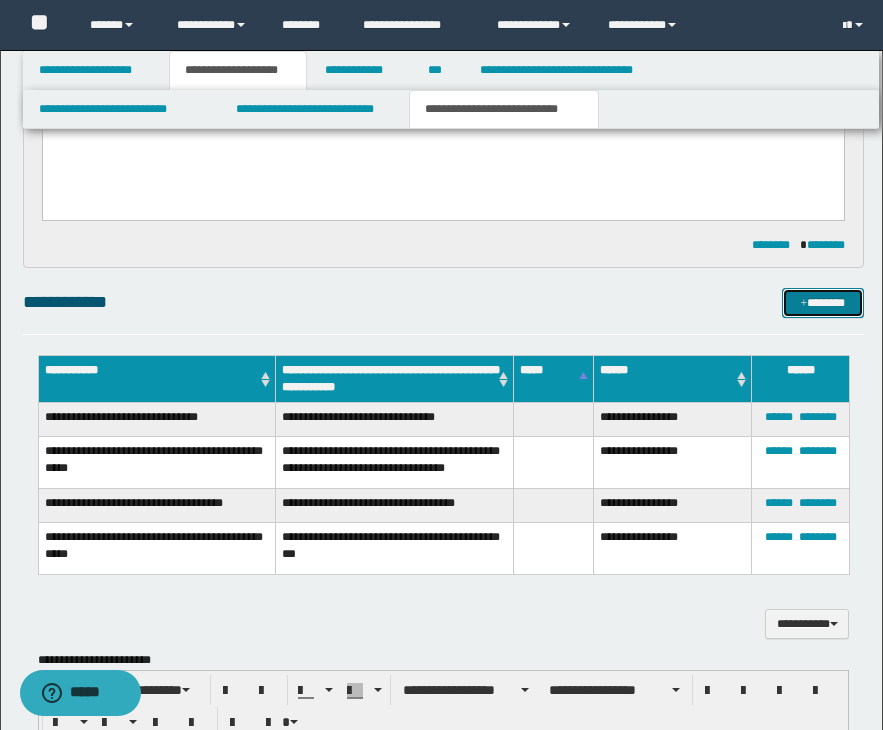 drag, startPoint x: 826, startPoint y: 314, endPoint x: 823, endPoint y: 303, distance: 11.401754 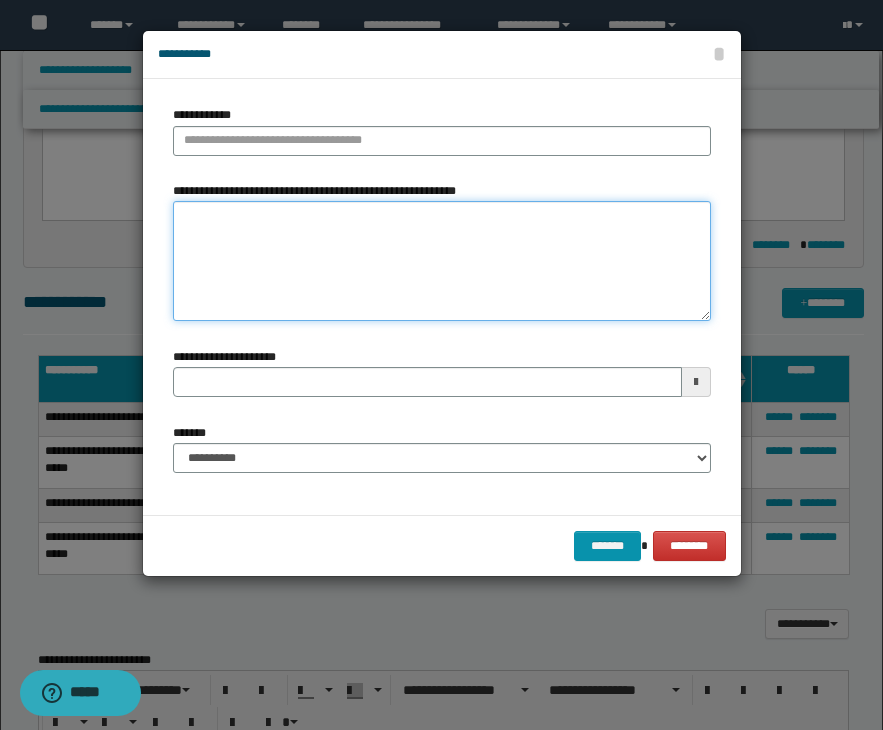 click on "**********" at bounding box center [442, 261] 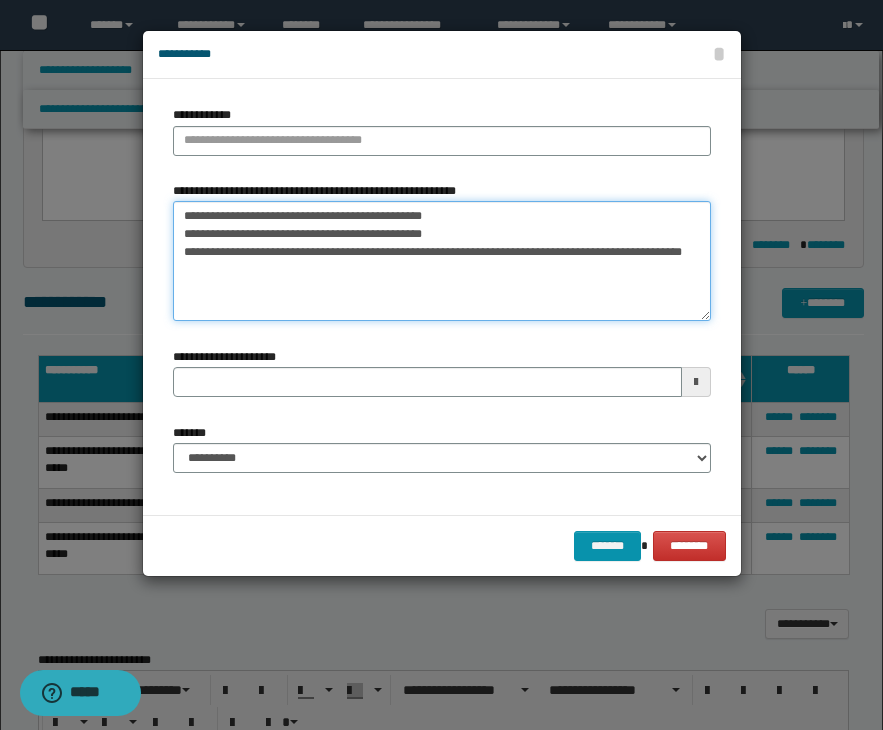 drag, startPoint x: 182, startPoint y: 231, endPoint x: 290, endPoint y: 292, distance: 124.036285 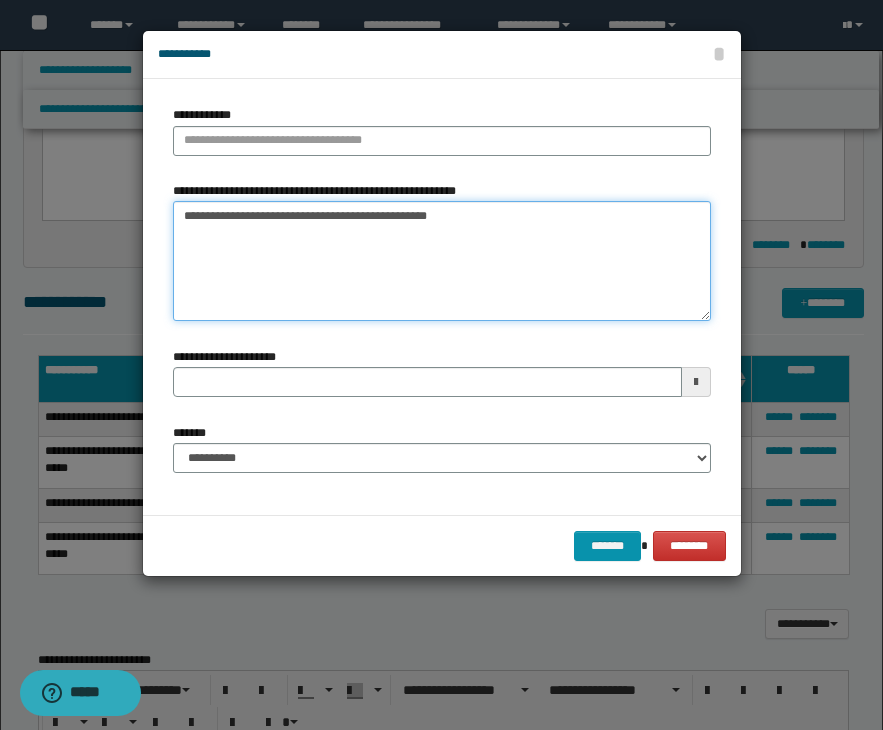 type on "**********" 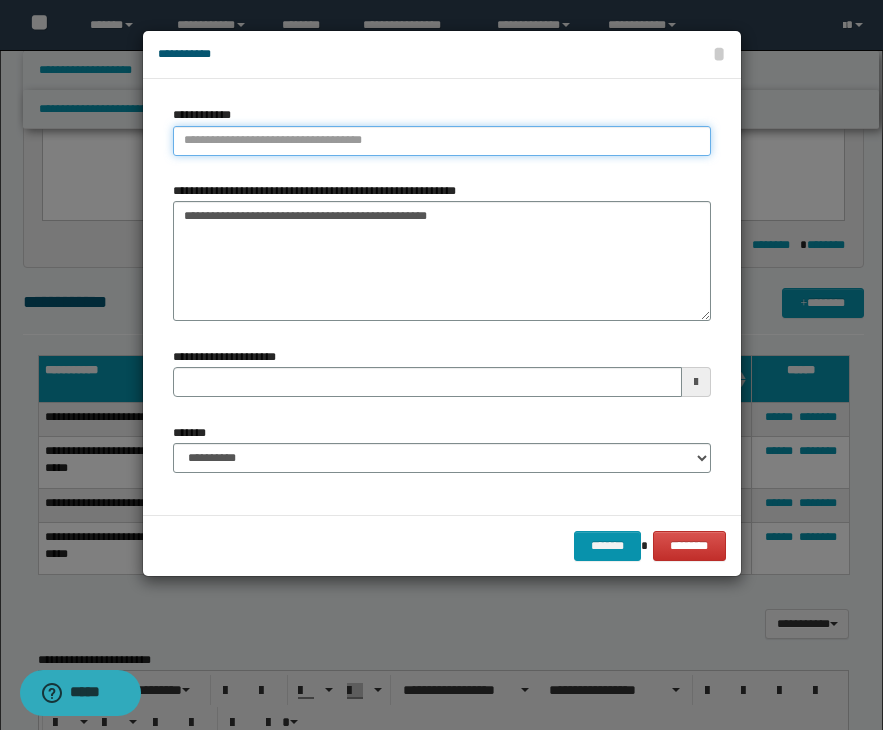 type on "**********" 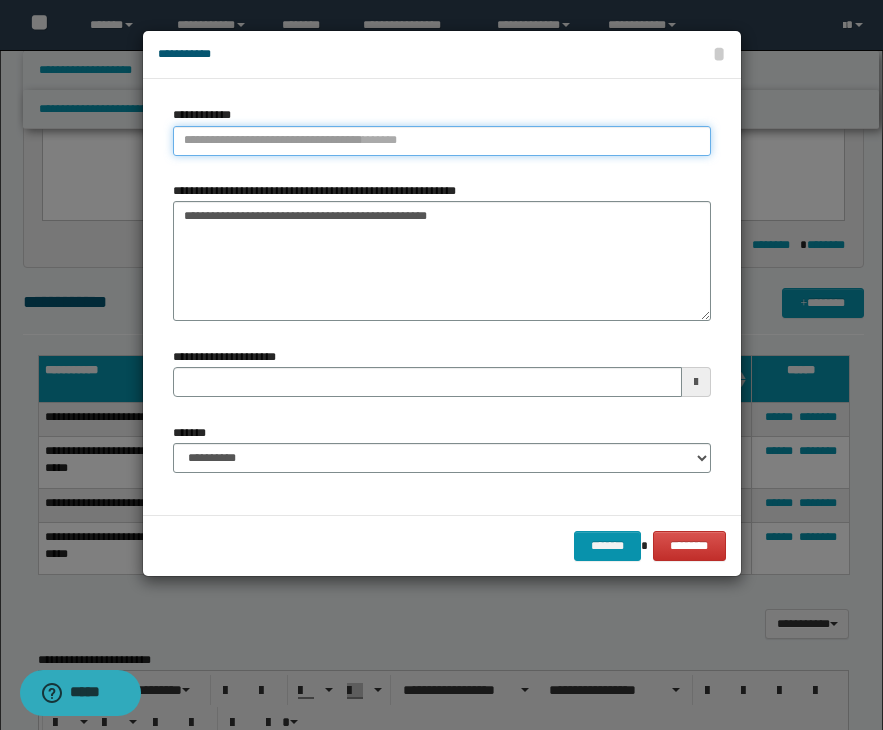 click on "**********" at bounding box center [442, 141] 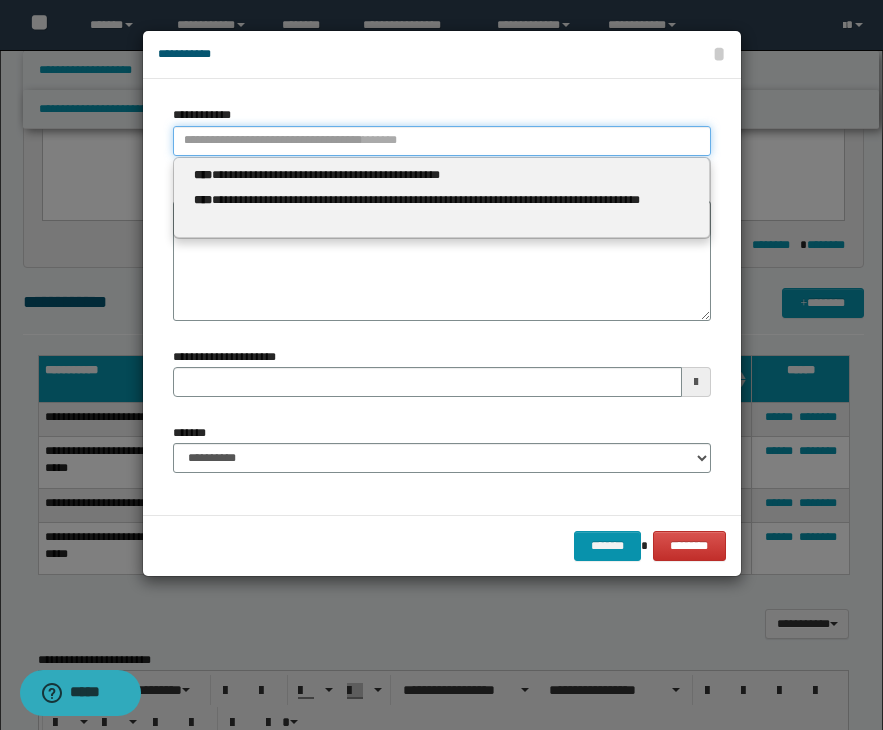 type 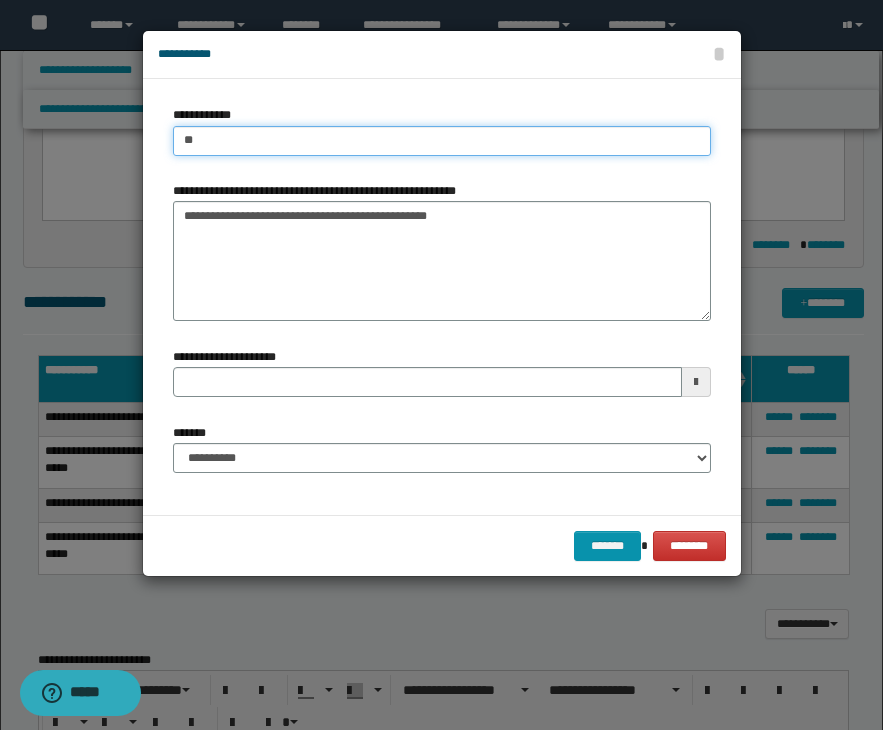 type on "***" 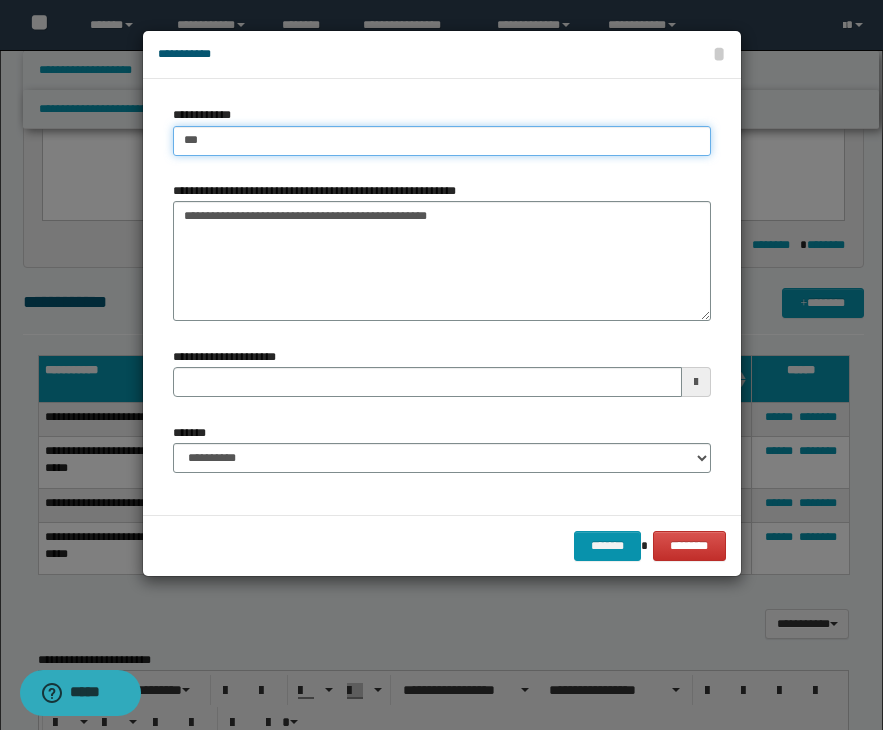 type on "***" 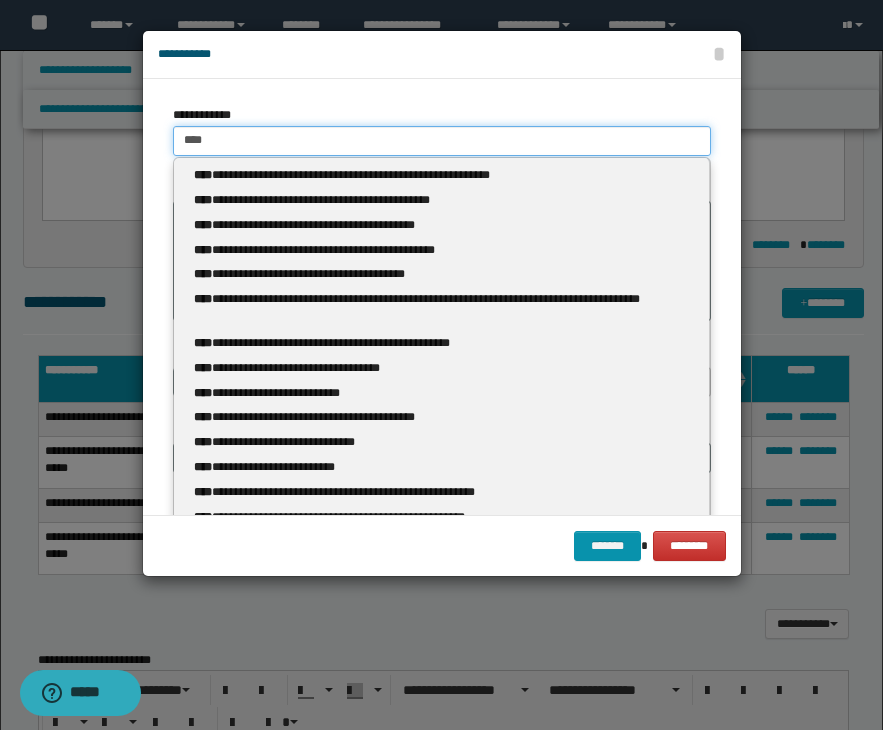 type on "*****" 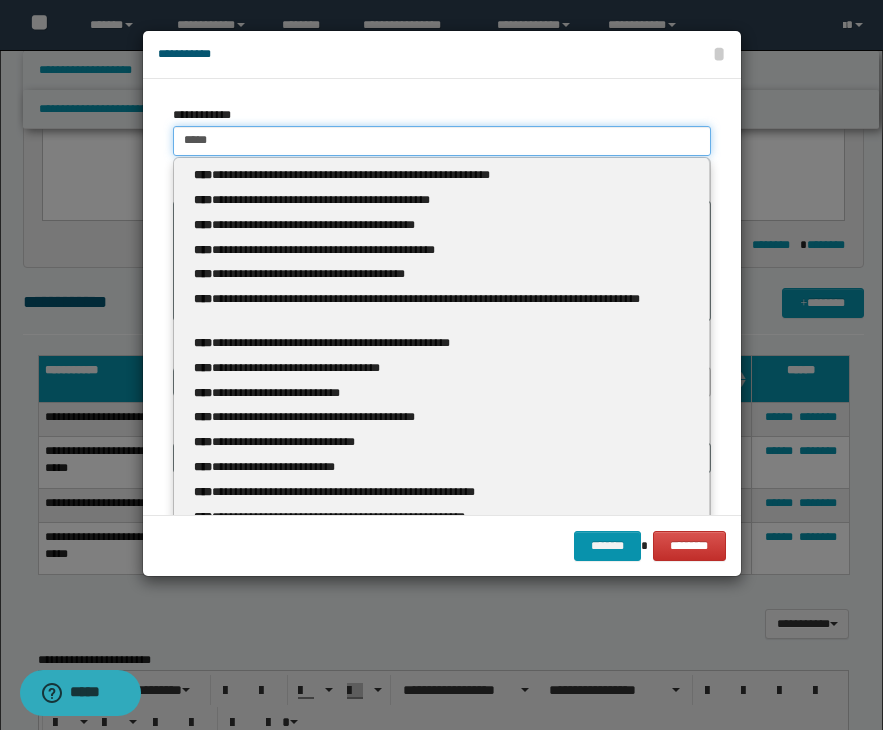 type 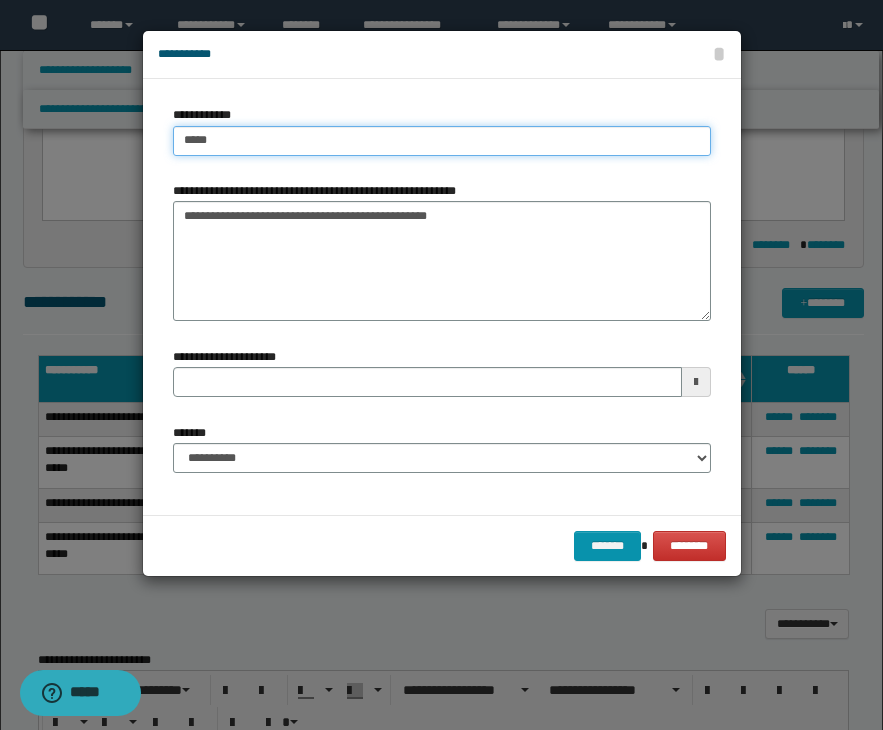type on "****" 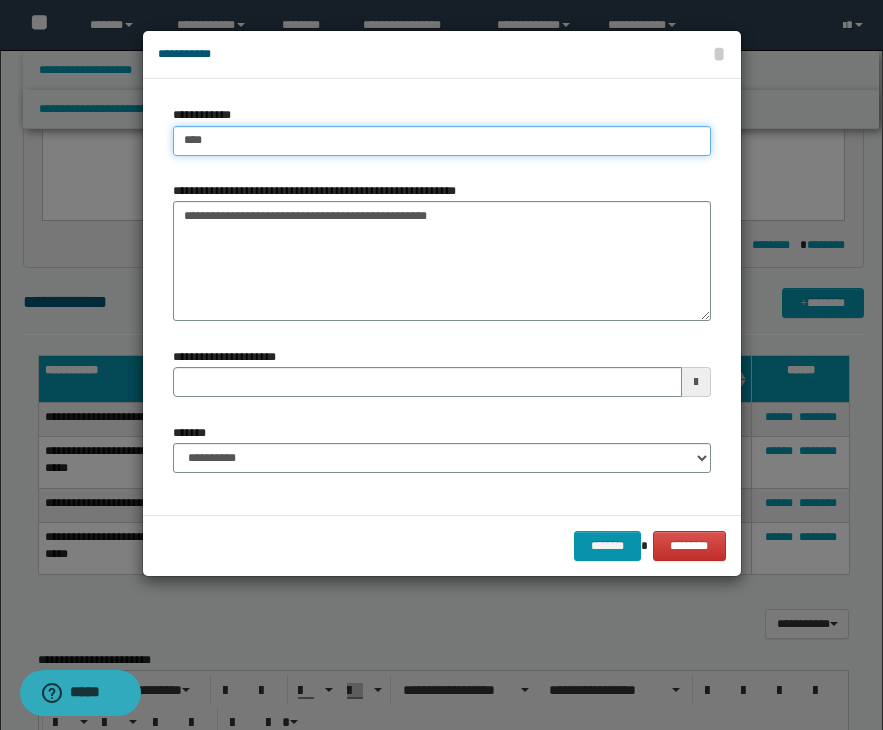 type on "****" 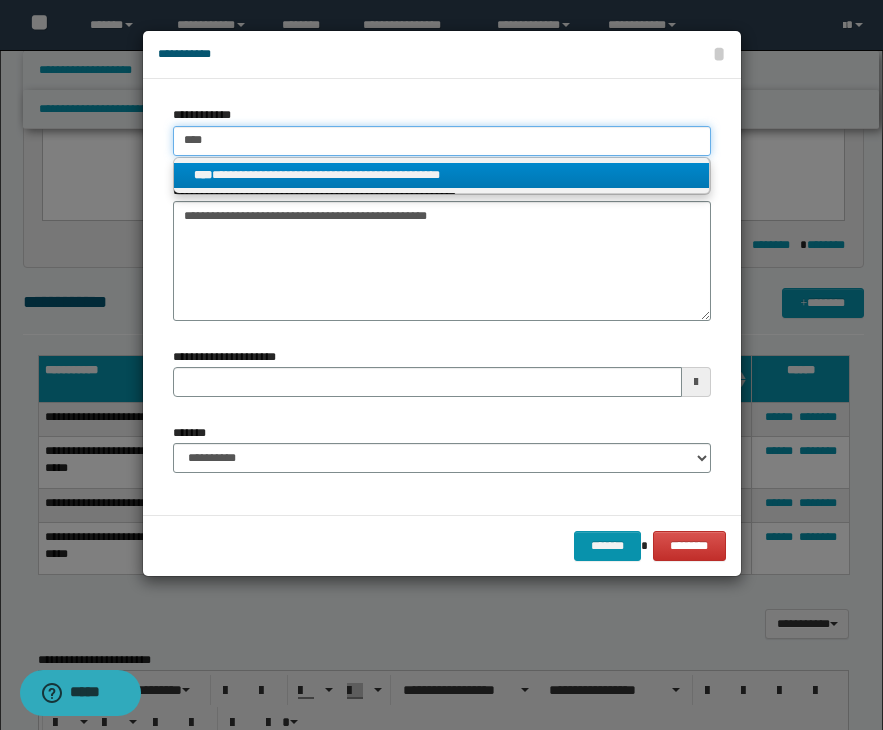 type on "****" 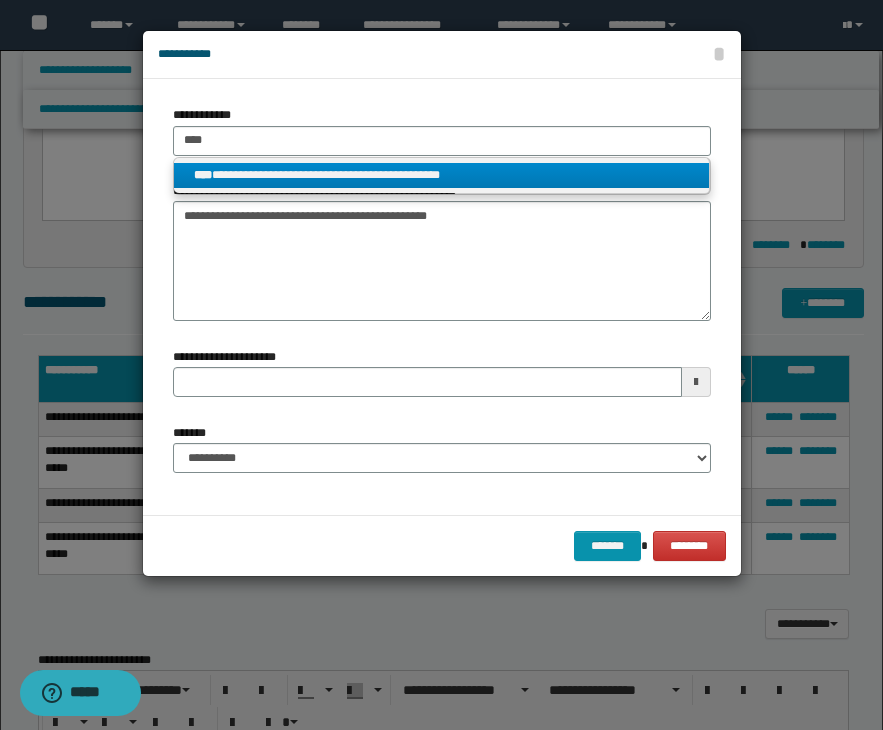 click on "**********" at bounding box center [441, 175] 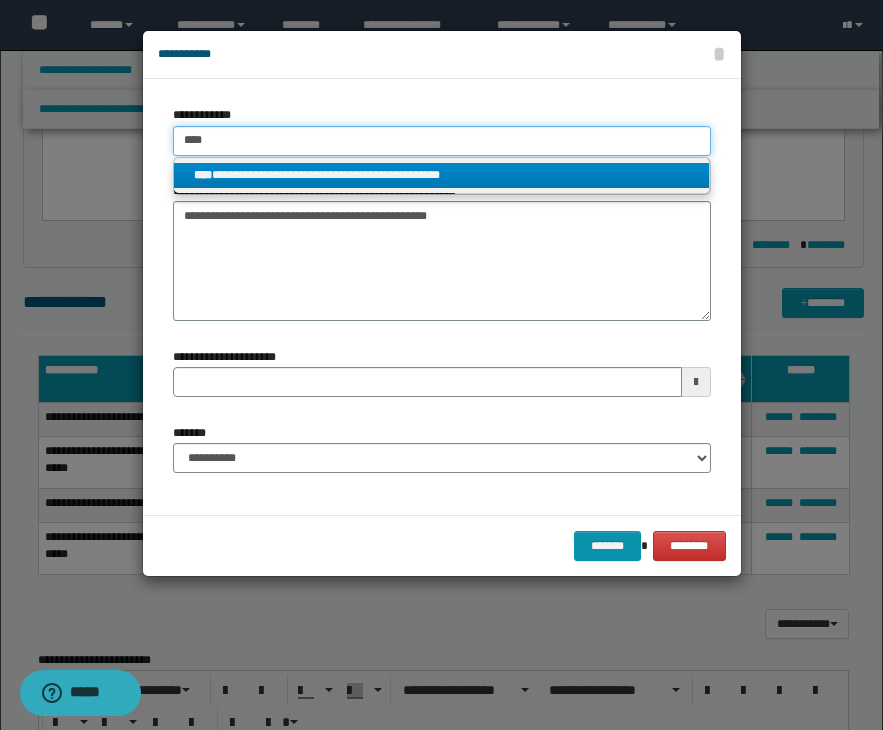 type 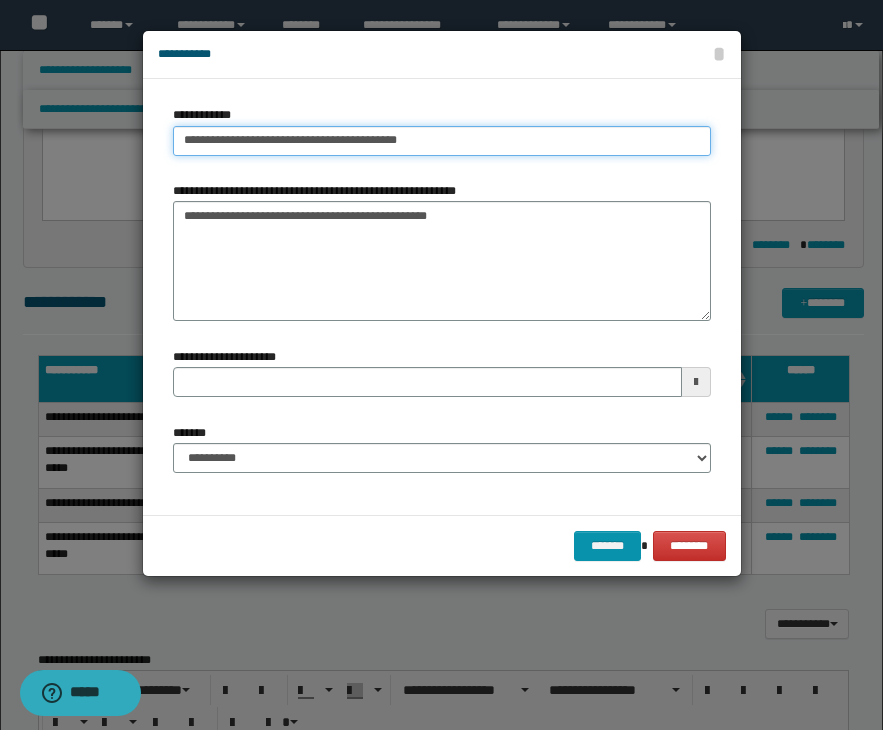 type 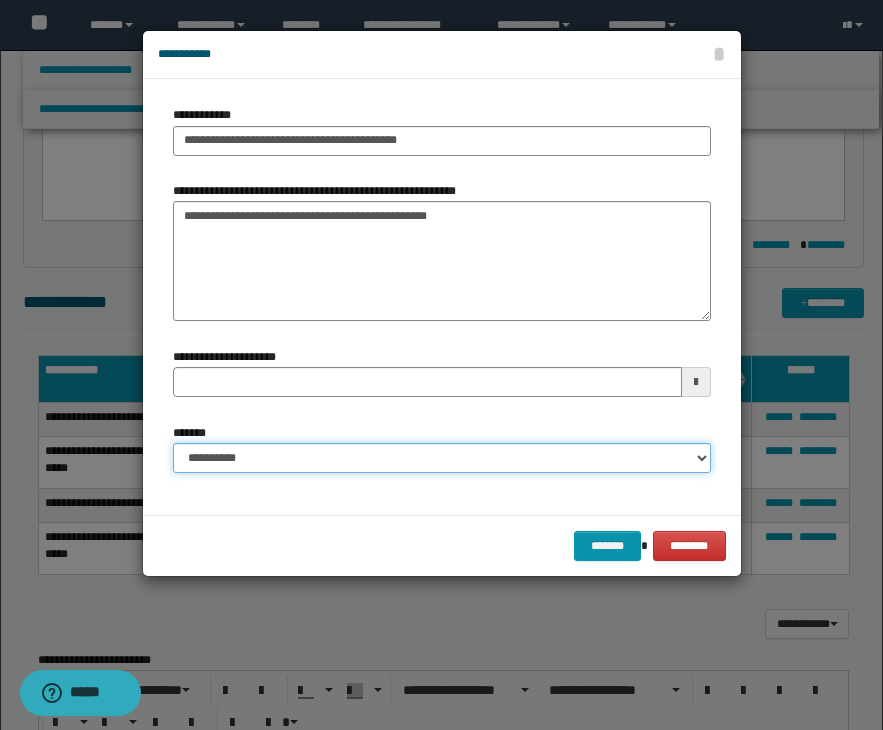 click on "**********" at bounding box center (442, 458) 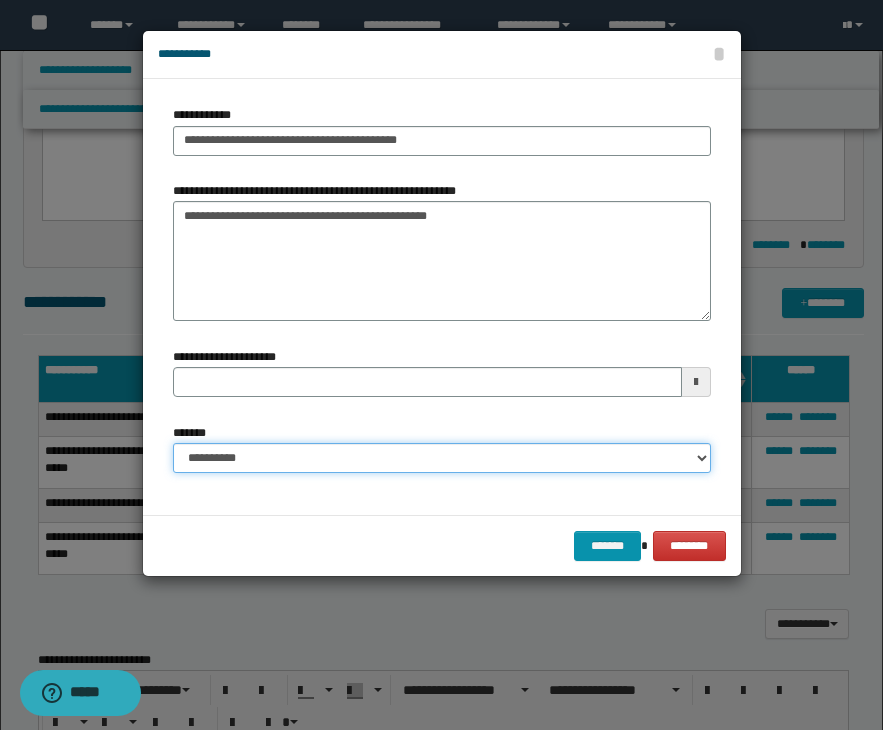 select on "*" 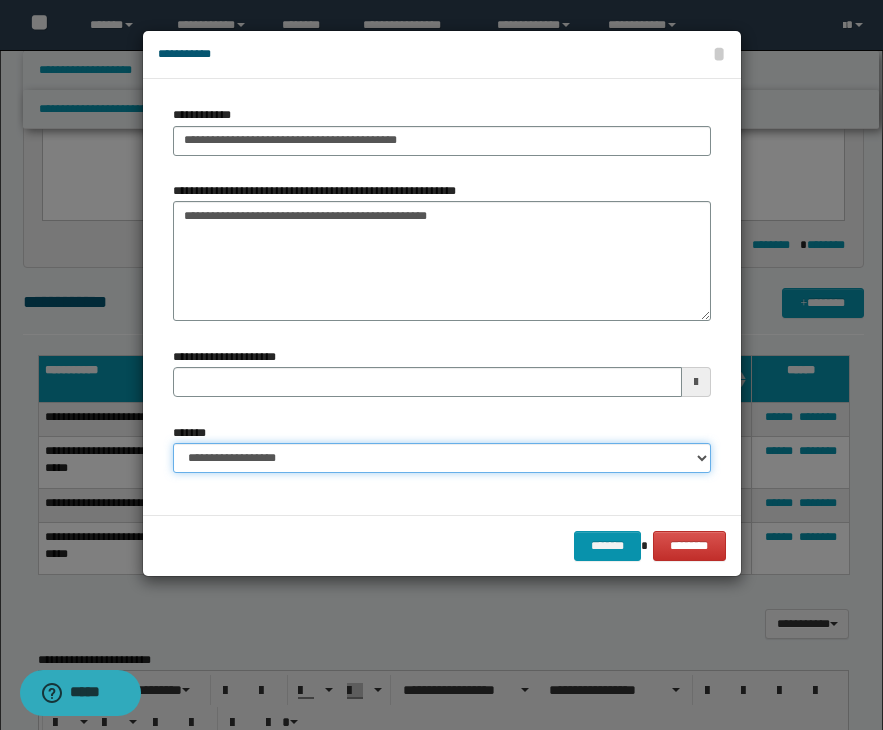 click on "**********" at bounding box center [442, 458] 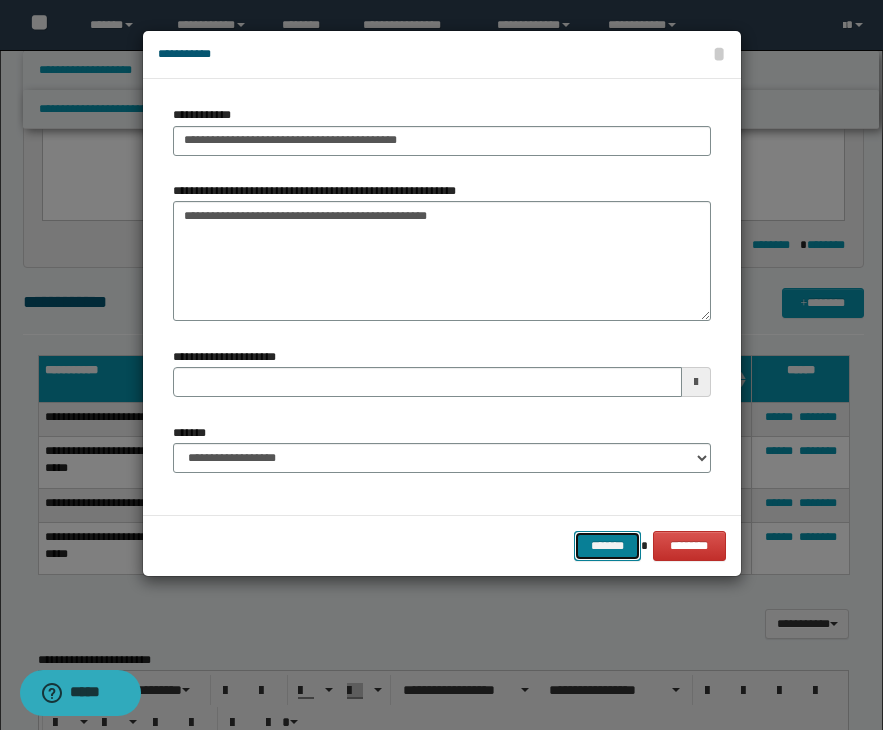 click on "*******" at bounding box center [608, 546] 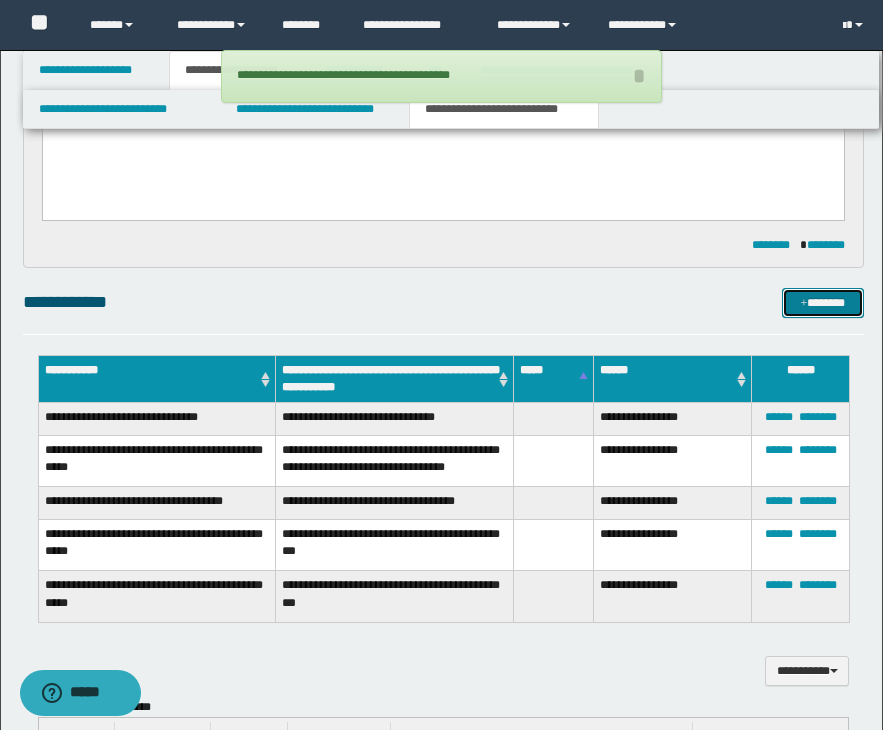 click on "*******" at bounding box center [823, 303] 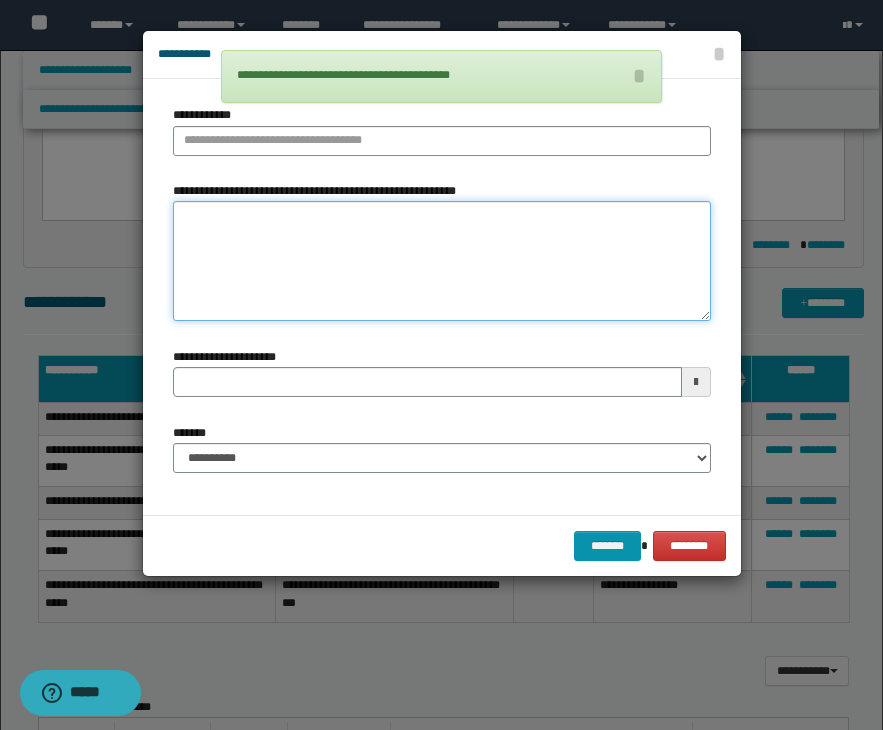 click on "**********" at bounding box center (442, 261) 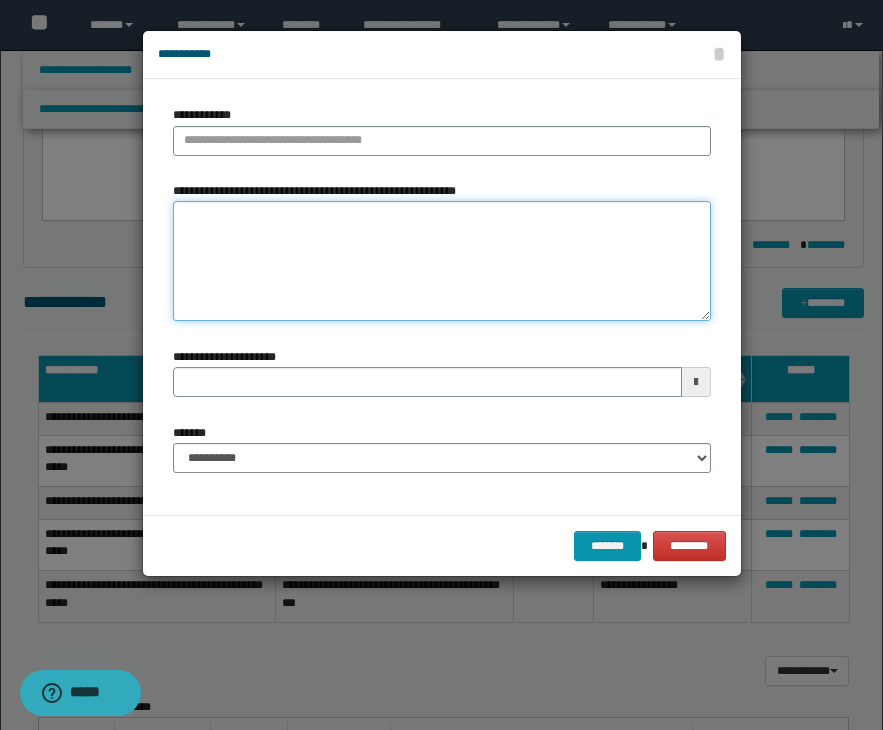 paste on "**********" 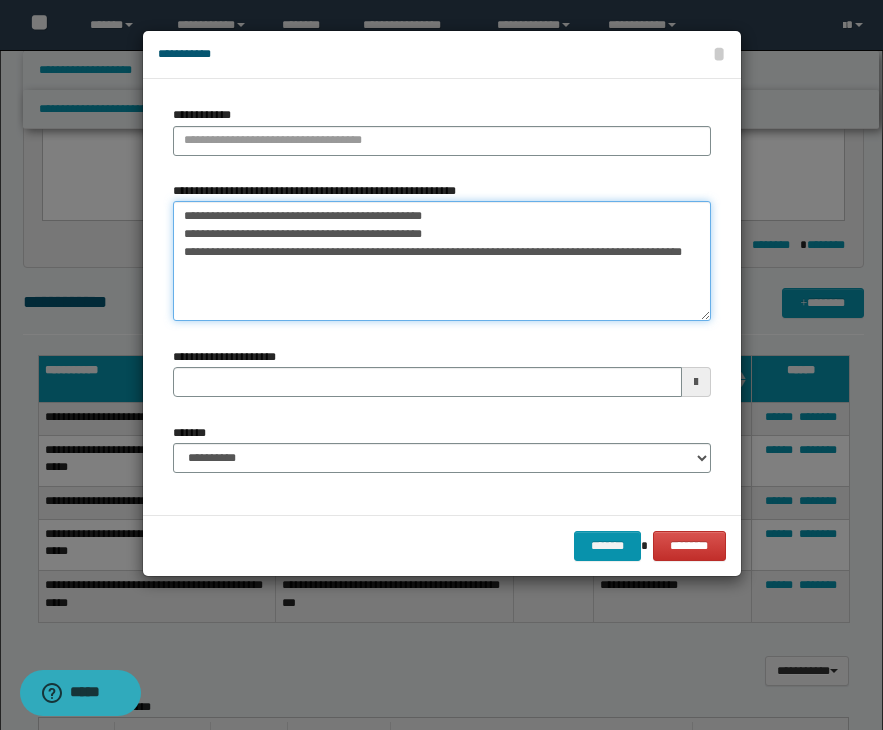 drag, startPoint x: 494, startPoint y: 217, endPoint x: 23, endPoint y: 207, distance: 471.10614 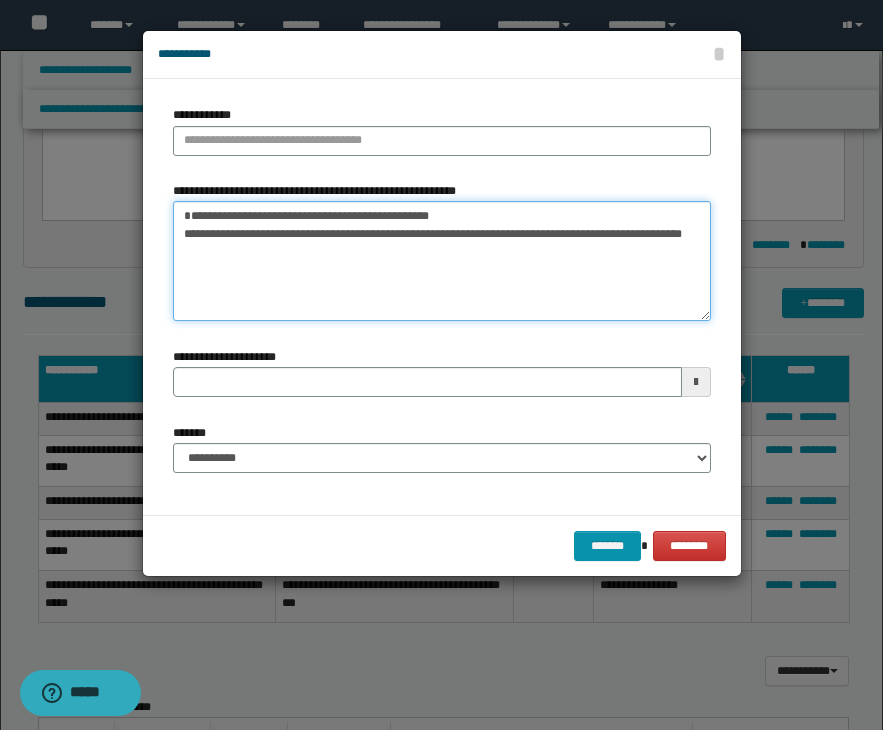 drag, startPoint x: 181, startPoint y: 252, endPoint x: 304, endPoint y: 311, distance: 136.41847 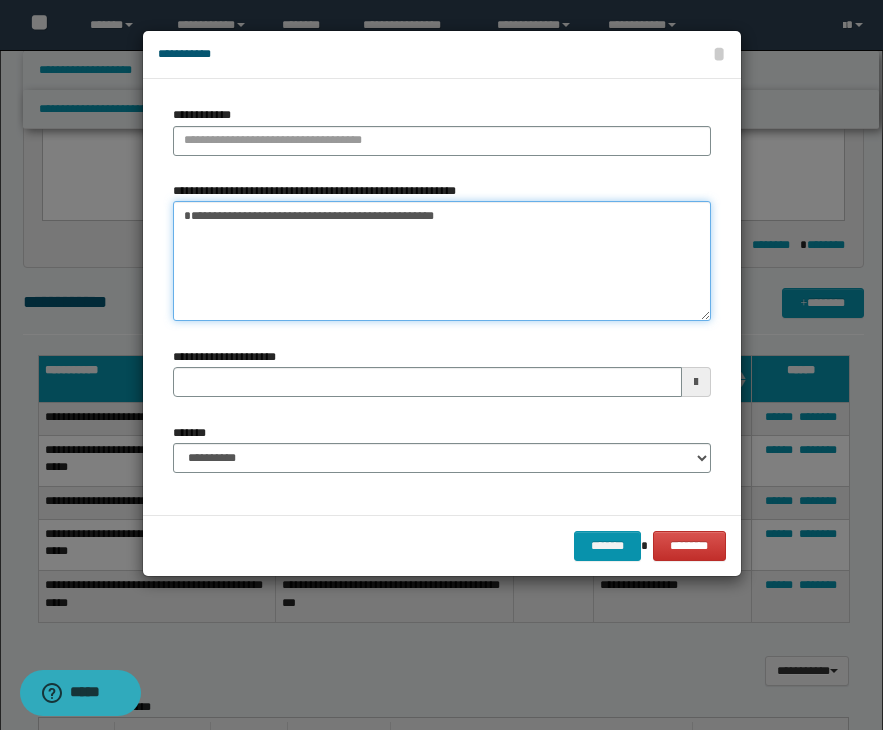 type on "**********" 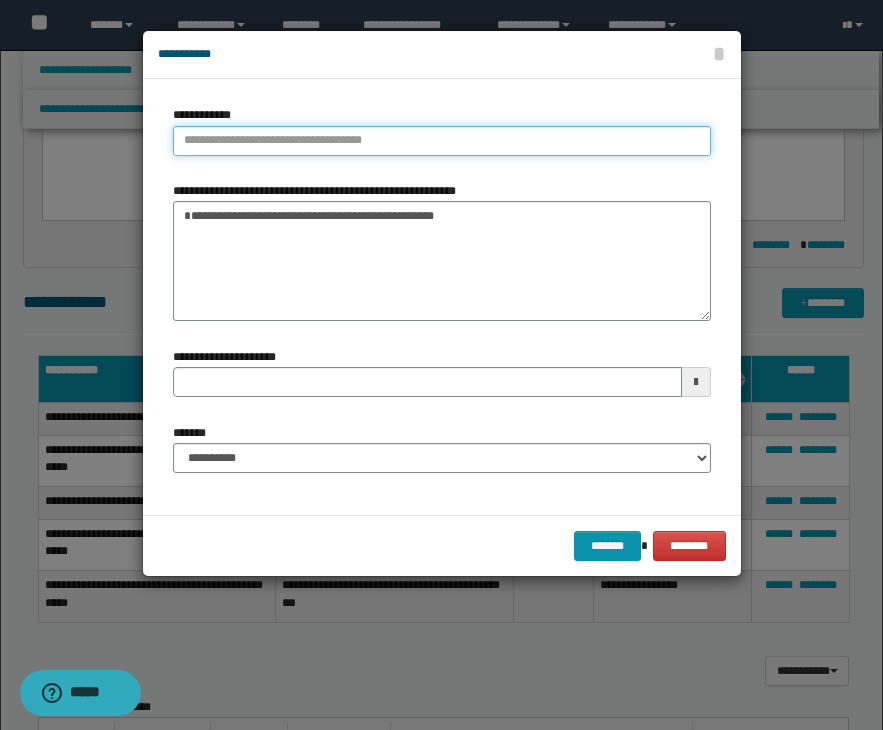 type on "**********" 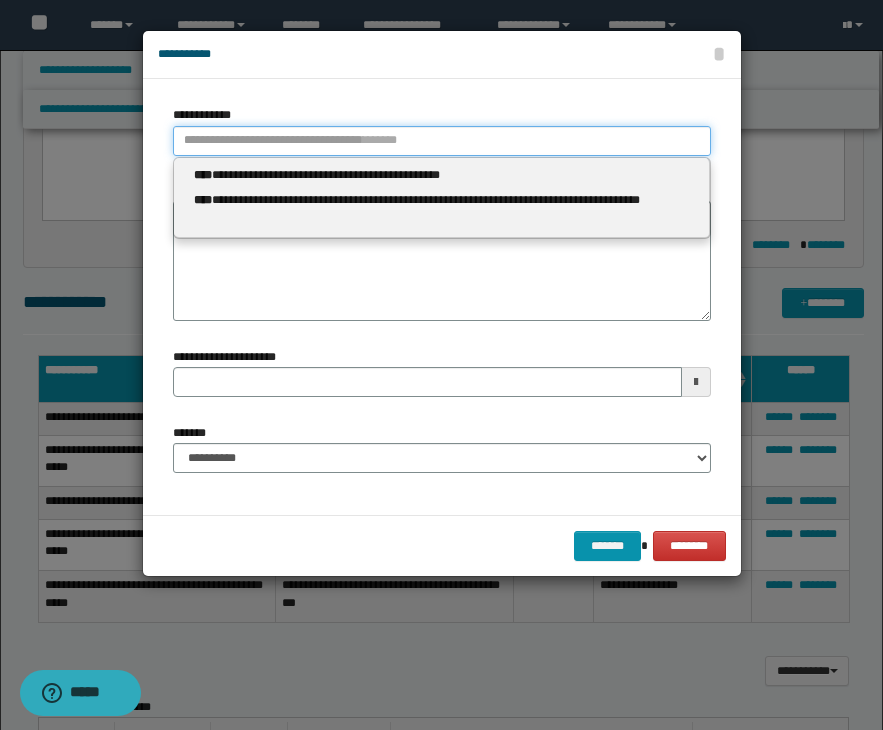 click on "**********" at bounding box center [442, 141] 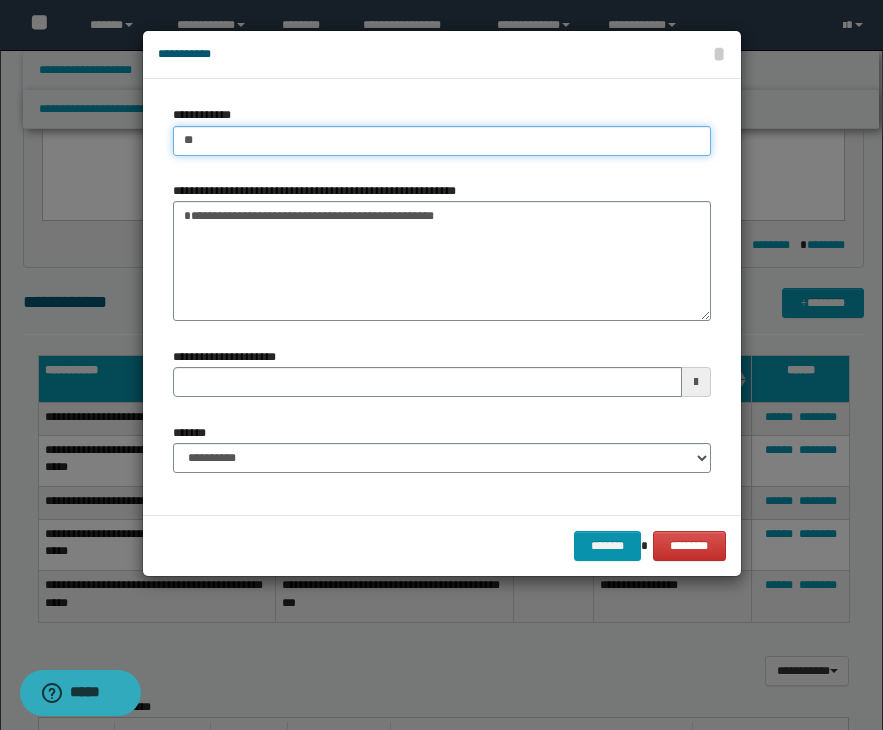 type on "***" 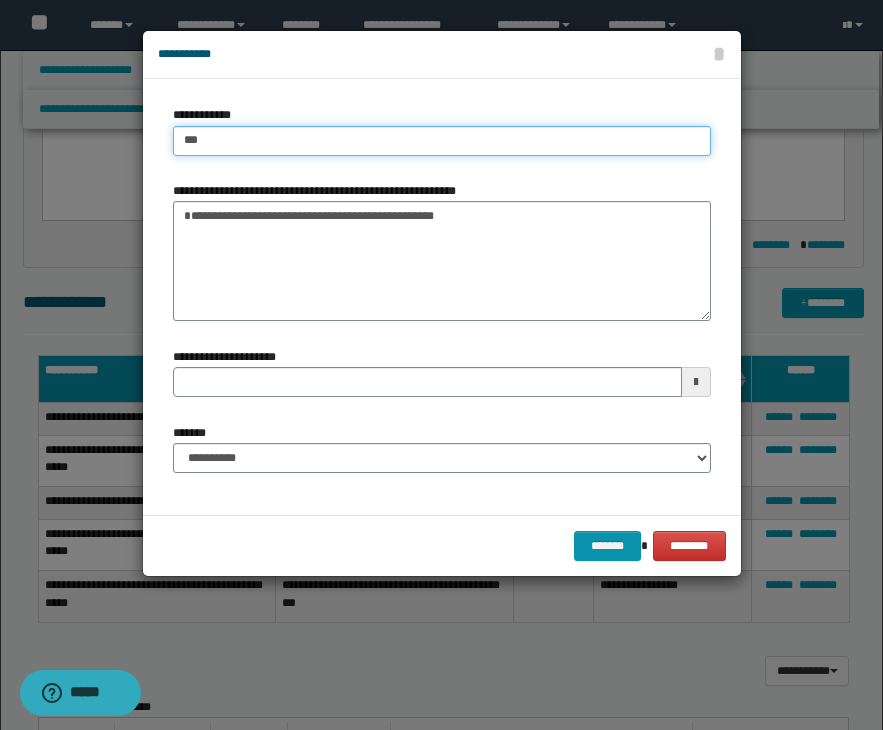 type on "***" 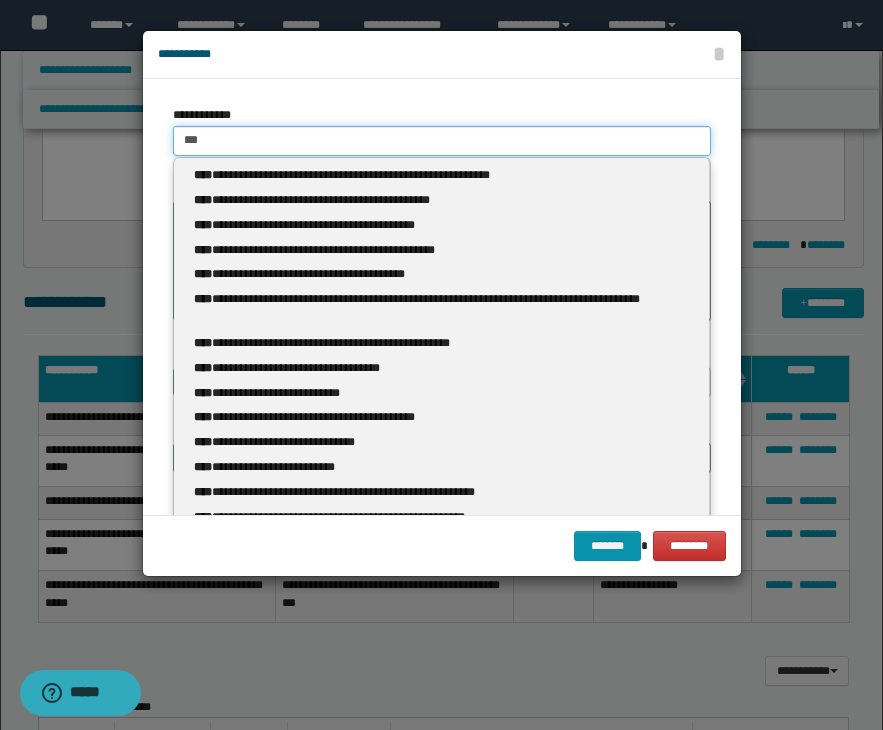 type on "****" 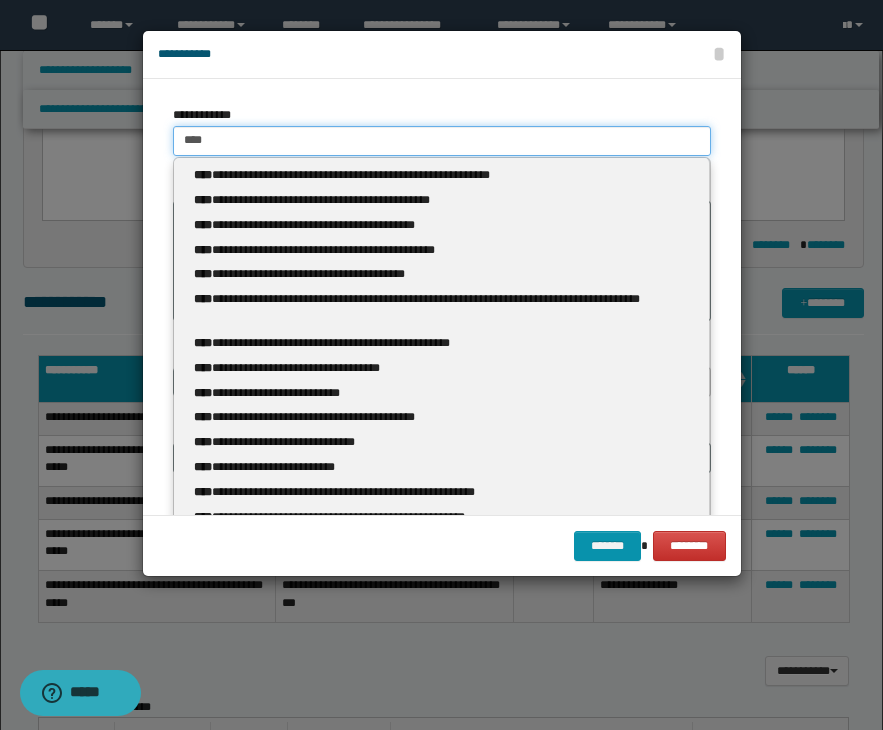 type on "****" 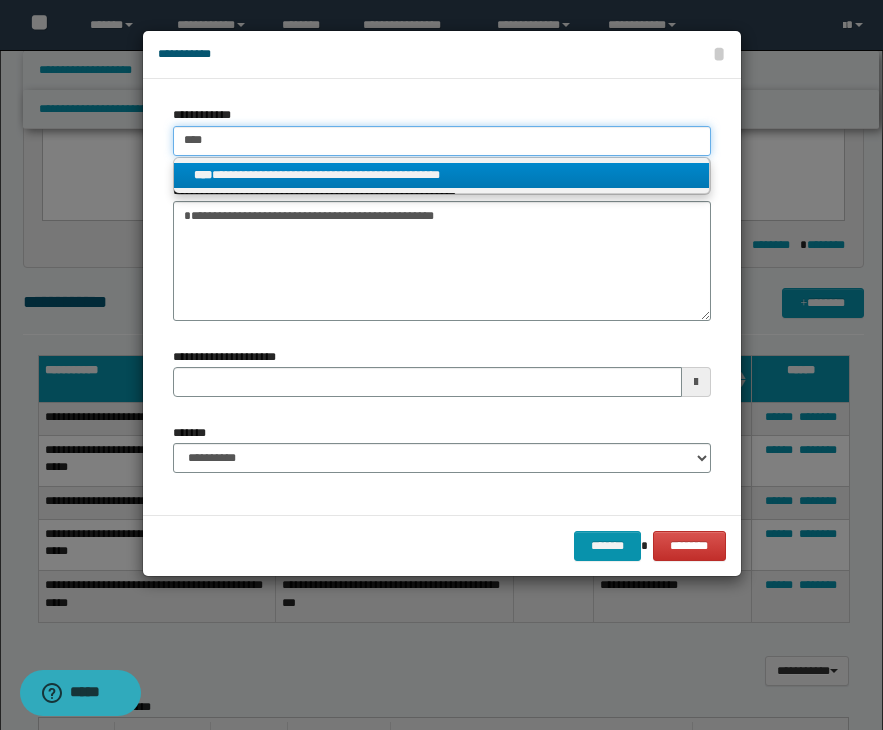 type on "****" 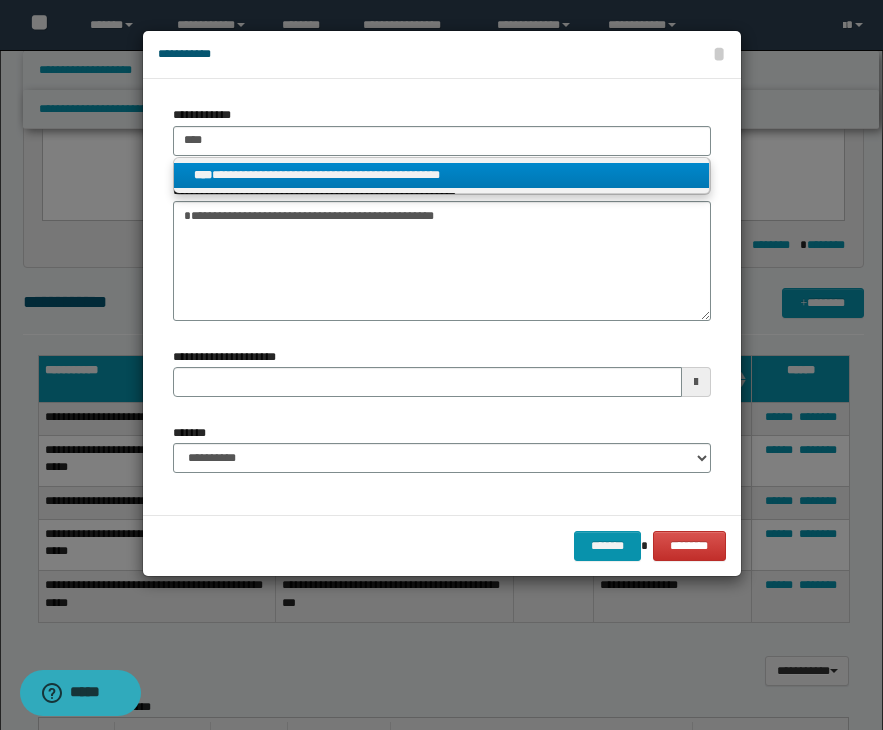 click on "**********" at bounding box center (441, 175) 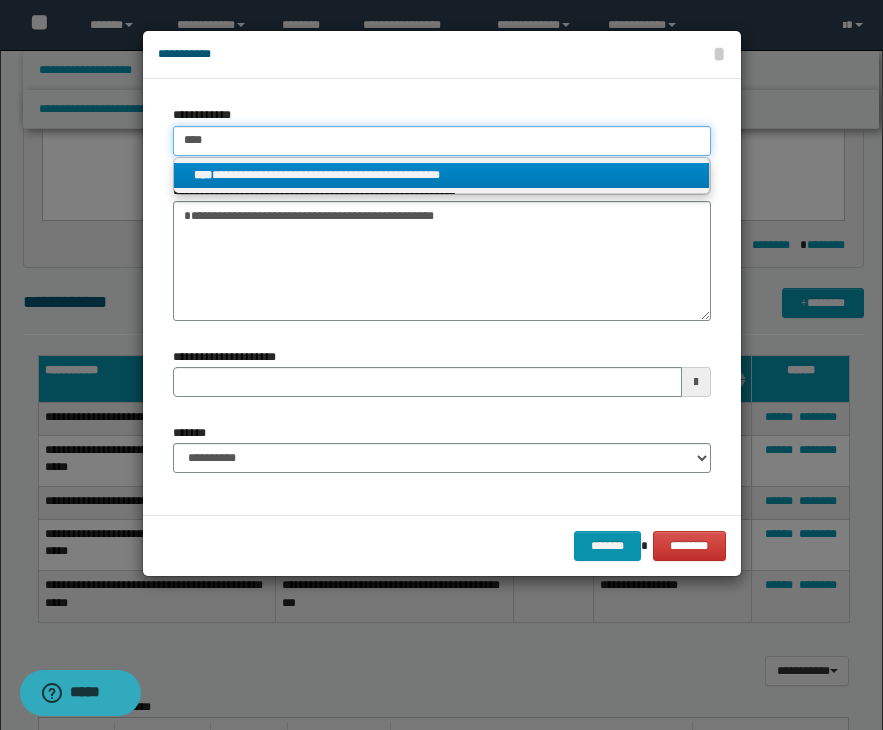 type 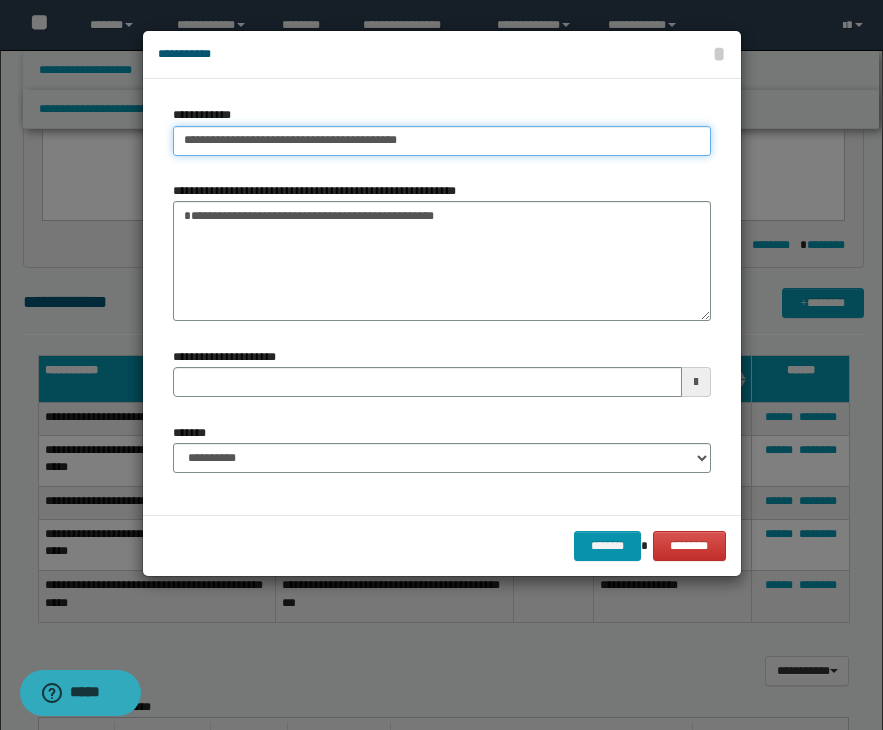 type 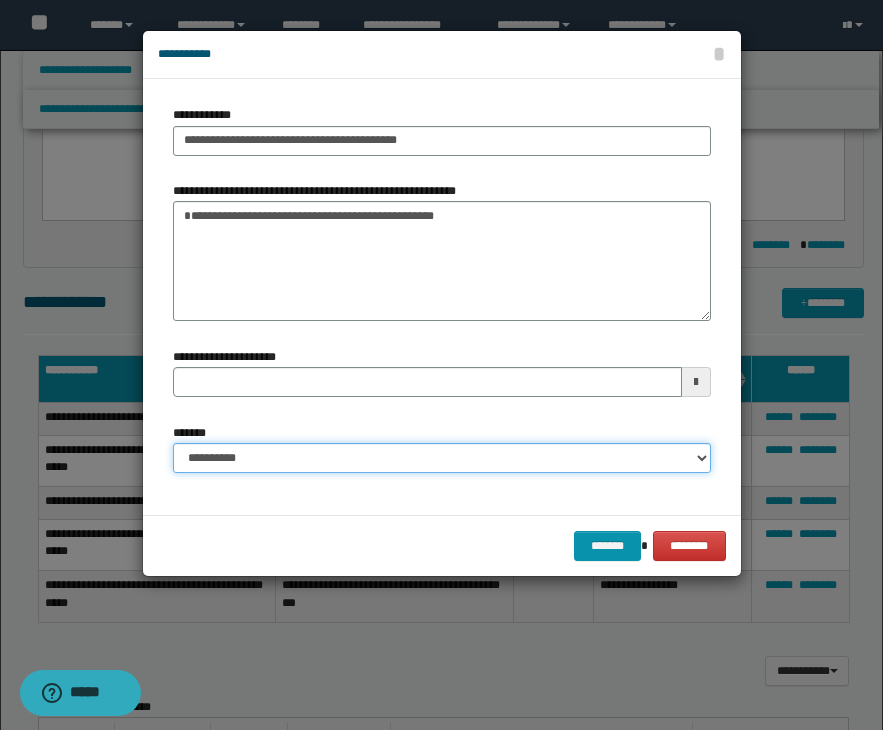click on "**********" at bounding box center [442, 458] 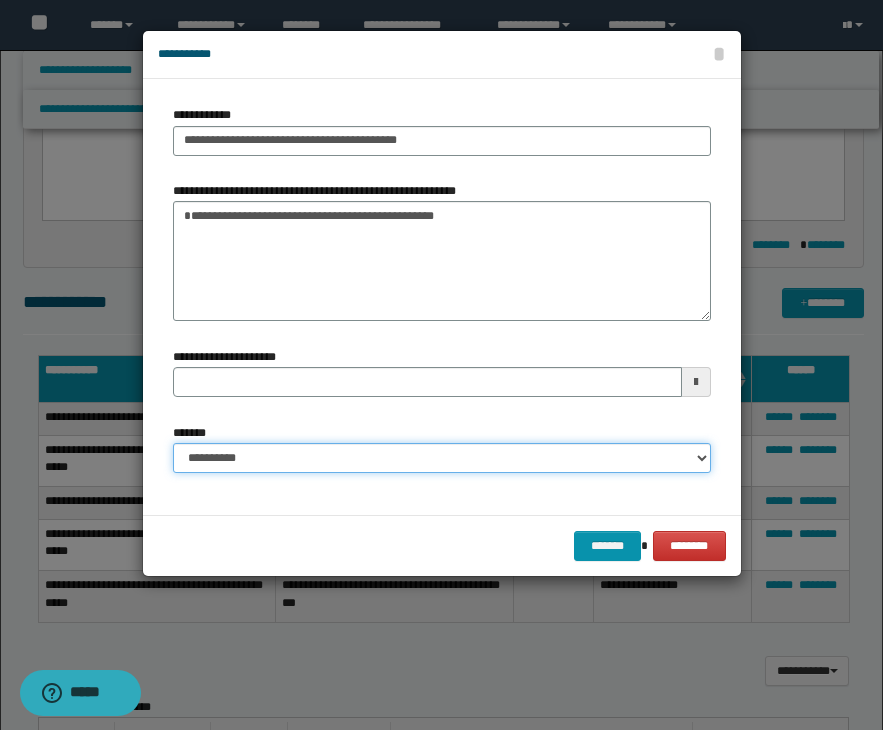 select on "*" 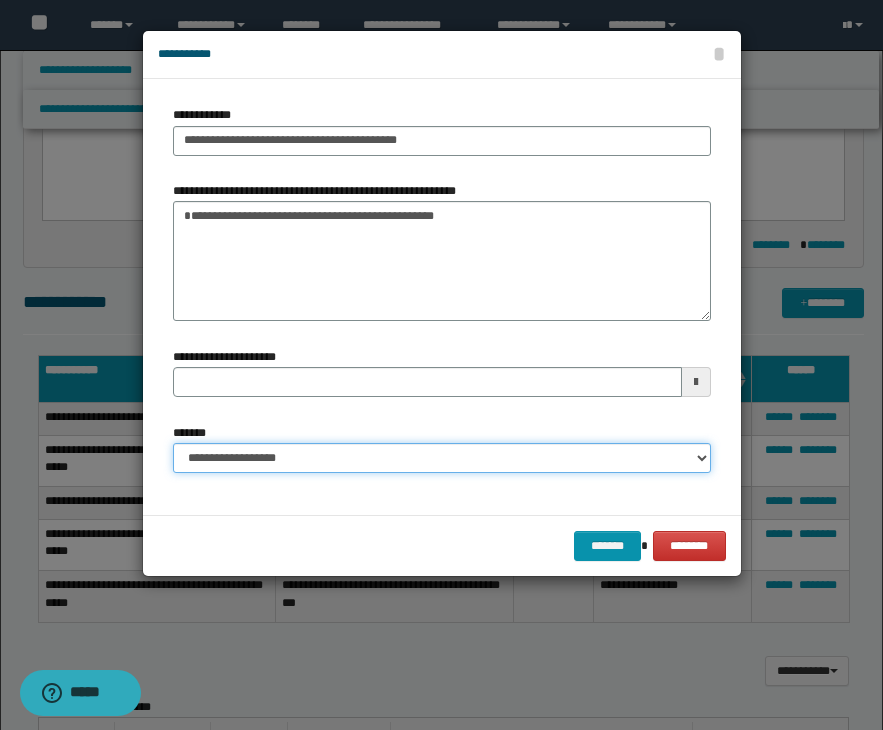type 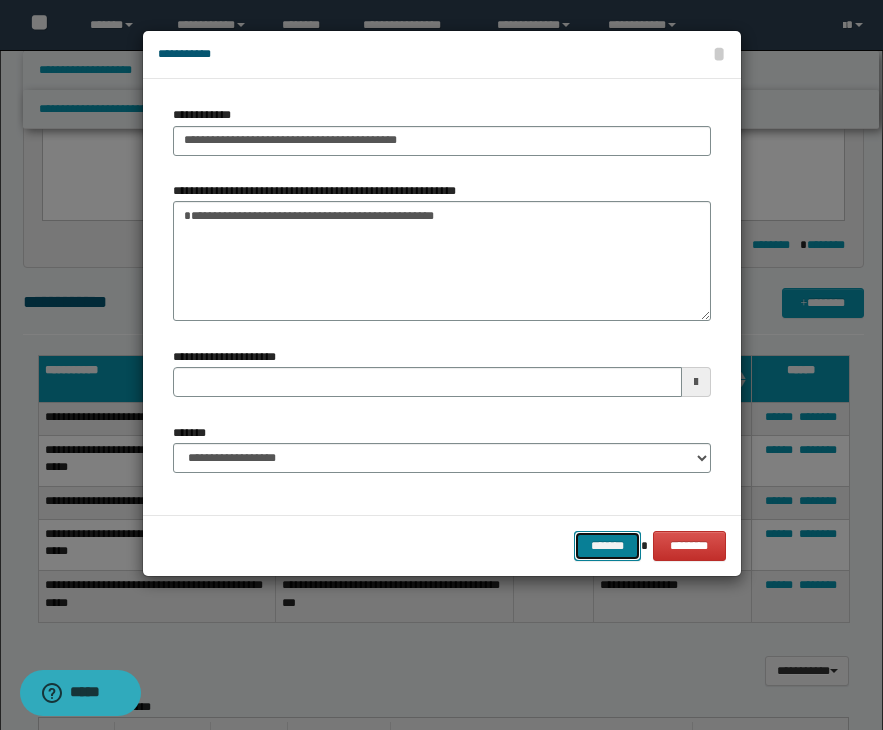 click on "*******" at bounding box center (608, 546) 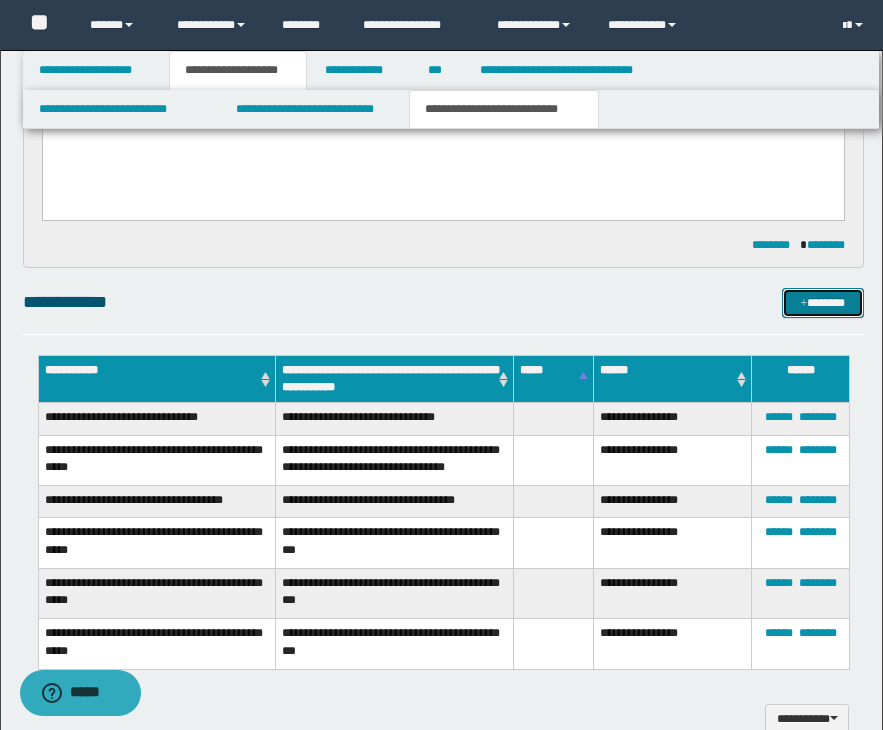 click on "*******" at bounding box center (823, 303) 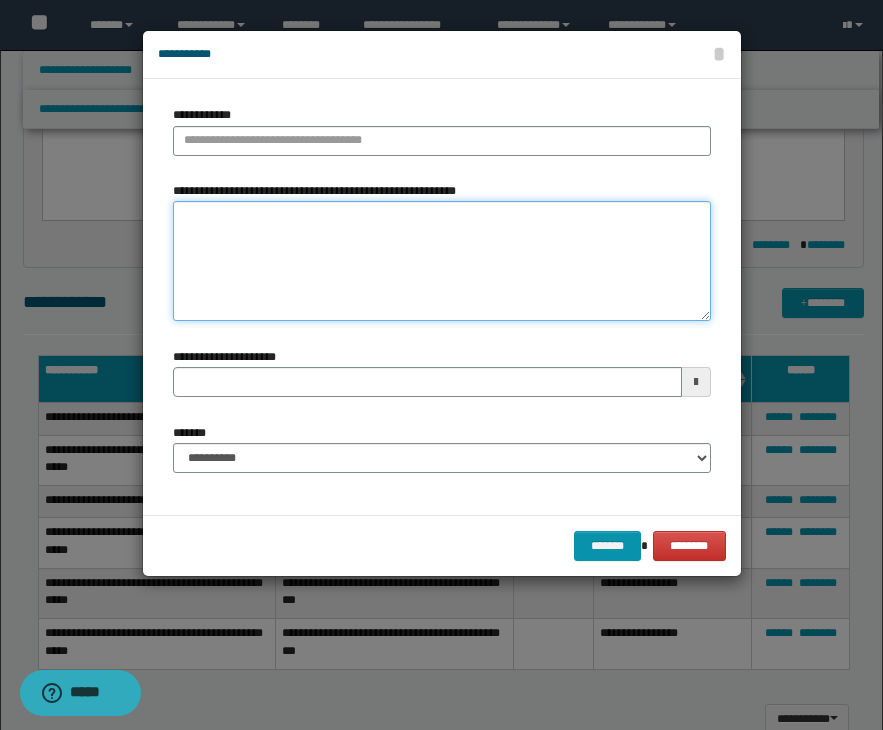 click on "**********" at bounding box center (442, 261) 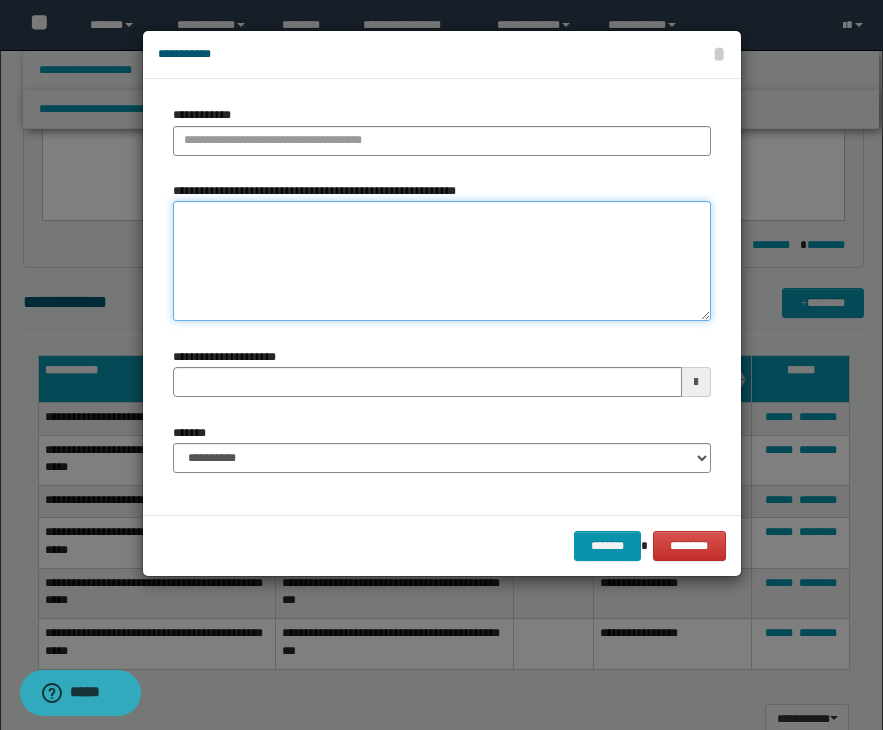 paste on "**********" 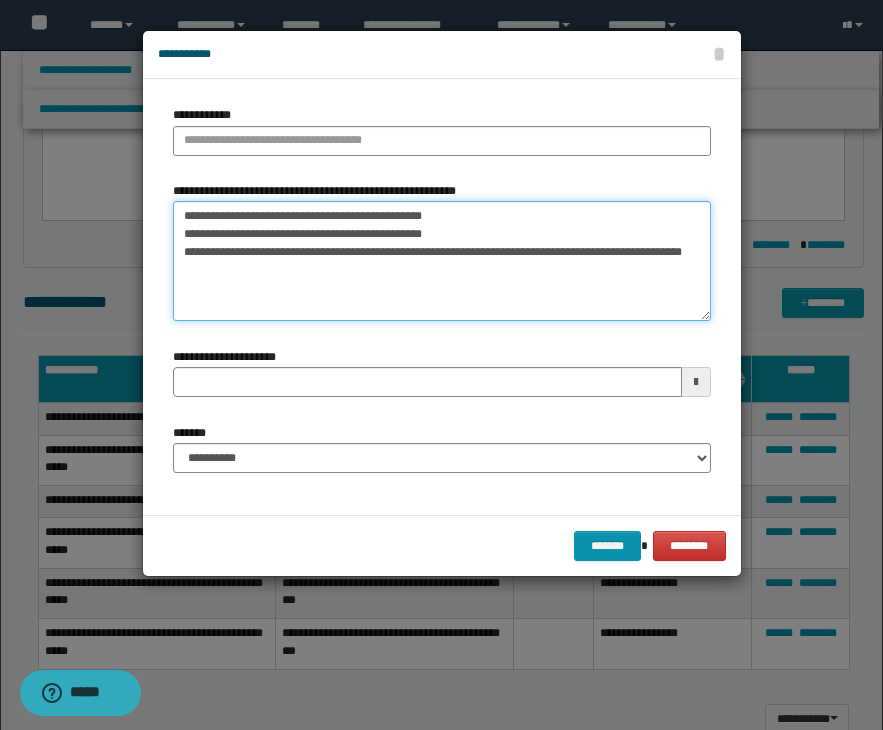 drag, startPoint x: 572, startPoint y: 255, endPoint x: 604, endPoint y: 274, distance: 37.215588 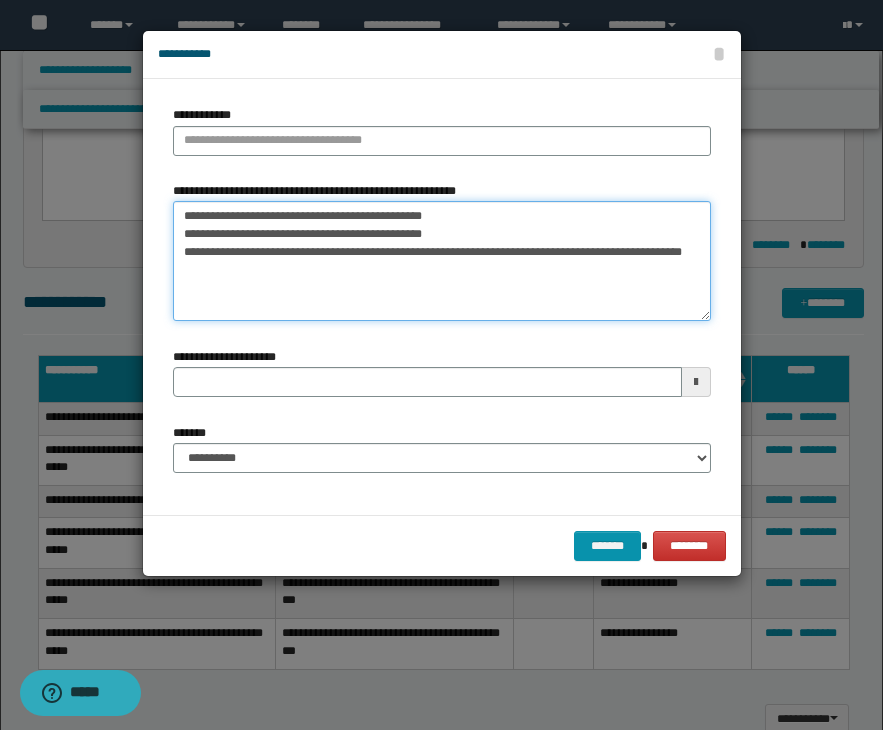 type 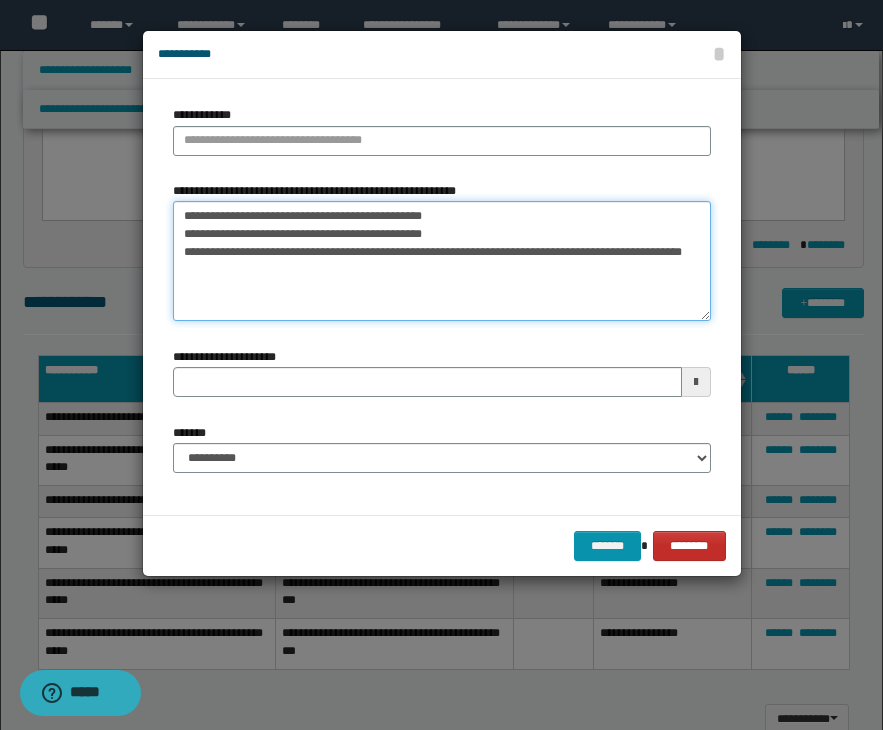 type on "**********" 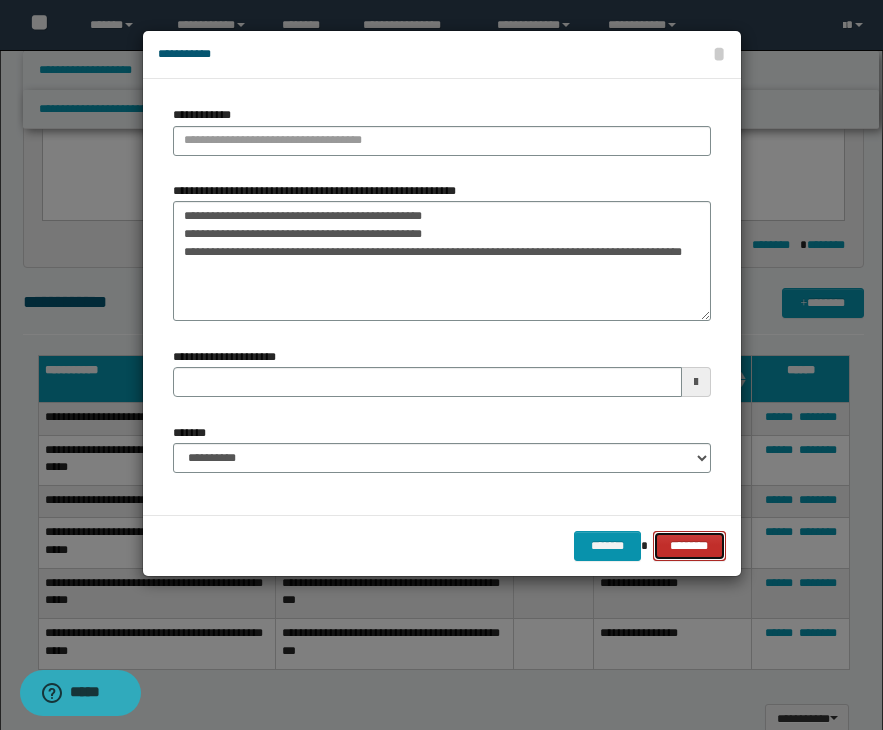 click on "********" at bounding box center [689, 546] 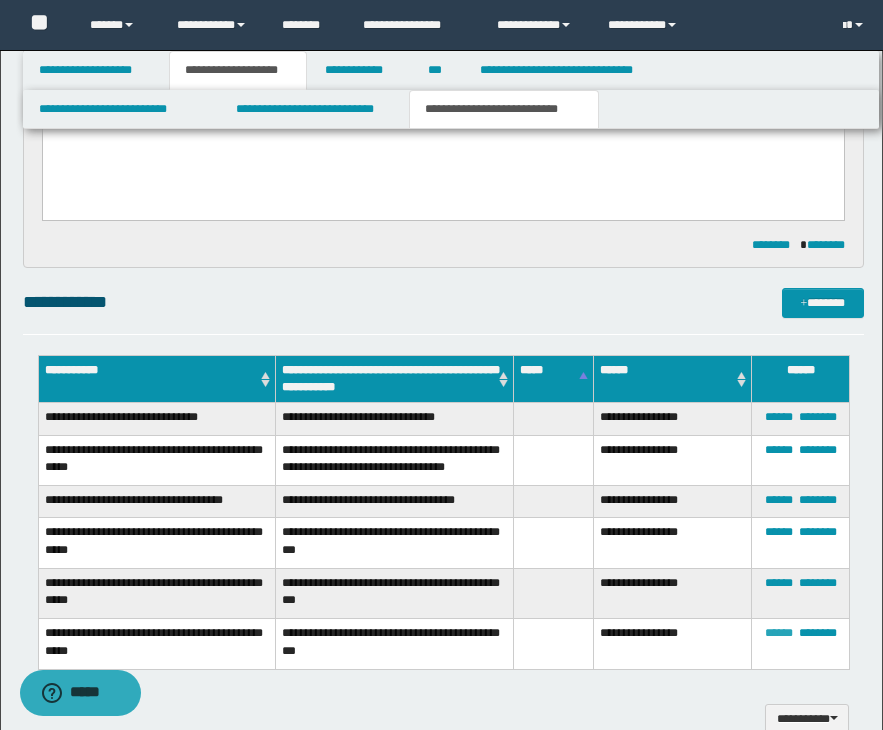 click on "******" at bounding box center (779, 633) 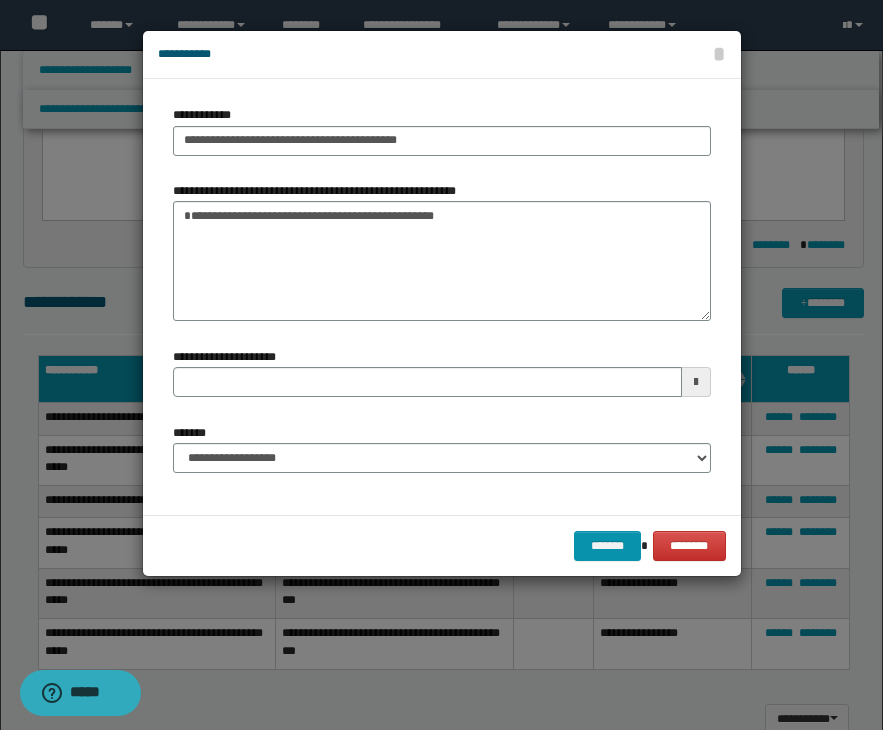 type 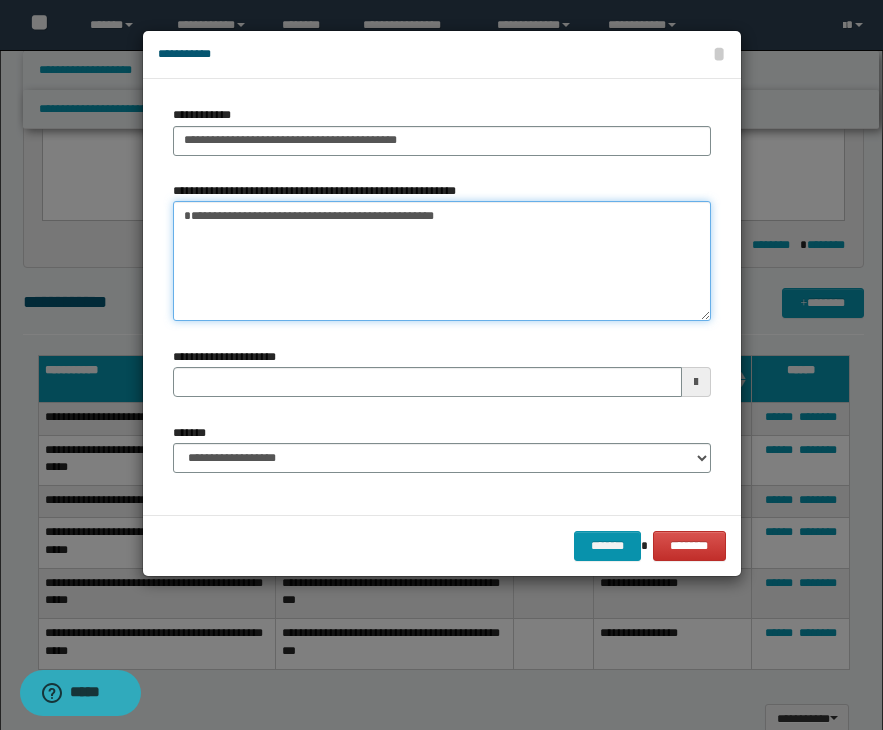 click on "**********" at bounding box center [442, 261] 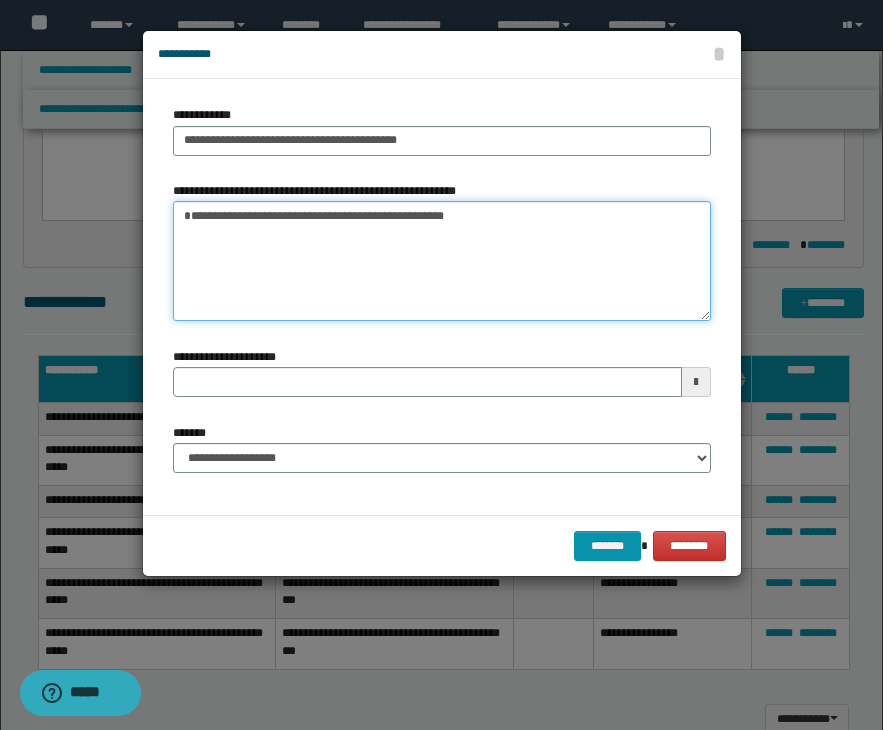 paste on "**********" 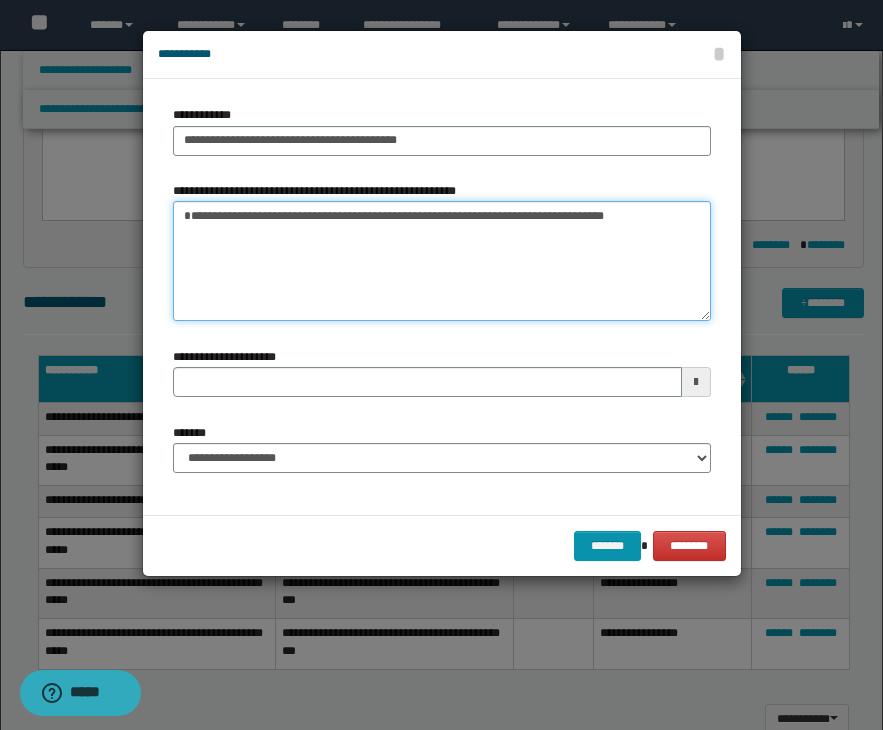type 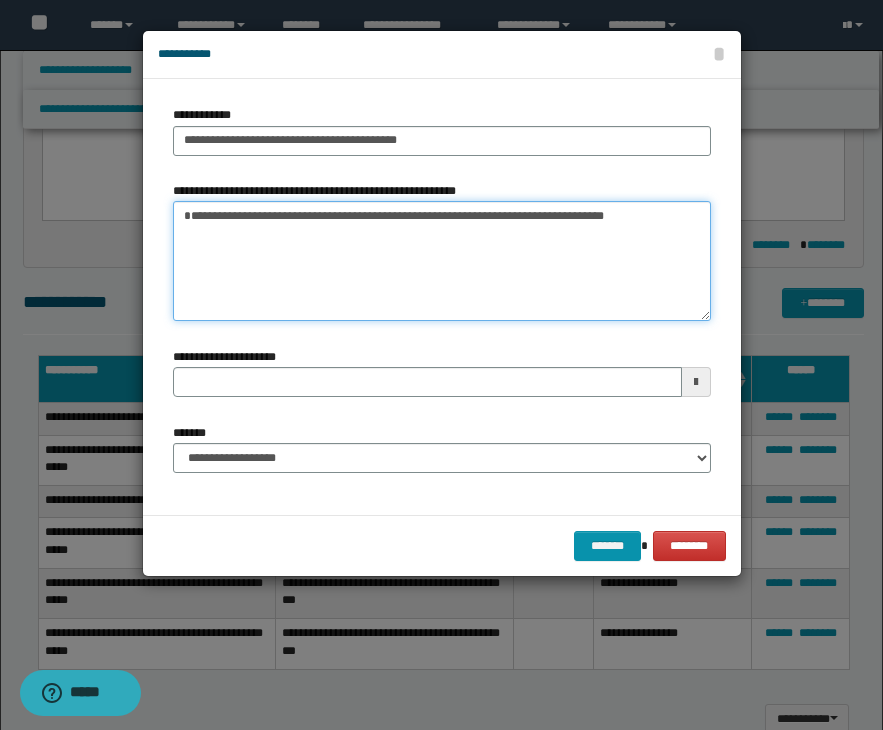type 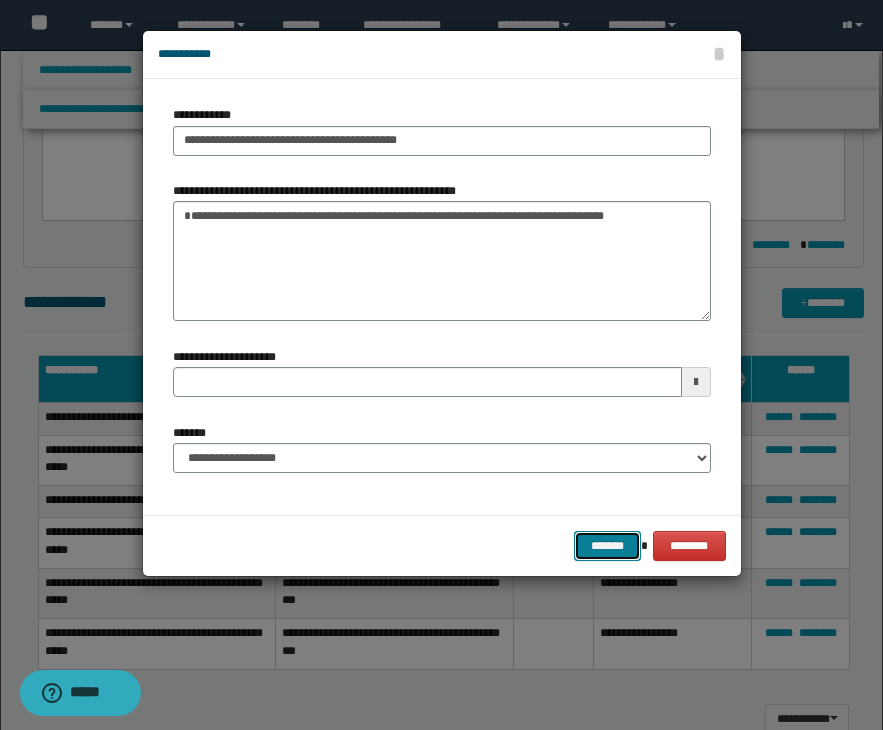 click on "*******" at bounding box center (608, 546) 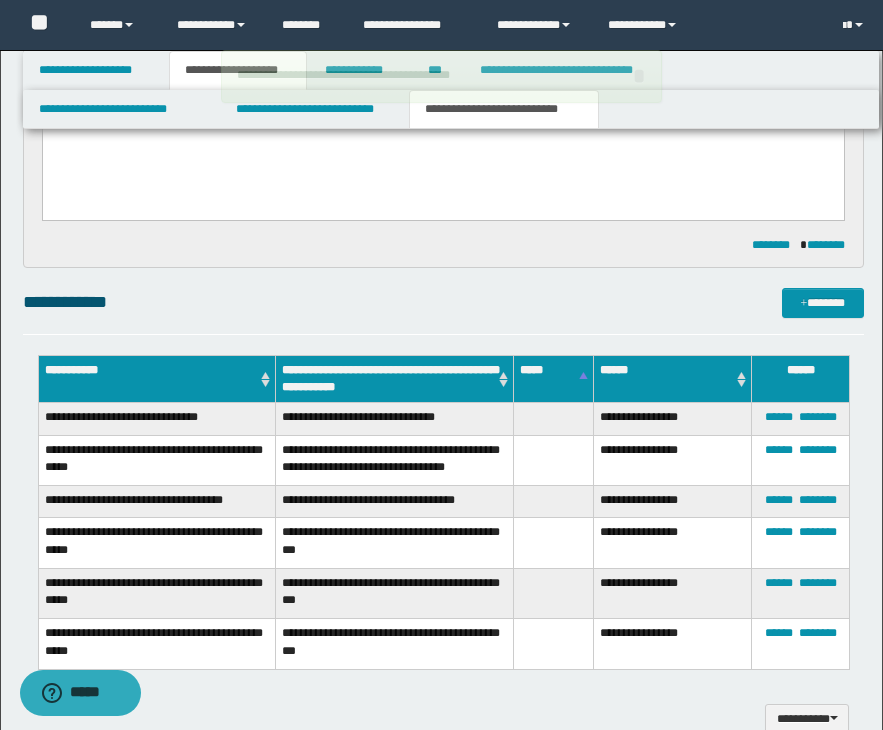 type 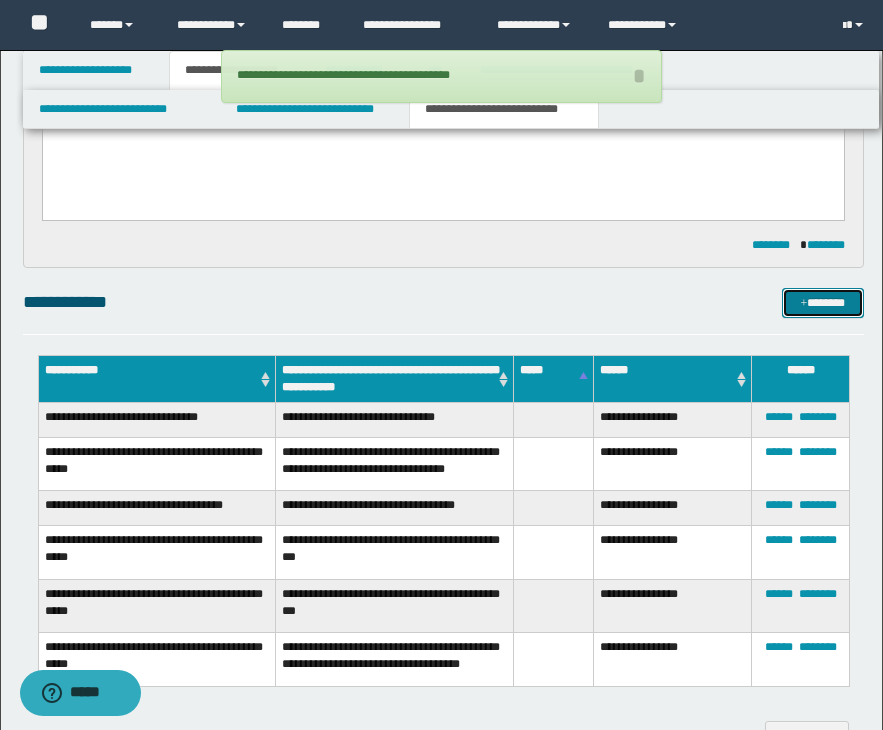 click on "*******" at bounding box center (823, 303) 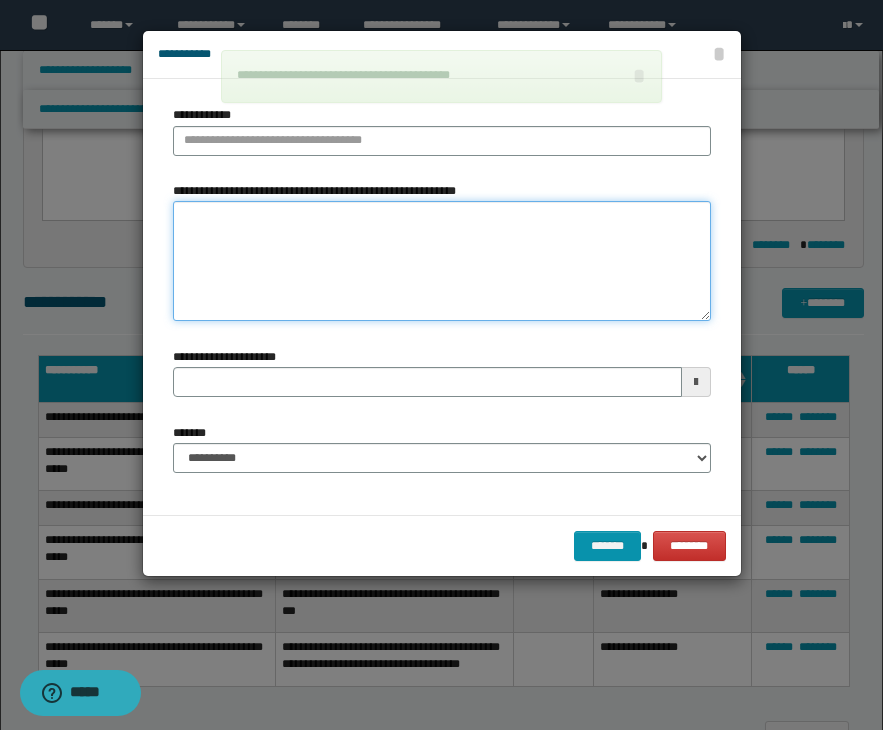 click on "**********" at bounding box center [442, 261] 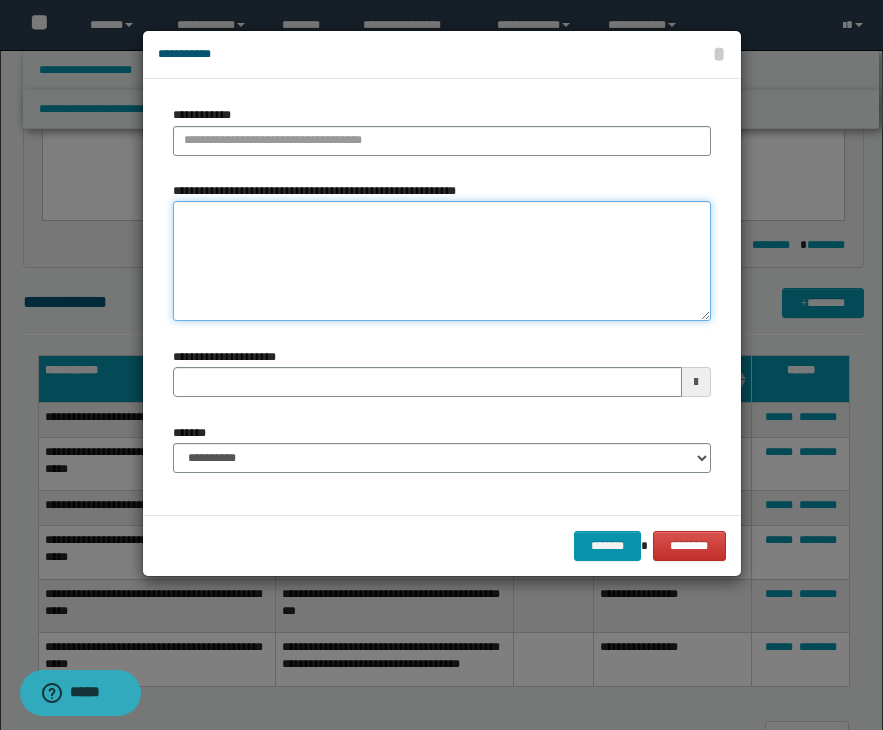 paste on "**********" 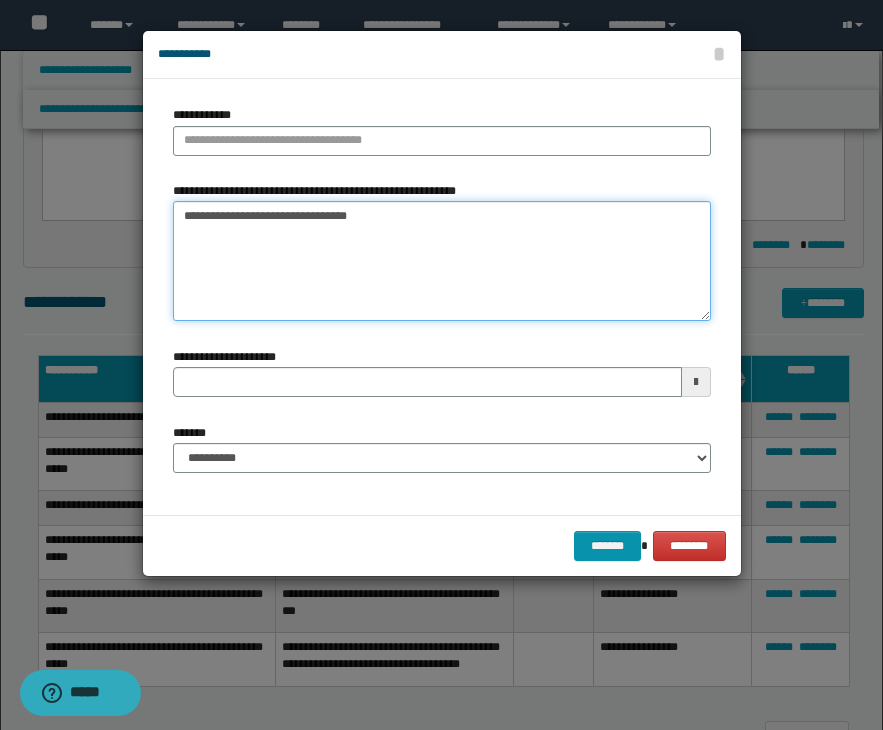 type on "**********" 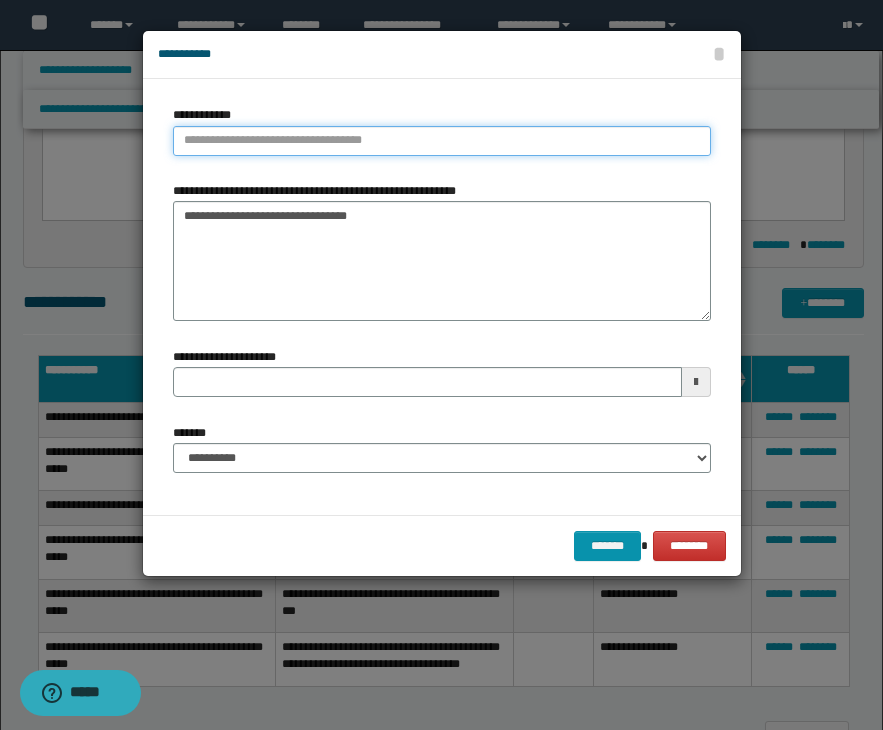 type on "**********" 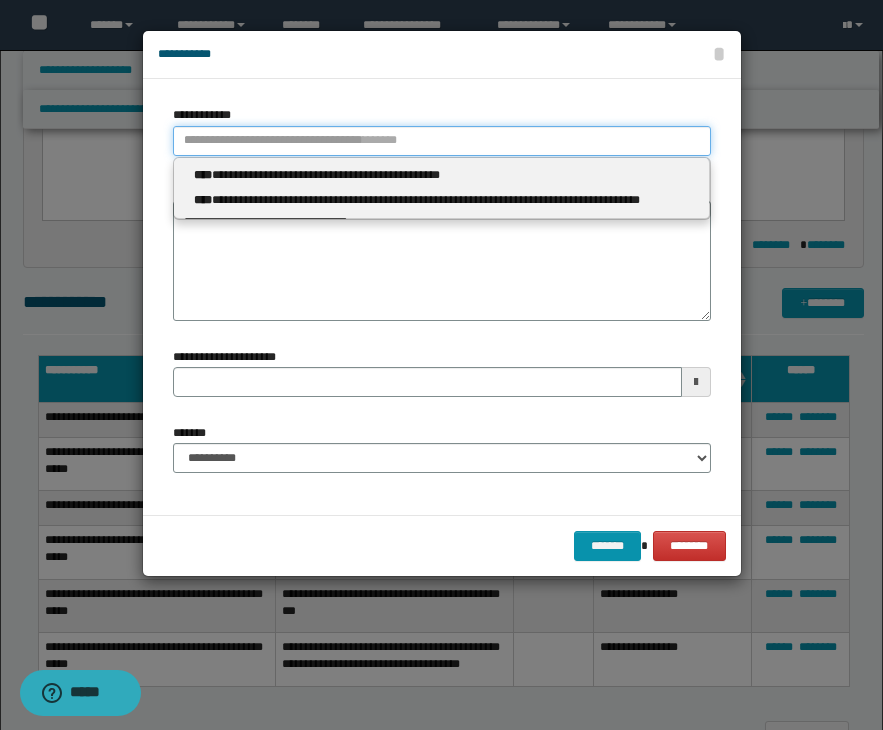 click on "**********" at bounding box center (442, 141) 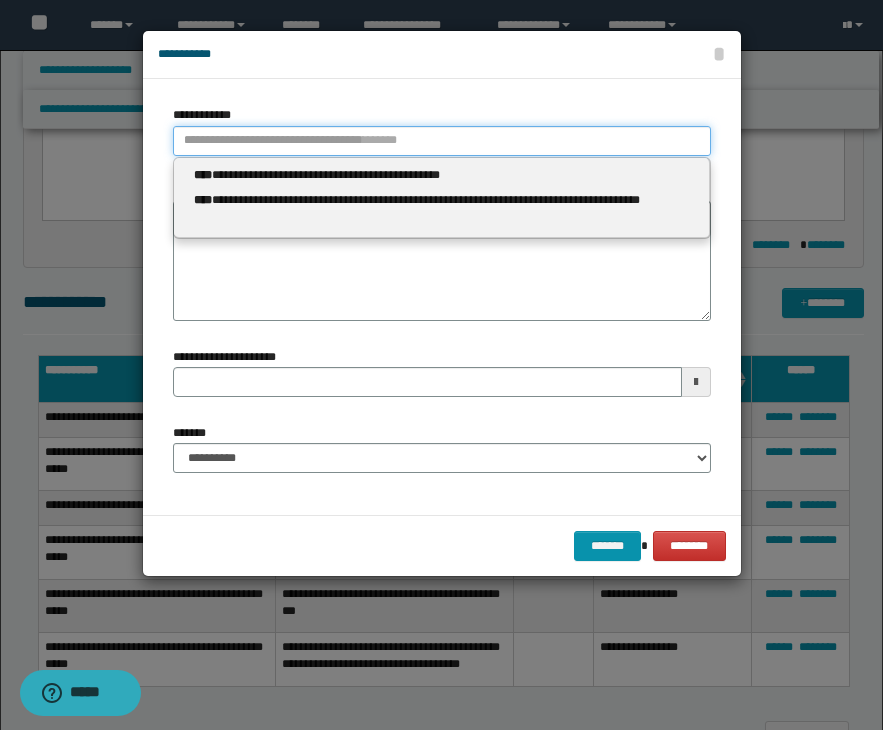 type 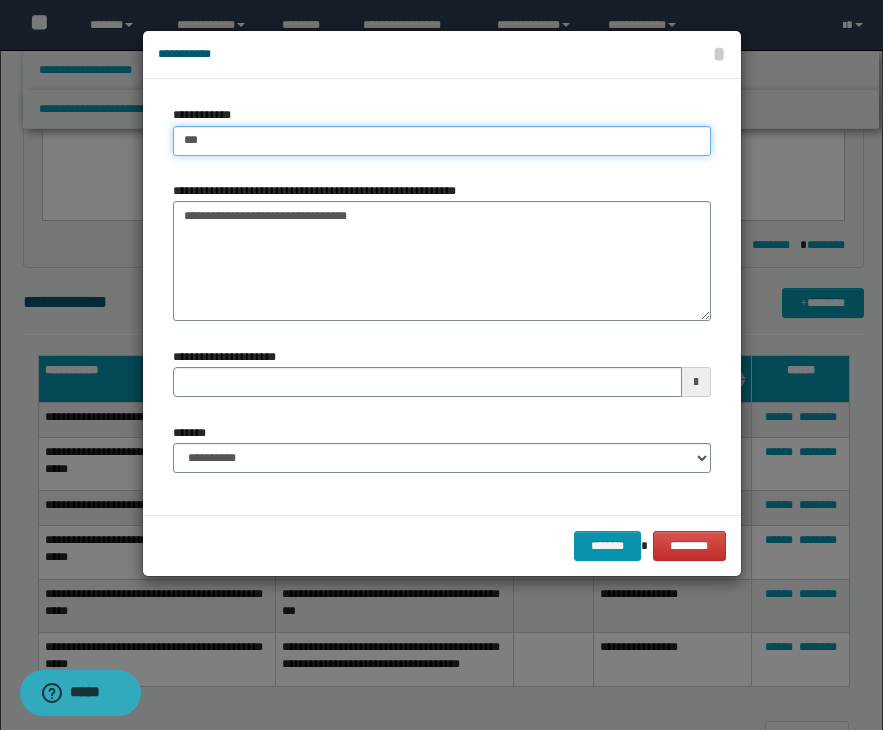 type on "****" 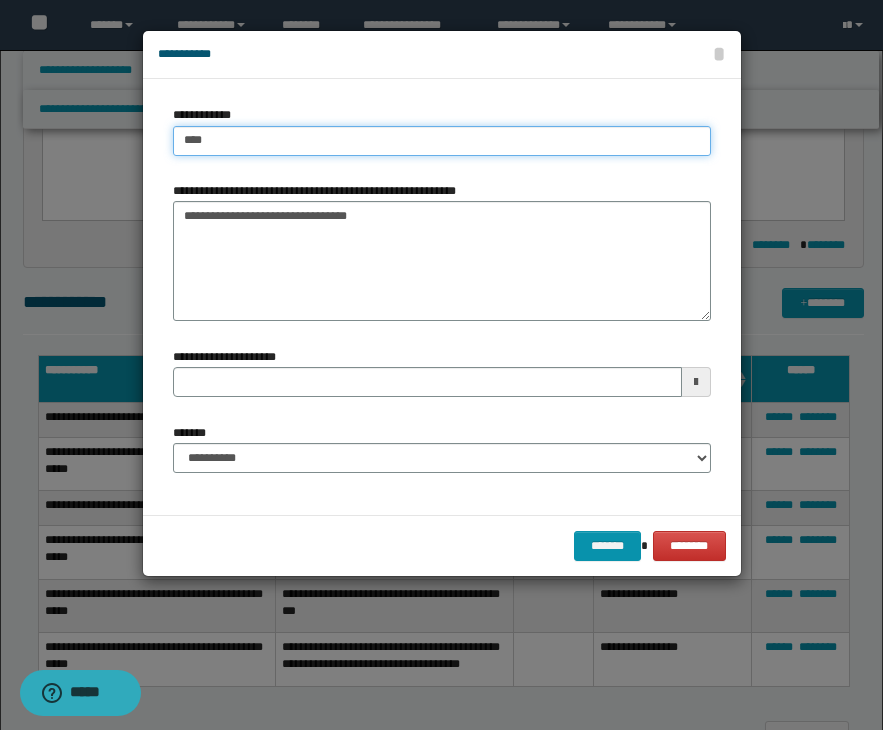type on "****" 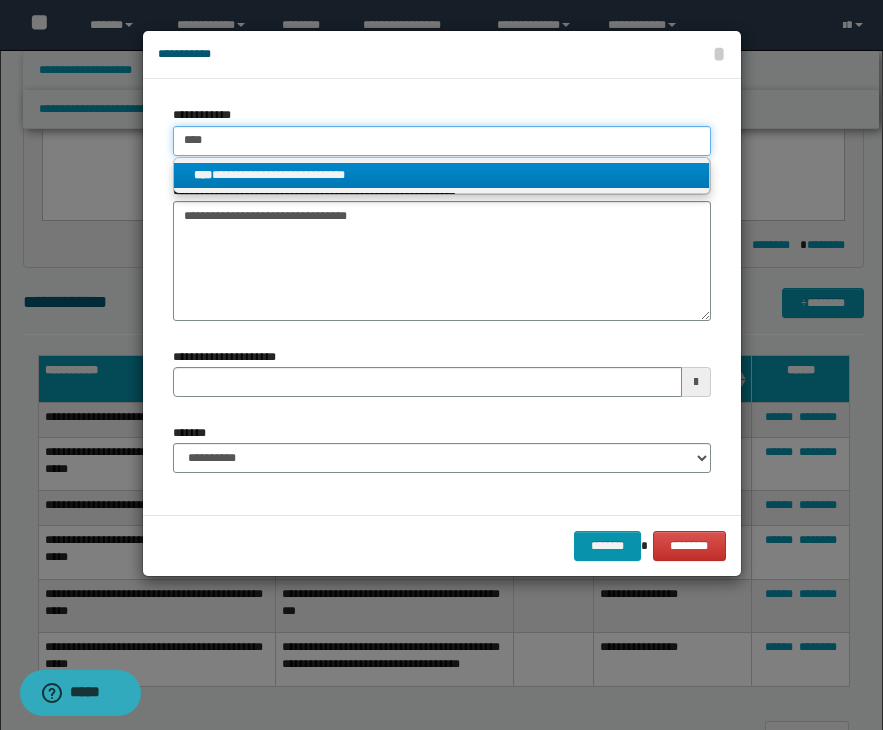 type on "****" 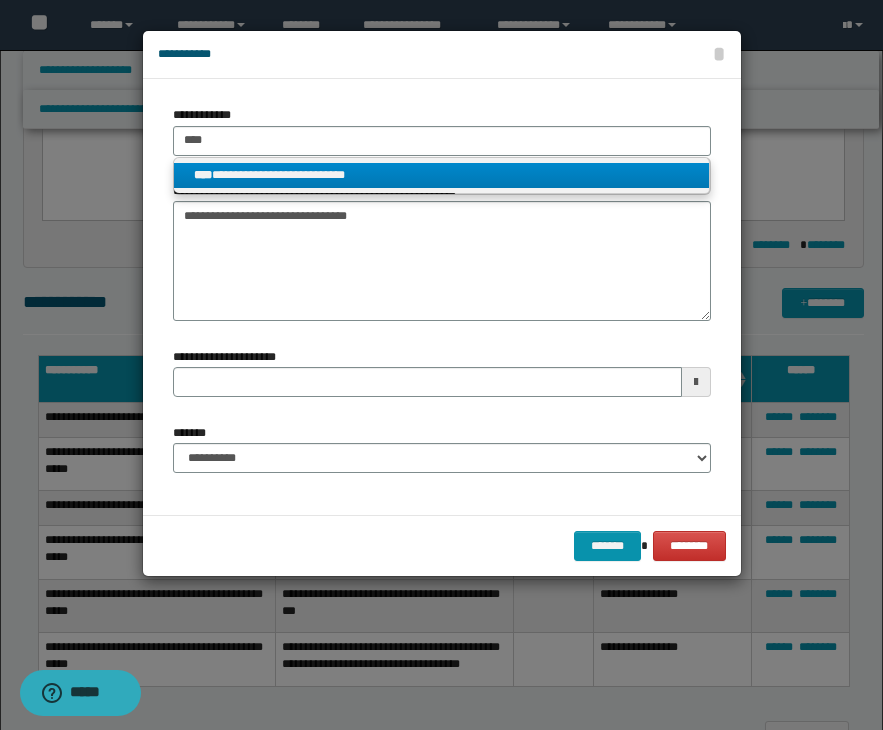 click on "**********" at bounding box center [441, 175] 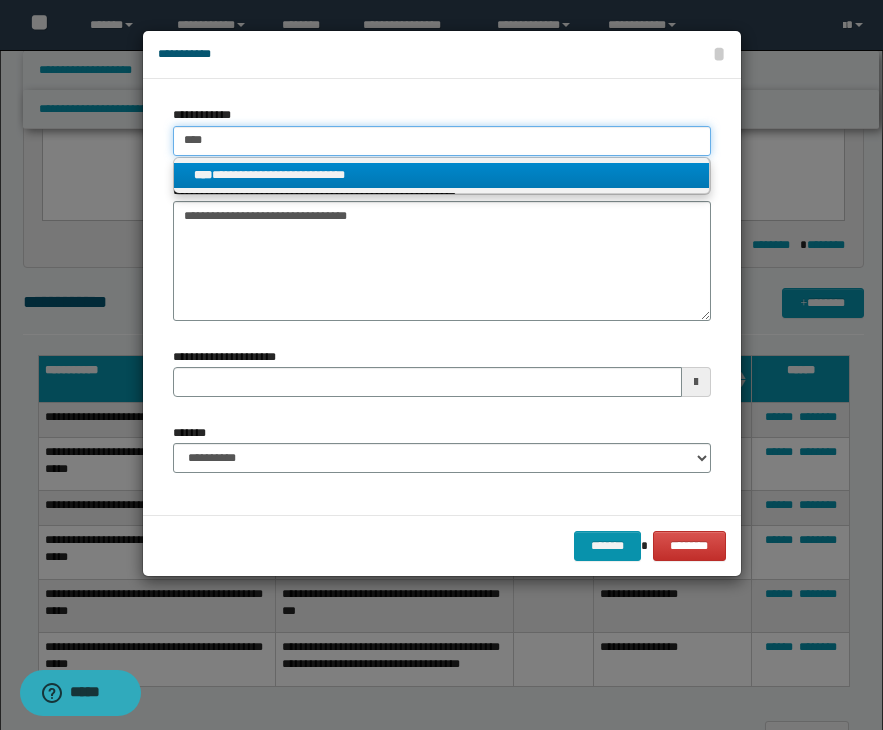 type 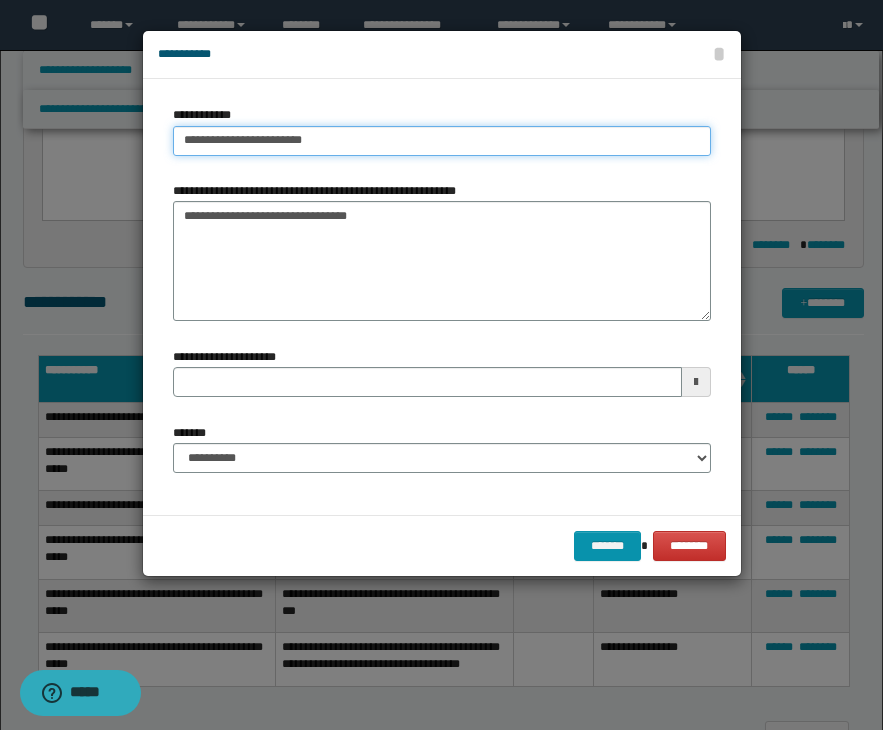 type 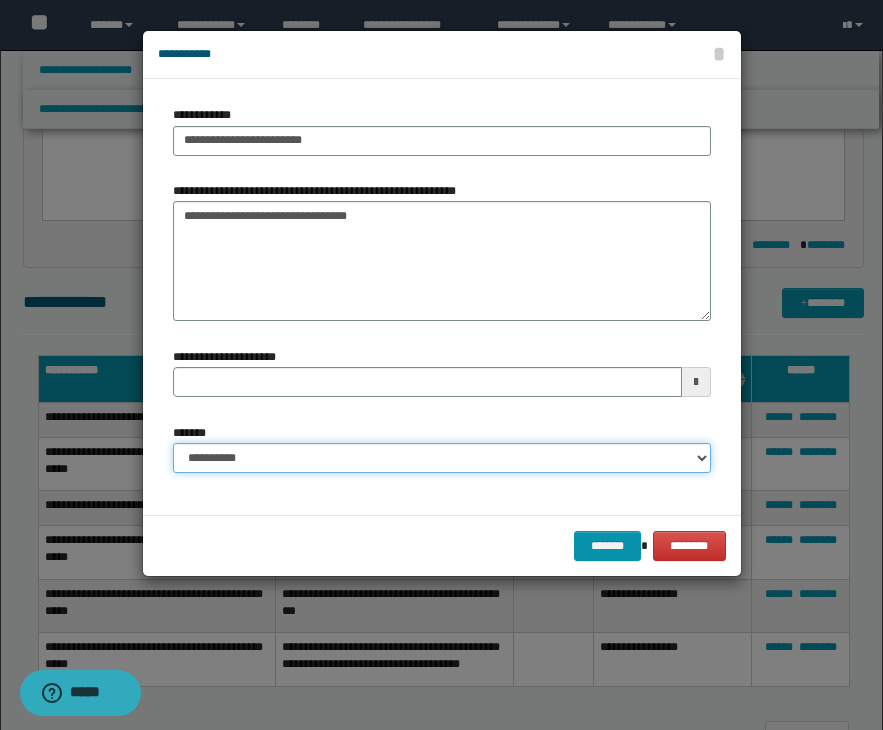 click on "**********" at bounding box center (442, 458) 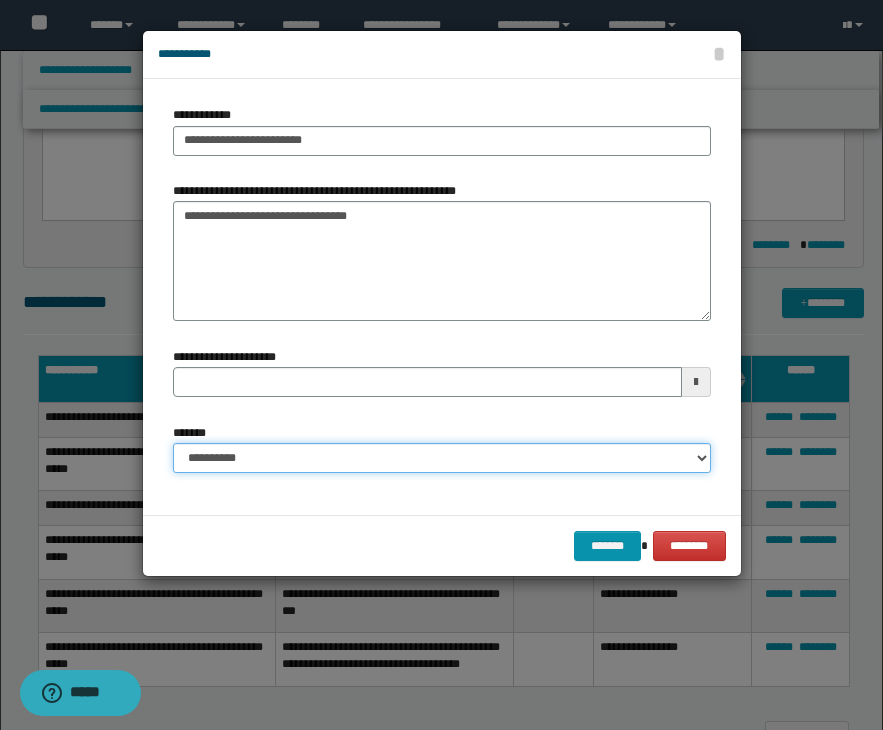 select on "*" 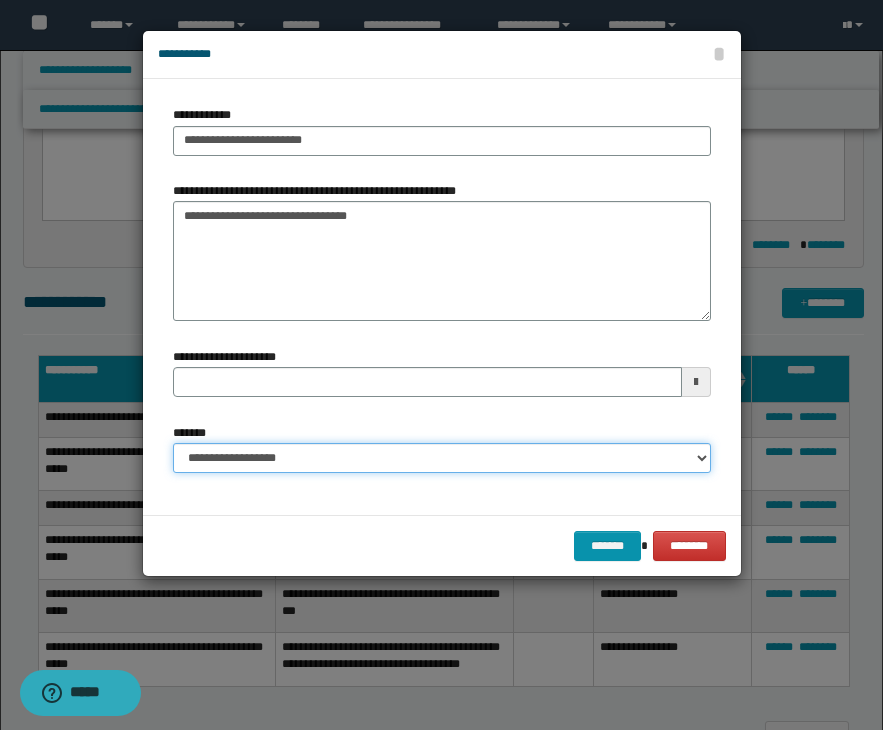 click on "**********" at bounding box center (442, 458) 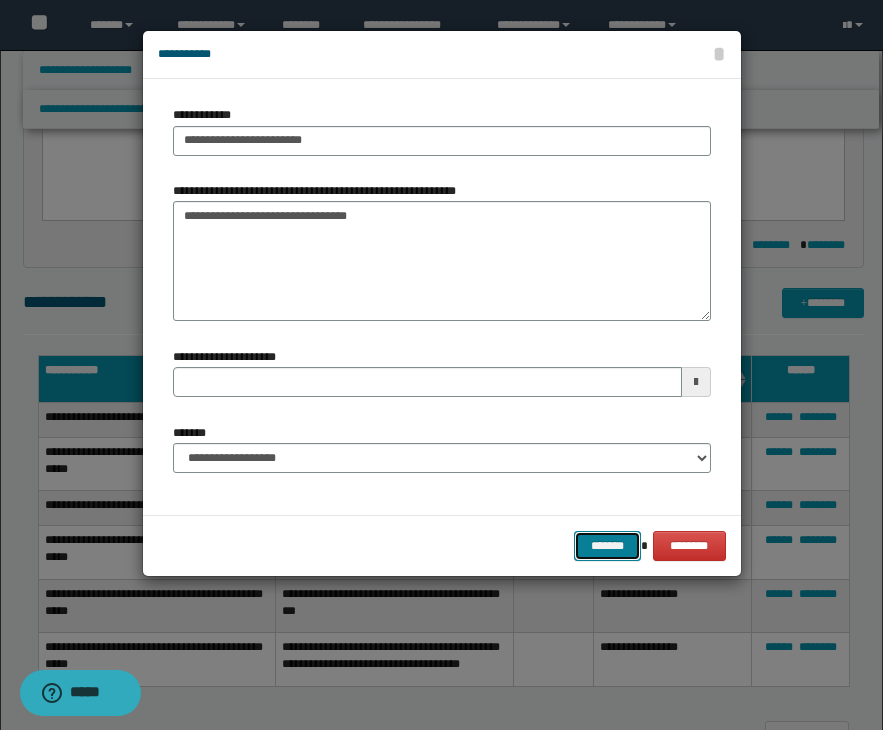 click on "*******" at bounding box center [608, 546] 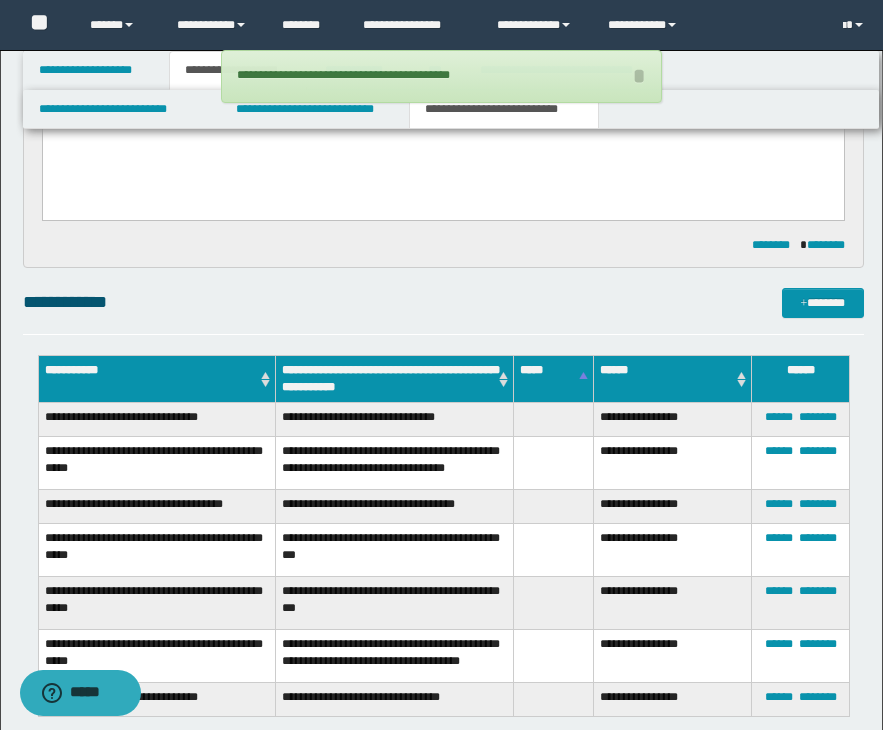 click on "**********" at bounding box center [443, 661] 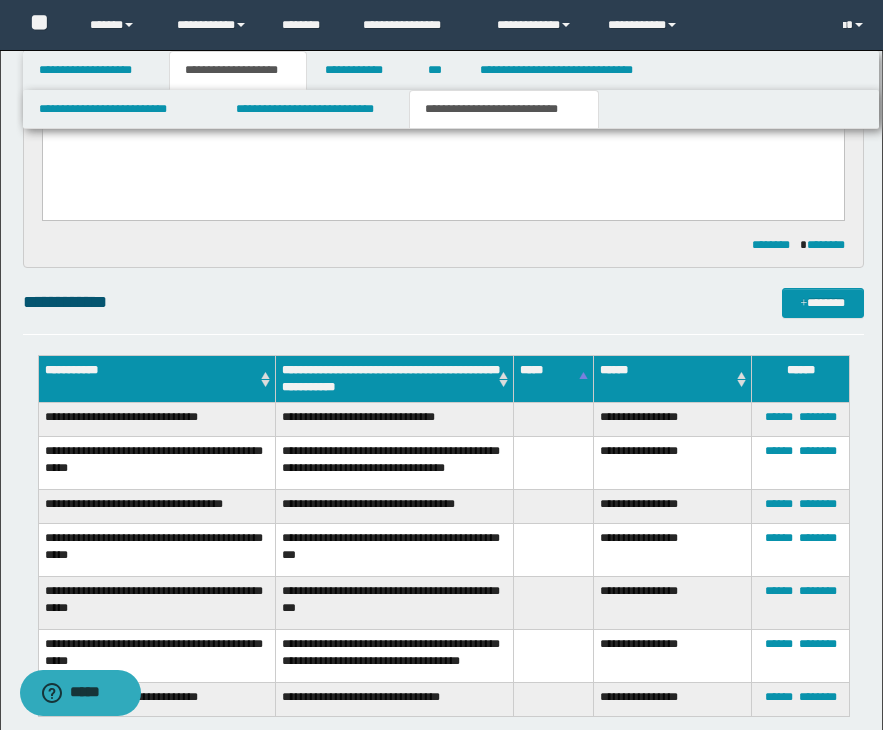 click at bounding box center [442, 128] 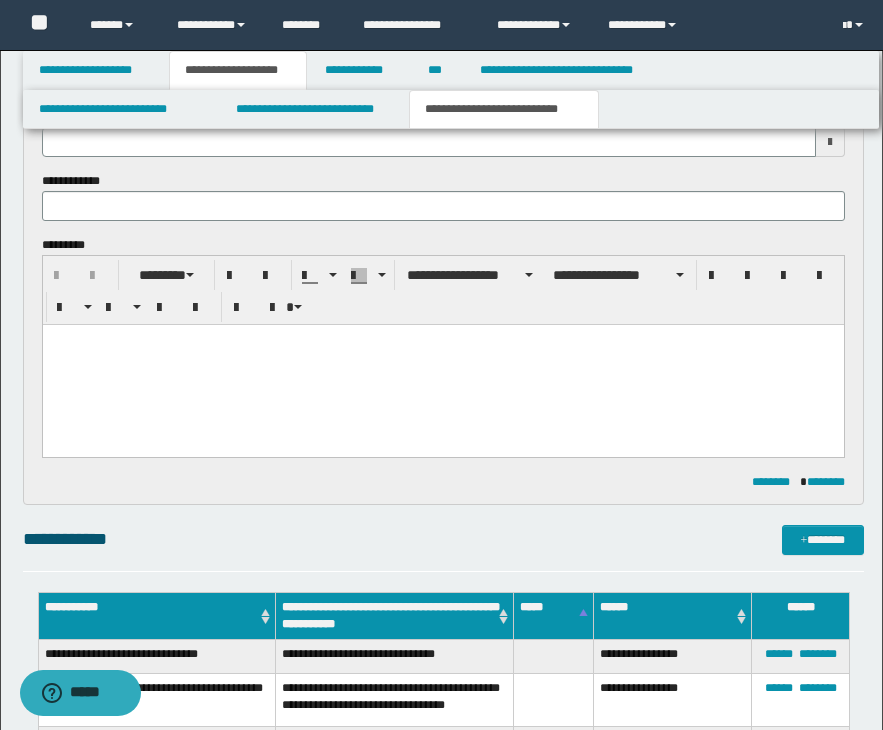 scroll, scrollTop: 123, scrollLeft: 0, axis: vertical 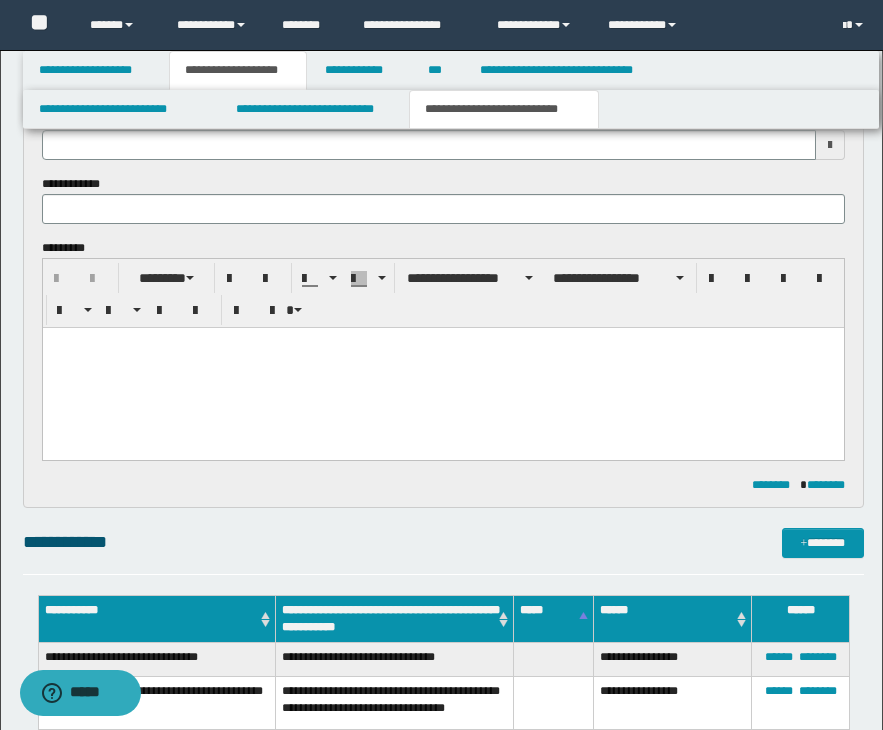 click at bounding box center (442, 368) 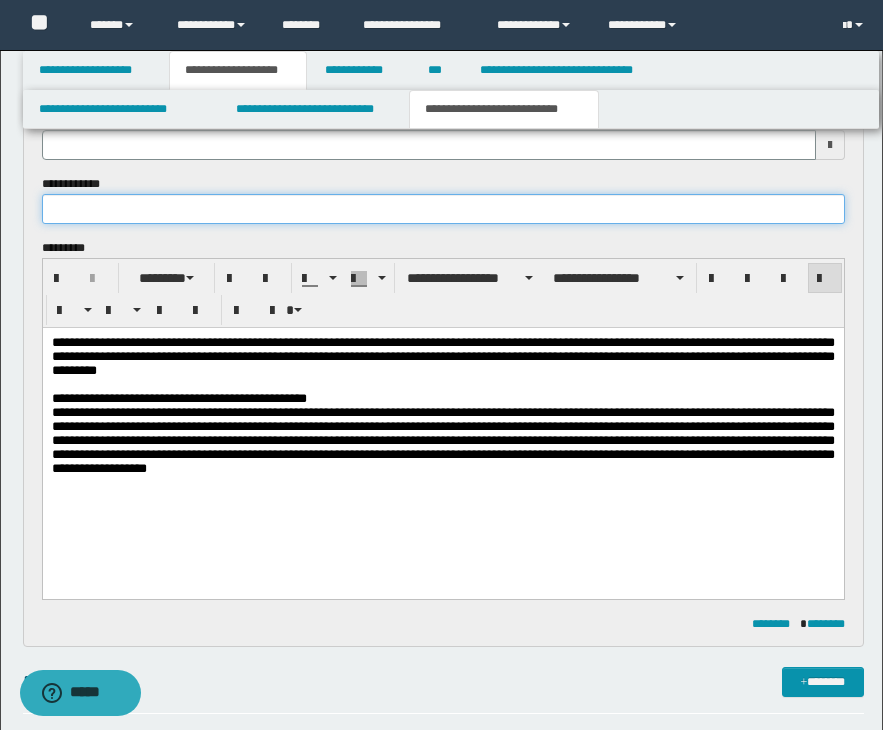 click at bounding box center [443, 209] 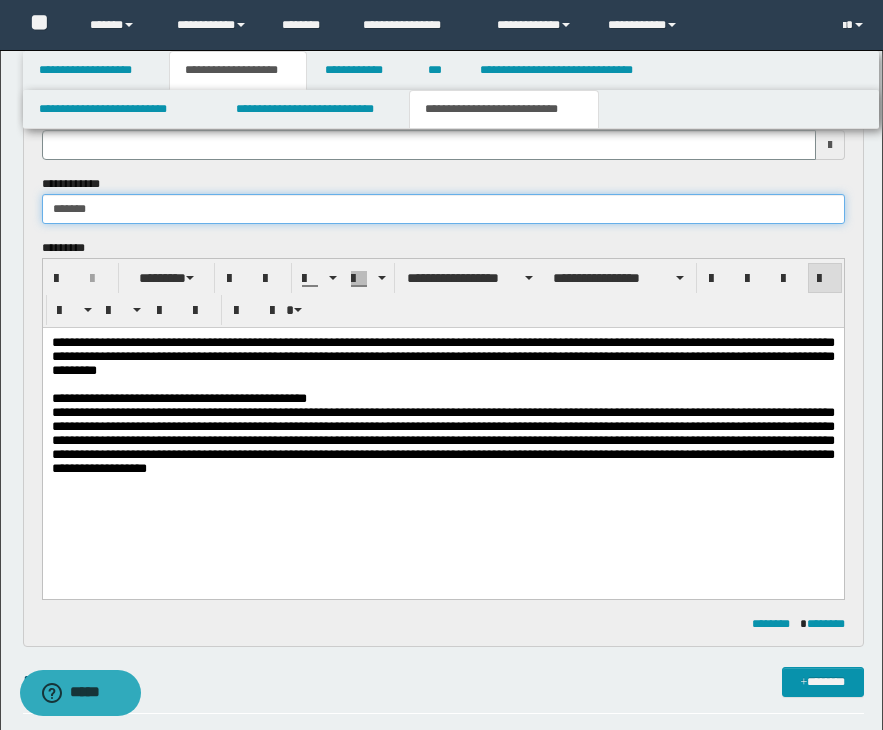 type on "********" 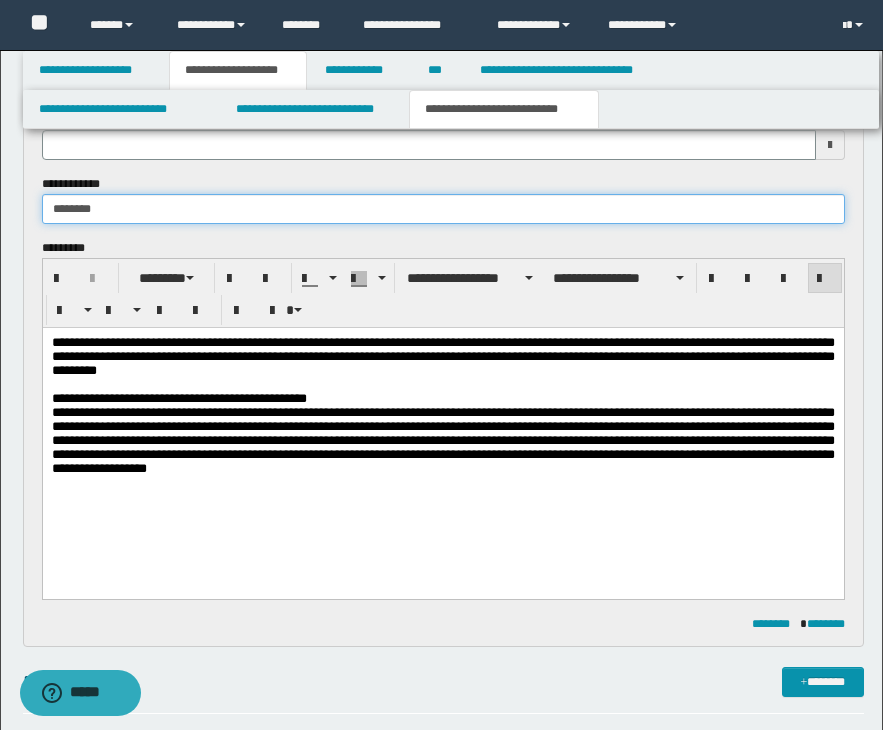 type 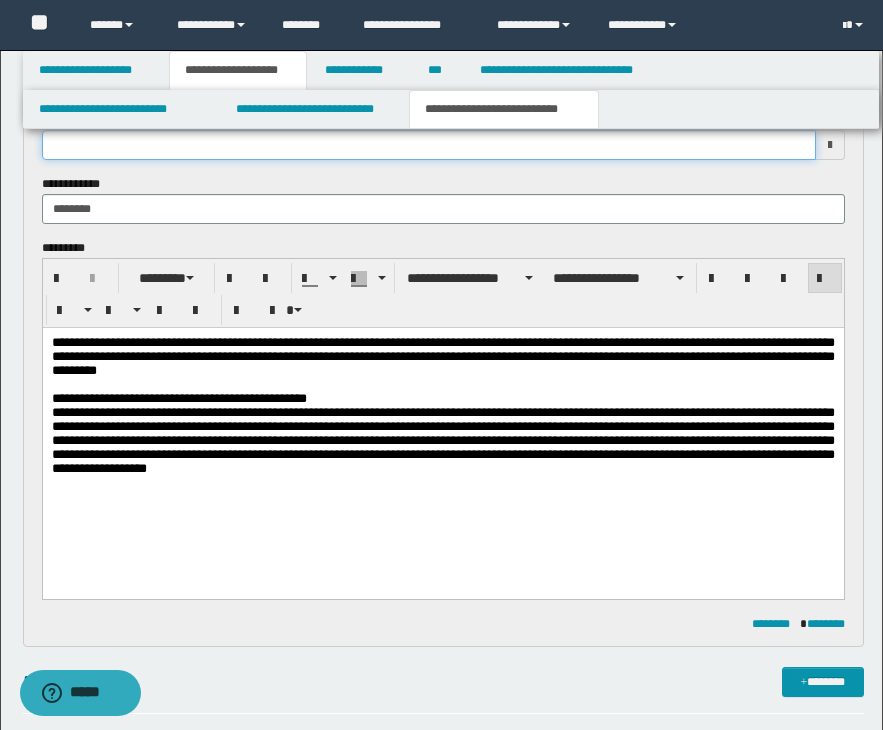 click at bounding box center [429, 145] 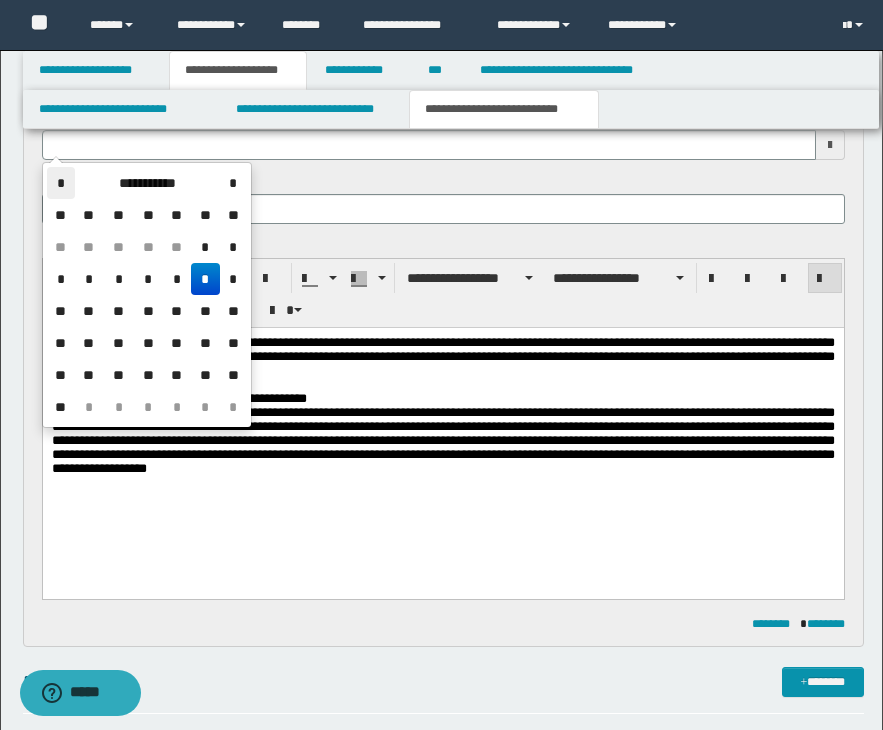 click on "*" at bounding box center (61, 183) 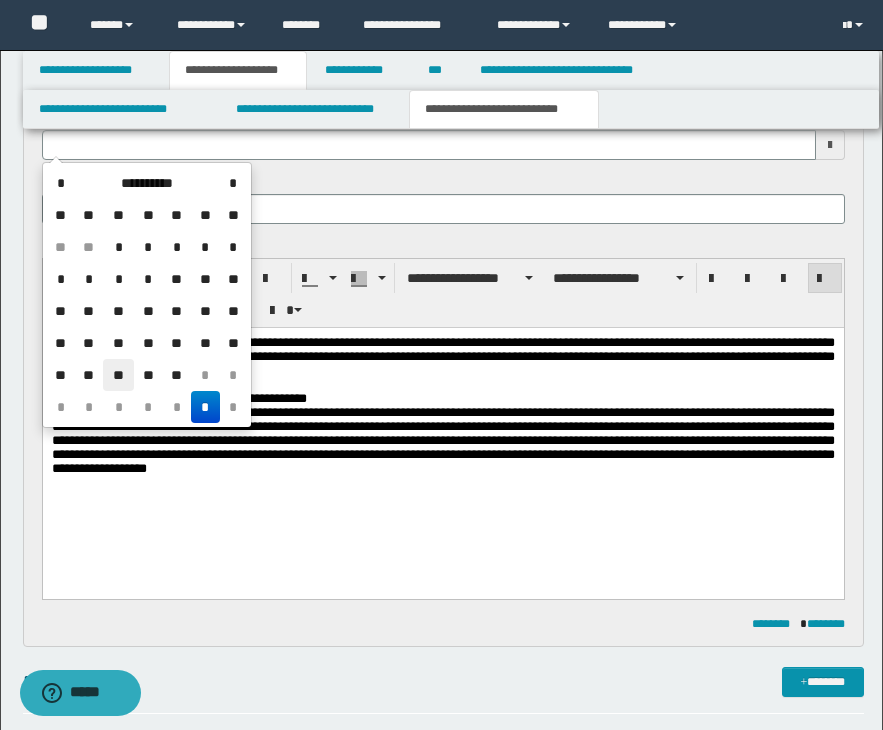 click on "**" at bounding box center [118, 375] 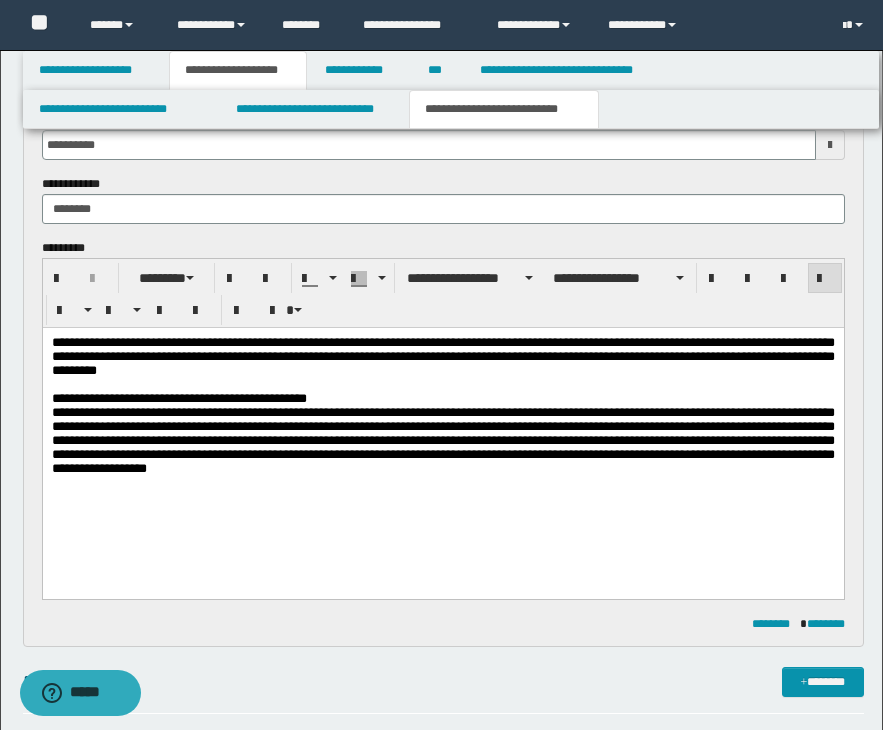 click on "**********" at bounding box center (443, 427) 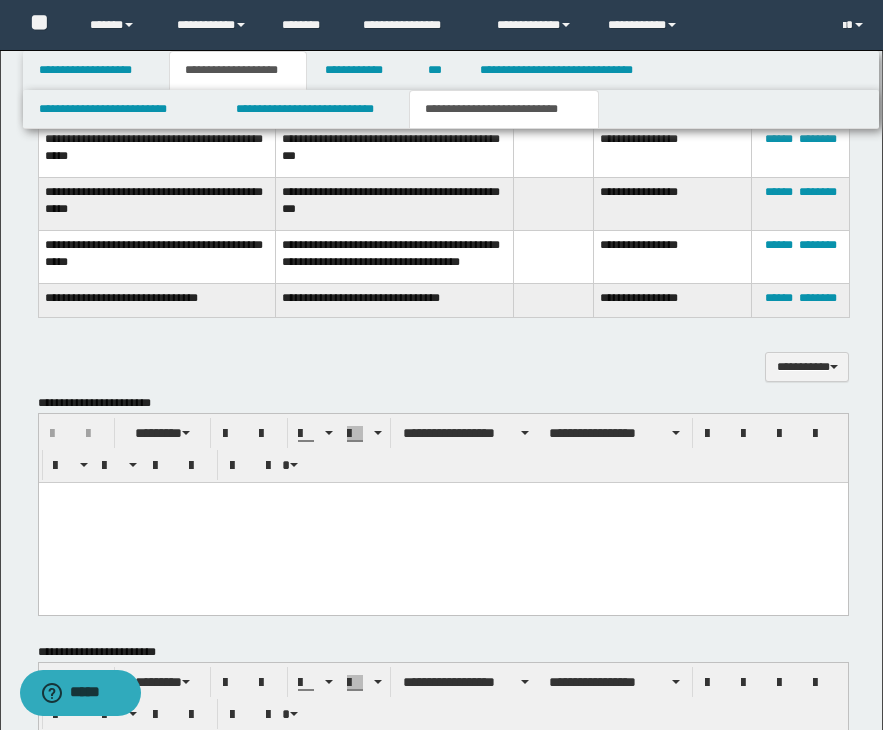 scroll, scrollTop: 923, scrollLeft: 0, axis: vertical 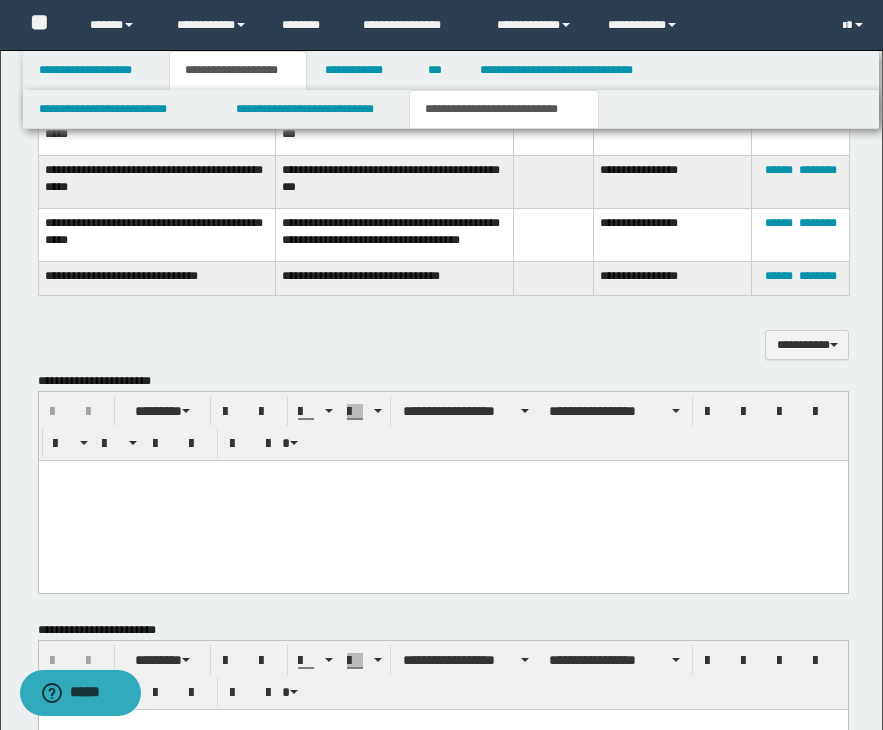 click at bounding box center [442, 500] 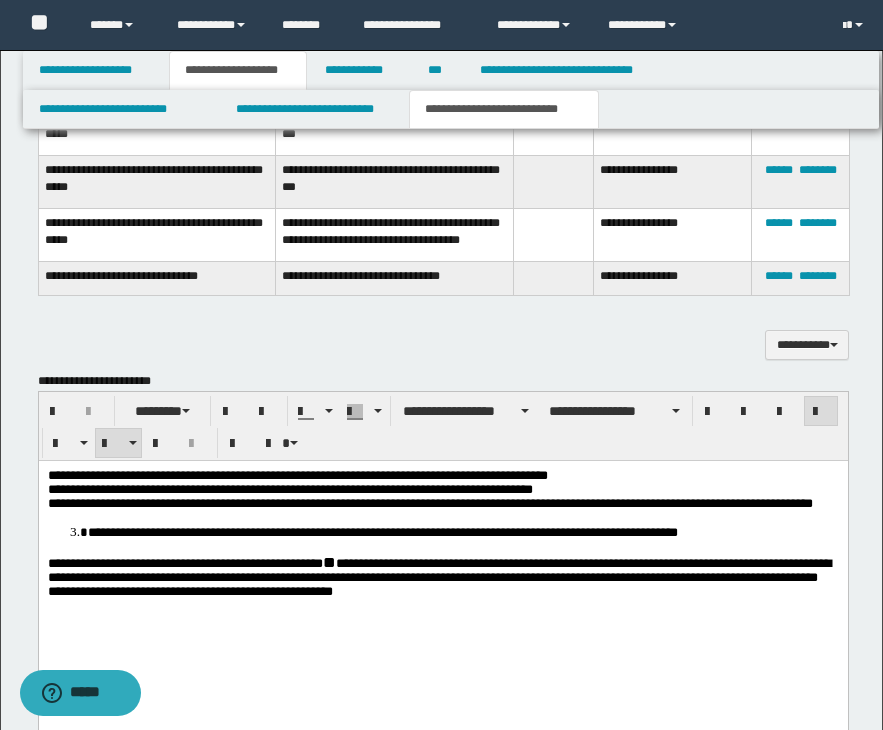 click on "**********" at bounding box center [442, 531] 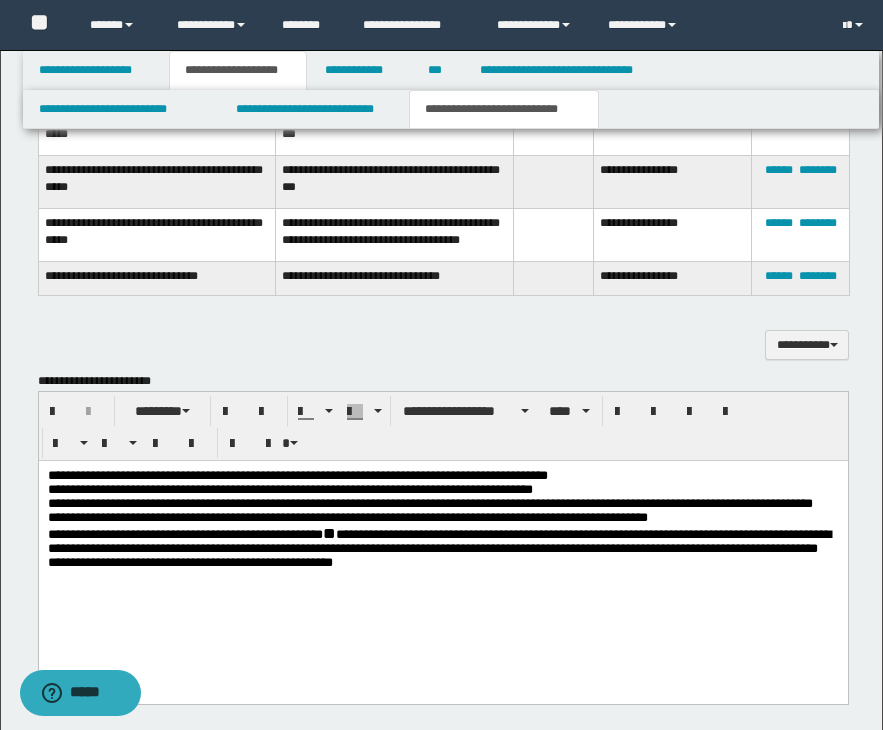 click on "**********" at bounding box center (442, 546) 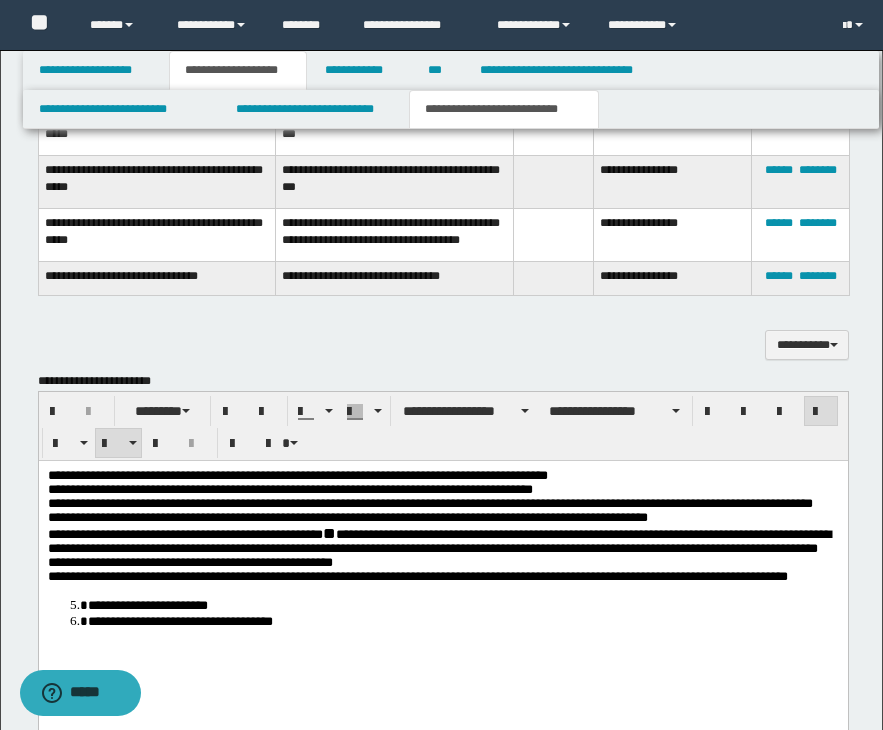 click on "**********" at bounding box center (462, 604) 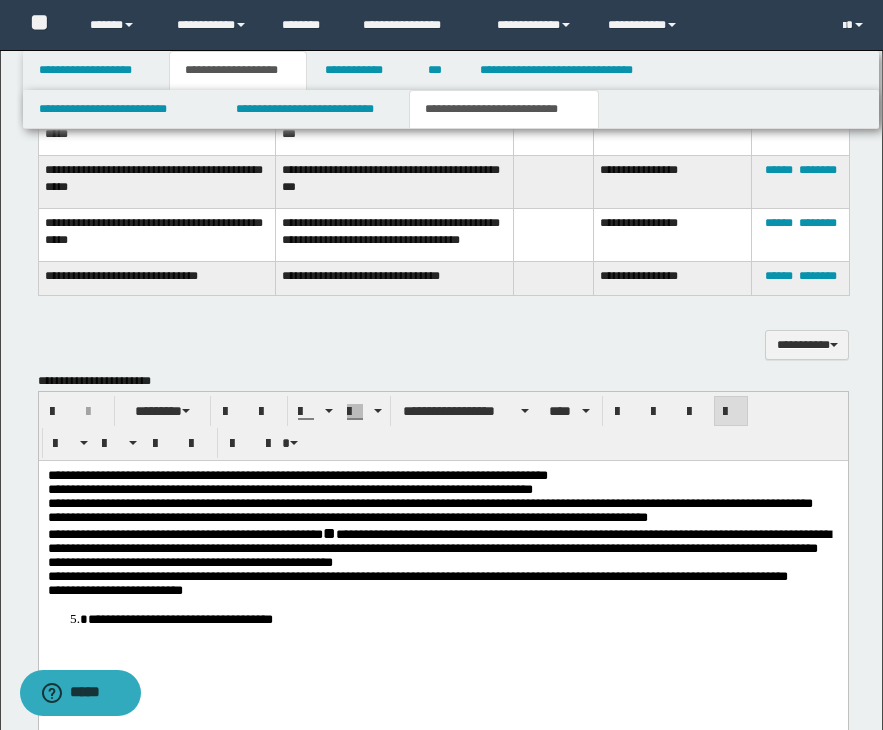 click on "**********" at bounding box center [462, 618] 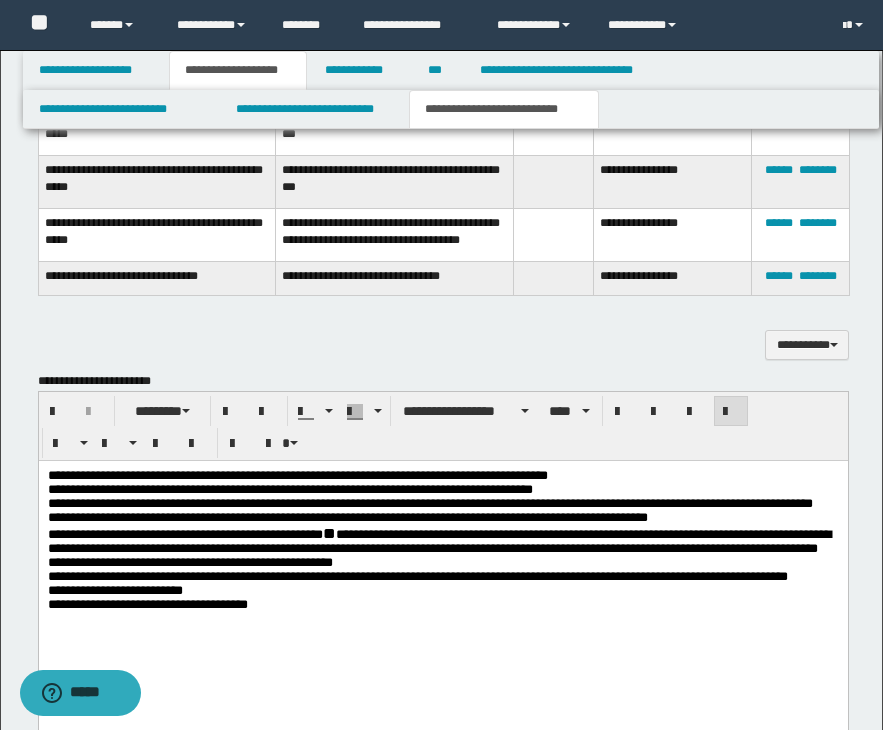 click on "**********" at bounding box center (443, 334) 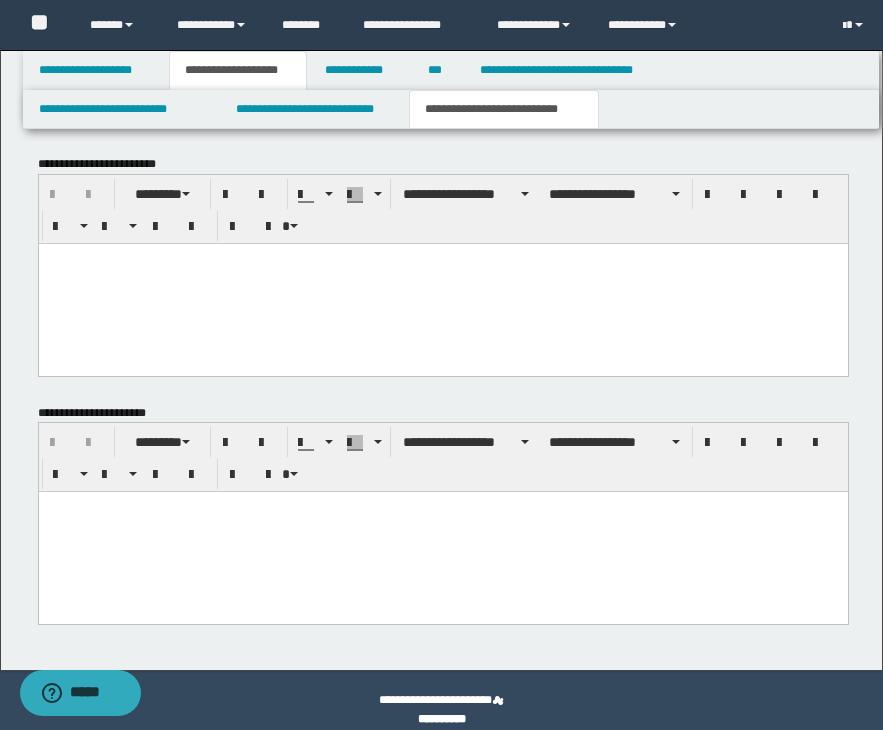 scroll, scrollTop: 1581, scrollLeft: 0, axis: vertical 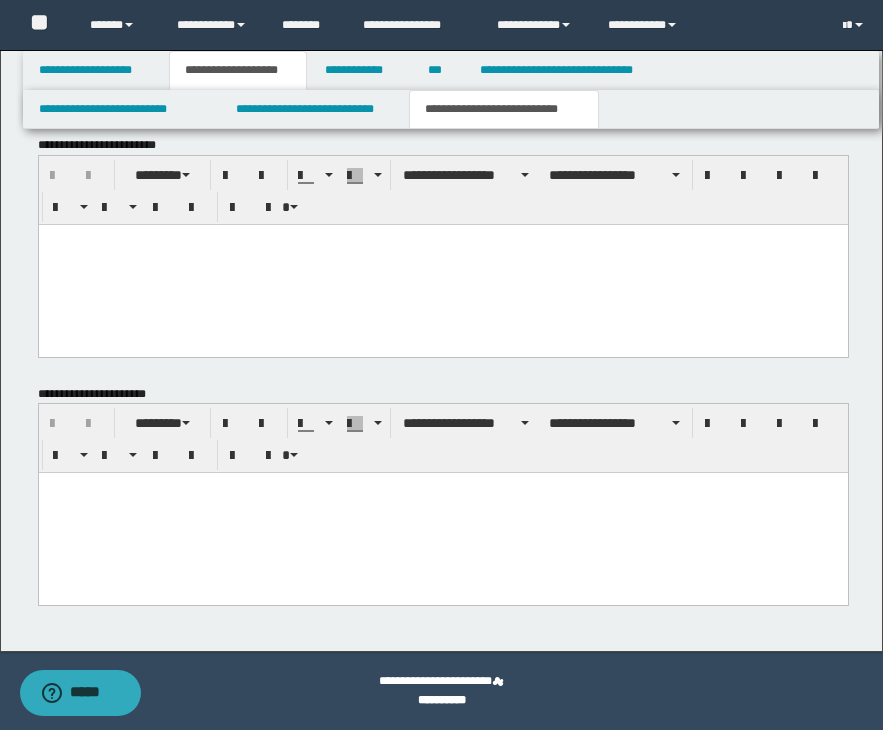 click at bounding box center [442, 513] 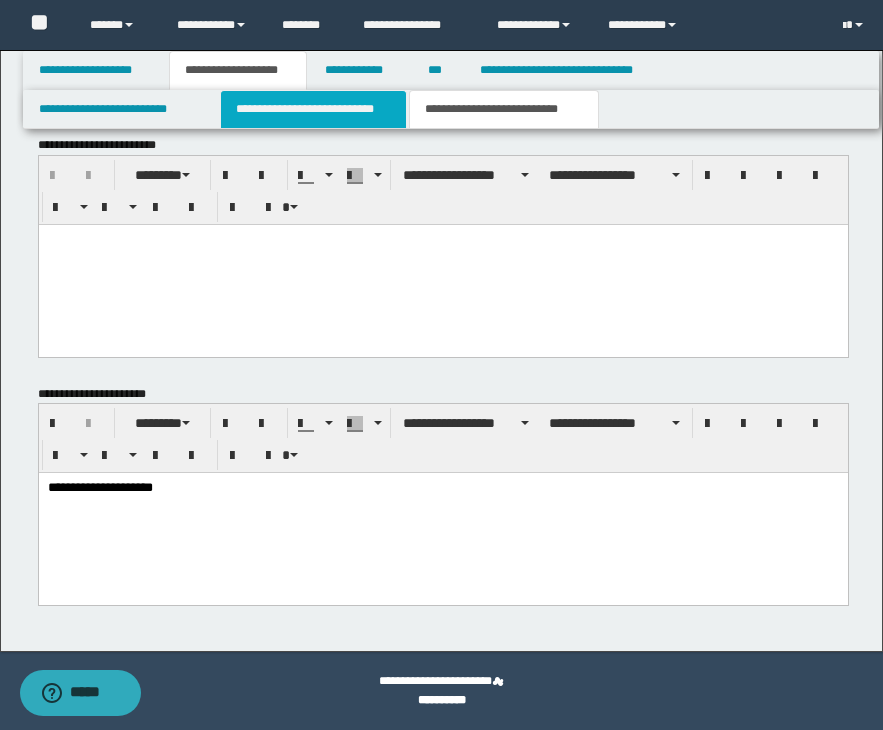 click on "**********" at bounding box center [314, 109] 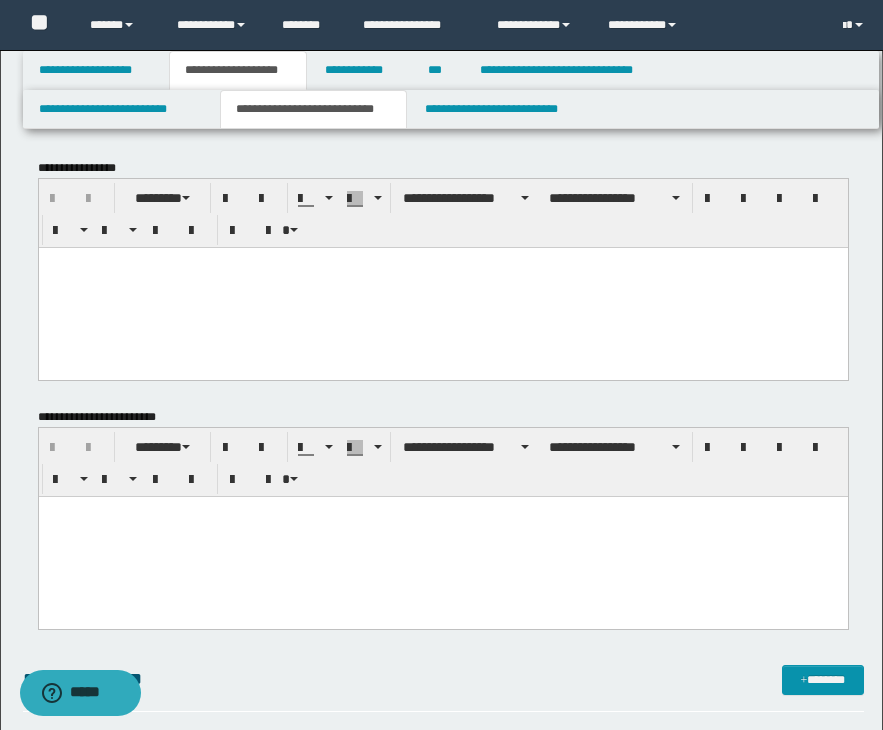 scroll, scrollTop: 0, scrollLeft: 0, axis: both 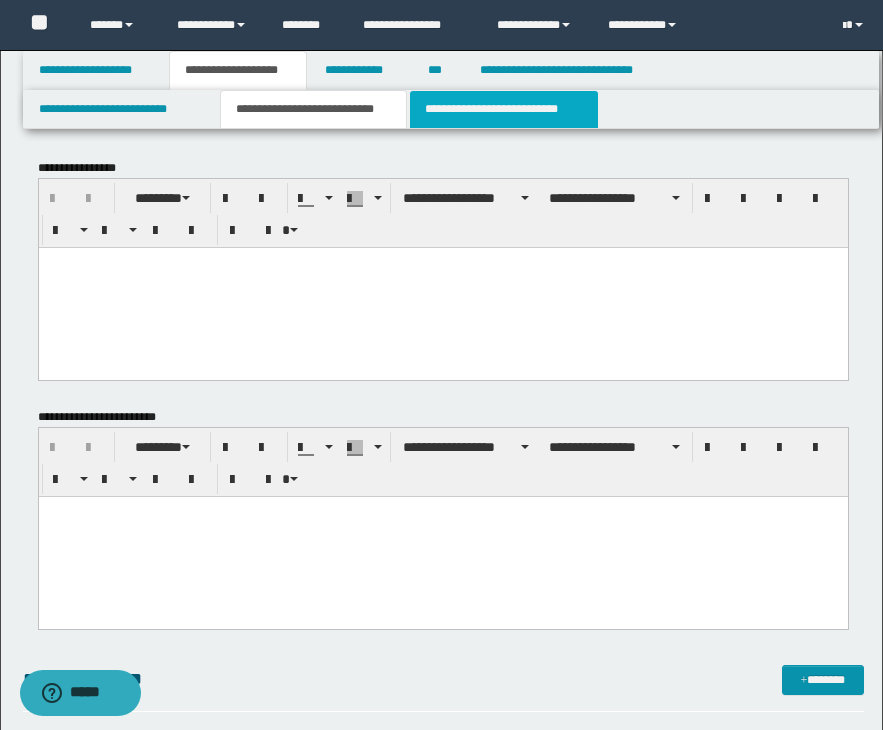 click on "**********" at bounding box center (504, 109) 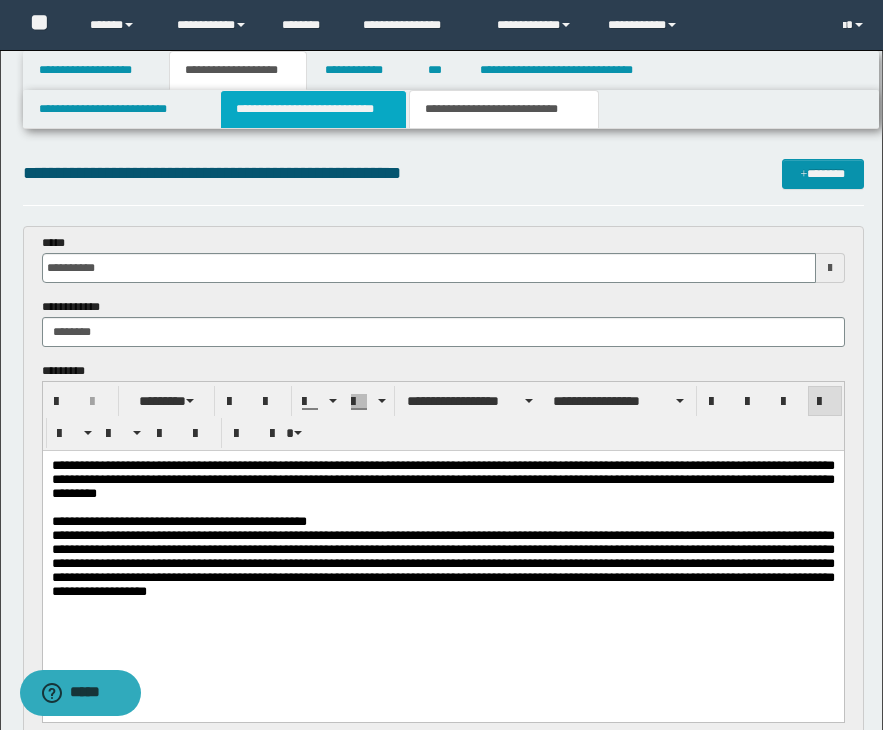 click on "**********" at bounding box center (314, 109) 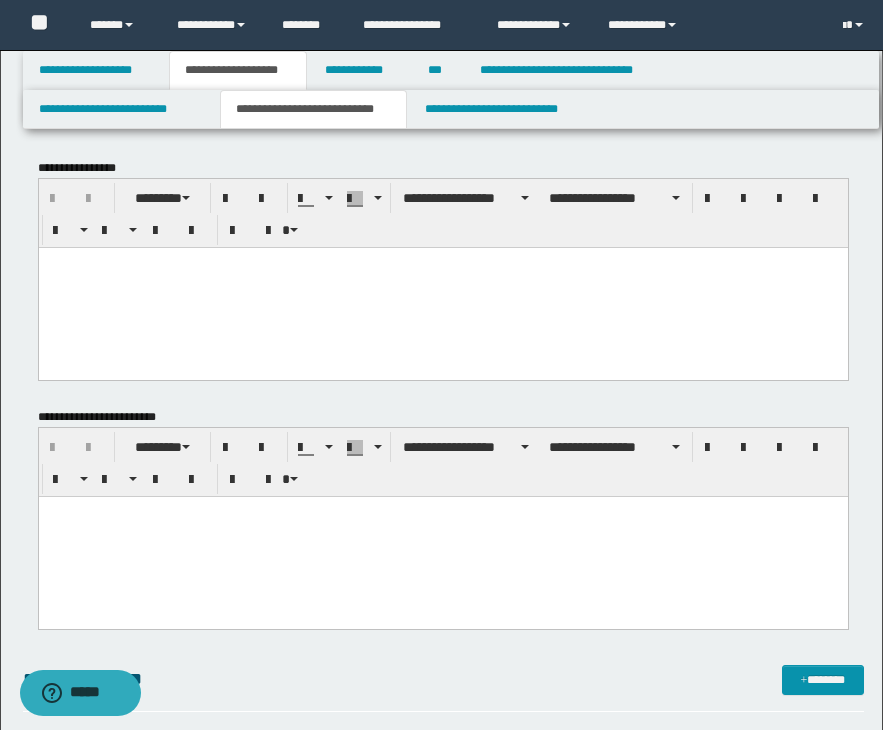 click at bounding box center (442, 262) 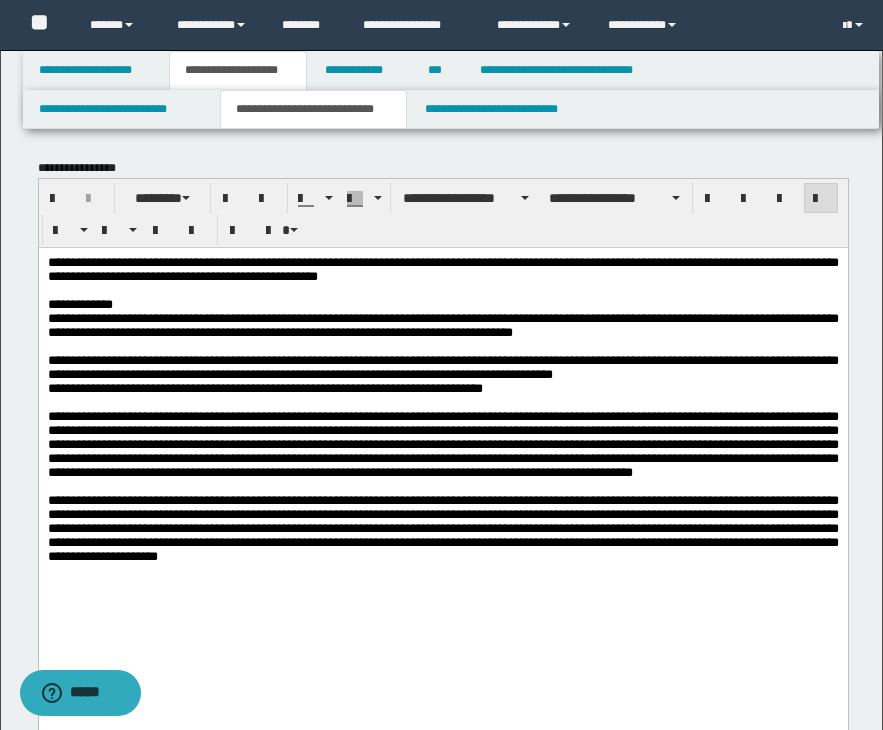 click on "**********" at bounding box center (443, 456) 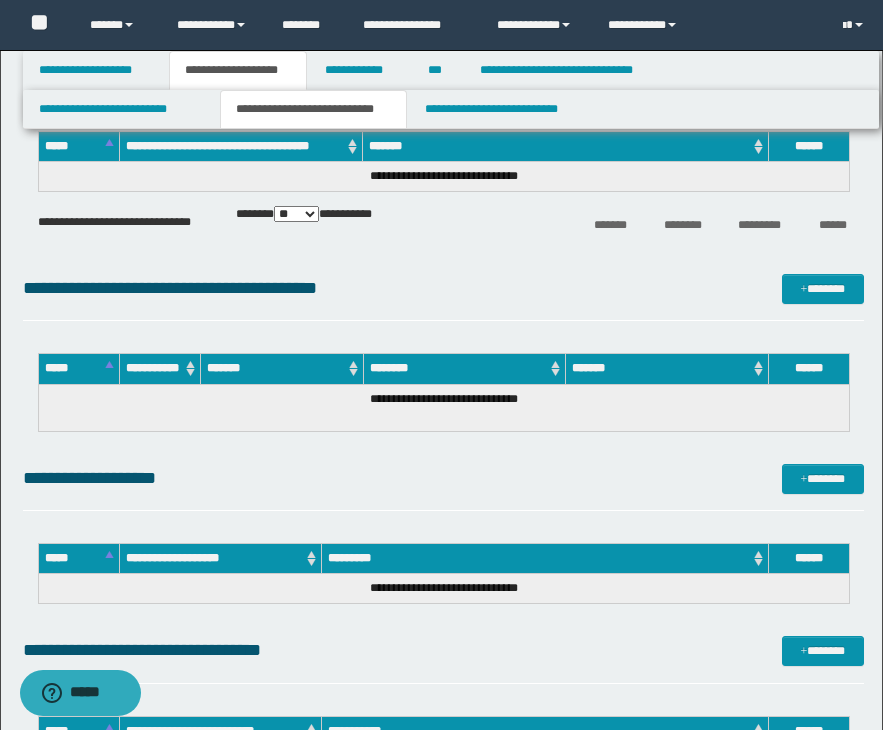 scroll, scrollTop: 1000, scrollLeft: 0, axis: vertical 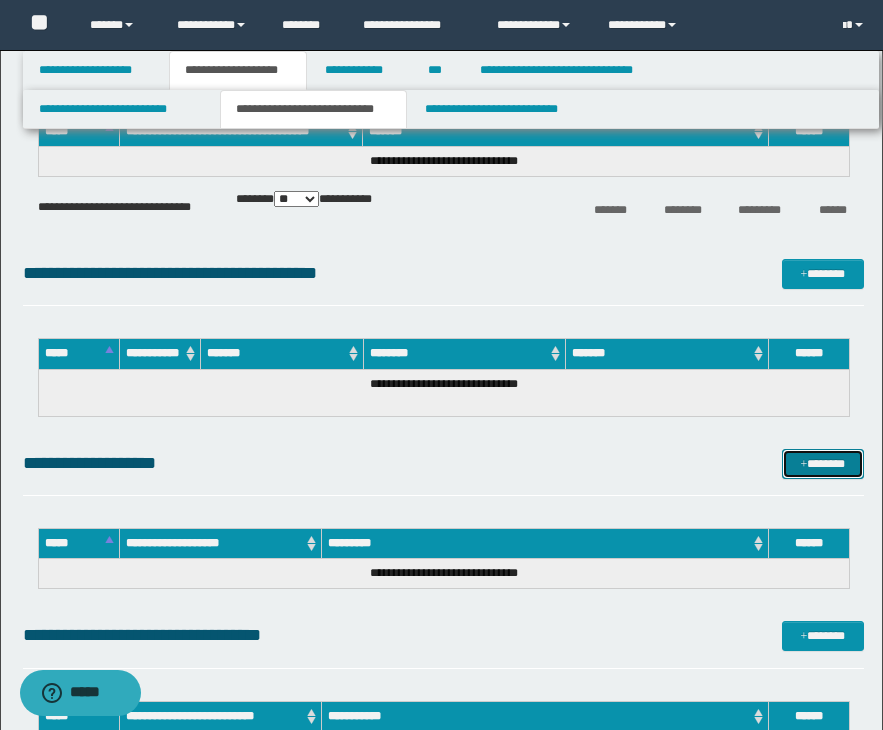 click on "*******" at bounding box center [823, 464] 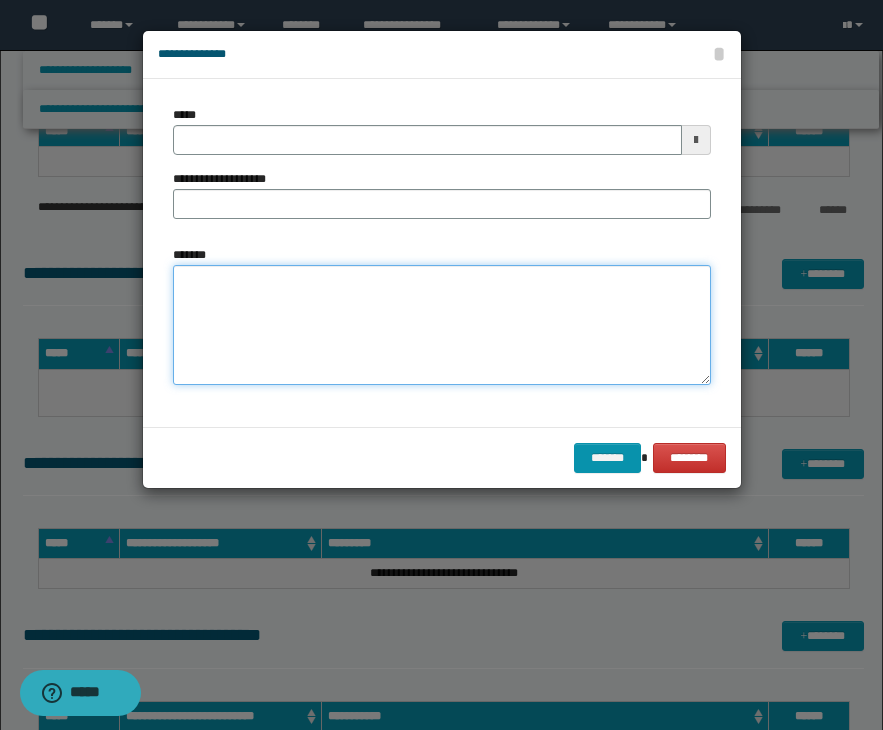 click on "*******" at bounding box center [442, 325] 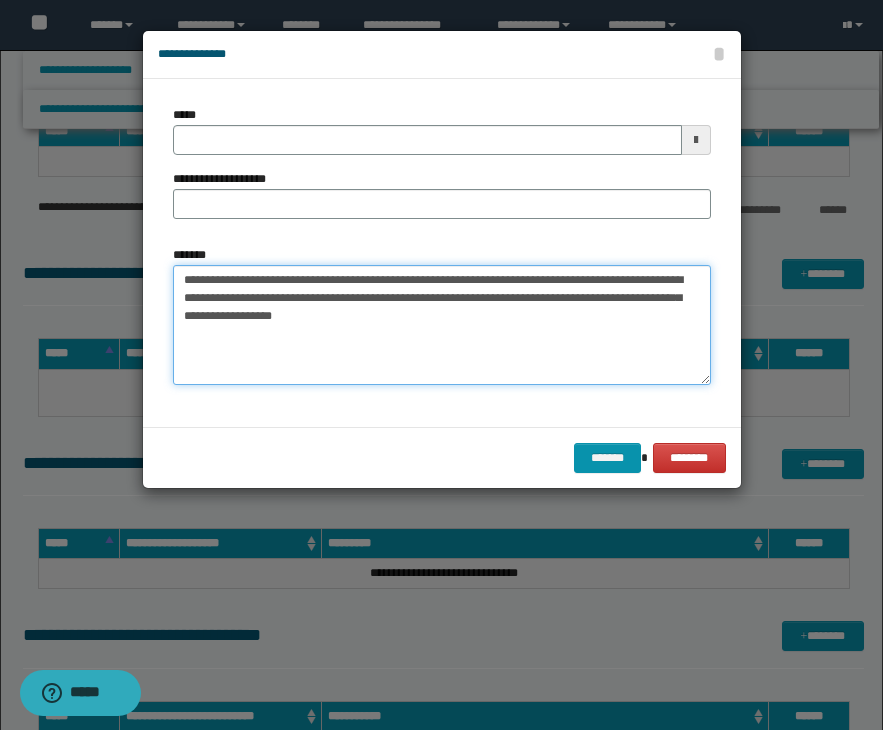 type on "**********" 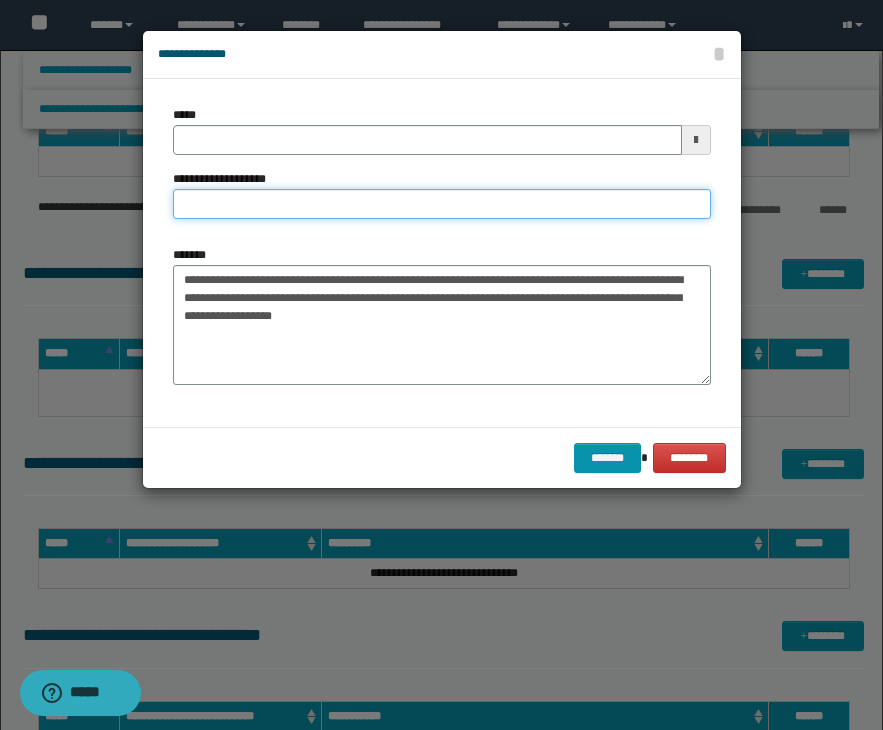 click on "**********" at bounding box center (442, 204) 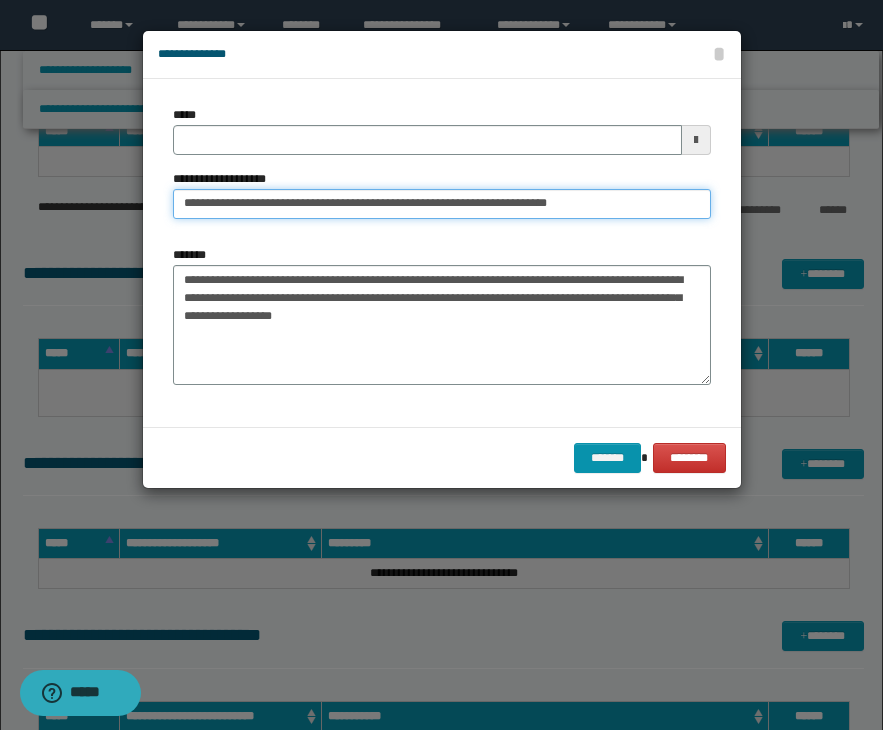 type 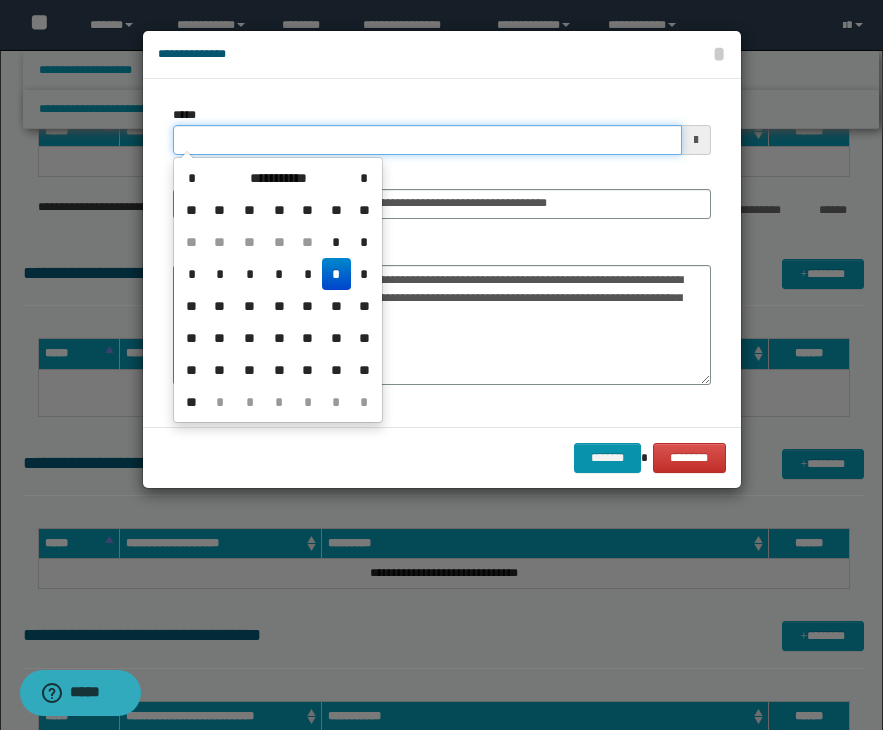 click on "*****" at bounding box center (427, 140) 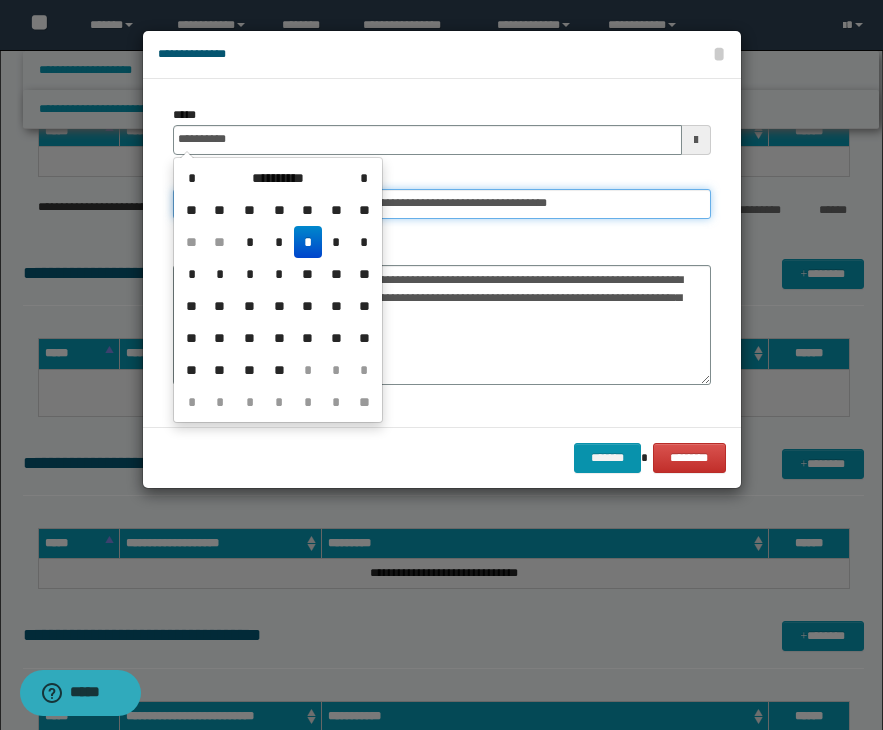 type on "**********" 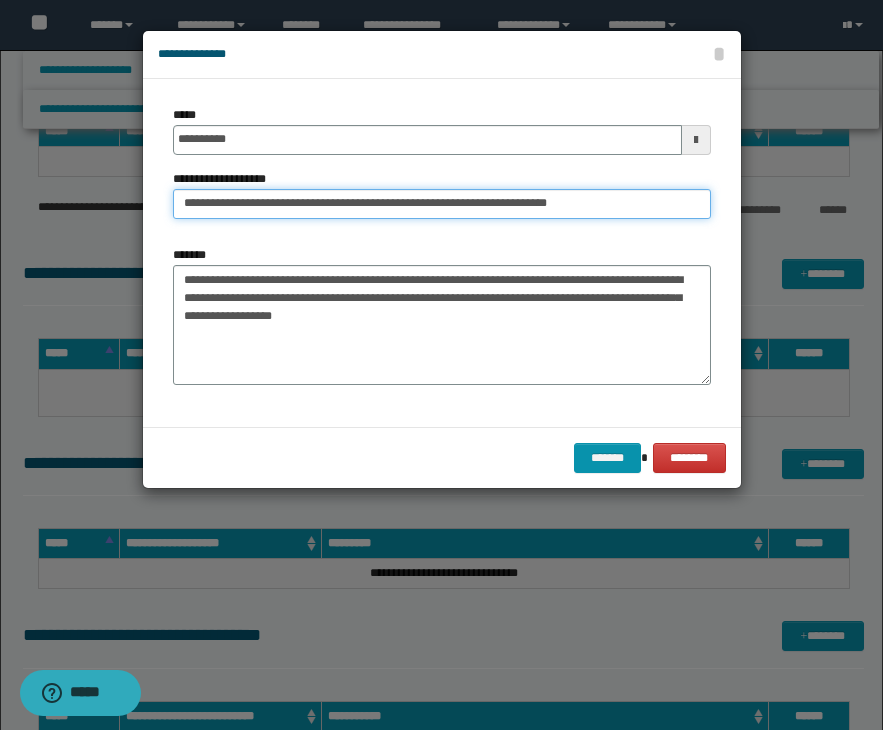 drag, startPoint x: 629, startPoint y: 206, endPoint x: 560, endPoint y: 207, distance: 69.00725 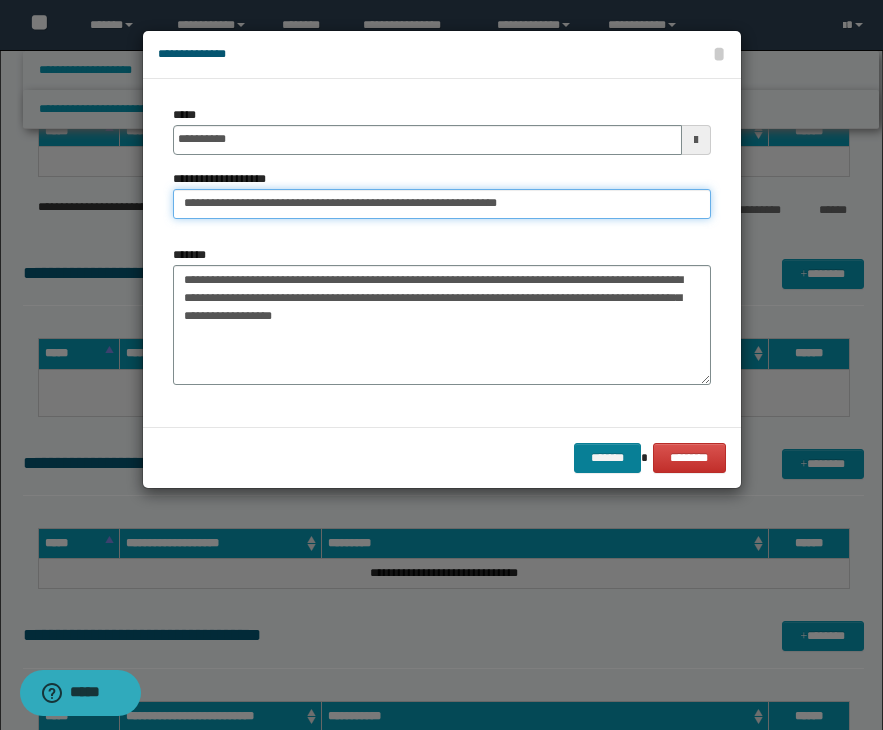 type on "**********" 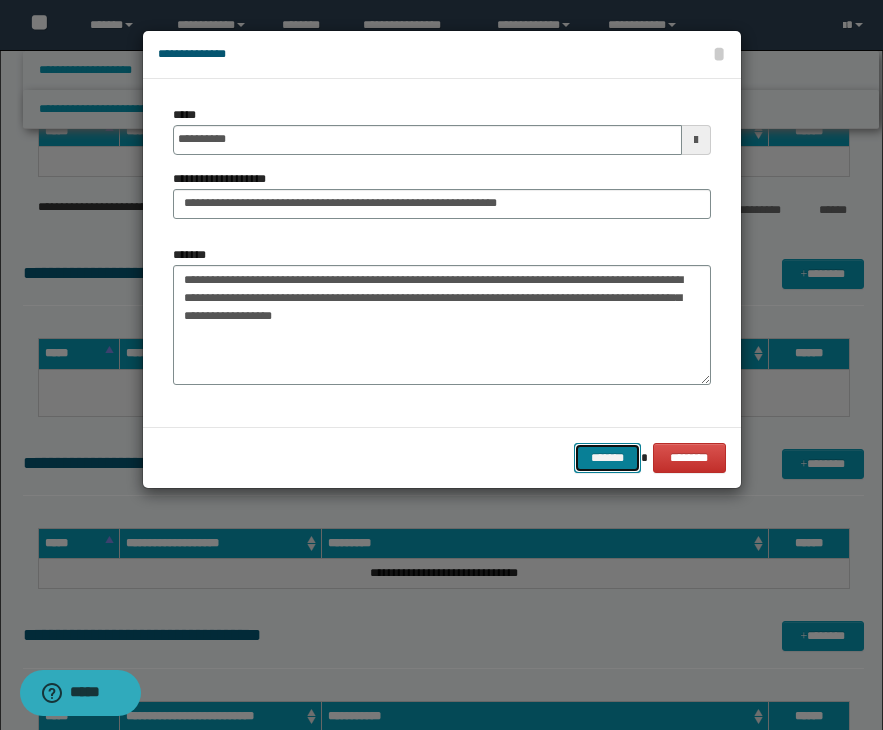 click on "*******" at bounding box center [608, 458] 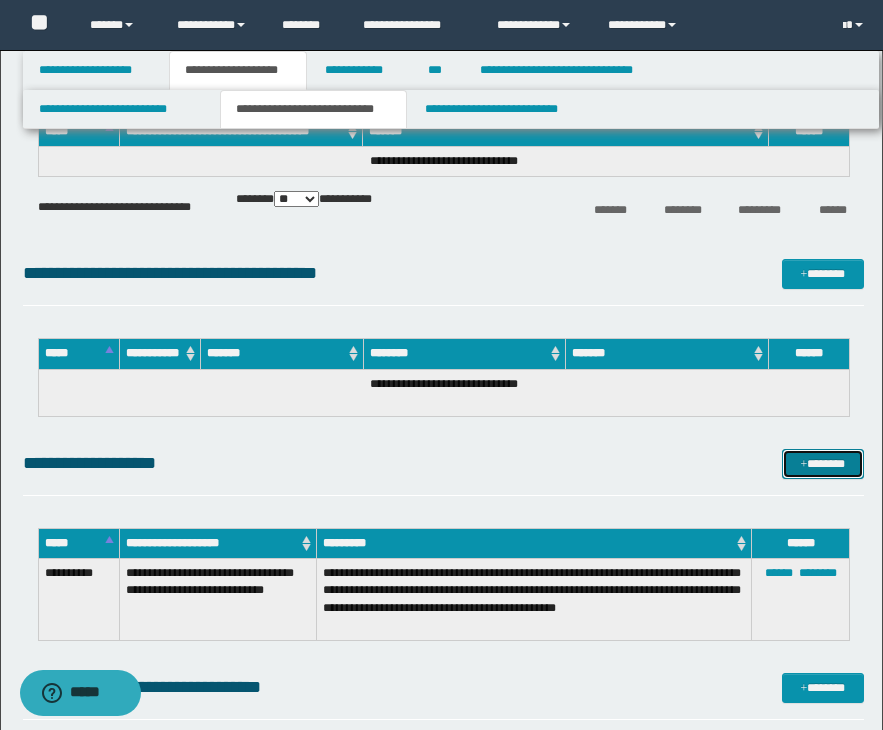 click on "*******" at bounding box center [823, 464] 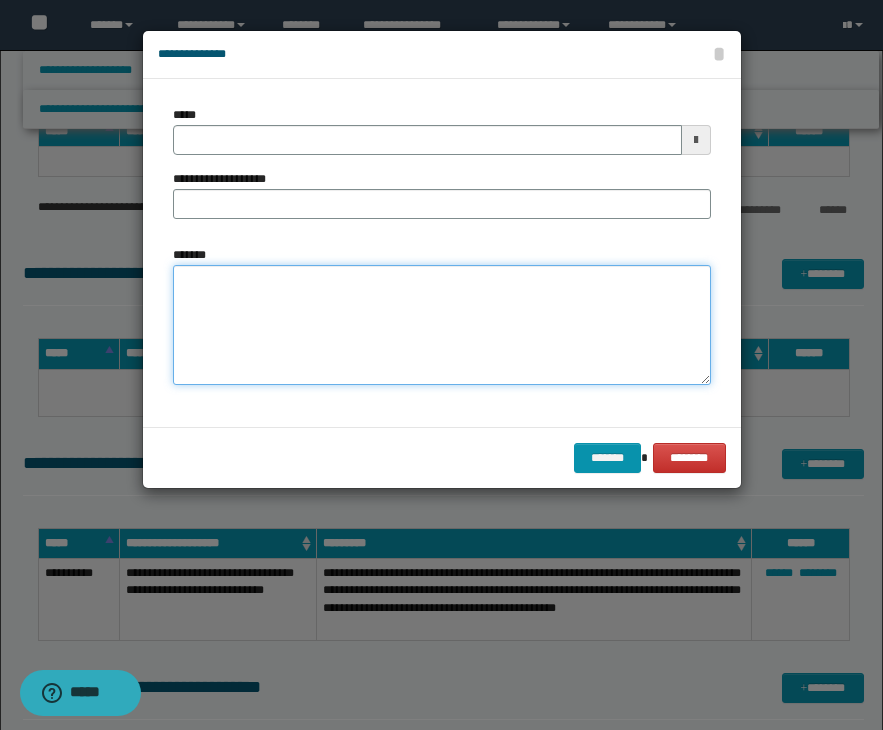 click on "*******" at bounding box center (442, 325) 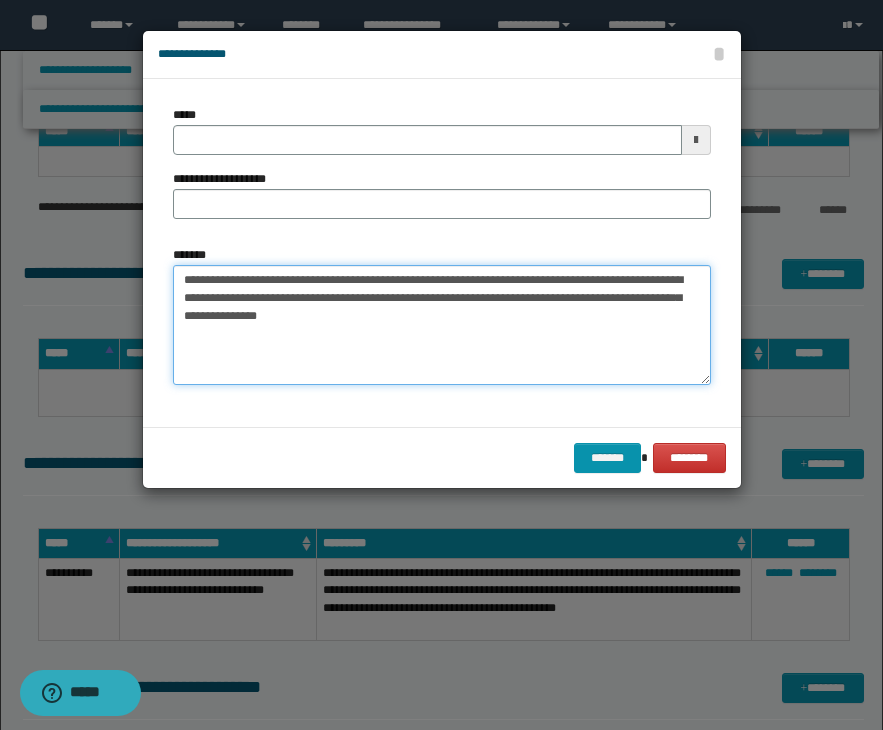 drag, startPoint x: 418, startPoint y: 279, endPoint x: 165, endPoint y: 274, distance: 253.04941 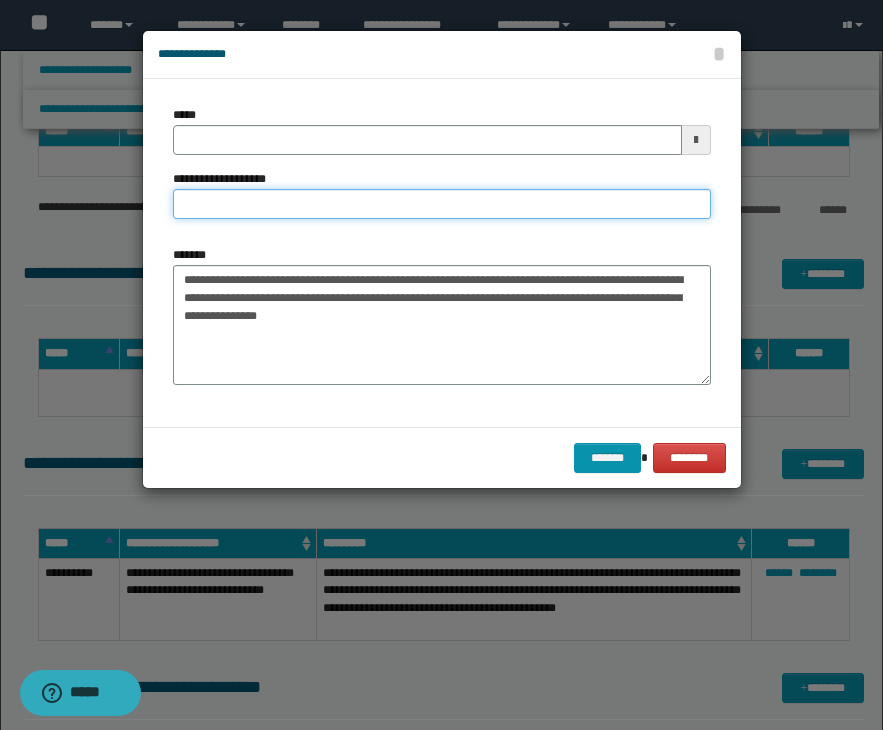 click on "**********" at bounding box center (442, 204) 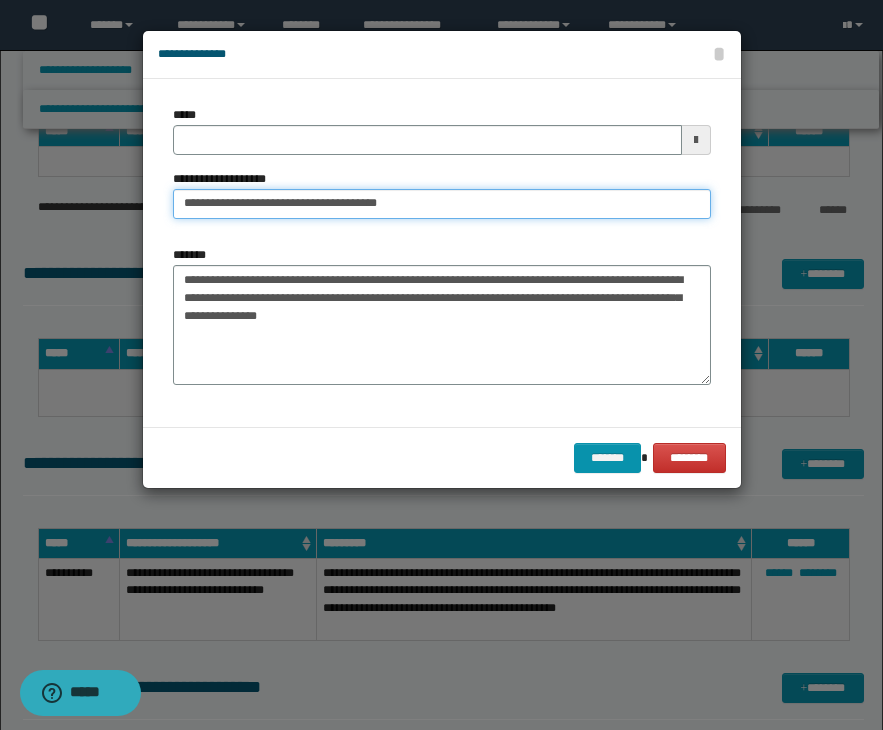 type 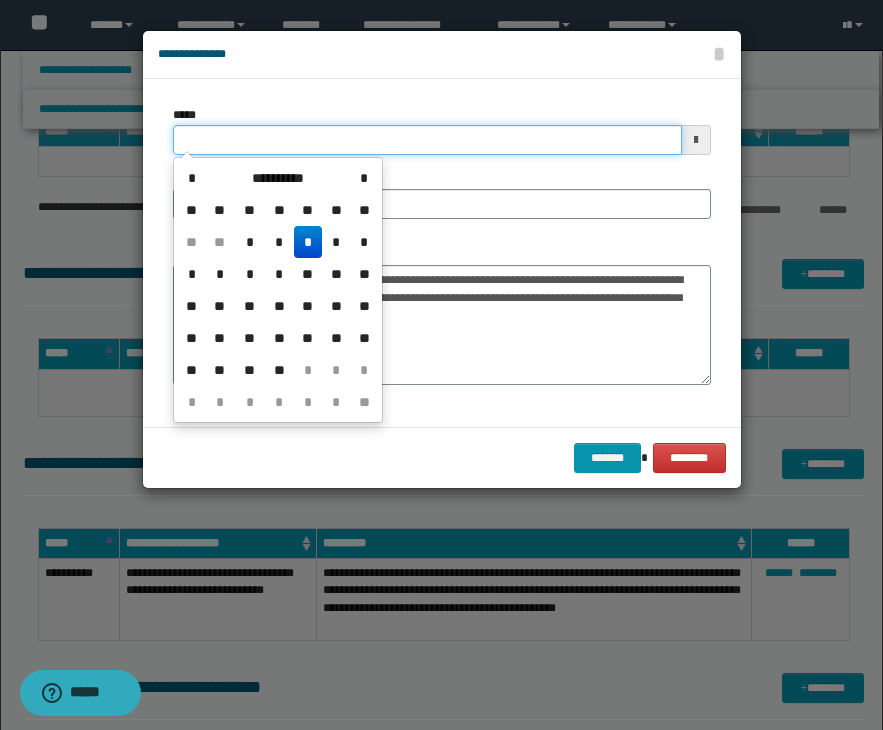 click on "*****" at bounding box center (427, 140) 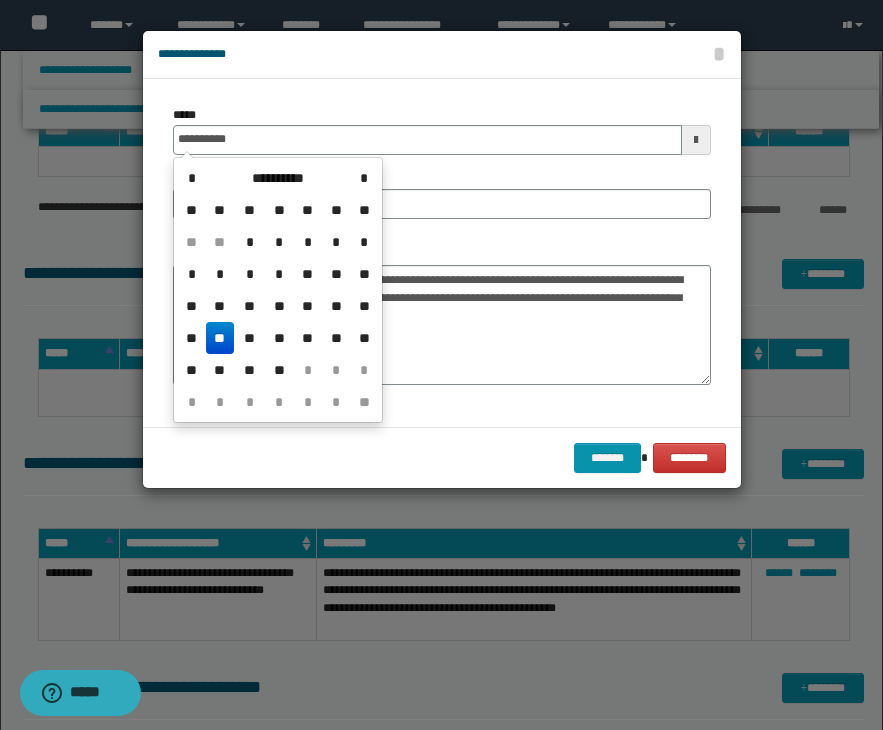 type on "**********" 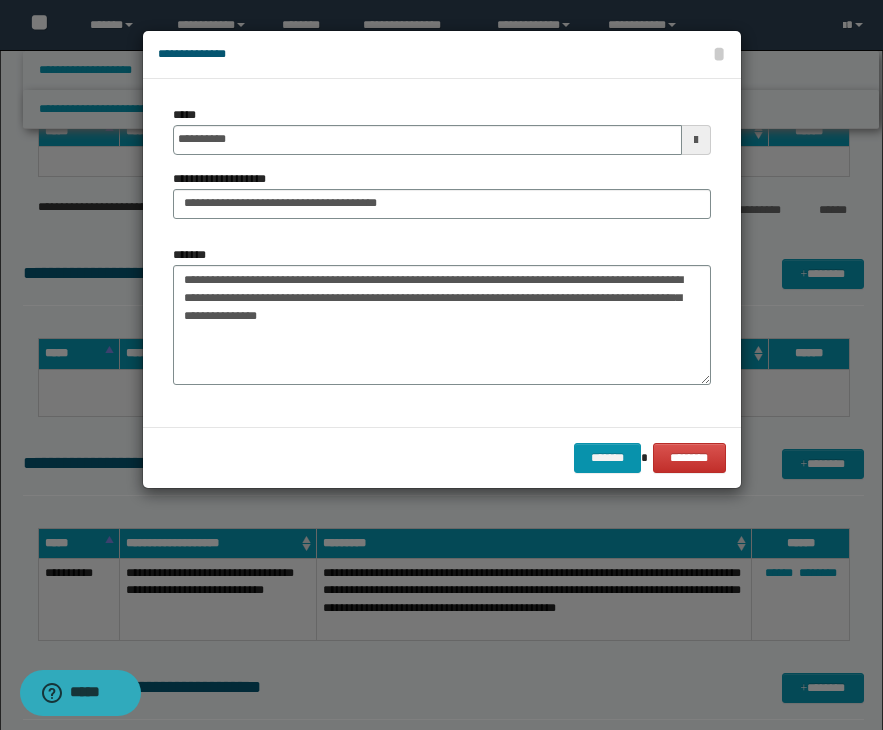 click on "**********" at bounding box center [442, 194] 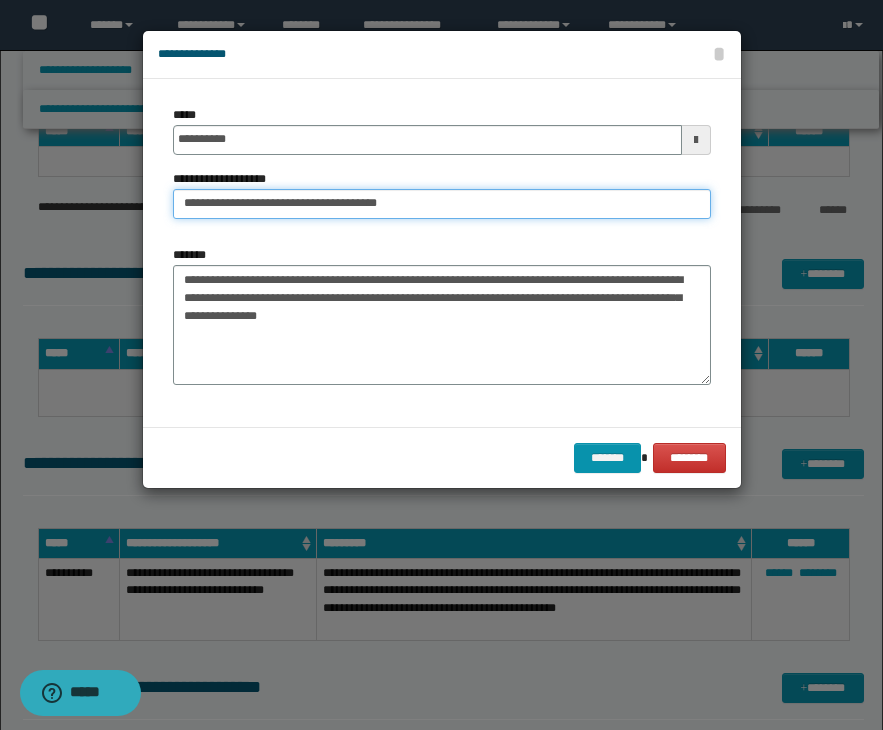 drag, startPoint x: 426, startPoint y: 205, endPoint x: 347, endPoint y: 203, distance: 79.025314 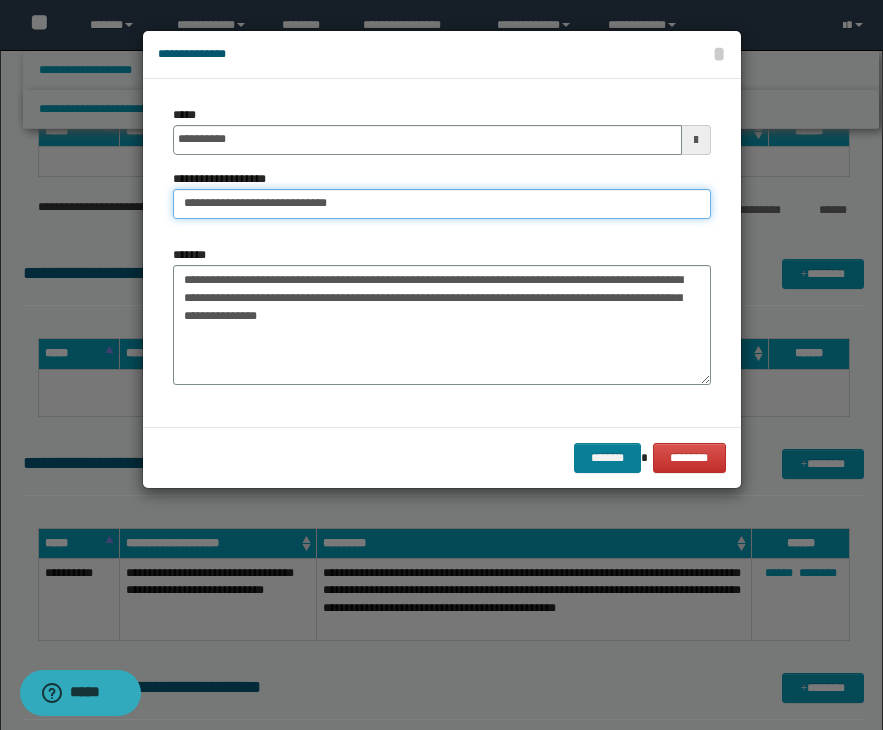 type on "**********" 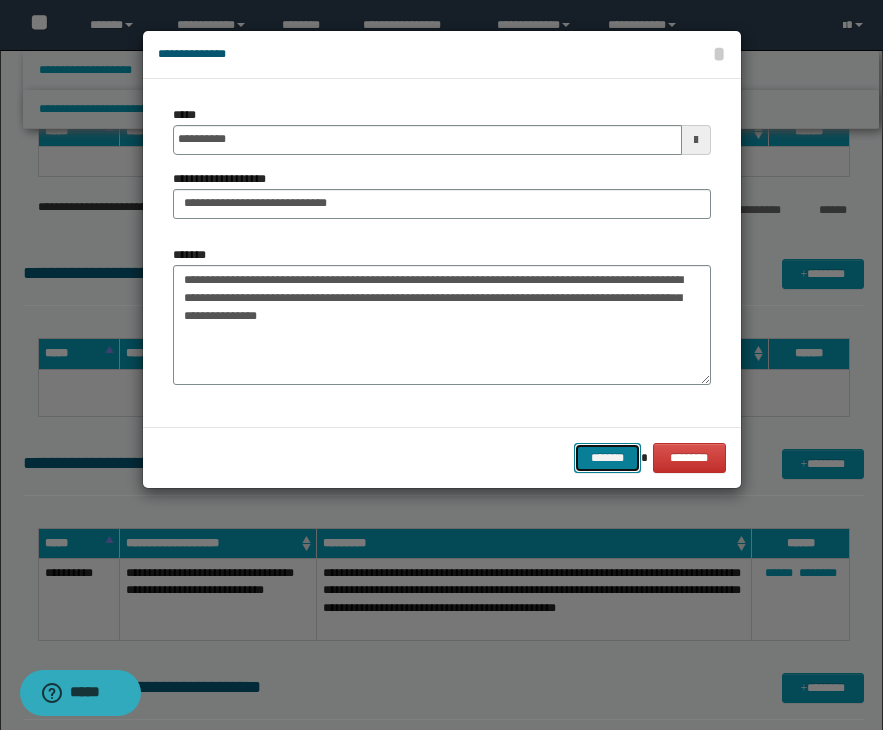 click on "*******" at bounding box center [608, 458] 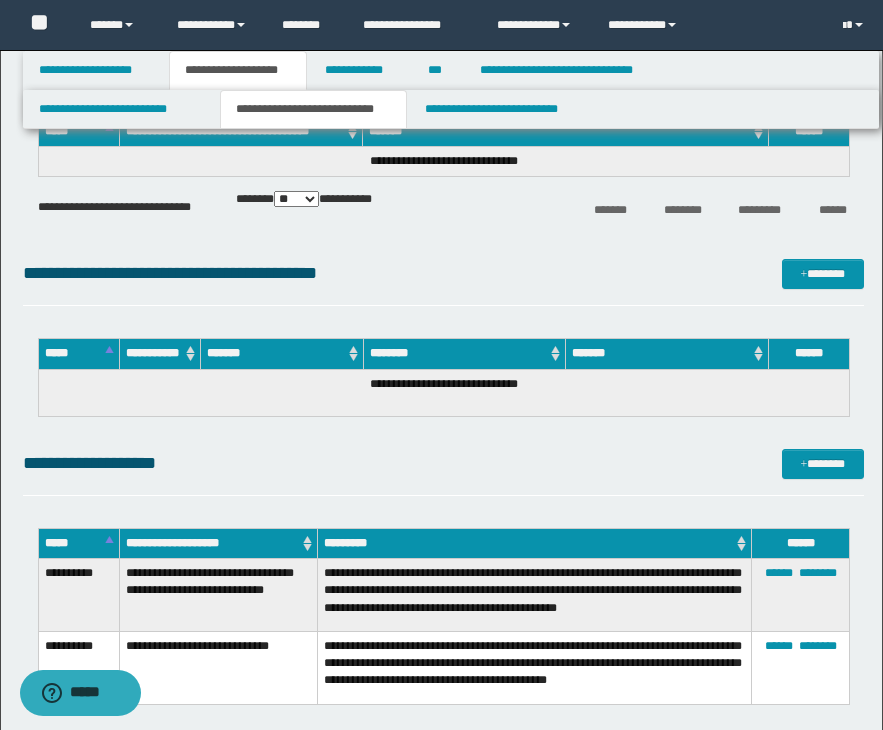 click on "**********" at bounding box center (443, 273) 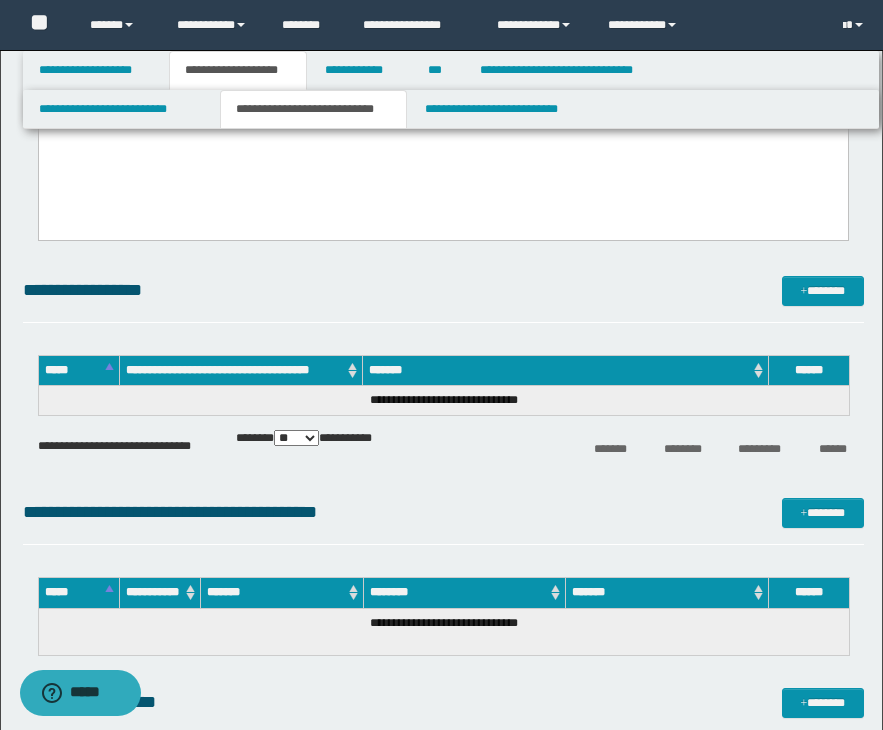 scroll, scrollTop: 760, scrollLeft: 0, axis: vertical 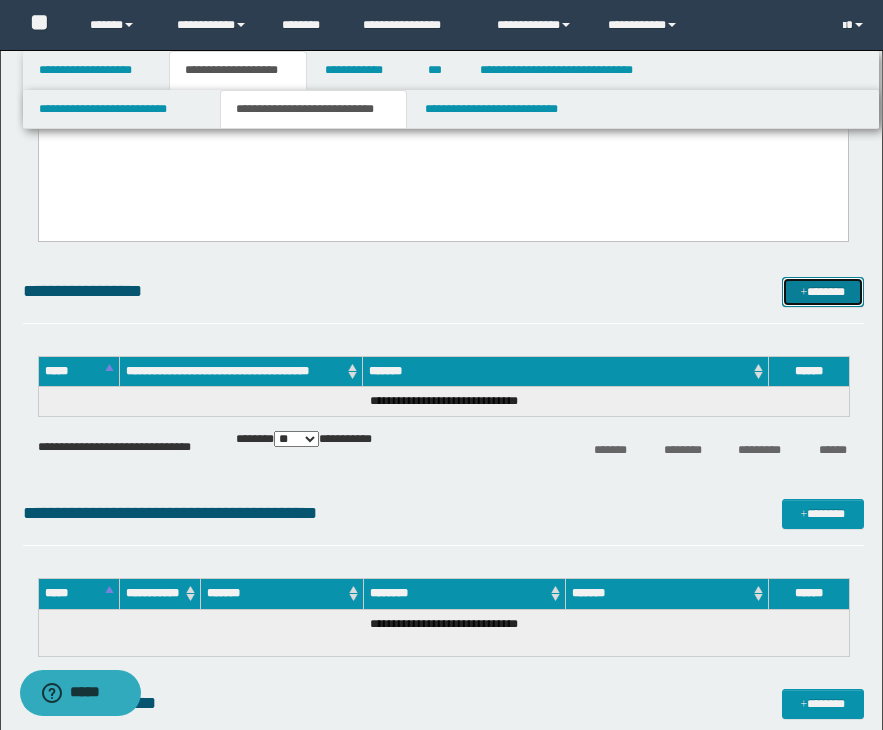 click on "*******" at bounding box center (823, 292) 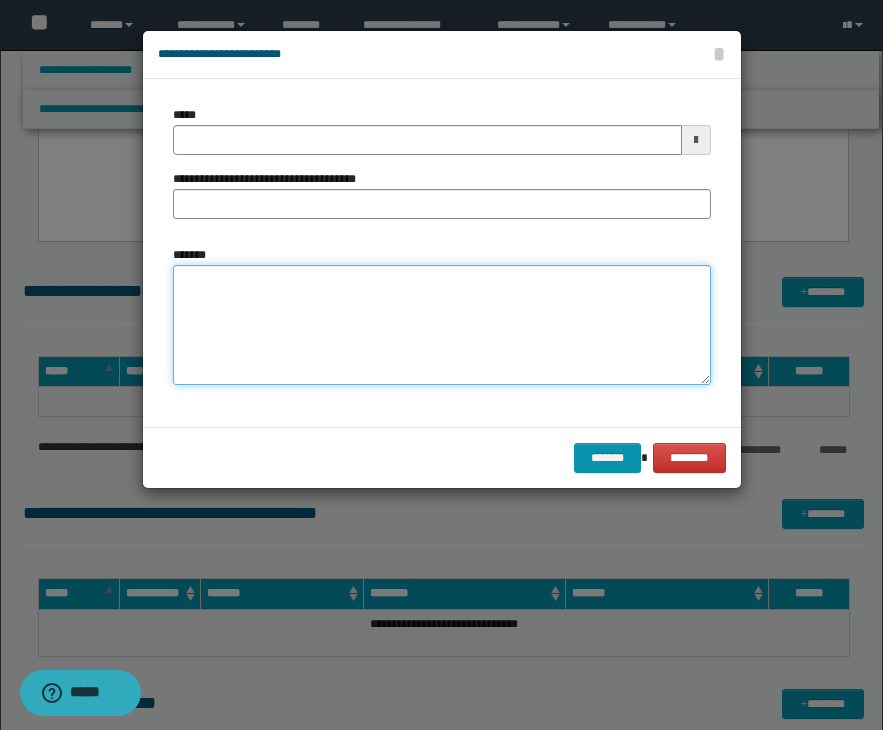click on "*******" at bounding box center (442, 325) 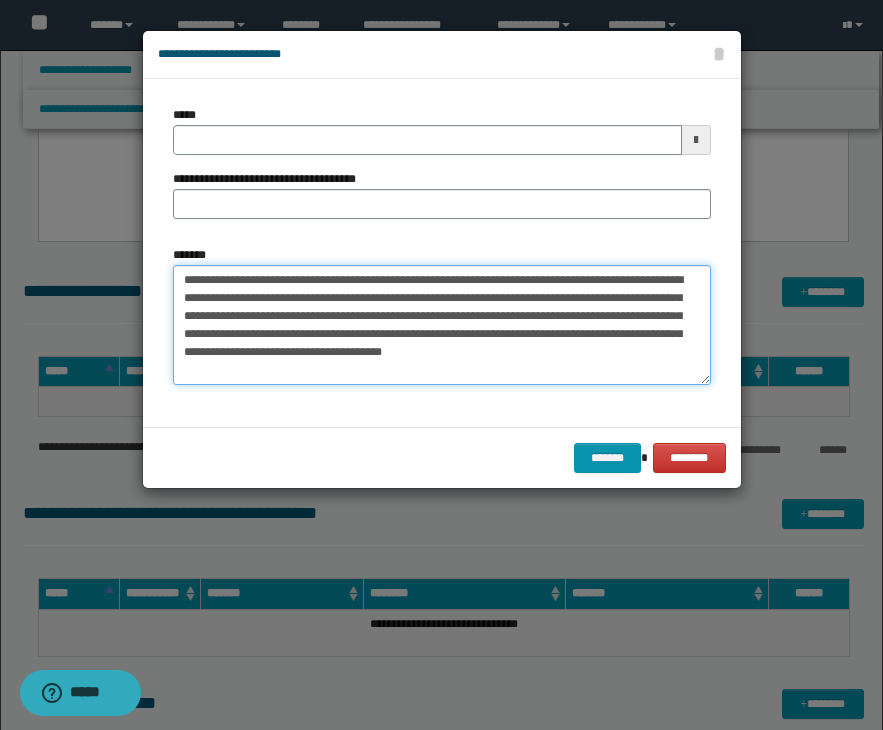 scroll, scrollTop: 29, scrollLeft: 0, axis: vertical 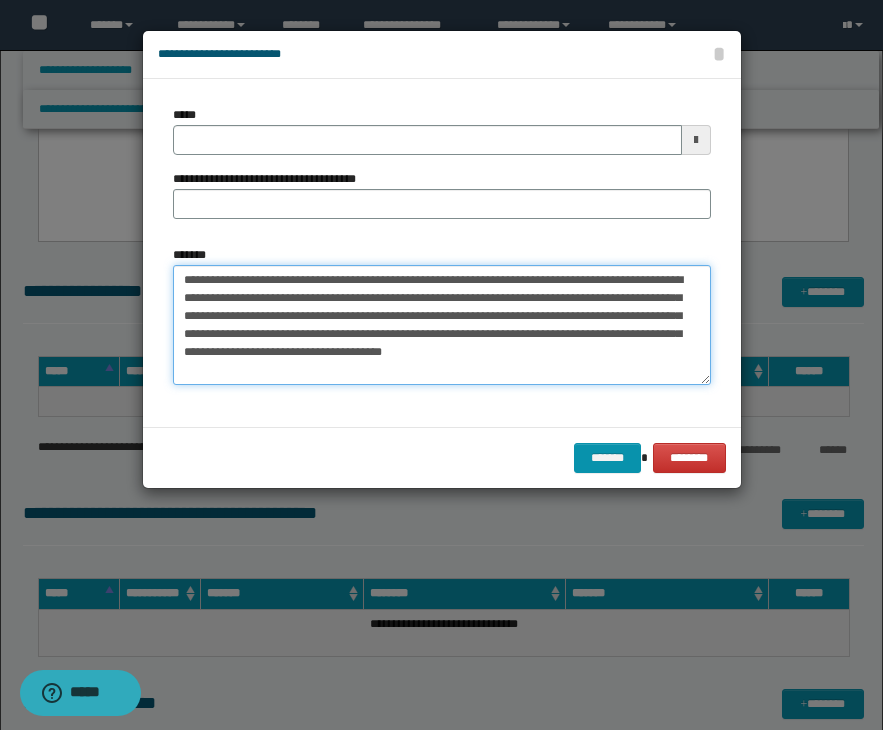 type on "**********" 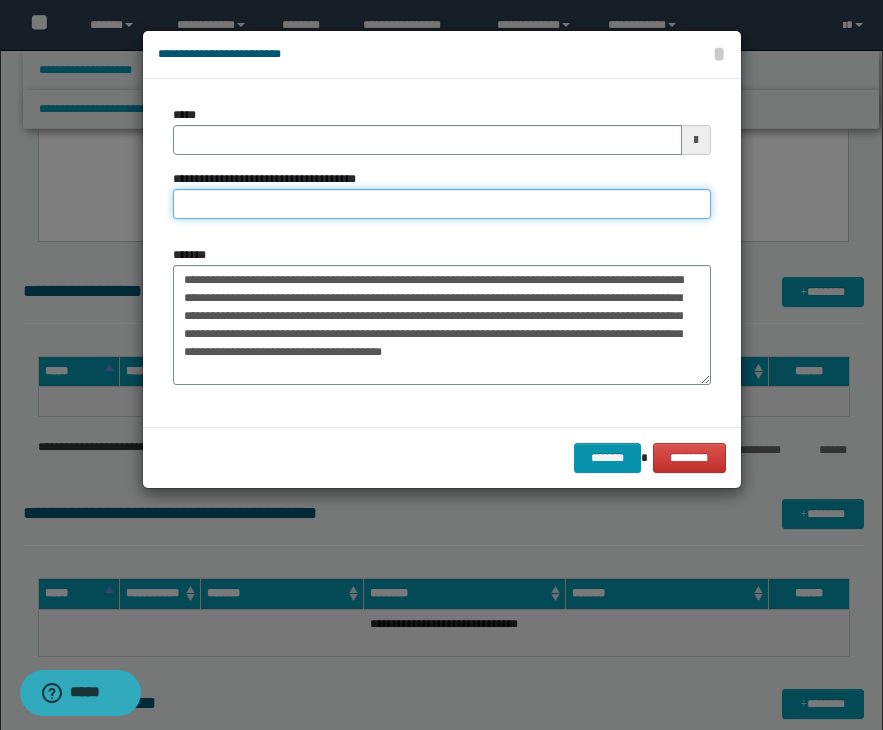 click on "**********" at bounding box center [442, 204] 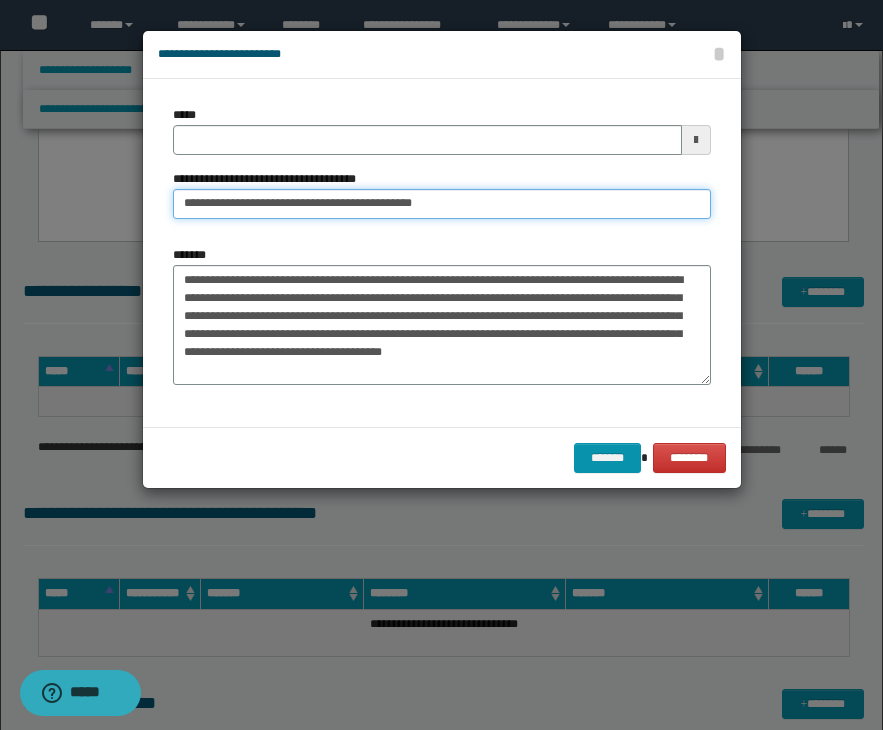 drag, startPoint x: 314, startPoint y: 201, endPoint x: 247, endPoint y: 202, distance: 67.00746 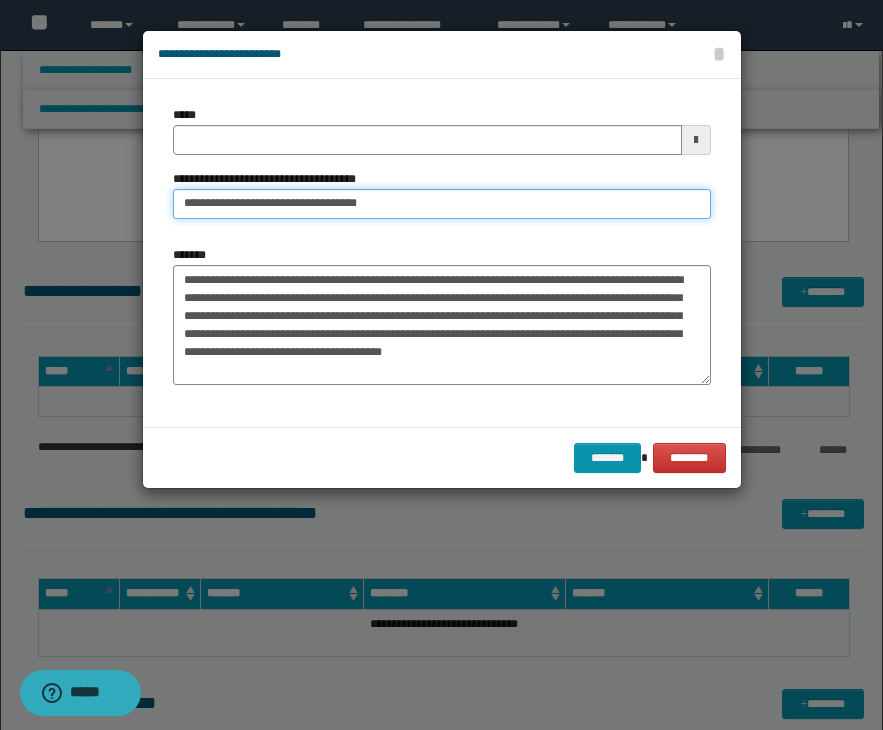 type 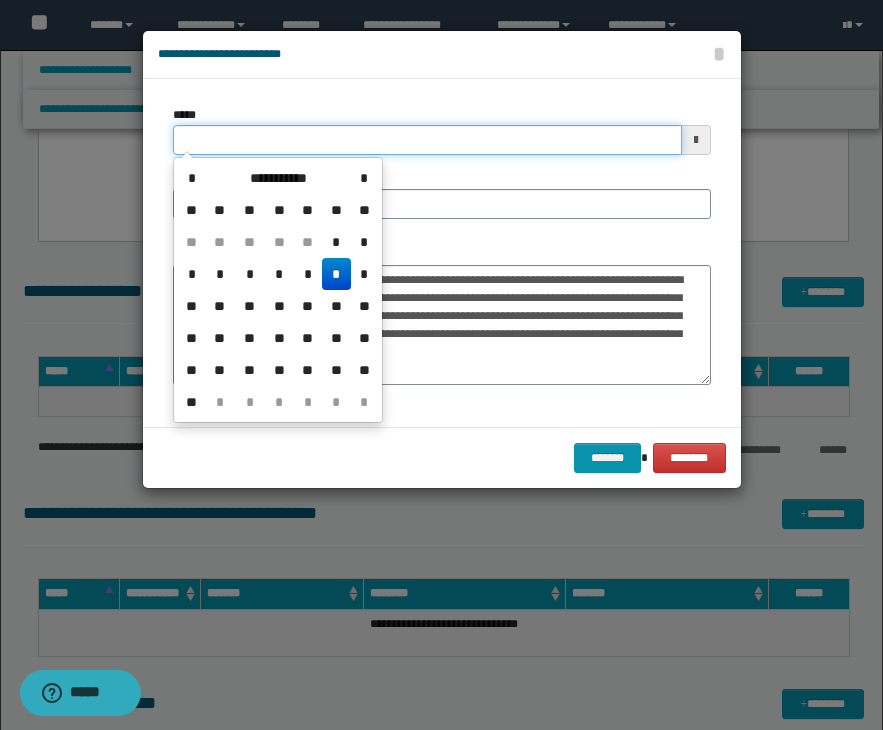 click on "*****" at bounding box center (427, 140) 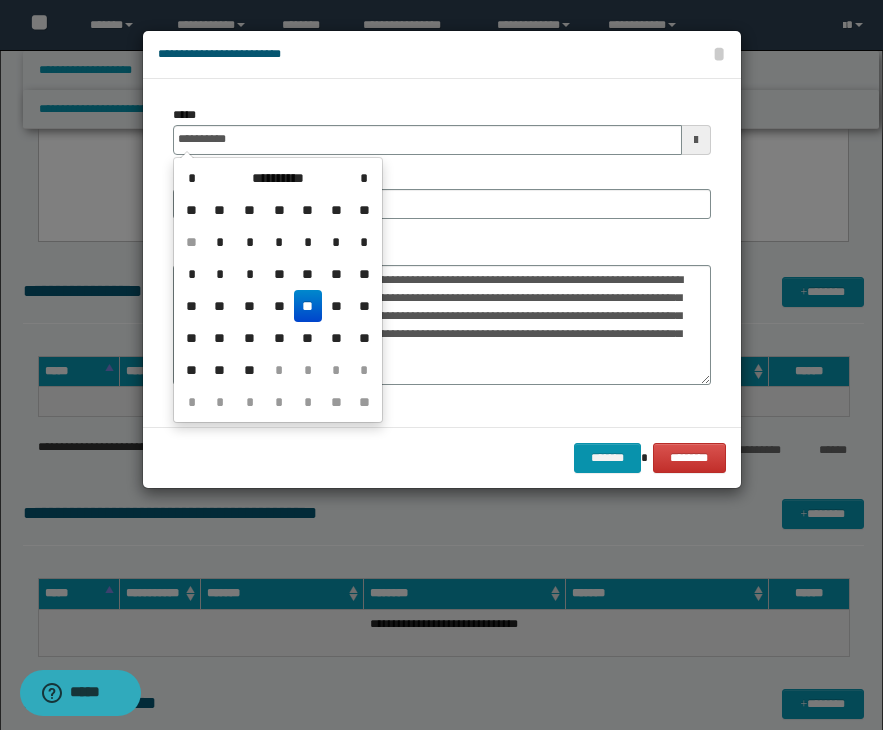 type on "**********" 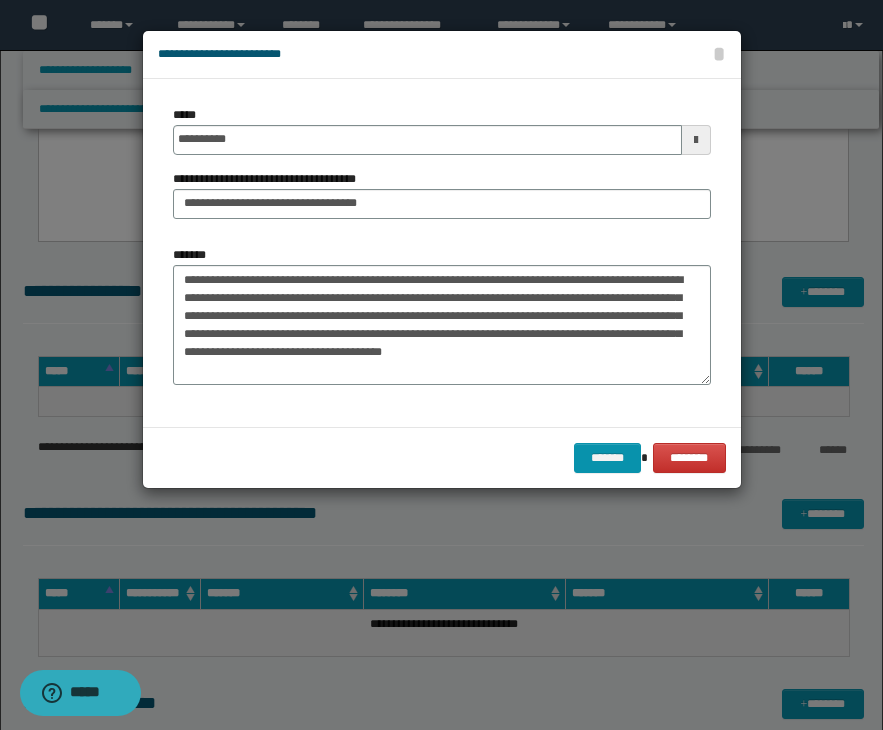 click on "*******
********" at bounding box center (442, 457) 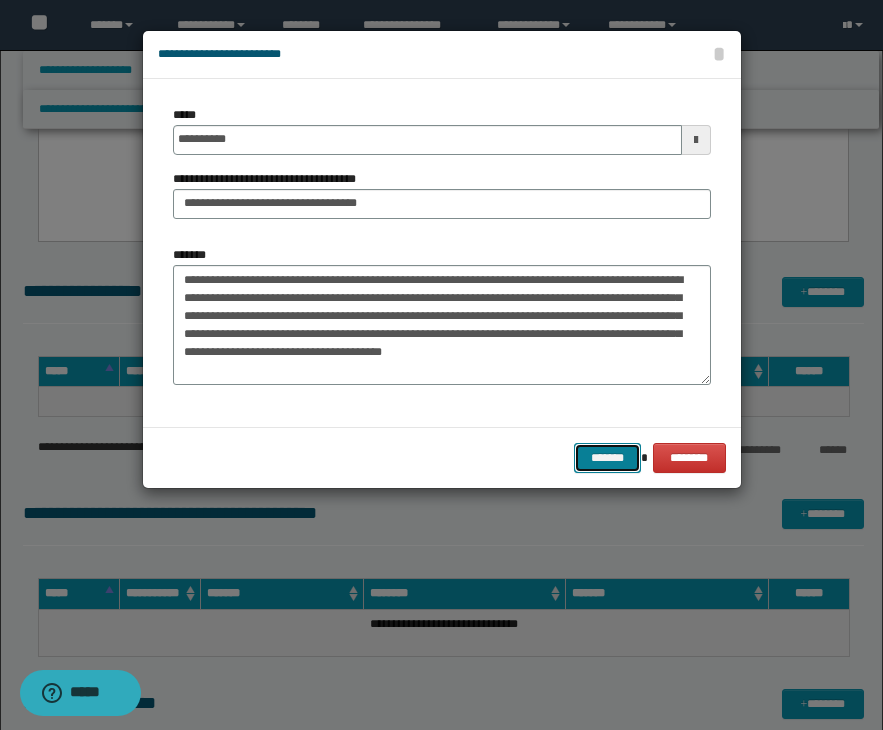 click on "*******" at bounding box center (608, 458) 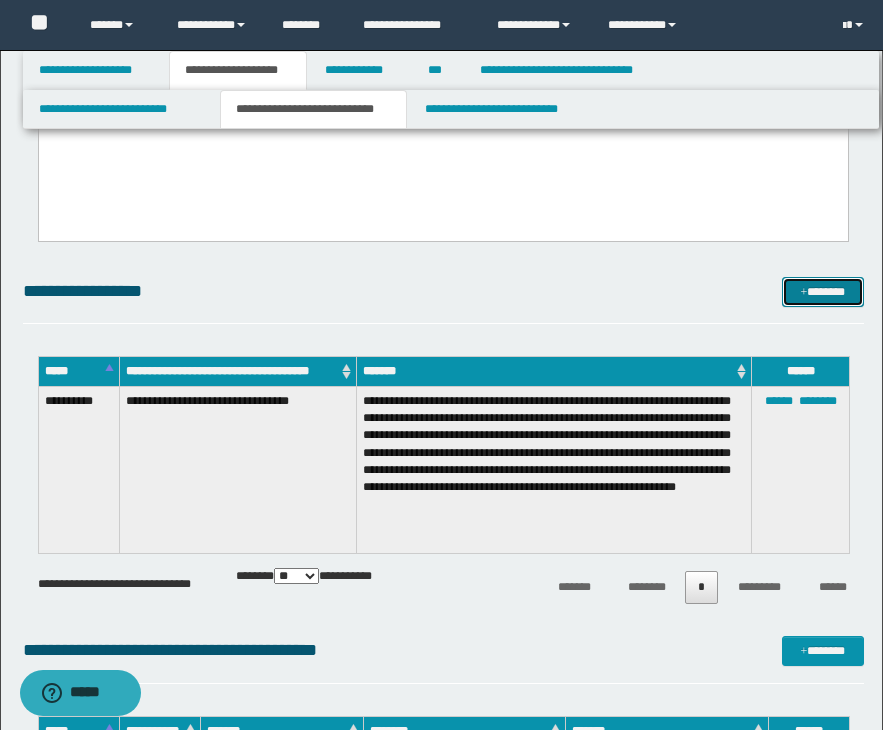 click on "*******" at bounding box center (823, 292) 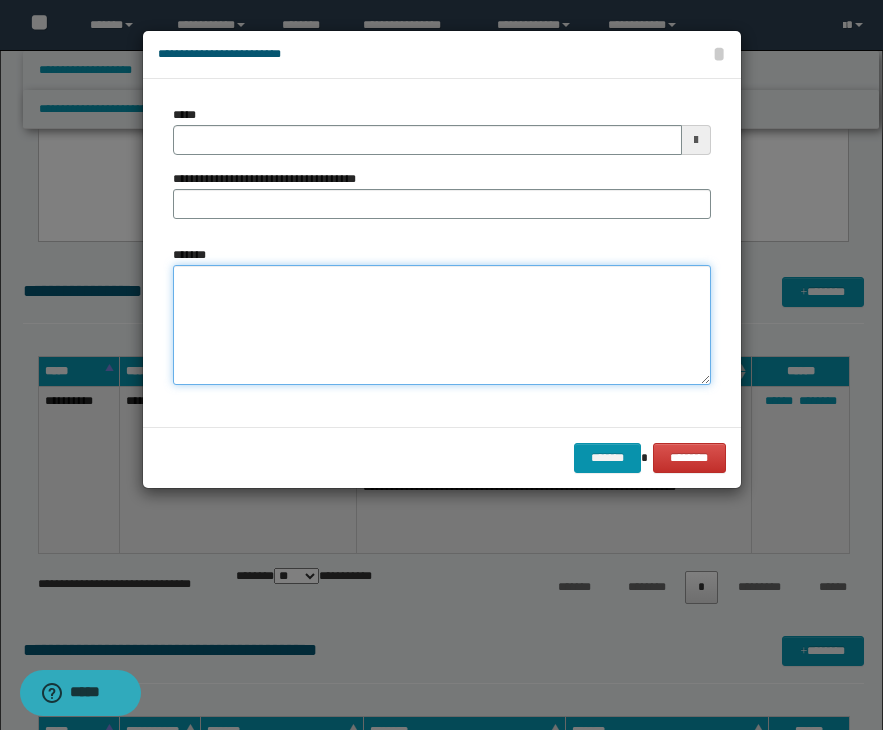 click on "*******" at bounding box center (442, 325) 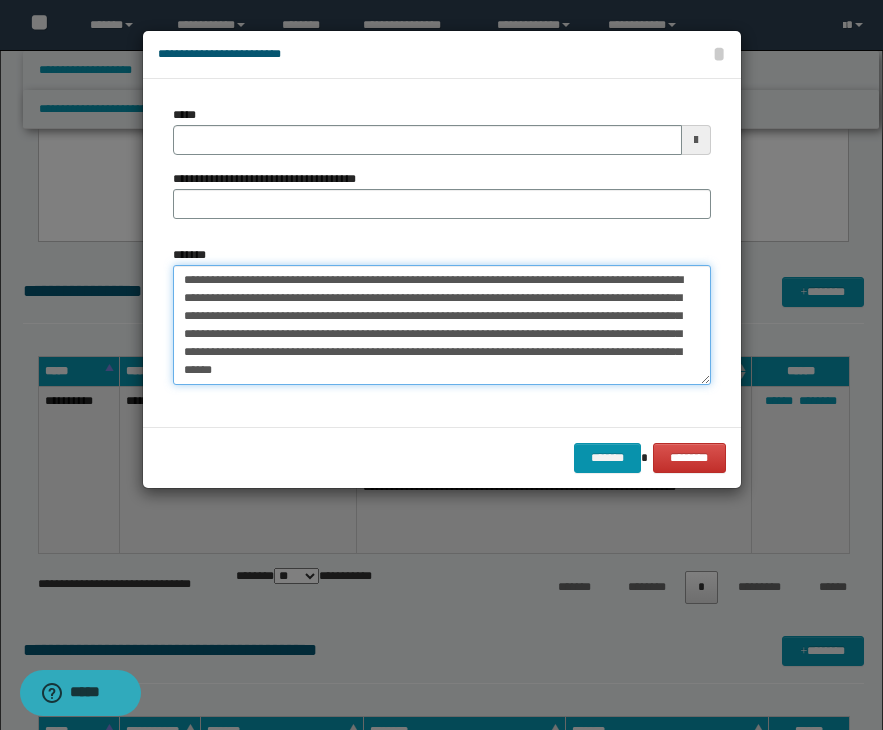 drag, startPoint x: 412, startPoint y: 277, endPoint x: 150, endPoint y: 265, distance: 262.27466 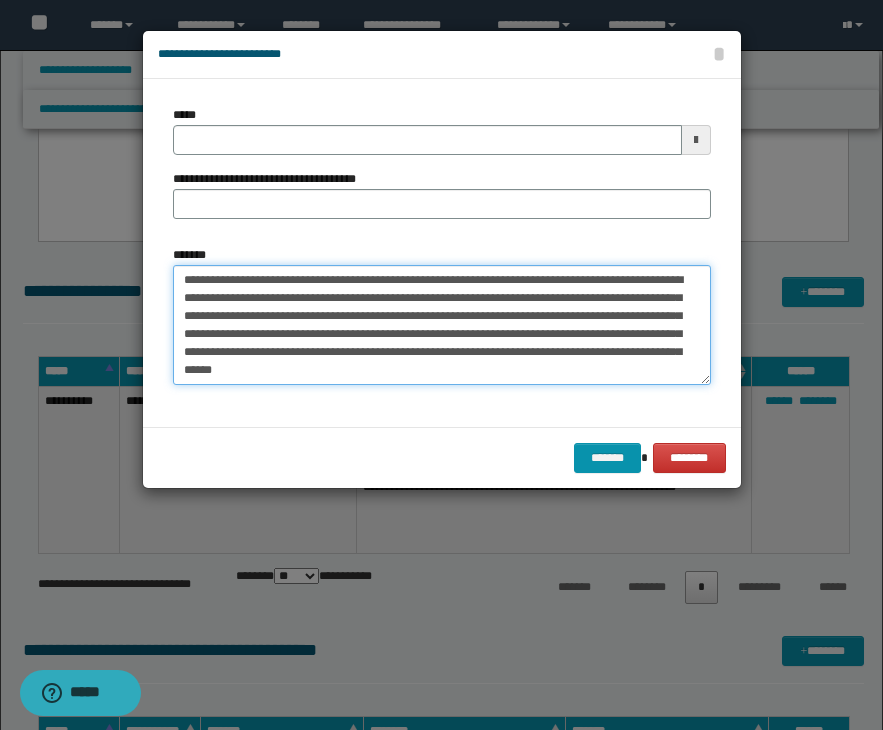 type on "**********" 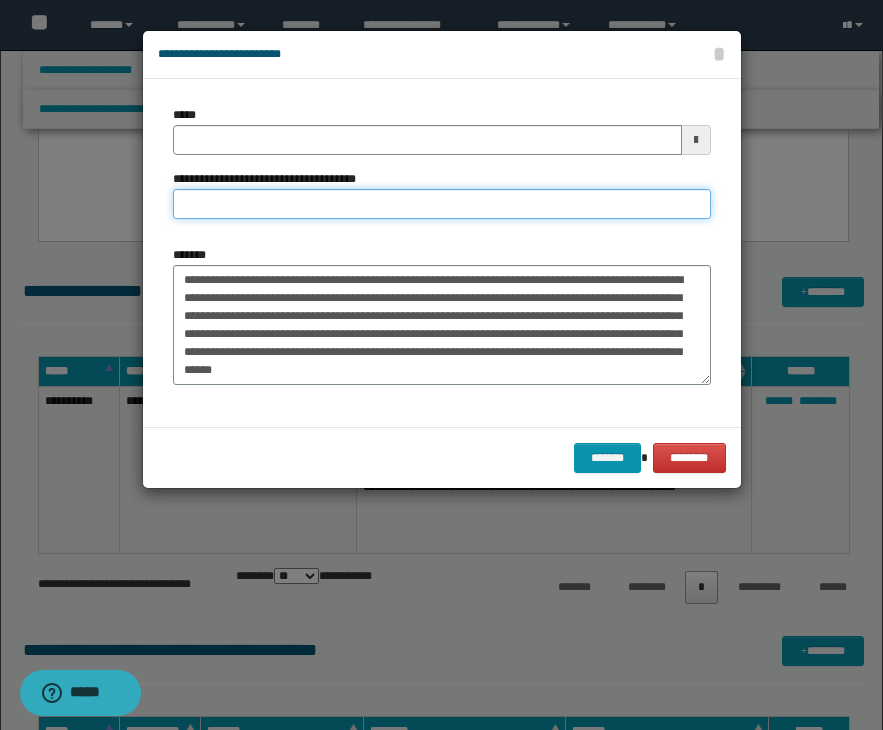 click on "**********" at bounding box center (442, 204) 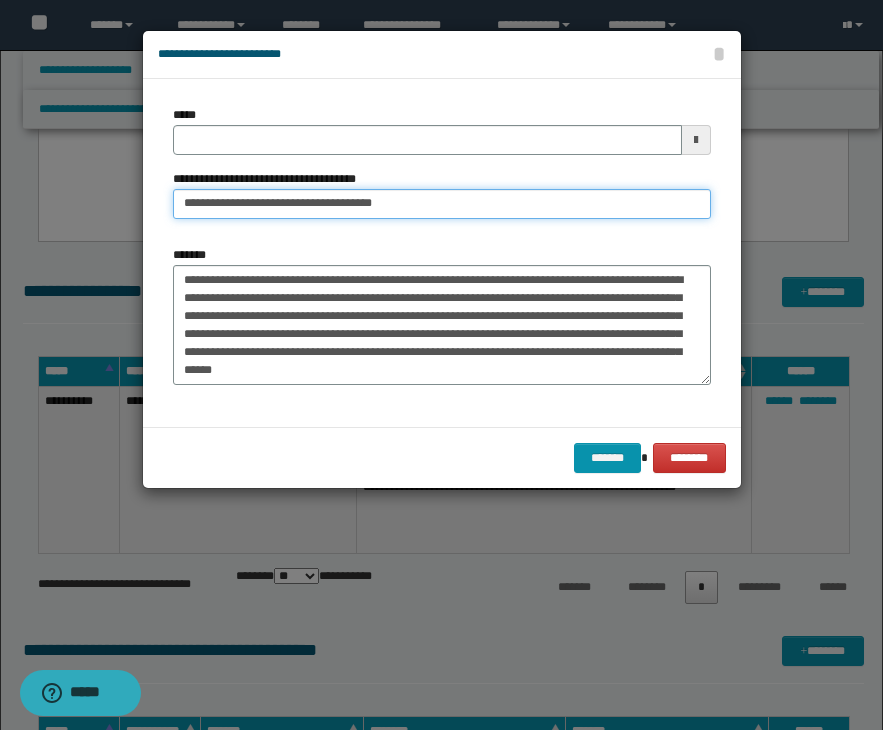 type 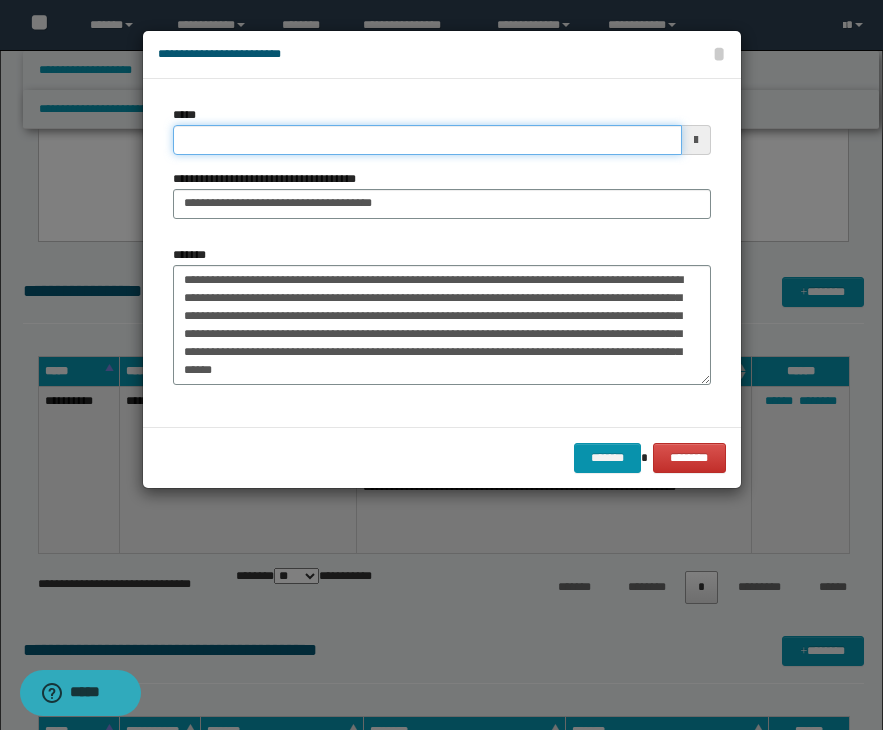 click on "*****" at bounding box center [427, 140] 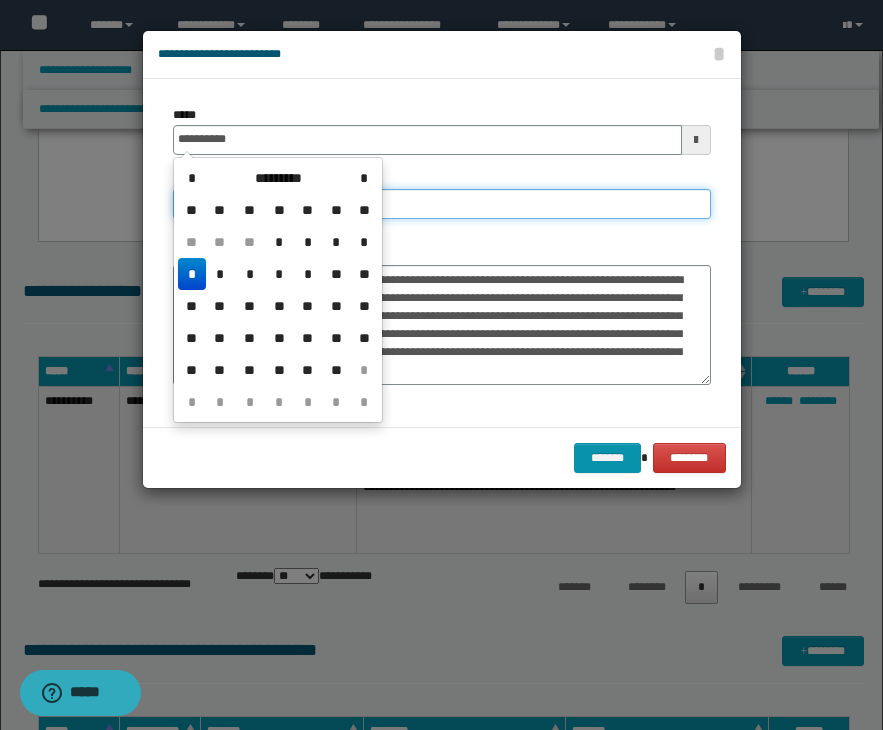 type on "**********" 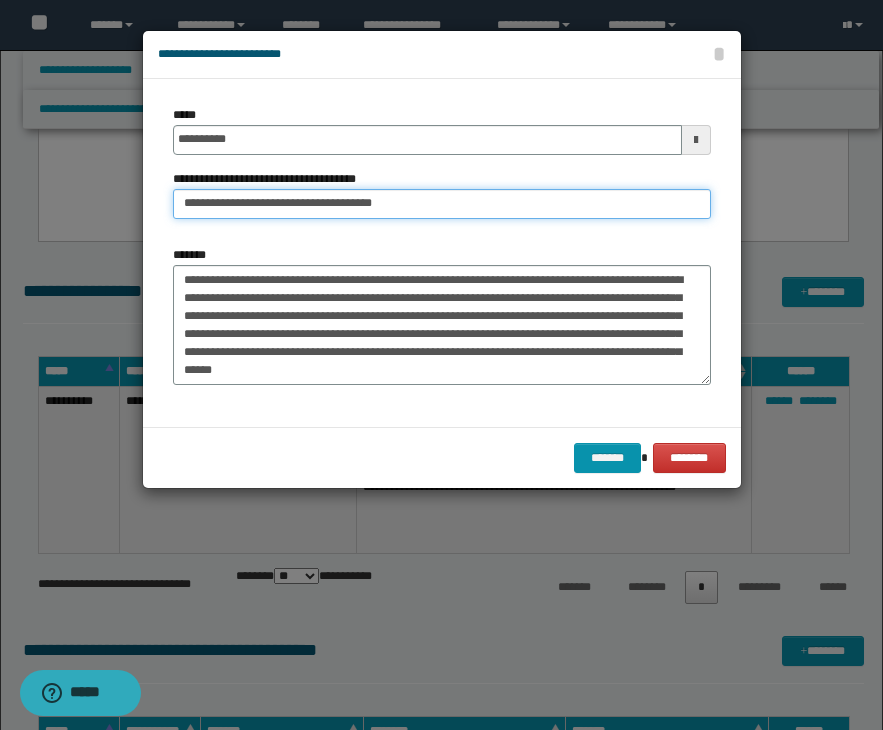 drag, startPoint x: 409, startPoint y: 206, endPoint x: 338, endPoint y: 206, distance: 71 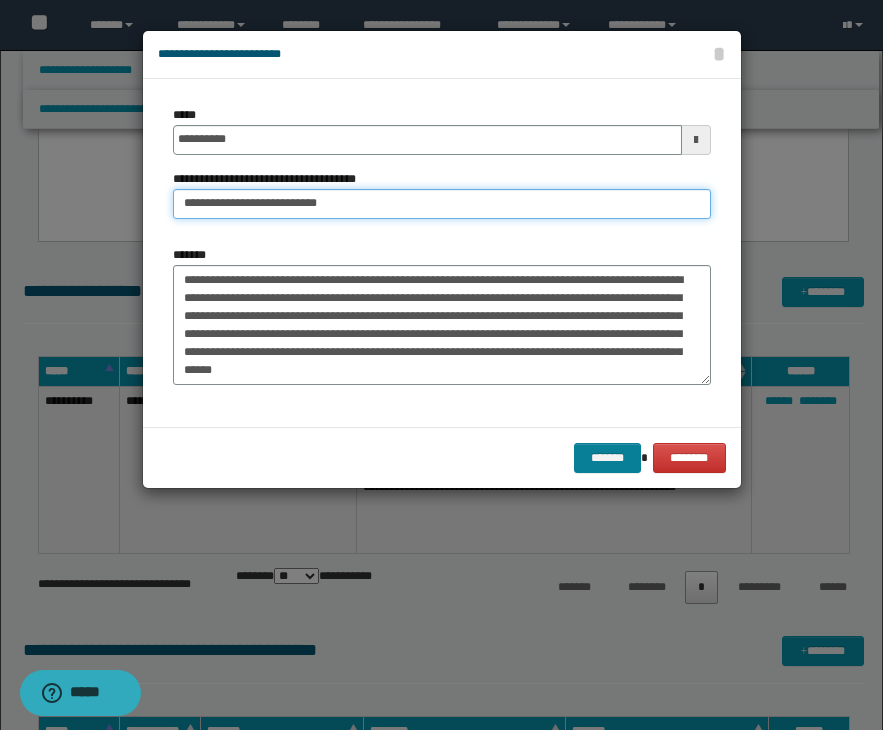 type on "**********" 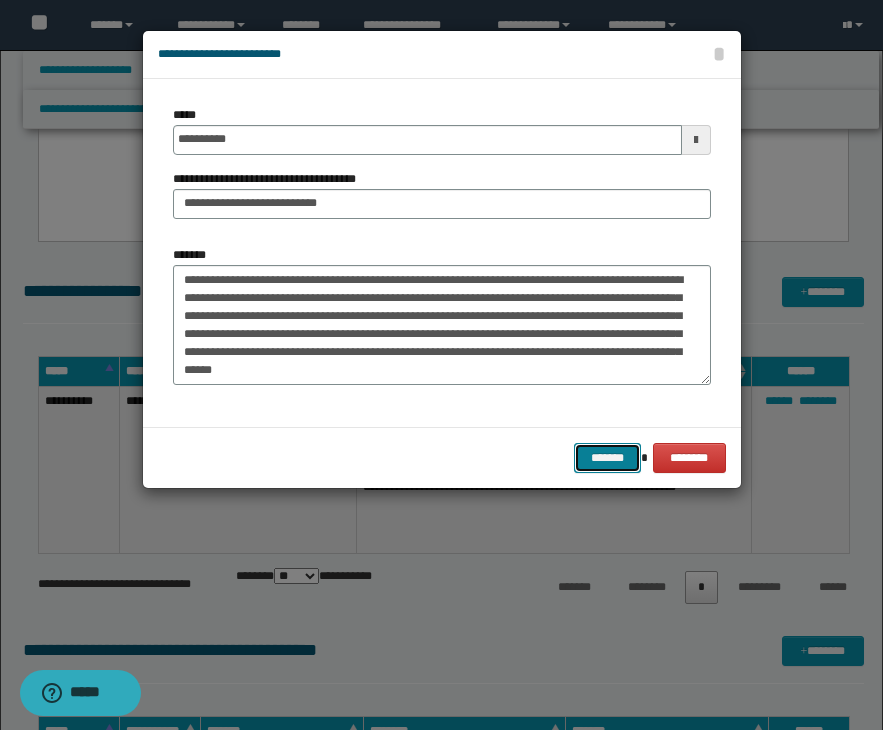 click on "*******" at bounding box center [608, 458] 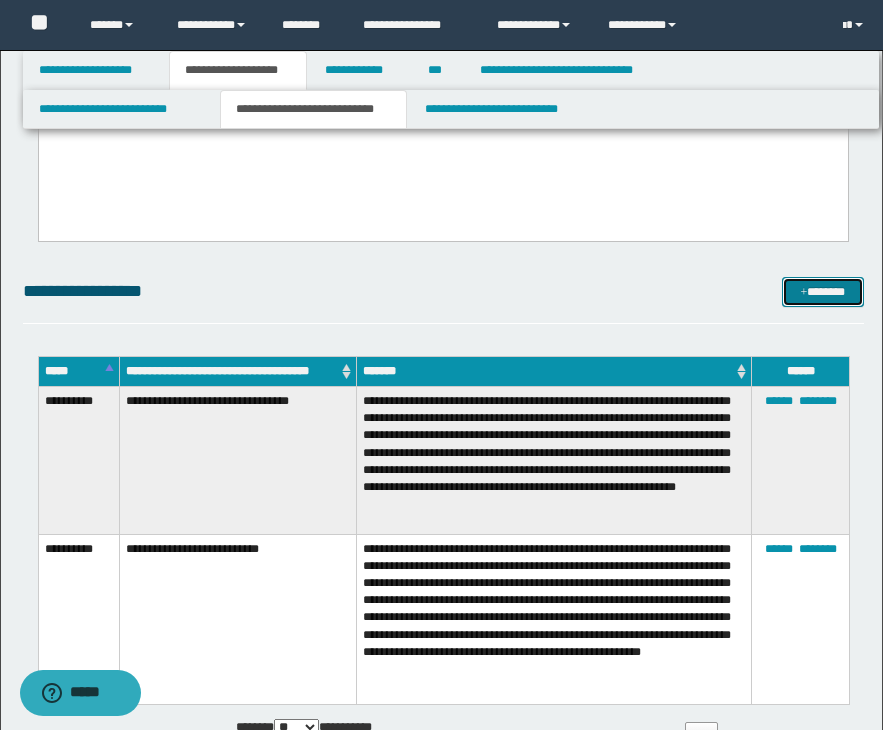 click on "*******" at bounding box center [823, 292] 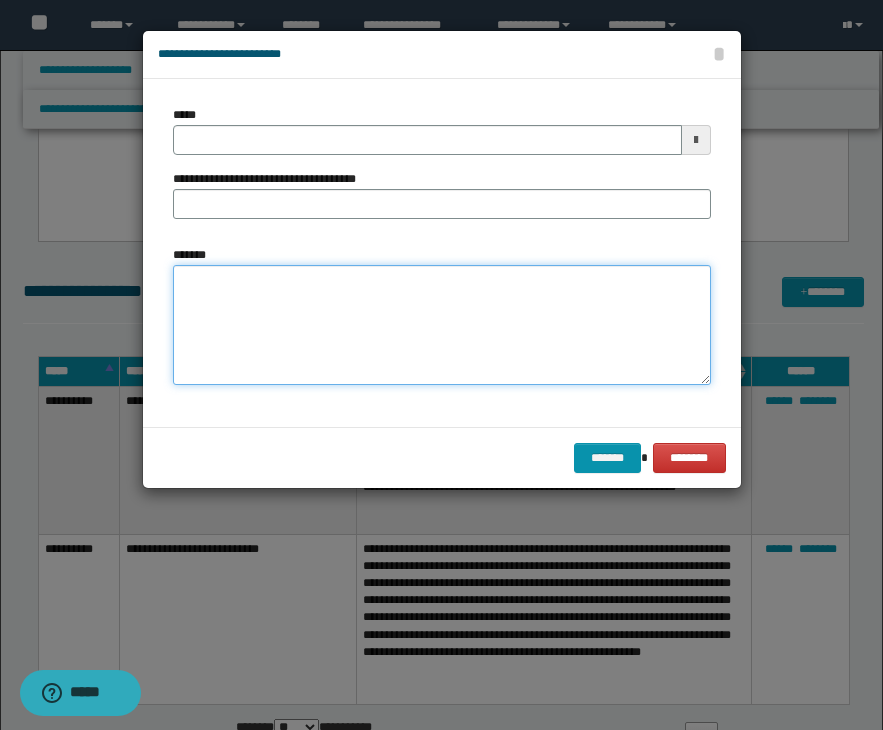 click on "*******" at bounding box center [442, 325] 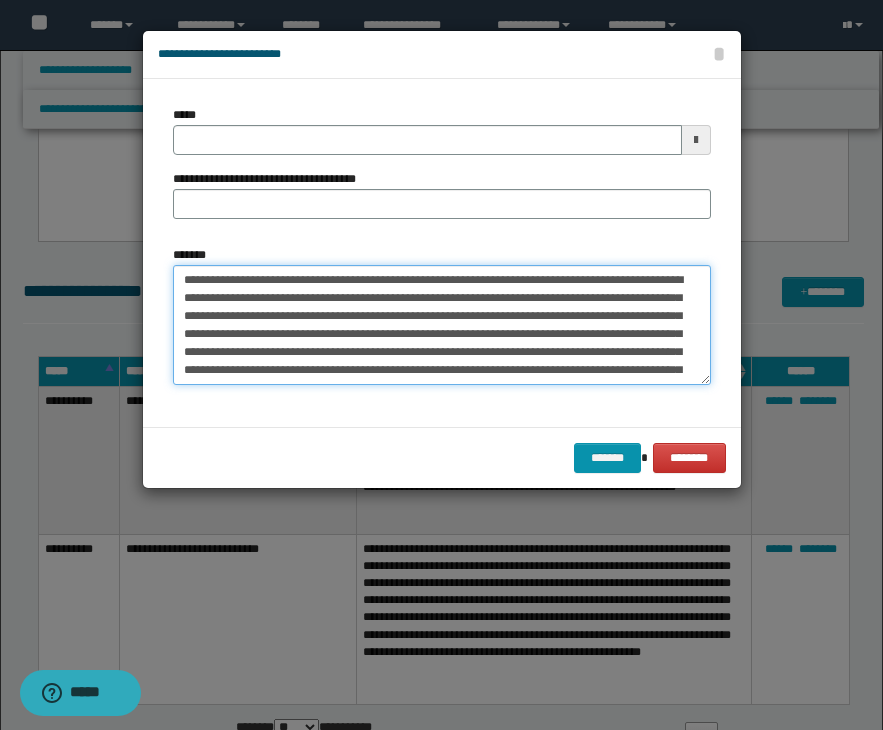 scroll, scrollTop: 209, scrollLeft: 0, axis: vertical 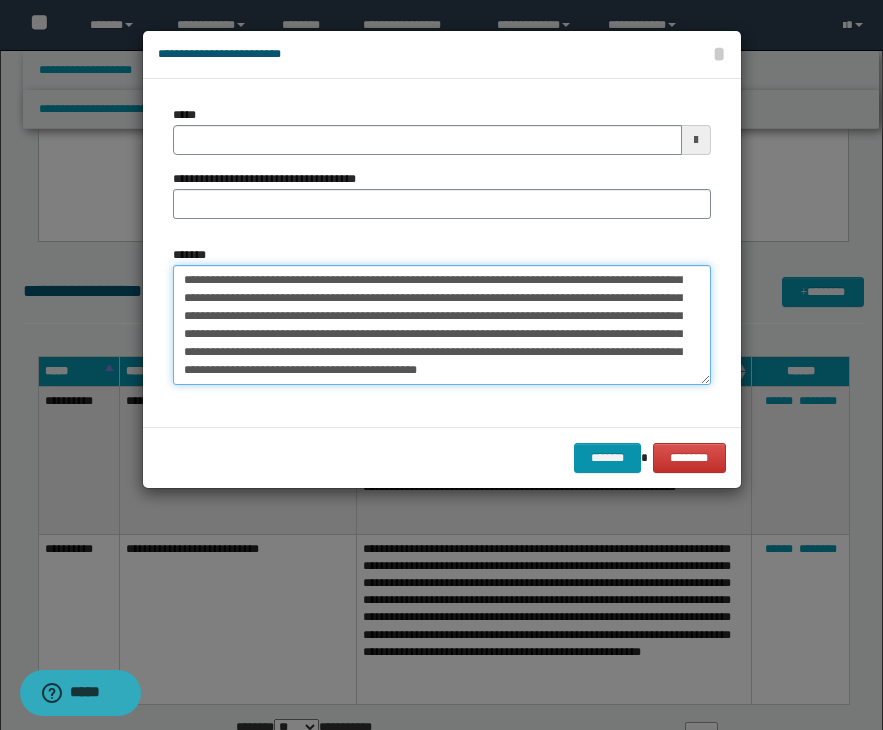 type on "**********" 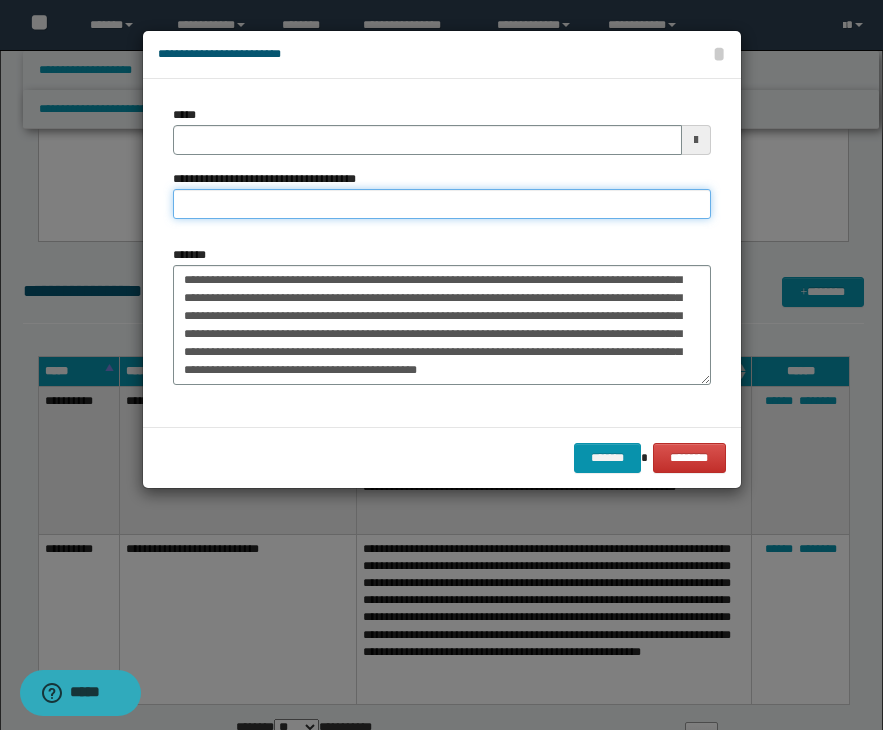click on "**********" at bounding box center [442, 204] 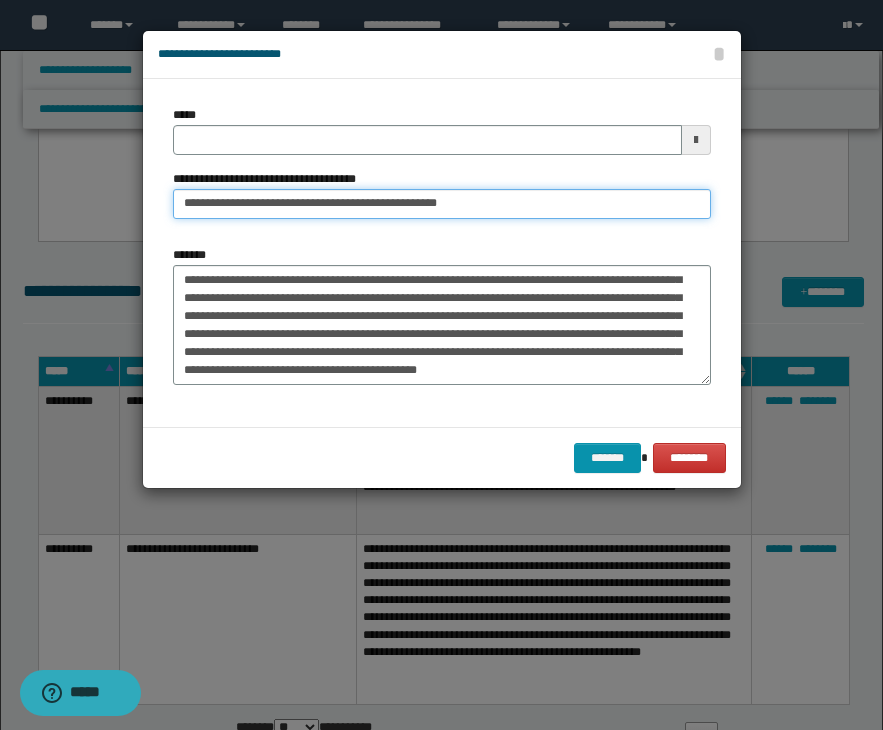 drag, startPoint x: 319, startPoint y: 200, endPoint x: 249, endPoint y: 205, distance: 70.178345 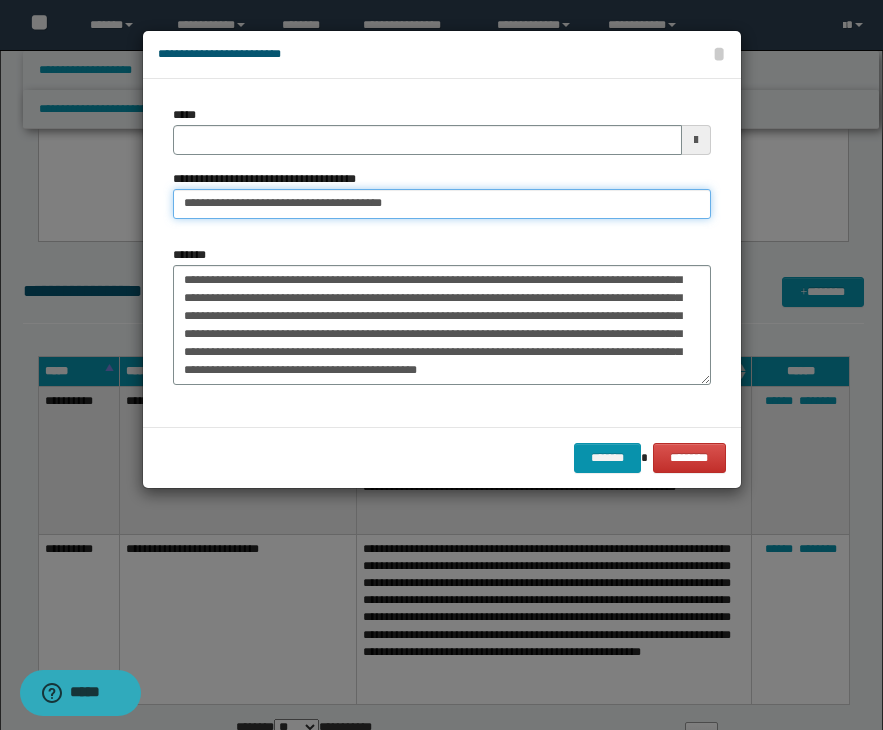 type 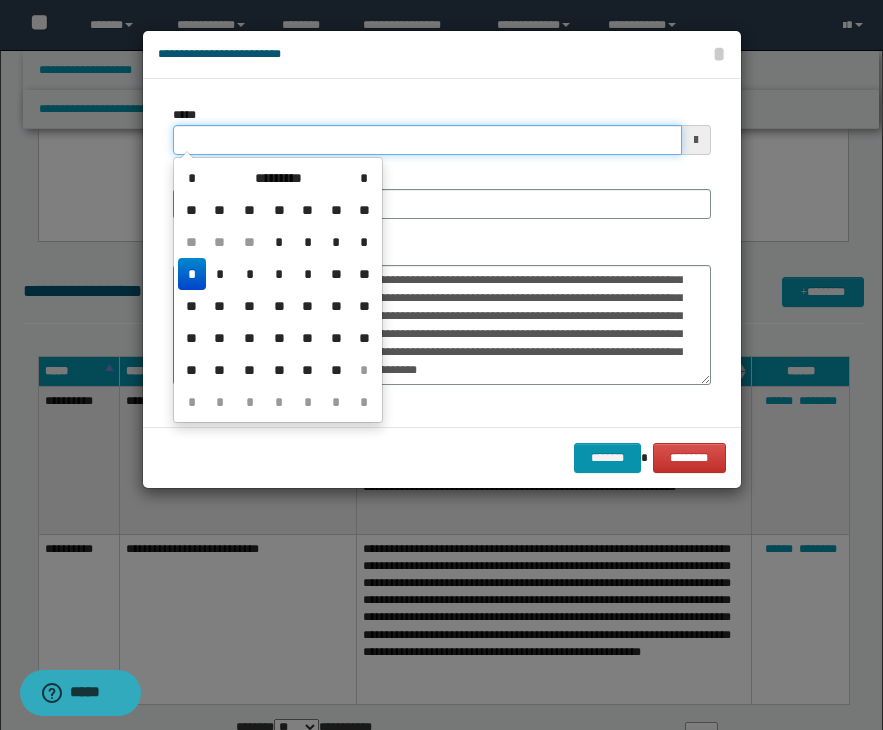 click on "*****" at bounding box center (427, 140) 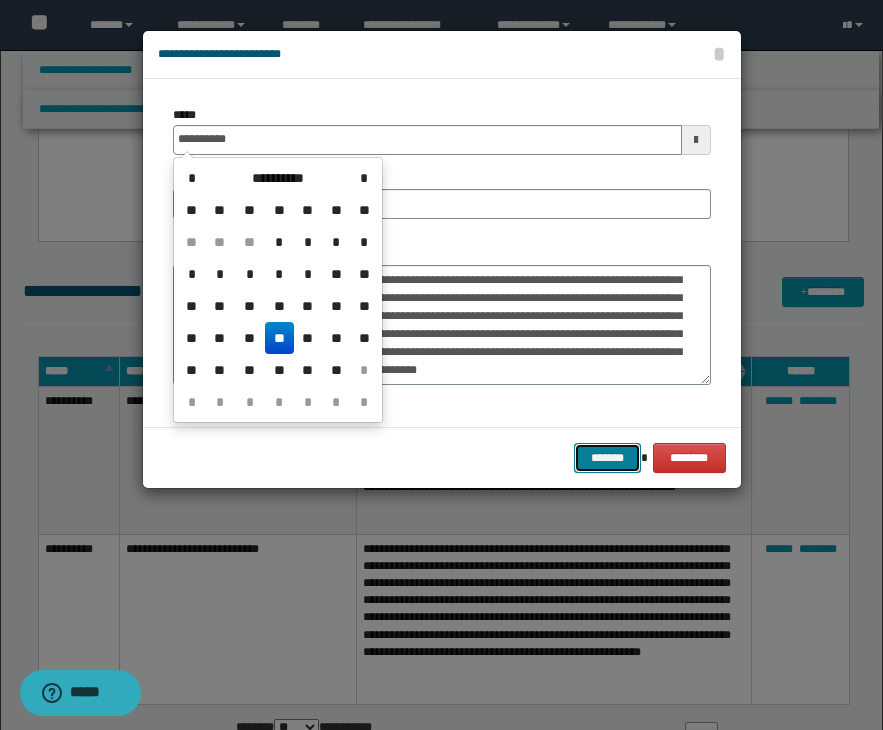 type on "**********" 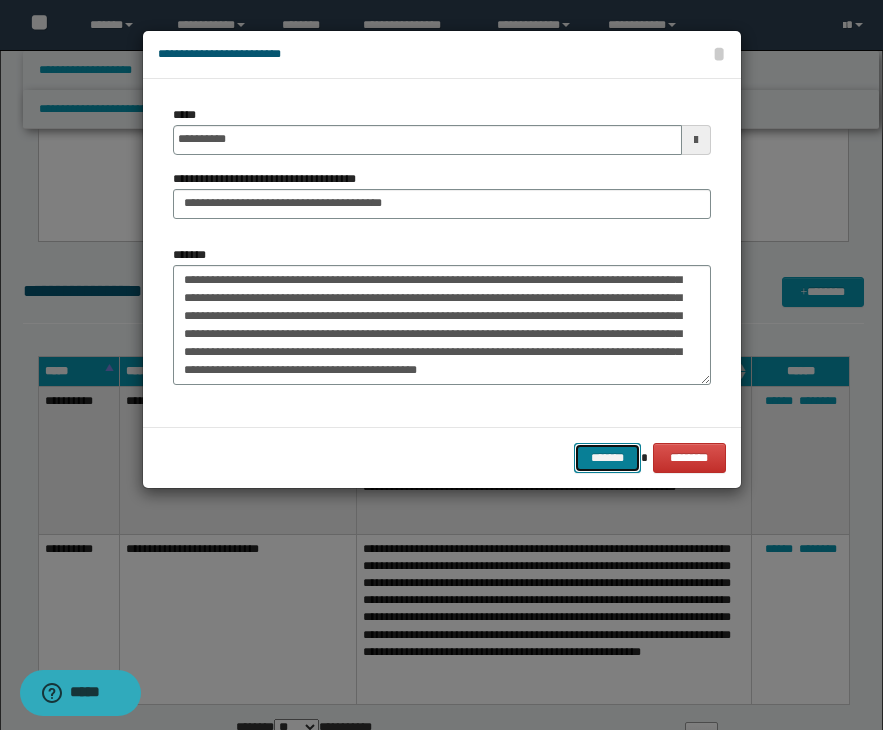 click on "*******" at bounding box center [608, 458] 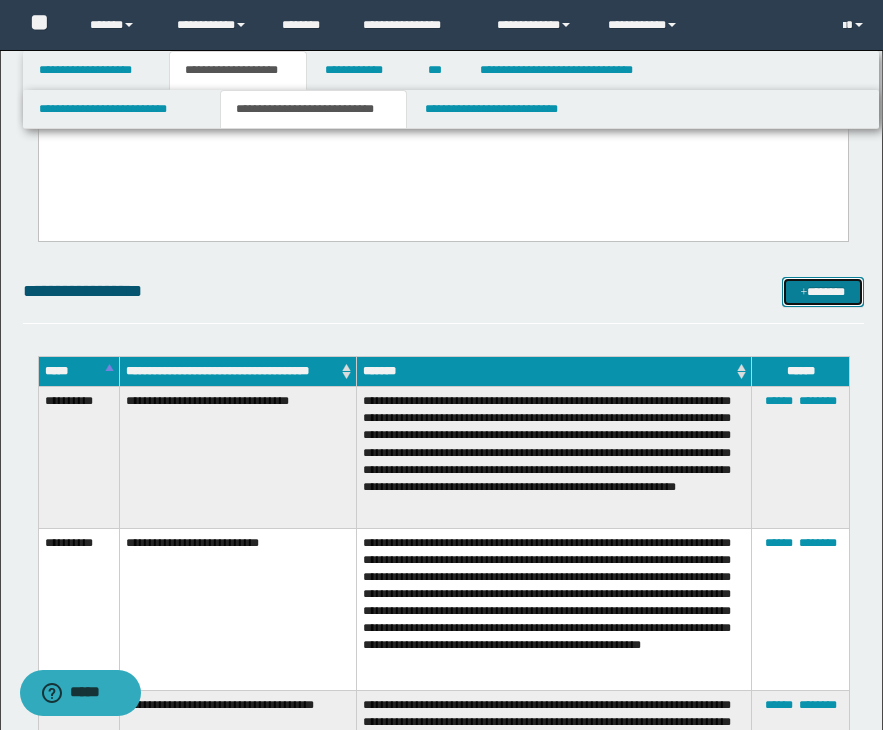 click on "*******" at bounding box center [823, 292] 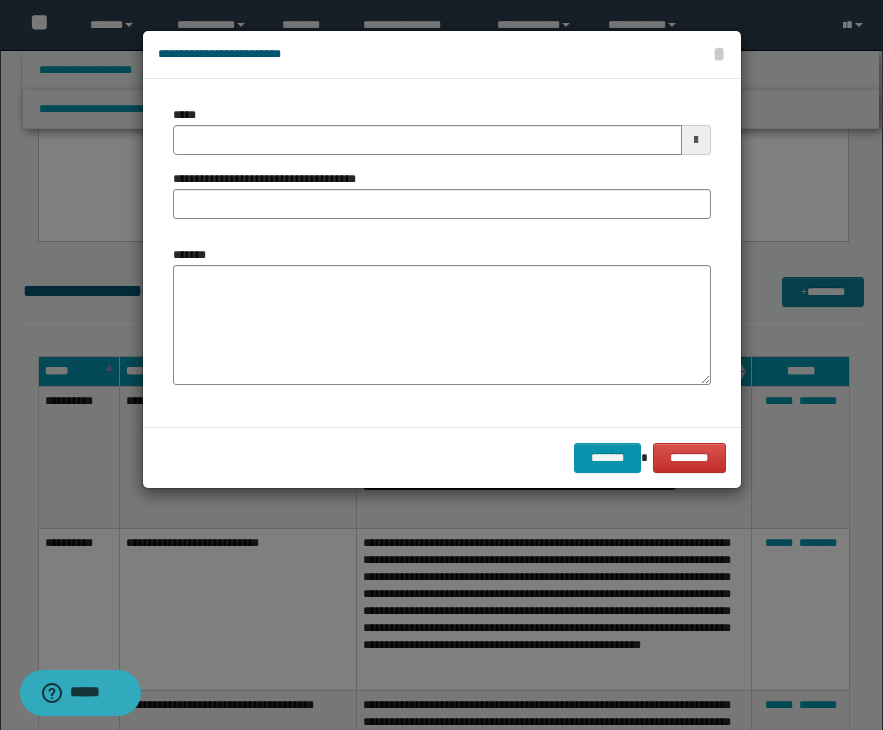 click at bounding box center [441, 365] 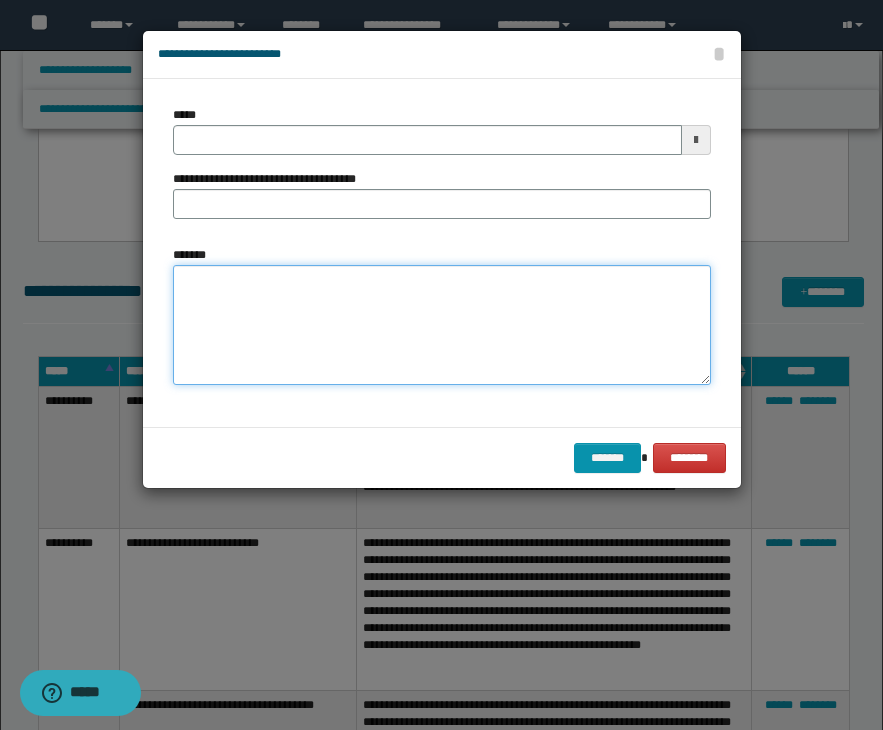 click on "*******" at bounding box center (442, 325) 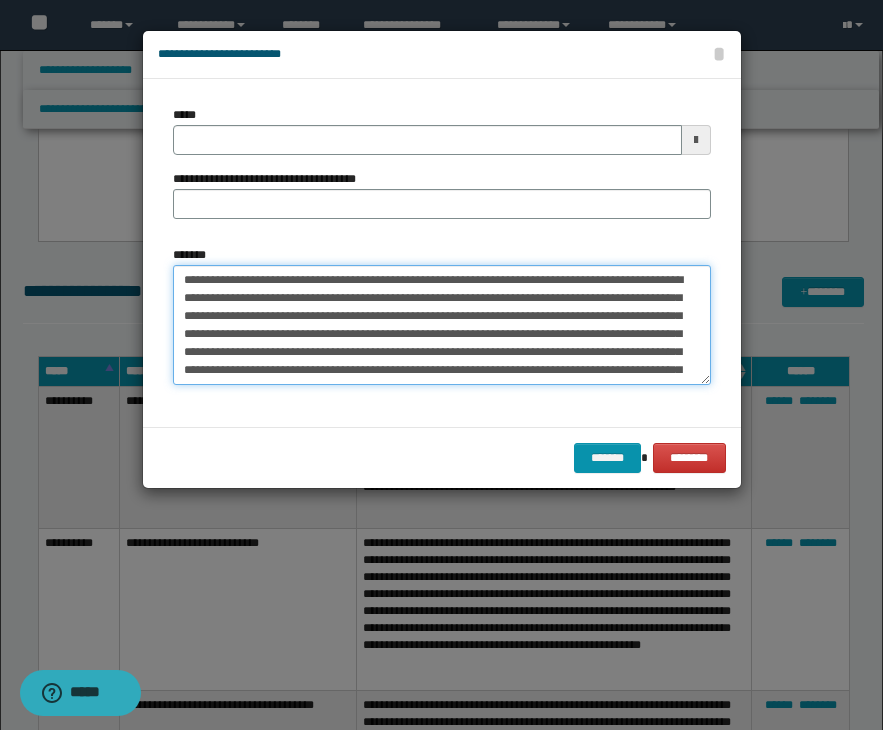 scroll, scrollTop: 65, scrollLeft: 0, axis: vertical 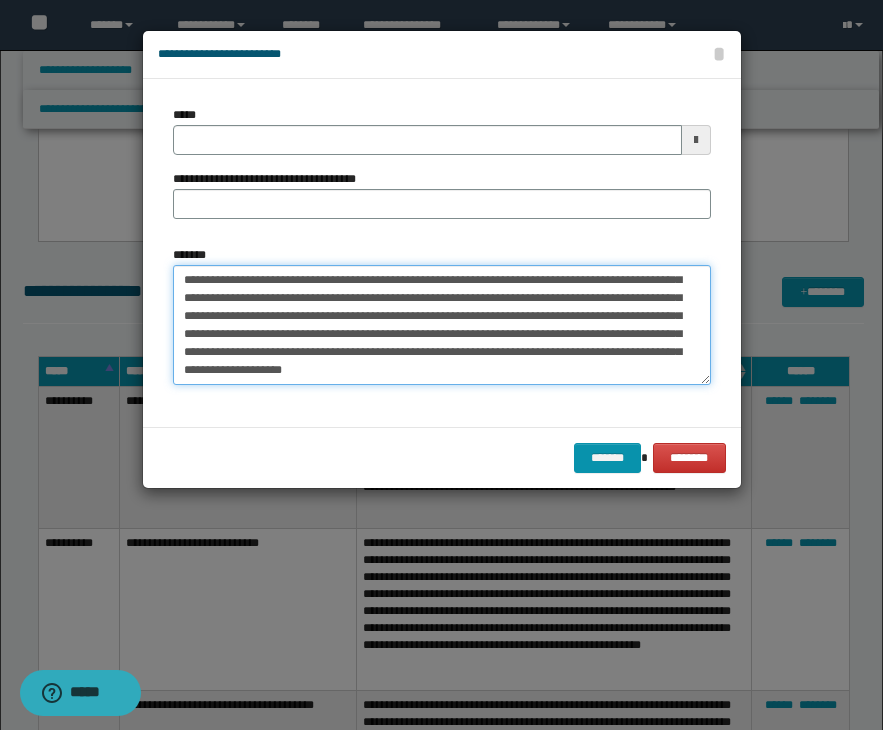 type on "**********" 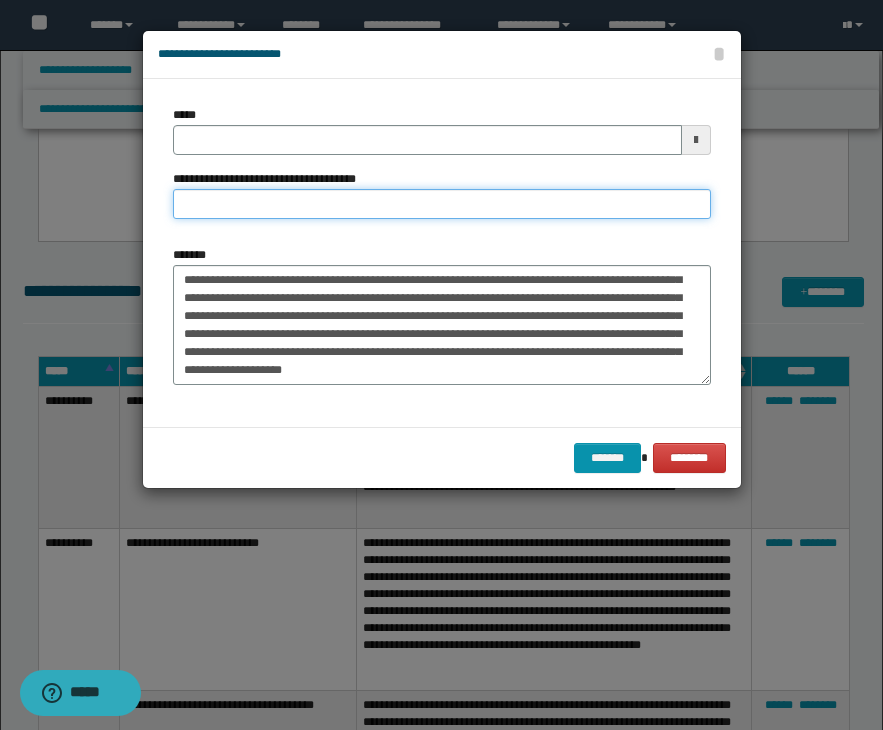 click on "**********" at bounding box center (442, 204) 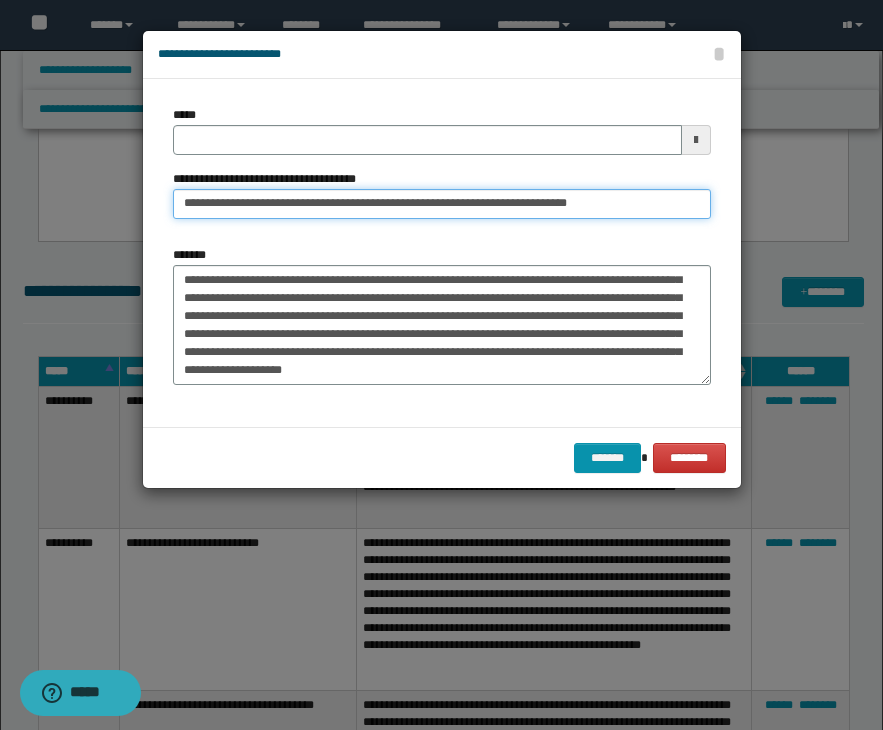 type 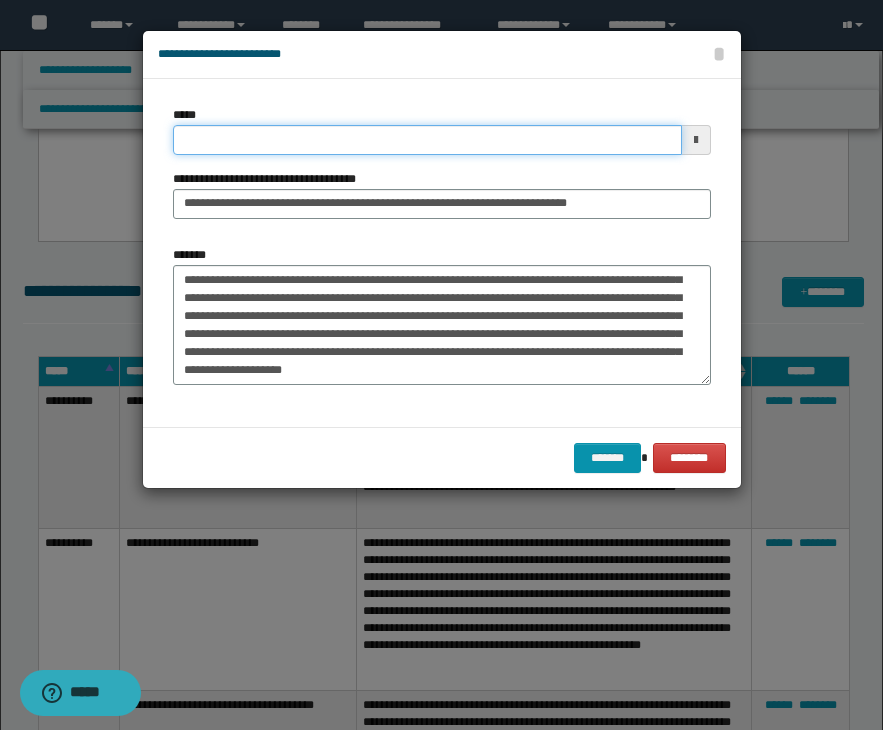 click on "*****" at bounding box center (427, 140) 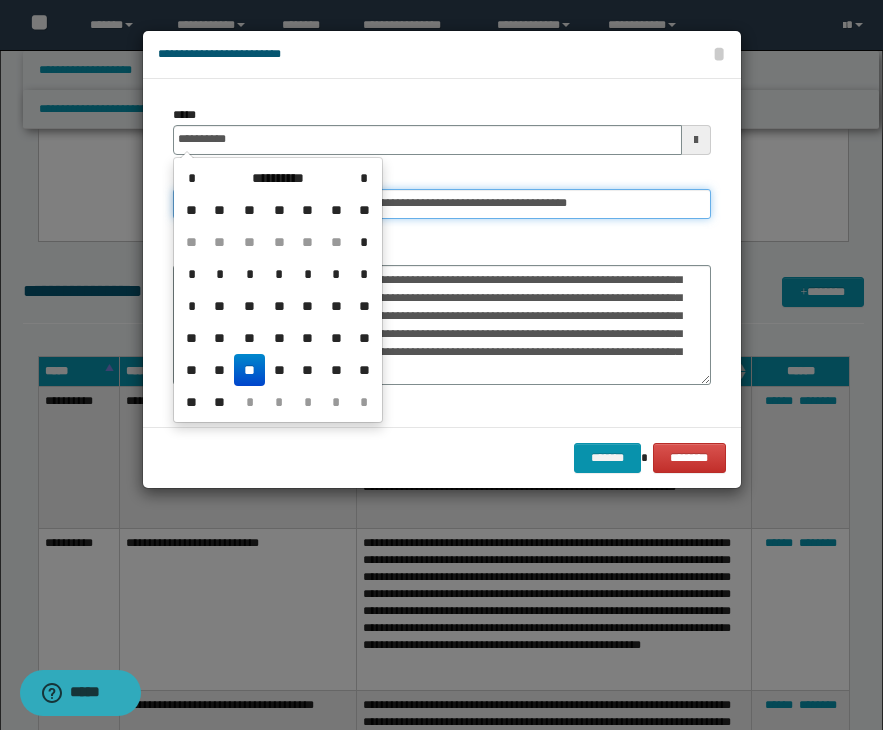 type on "**********" 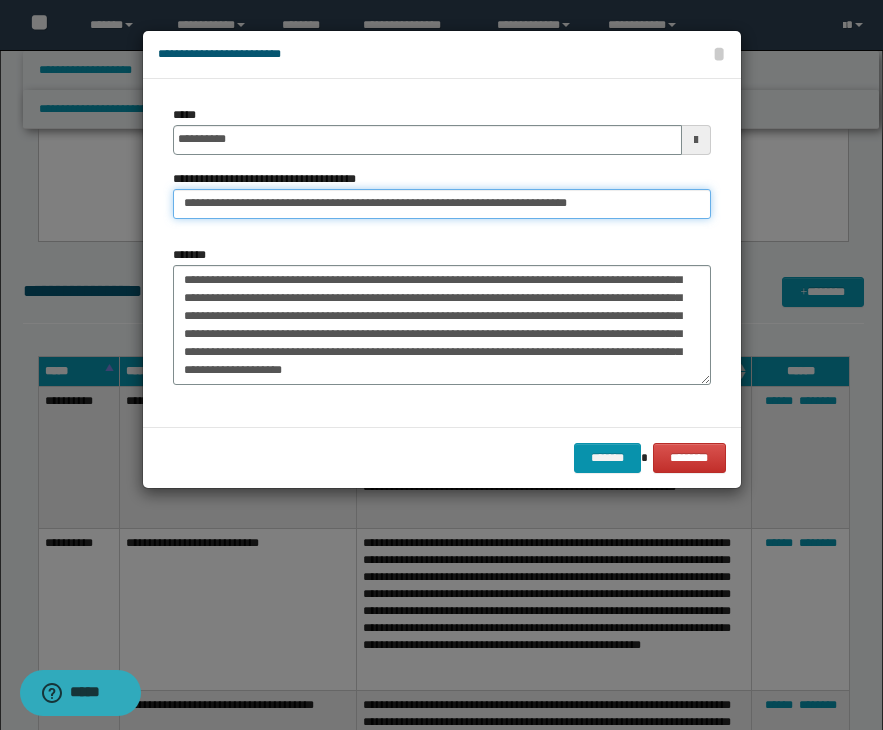 click on "**********" at bounding box center (442, 204) 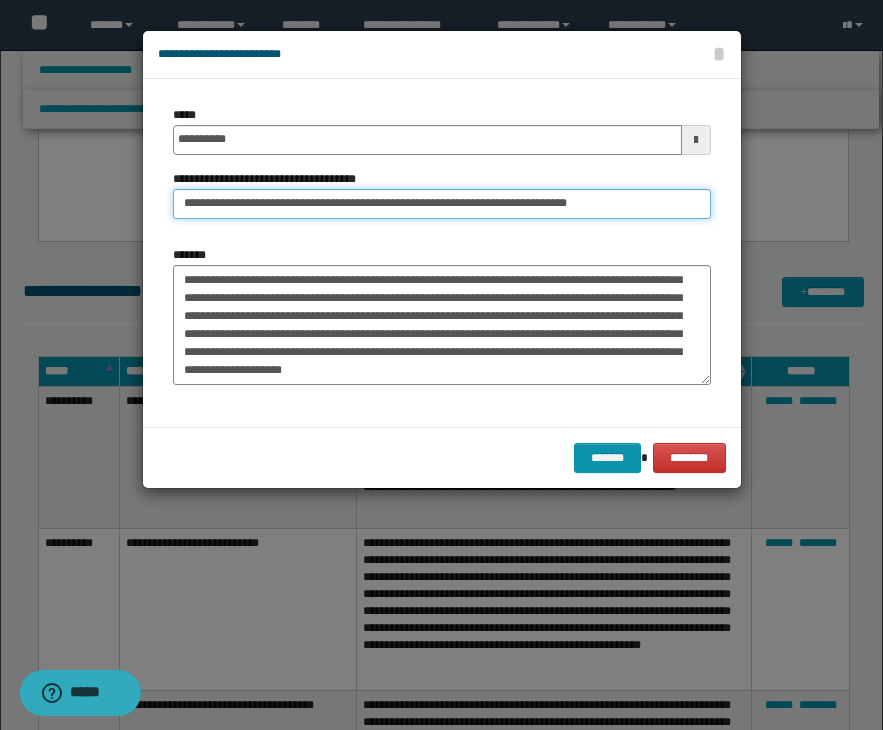 drag, startPoint x: 346, startPoint y: 200, endPoint x: 275, endPoint y: 199, distance: 71.00704 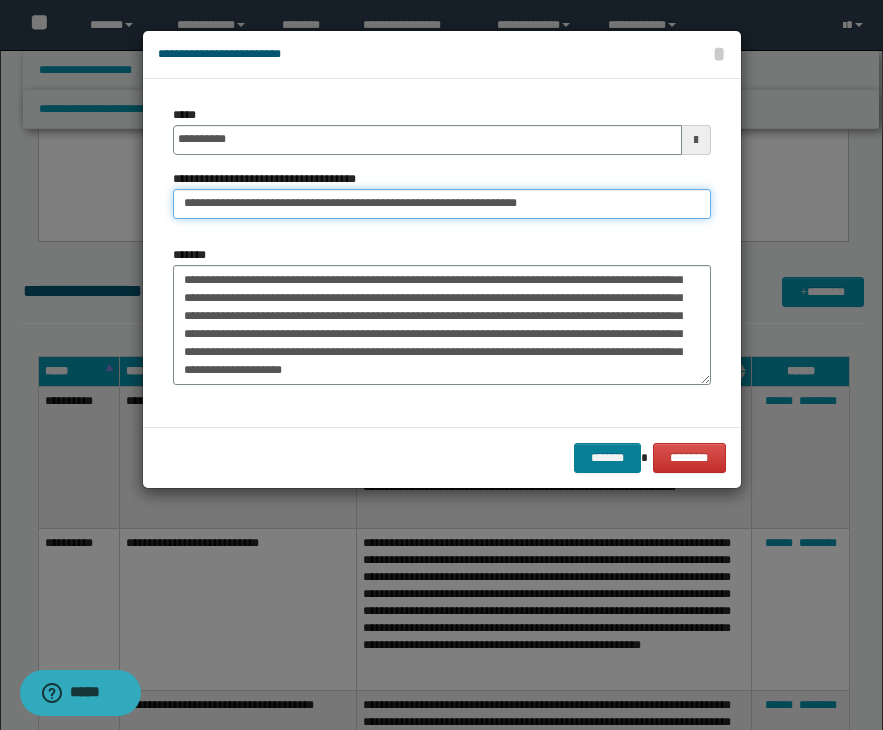 type on "**********" 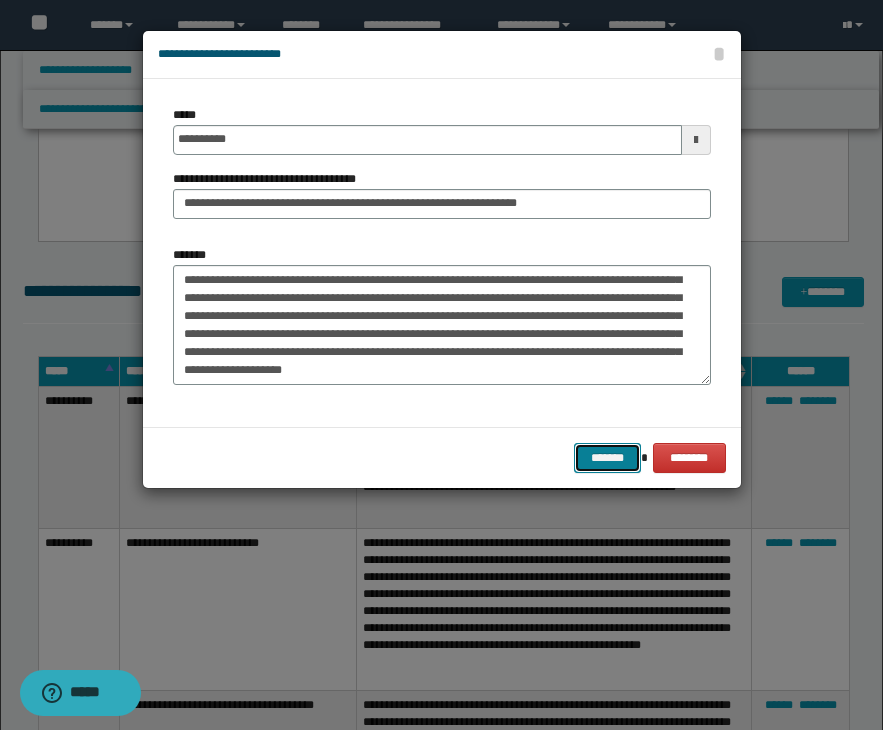 click on "*******" at bounding box center (608, 458) 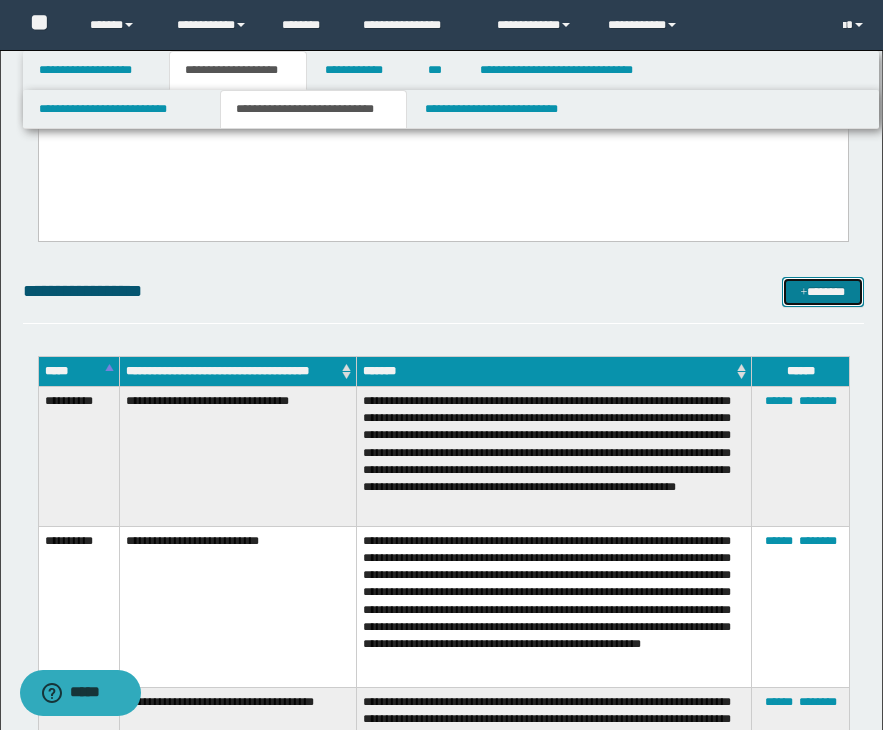 click on "*******" at bounding box center (823, 292) 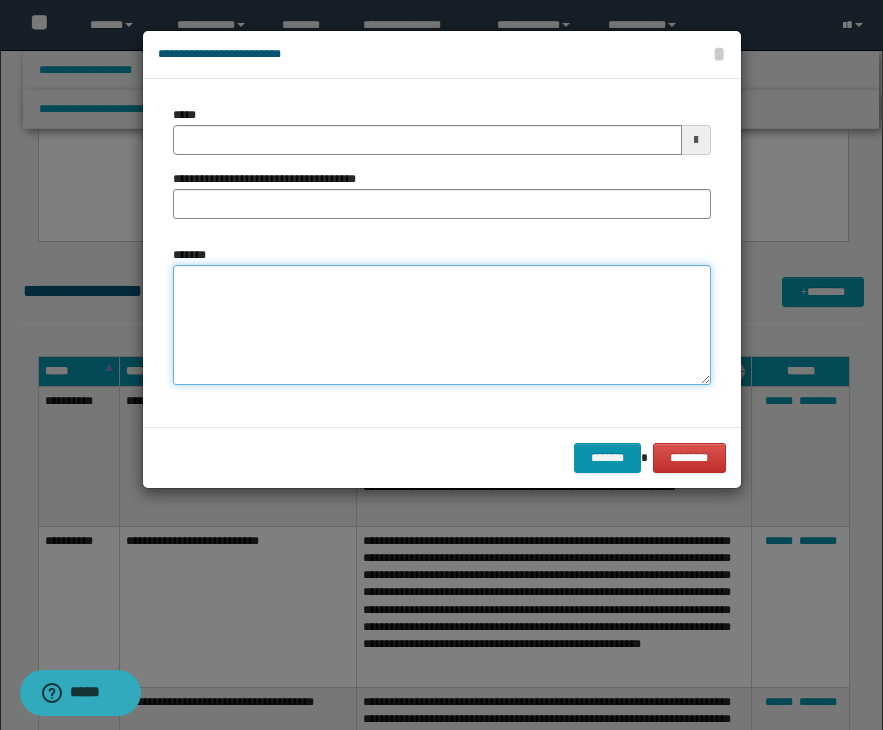 click on "*******" at bounding box center [442, 325] 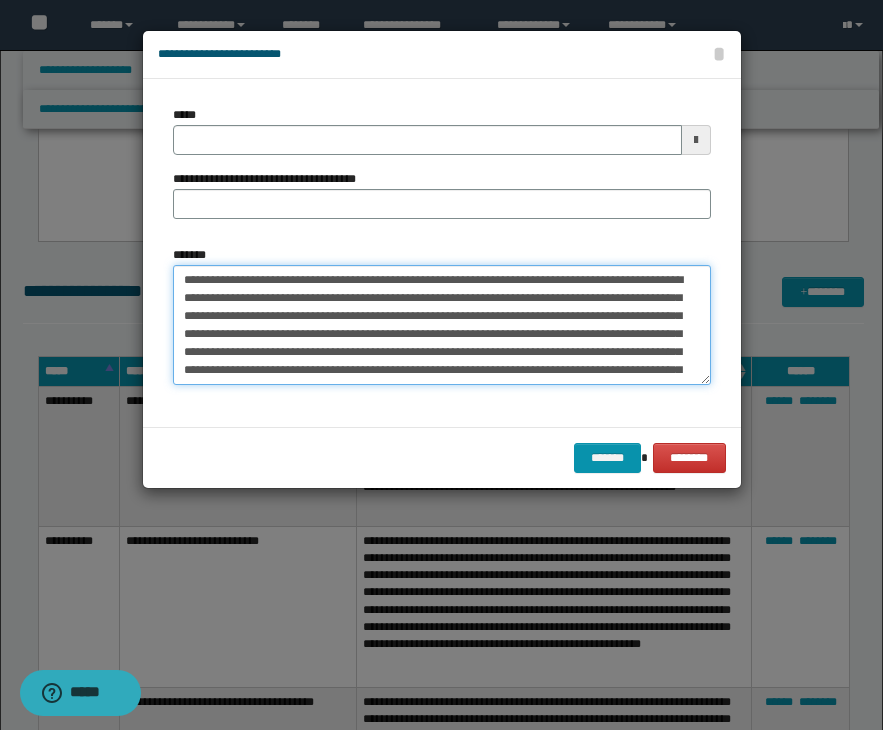 scroll, scrollTop: 101, scrollLeft: 0, axis: vertical 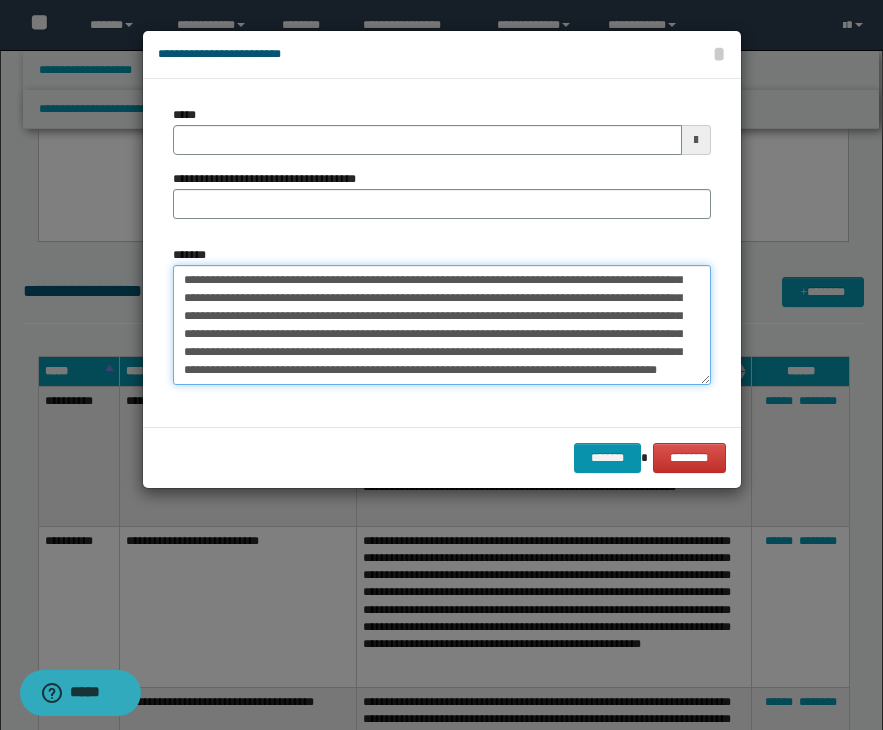 type on "**********" 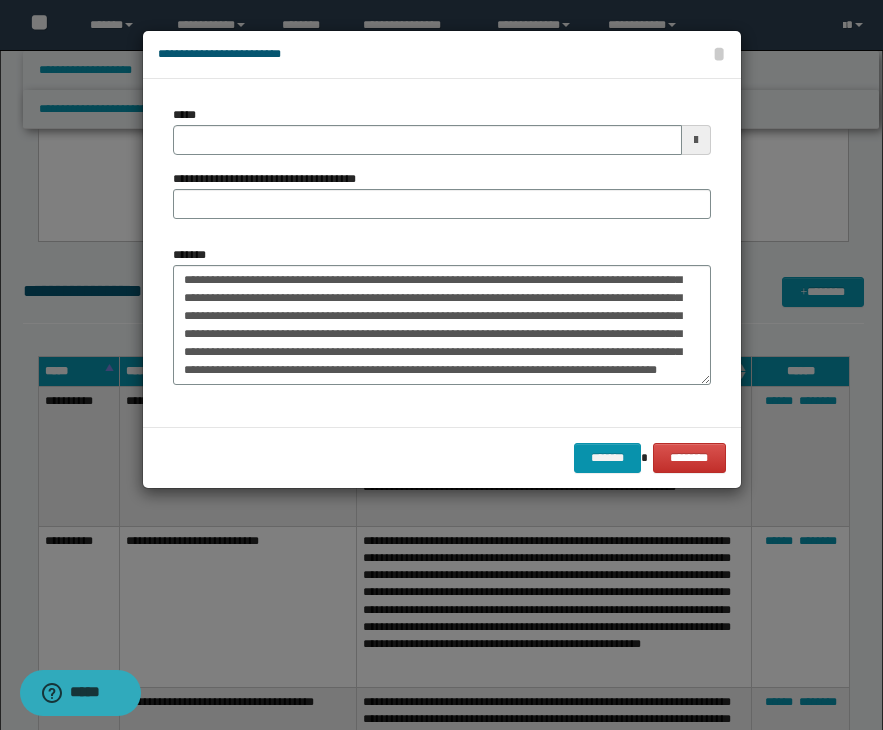 type 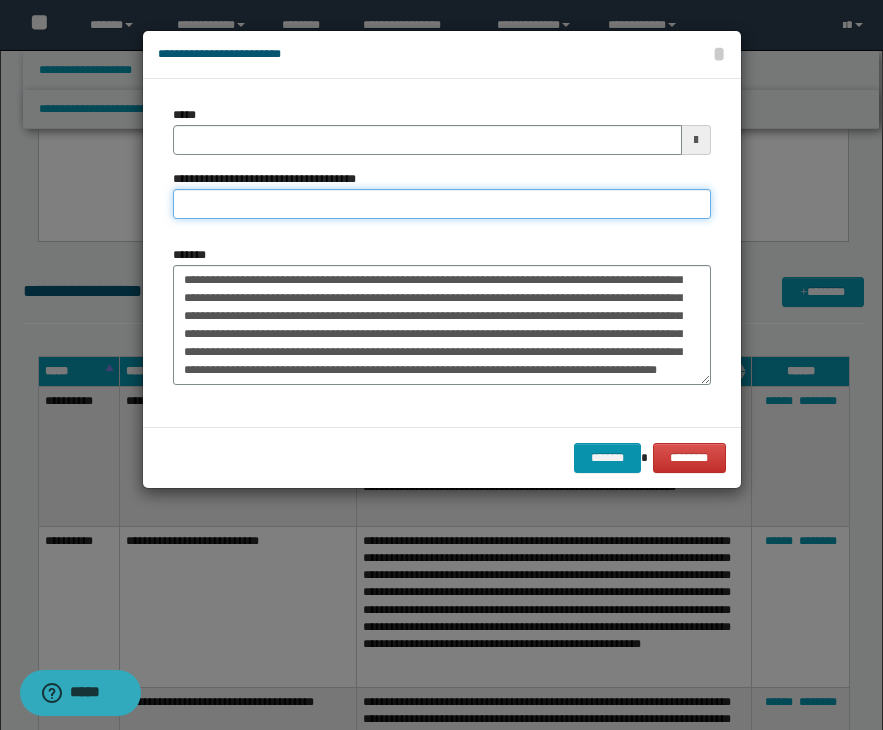 click on "**********" at bounding box center (442, 204) 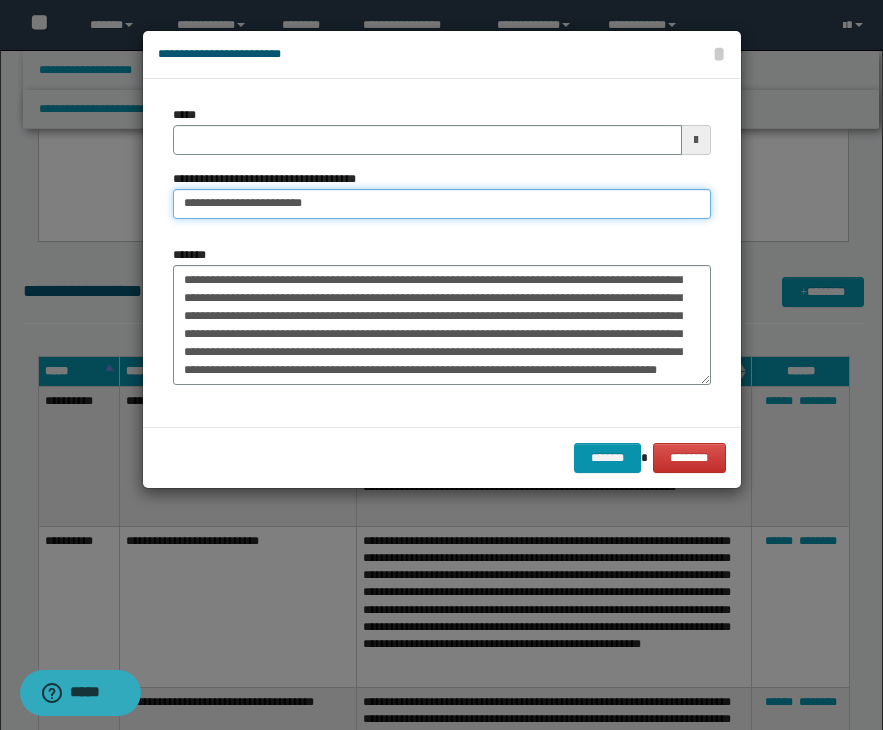 type 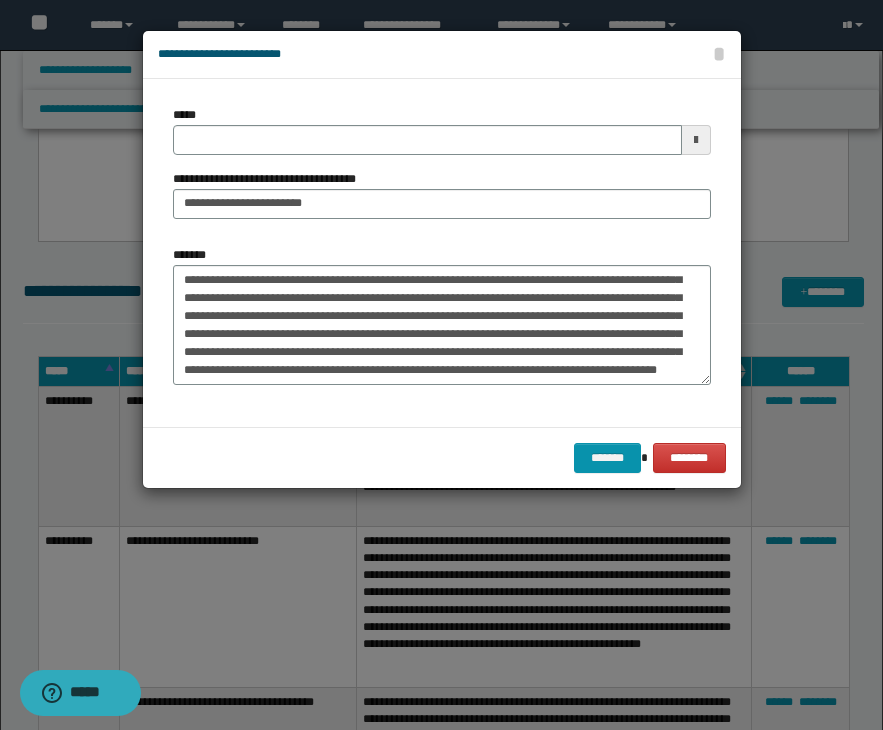 click on "*****" at bounding box center [442, 130] 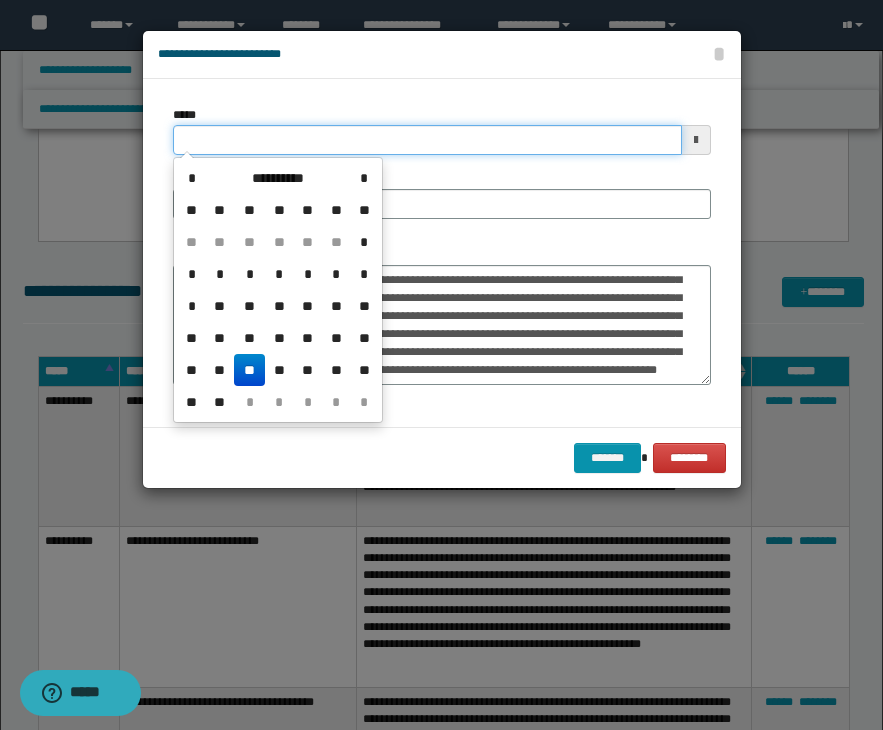 click on "*****" at bounding box center [427, 140] 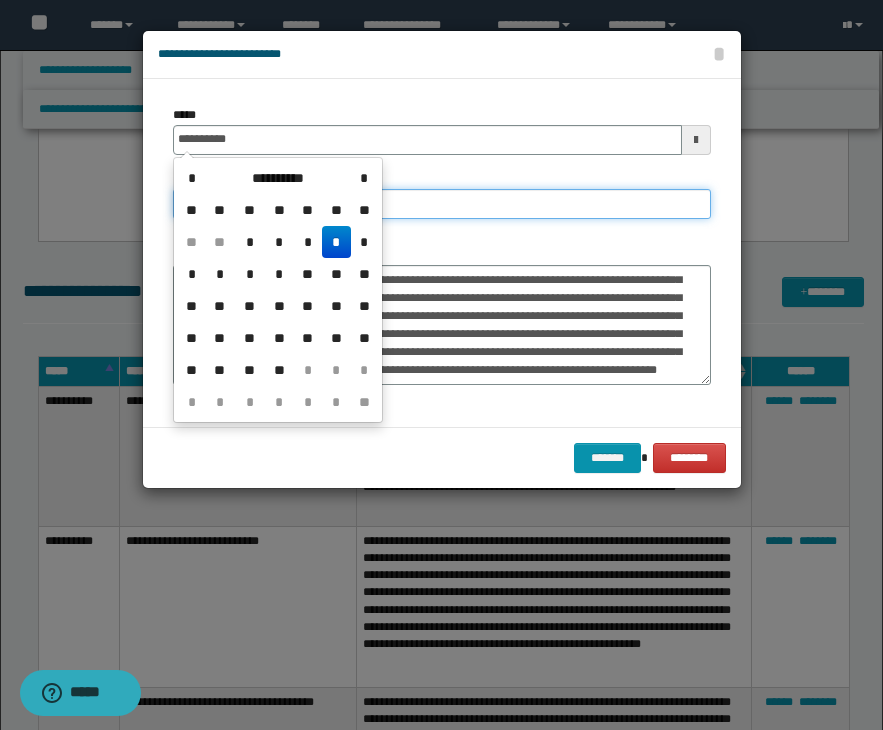 click on "**********" at bounding box center [442, 204] 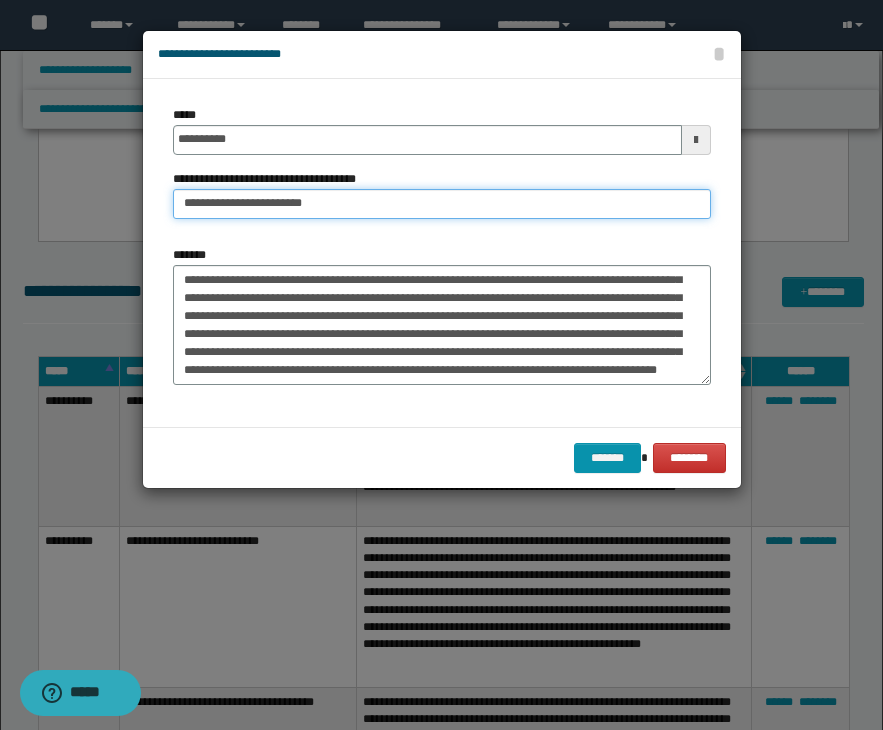 drag, startPoint x: 322, startPoint y: 202, endPoint x: 251, endPoint y: 206, distance: 71.11259 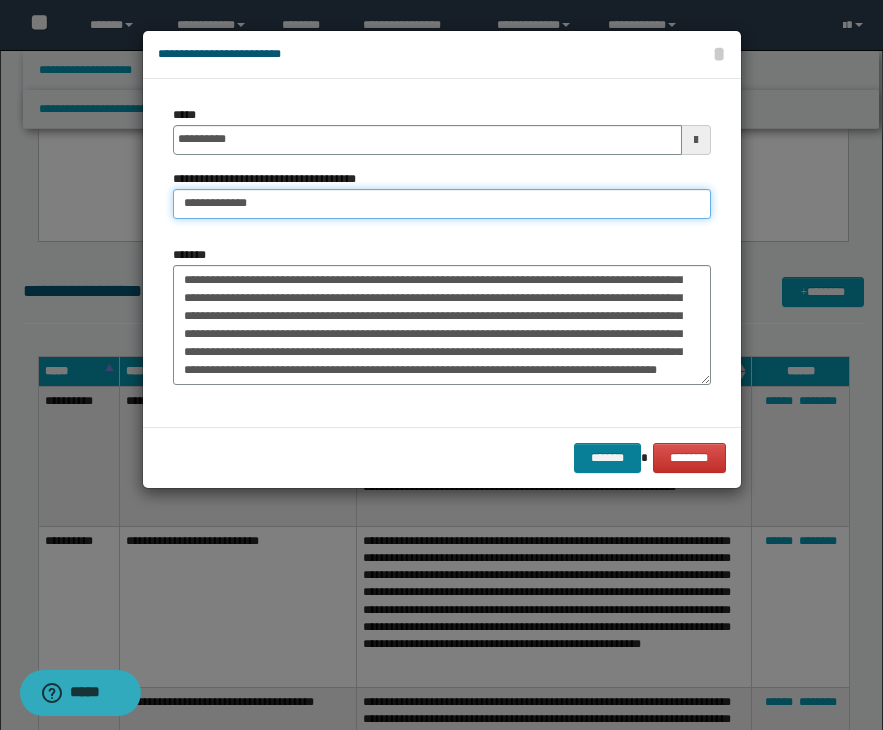 type on "**********" 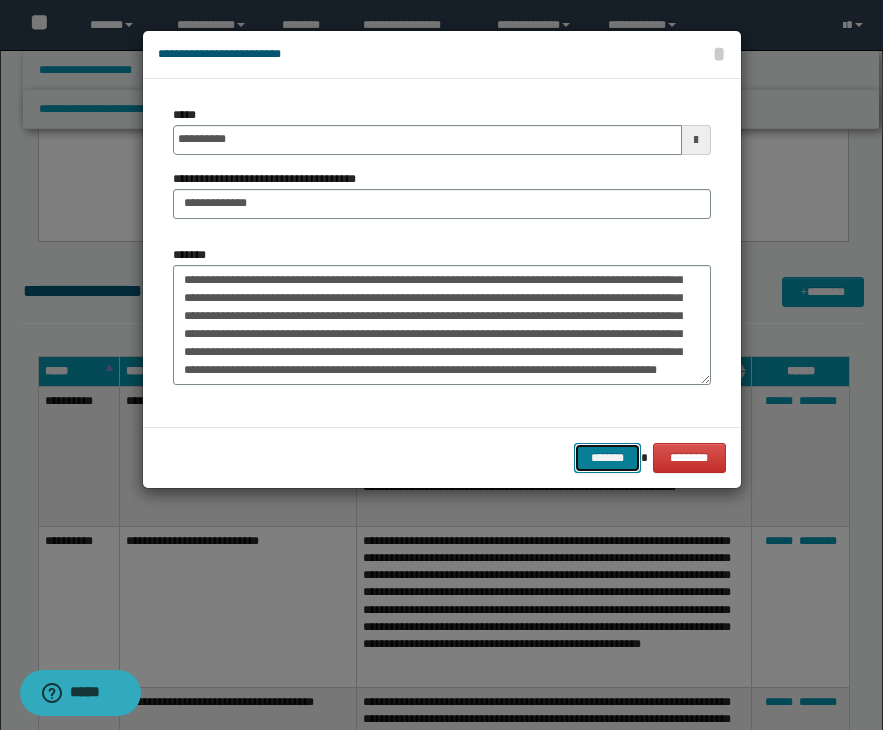 click on "*******" at bounding box center [608, 458] 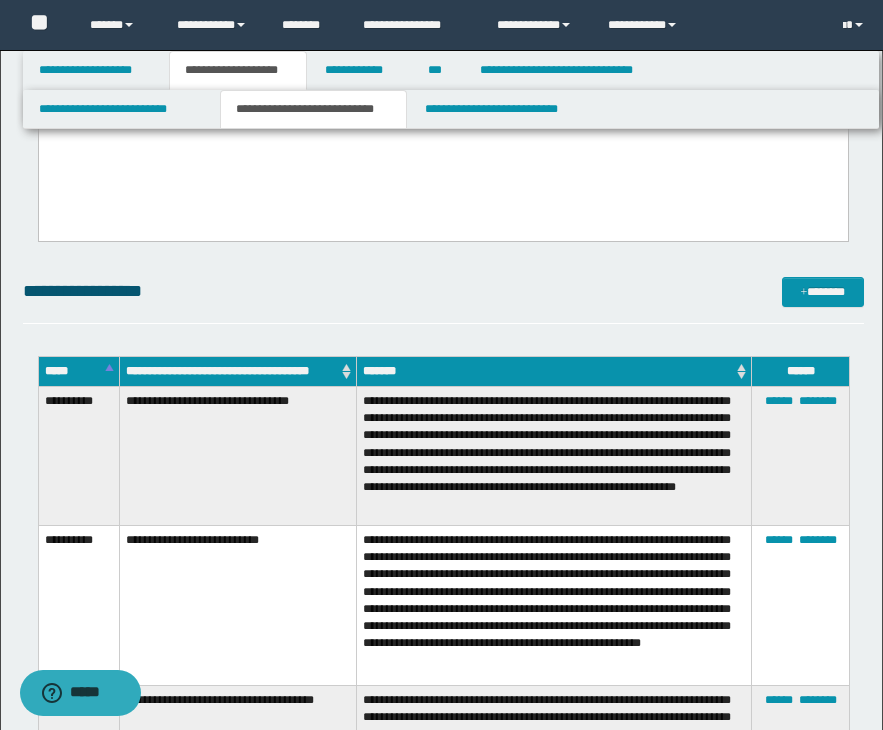 click on "**********" at bounding box center [443, 1054] 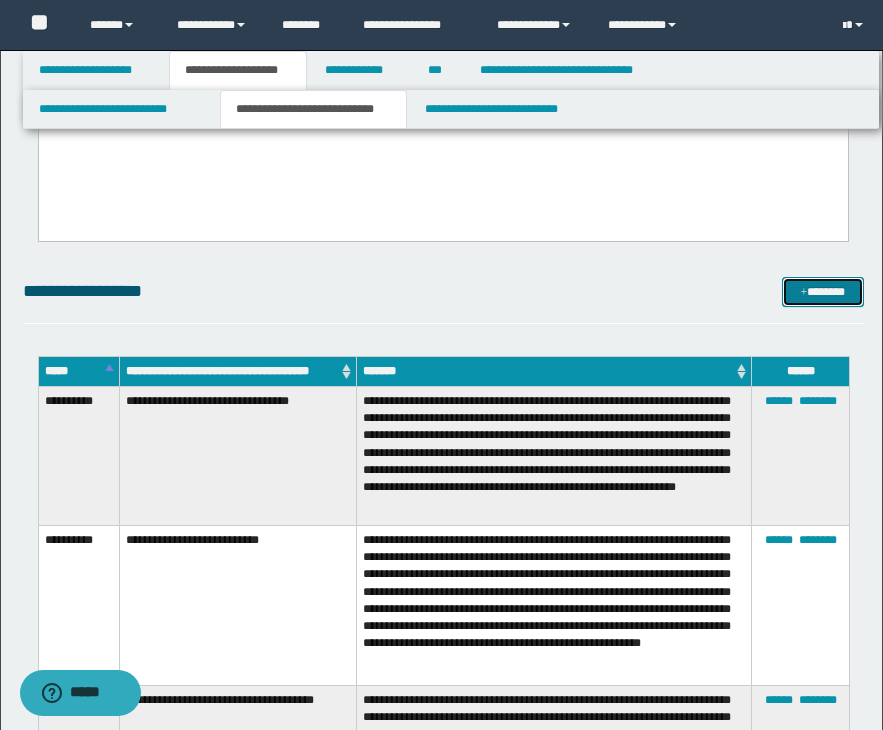 click on "*******" at bounding box center [823, 292] 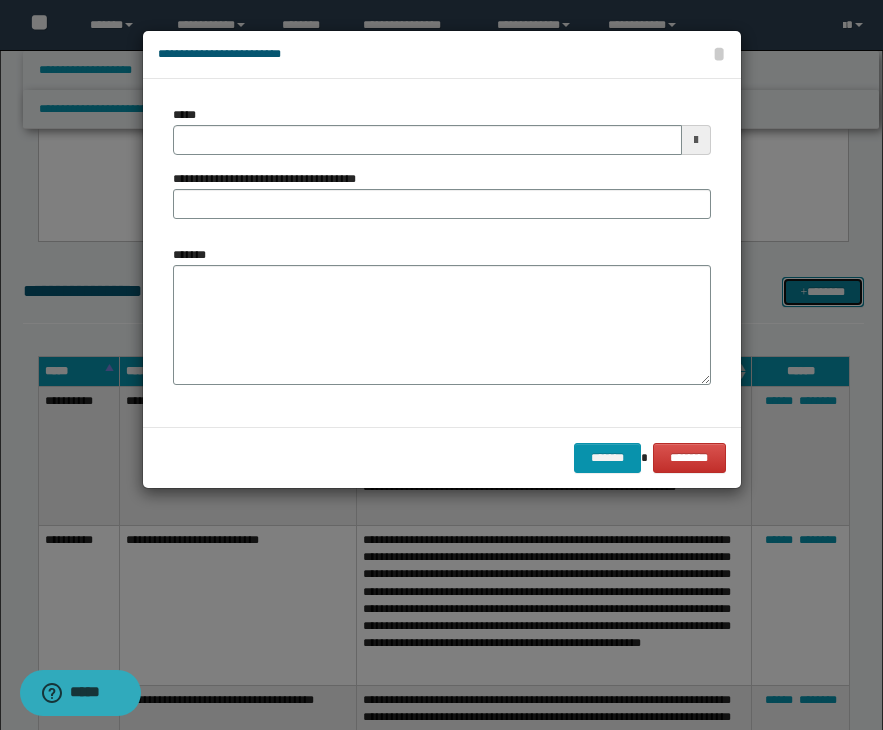 scroll, scrollTop: 0, scrollLeft: 0, axis: both 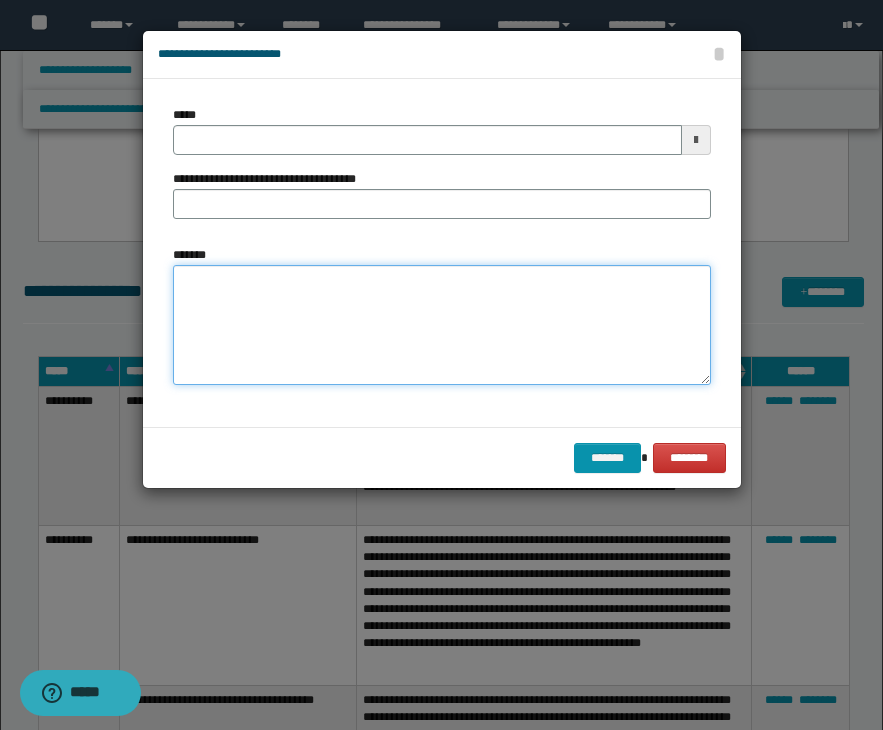 click on "*******" at bounding box center [442, 325] 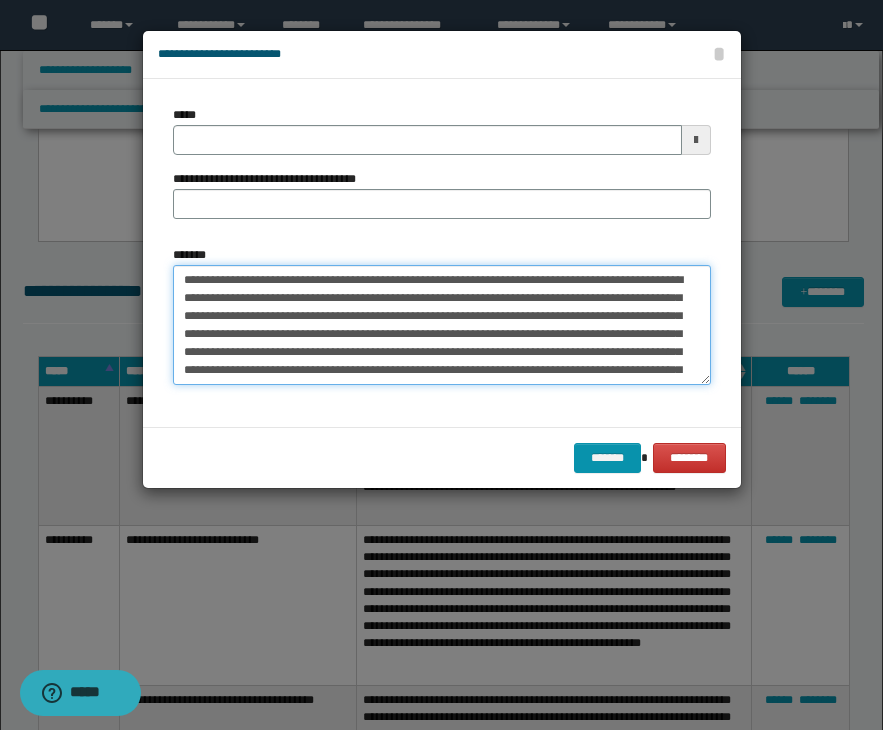 scroll, scrollTop: 137, scrollLeft: 0, axis: vertical 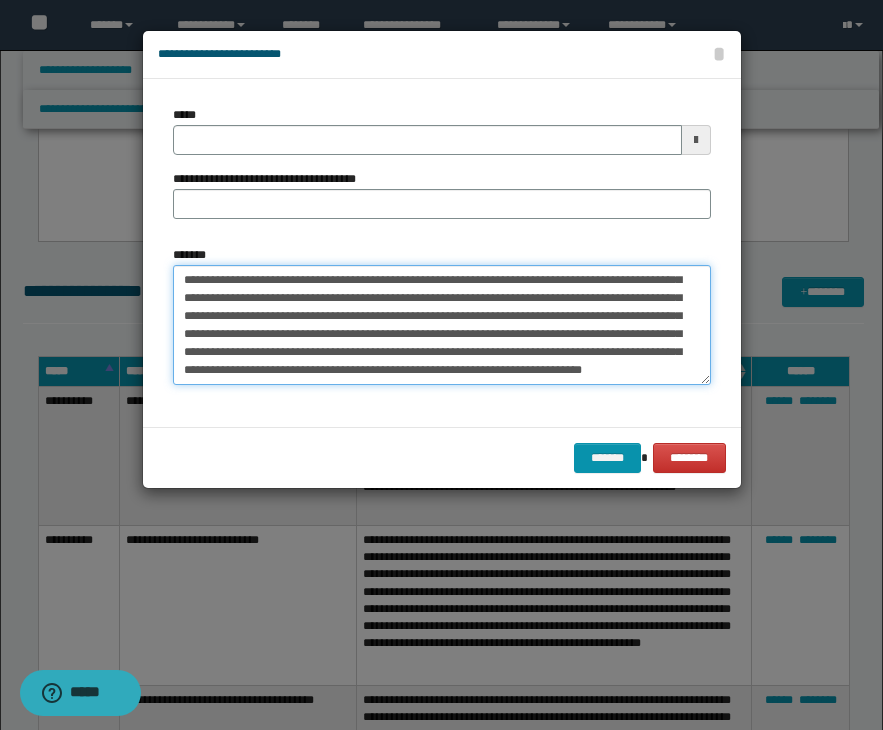 type on "**********" 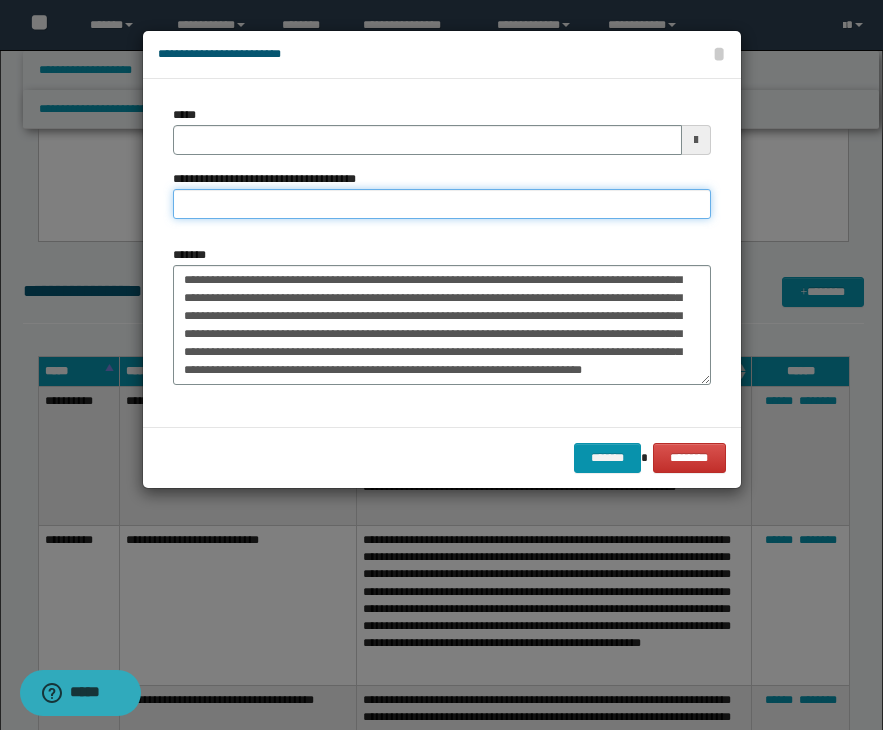 click on "**********" at bounding box center (442, 204) 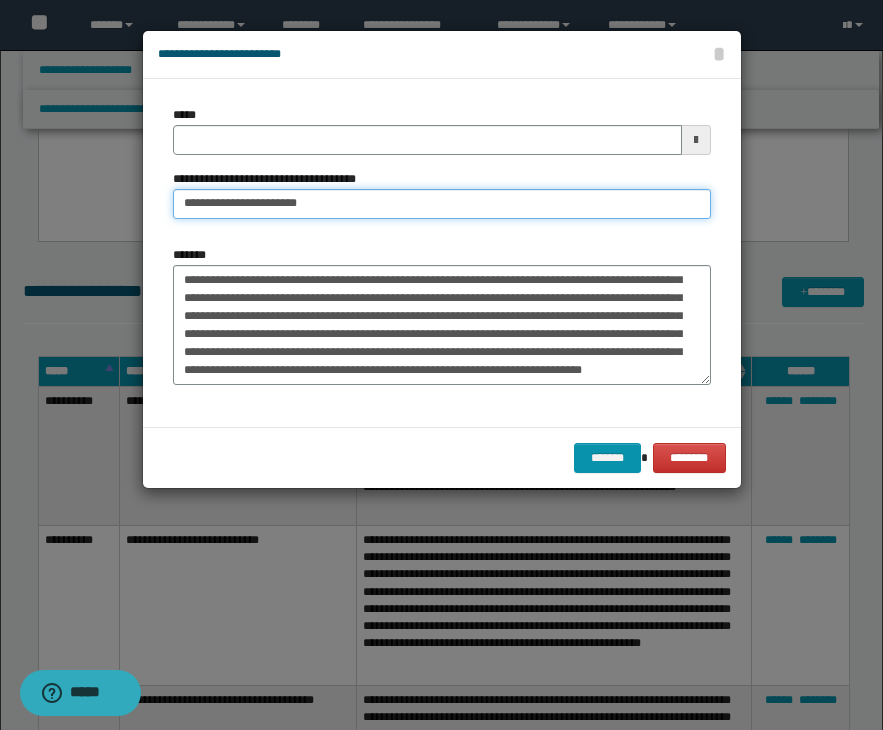 type 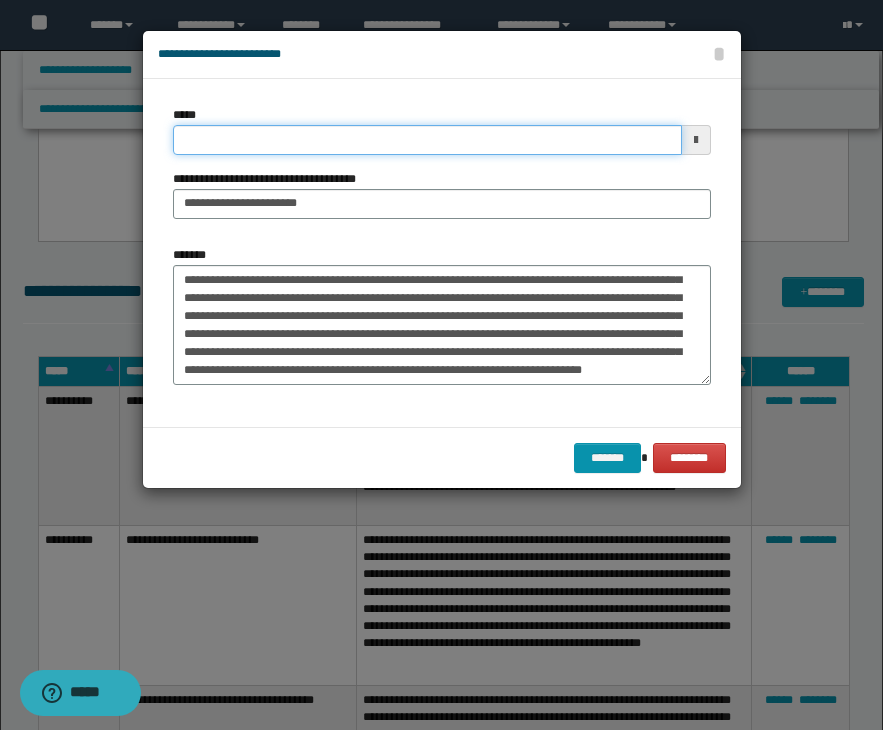 click on "*****" at bounding box center [427, 140] 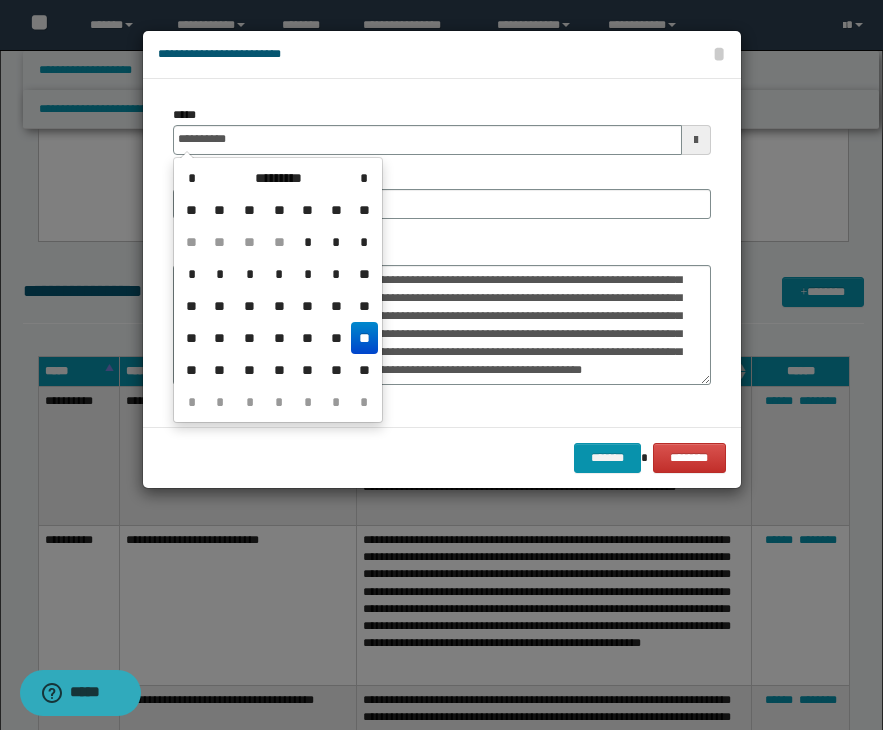 type on "**********" 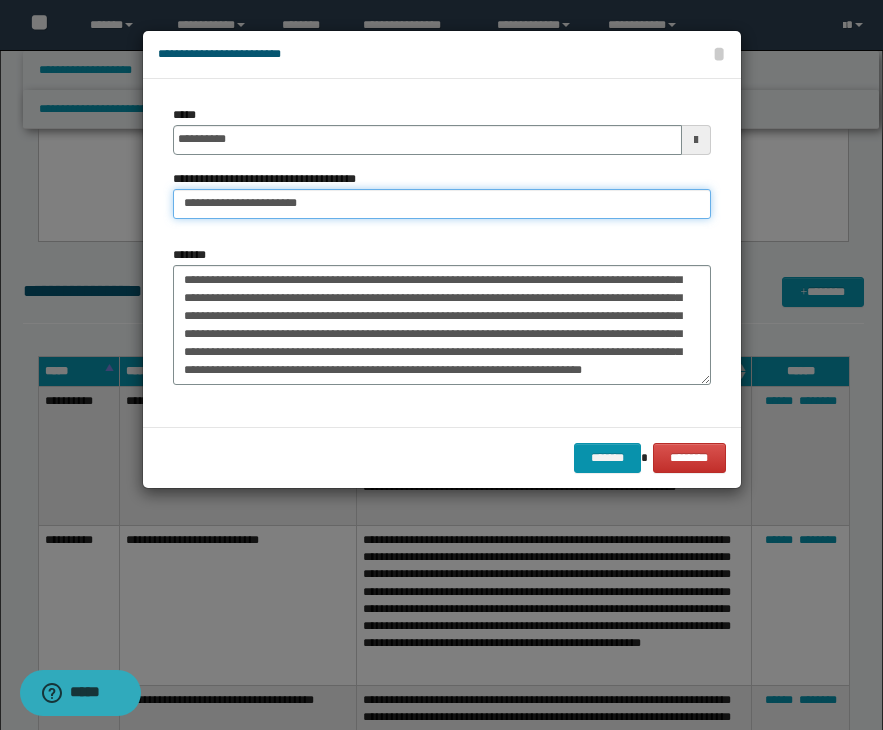 drag, startPoint x: 256, startPoint y: 206, endPoint x: 138, endPoint y: 206, distance: 118 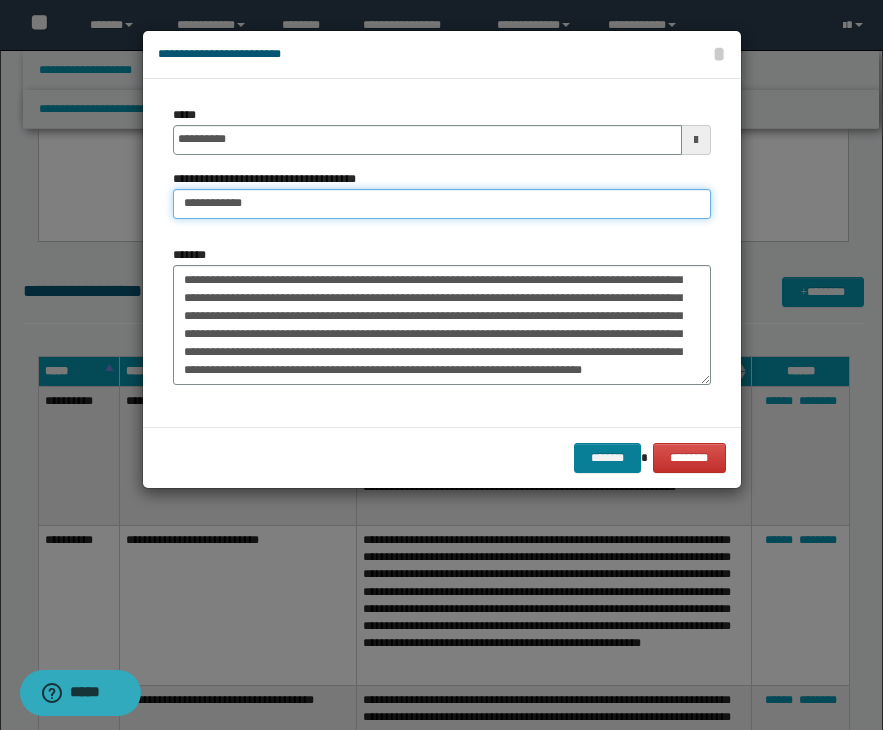 type on "**********" 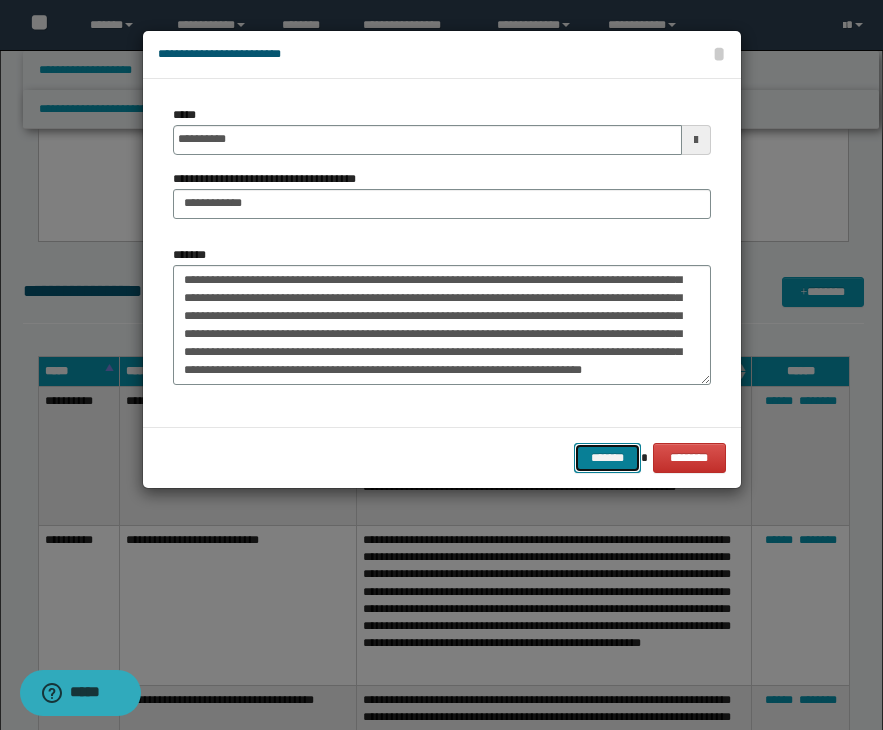 click on "*******" at bounding box center (608, 458) 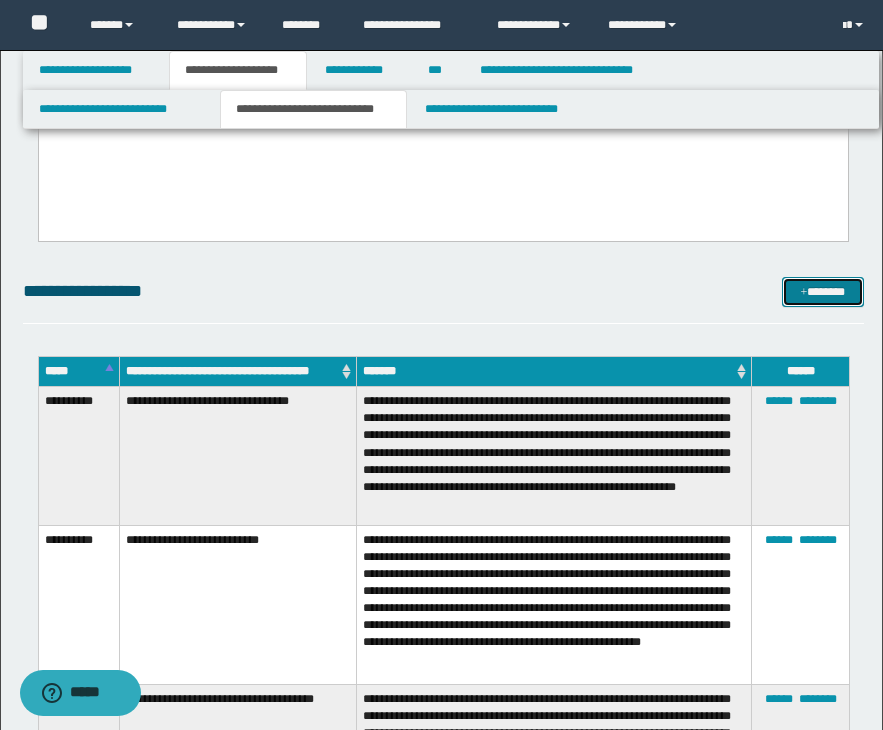 click on "*******" at bounding box center (823, 292) 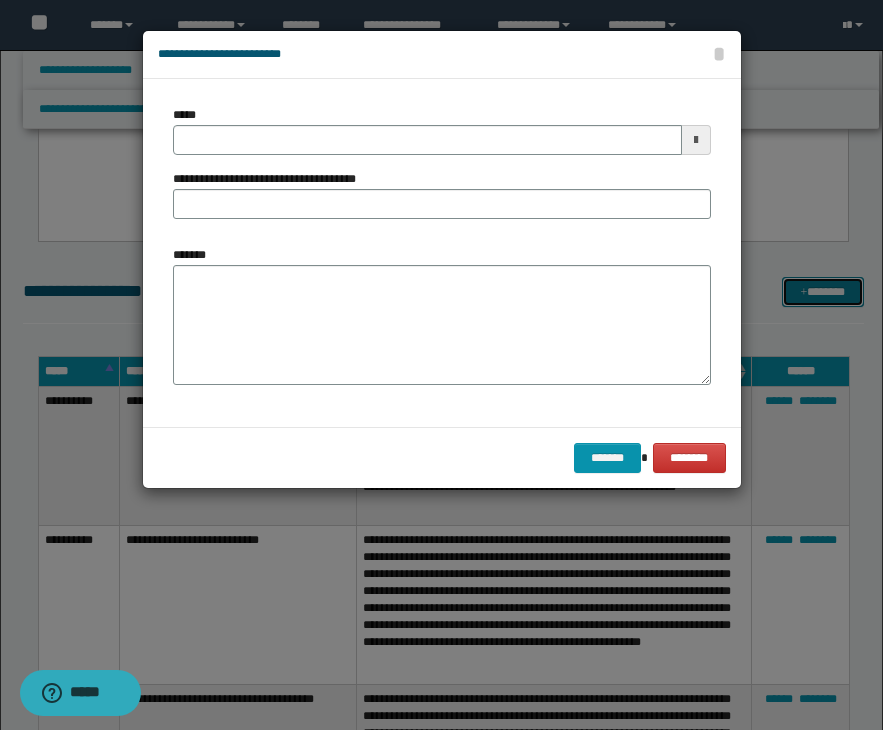 scroll, scrollTop: 0, scrollLeft: 0, axis: both 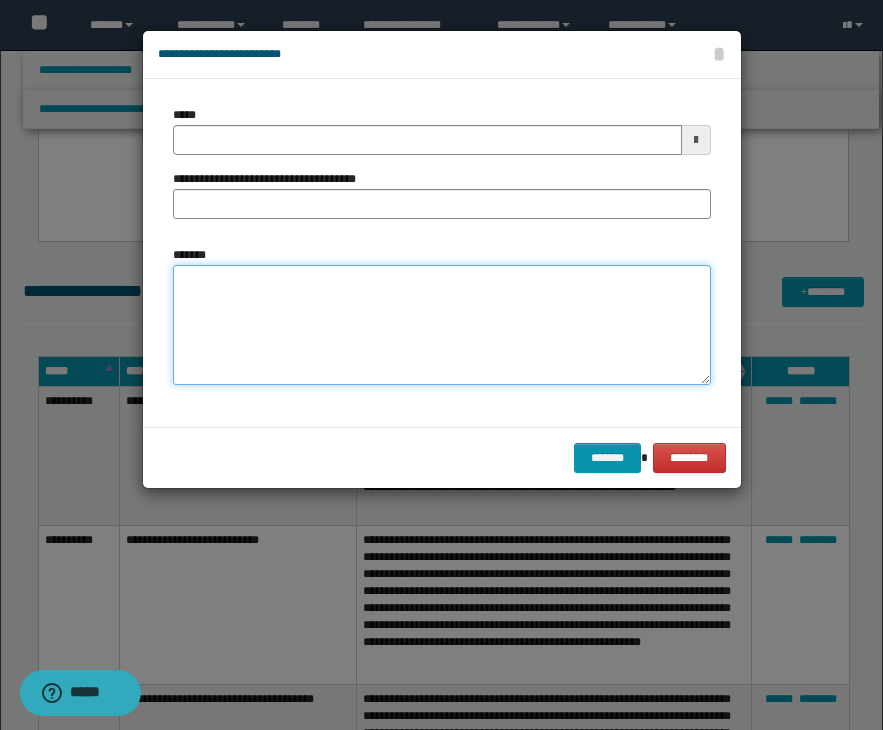 click on "*******" at bounding box center (442, 325) 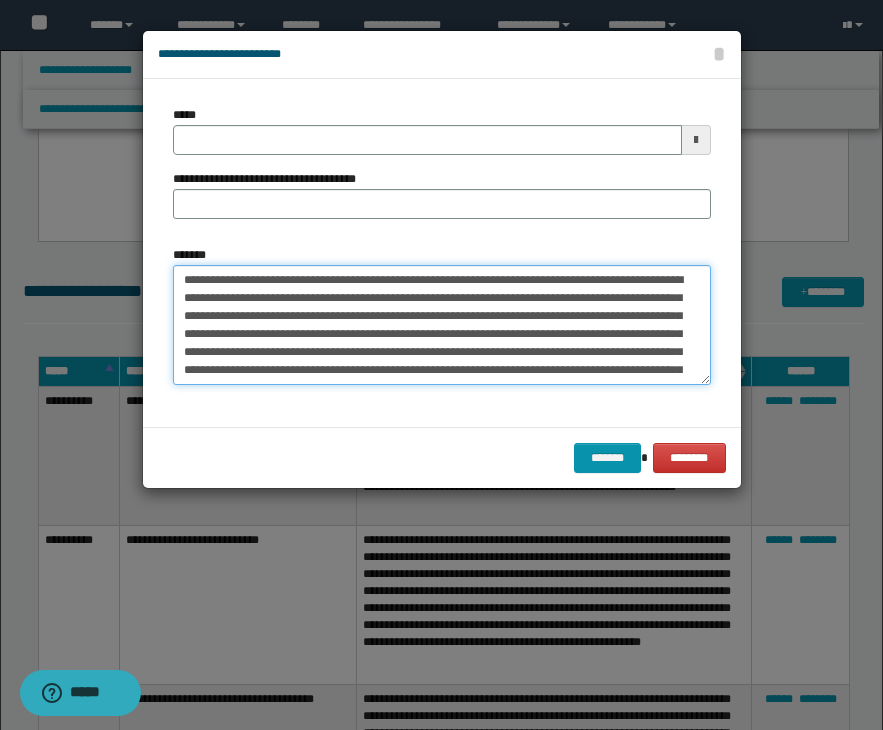 scroll, scrollTop: 29, scrollLeft: 0, axis: vertical 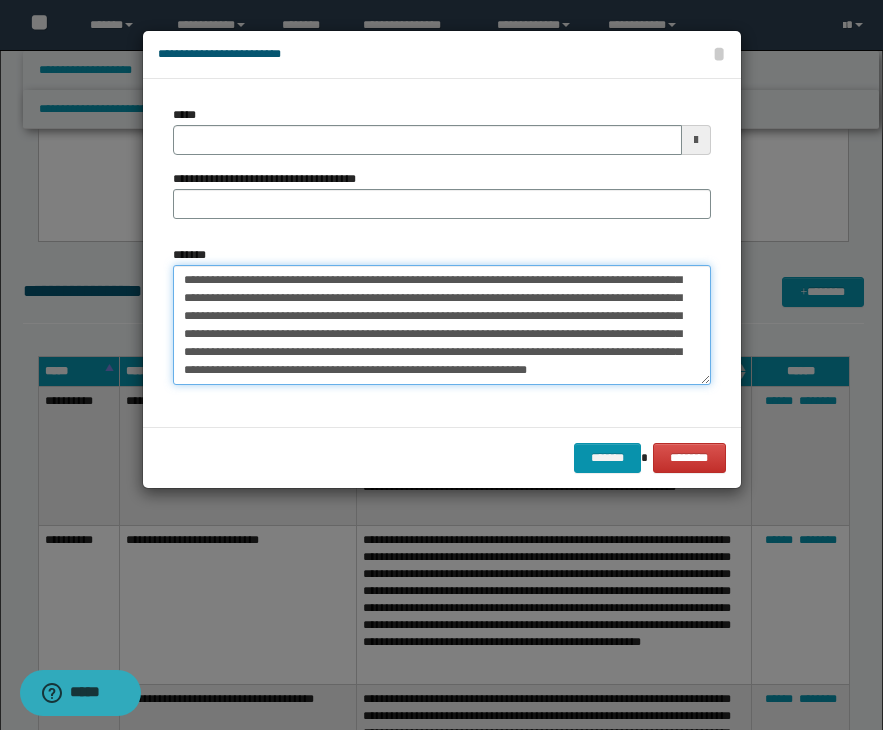 type on "**********" 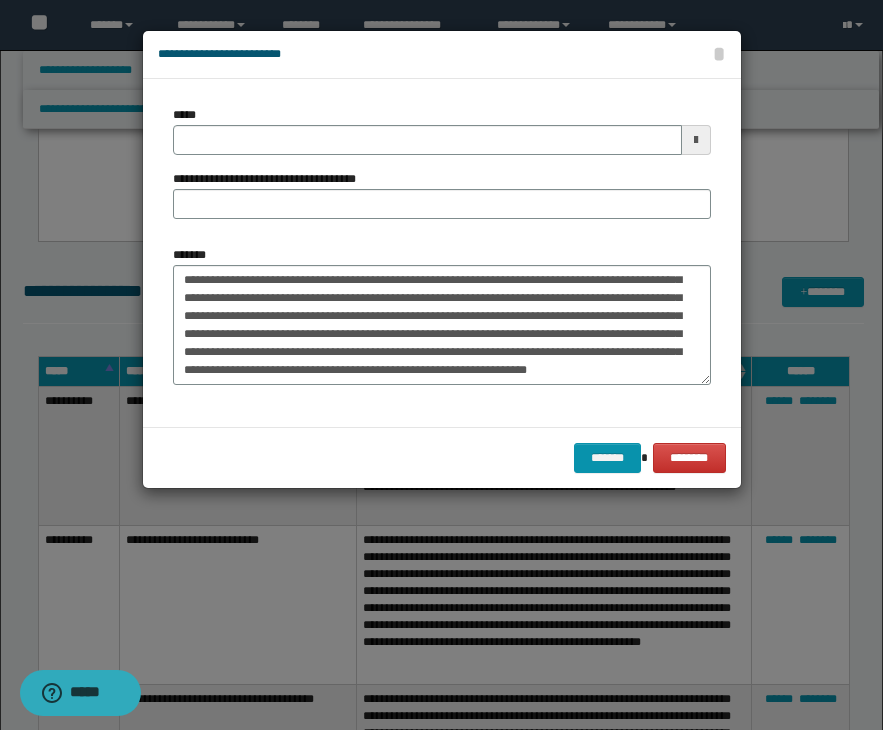 type 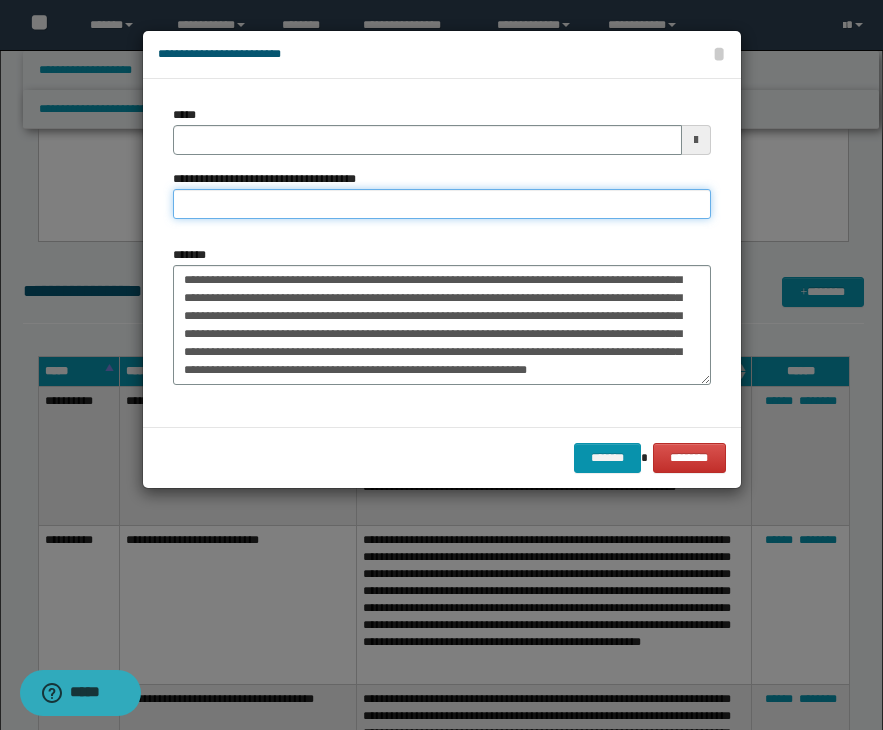 click on "**********" at bounding box center (442, 204) 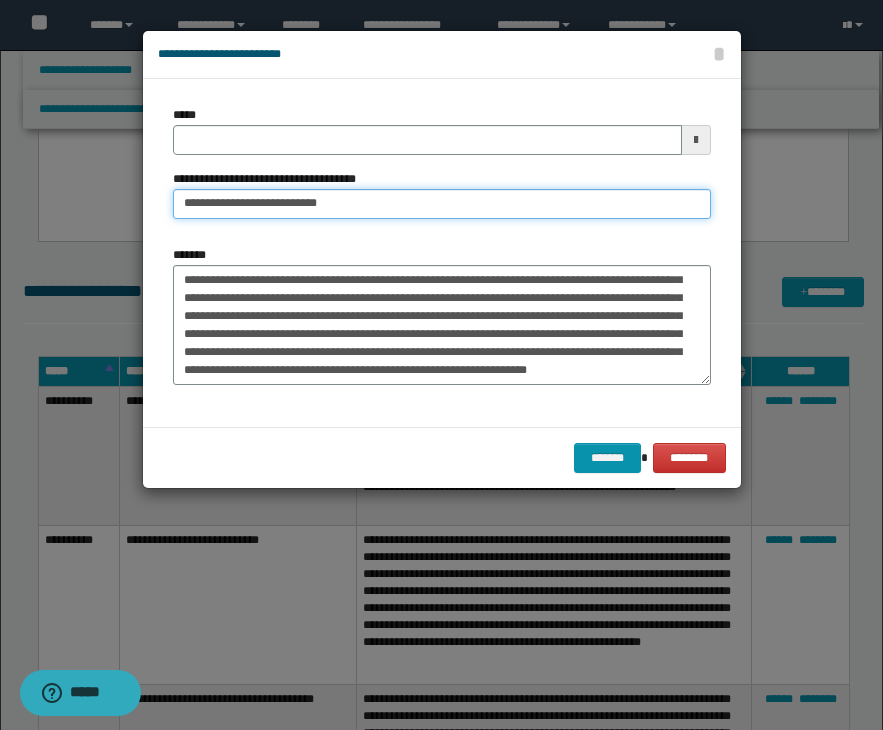 type 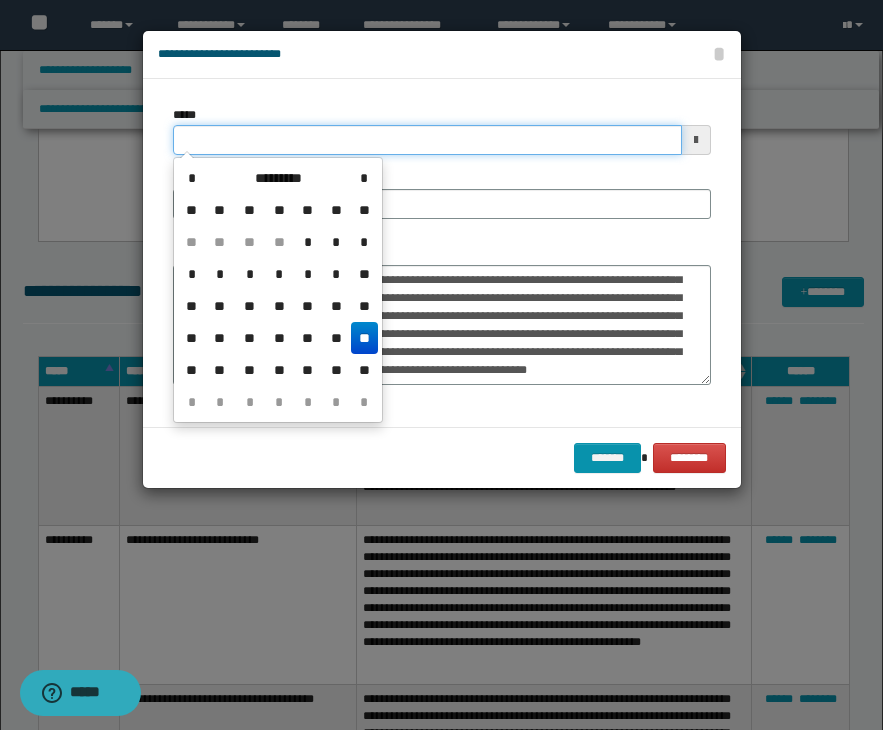 click on "*****" at bounding box center [427, 140] 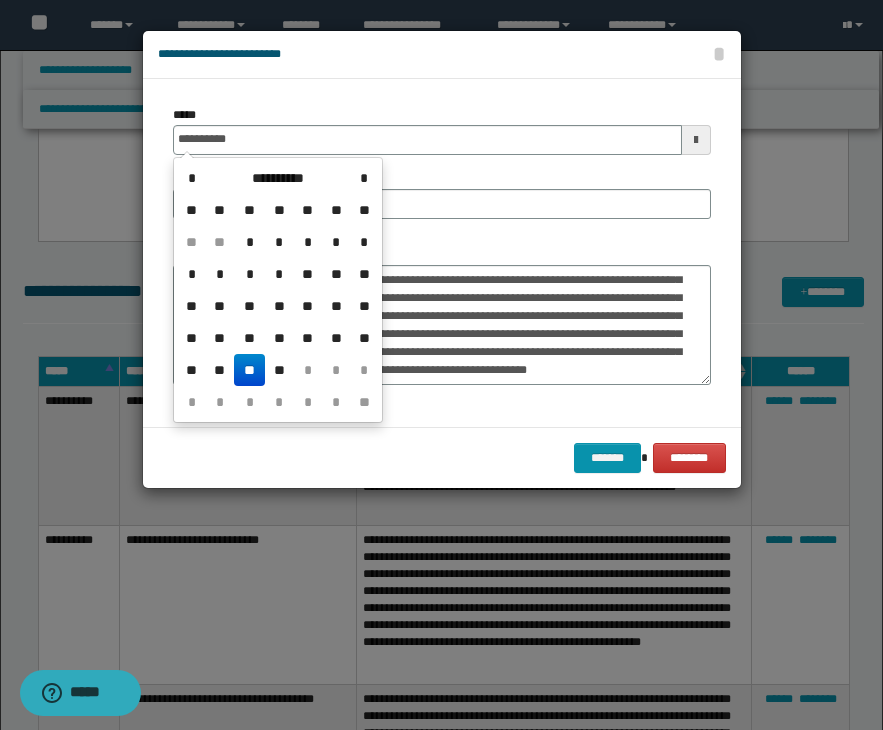 type on "**********" 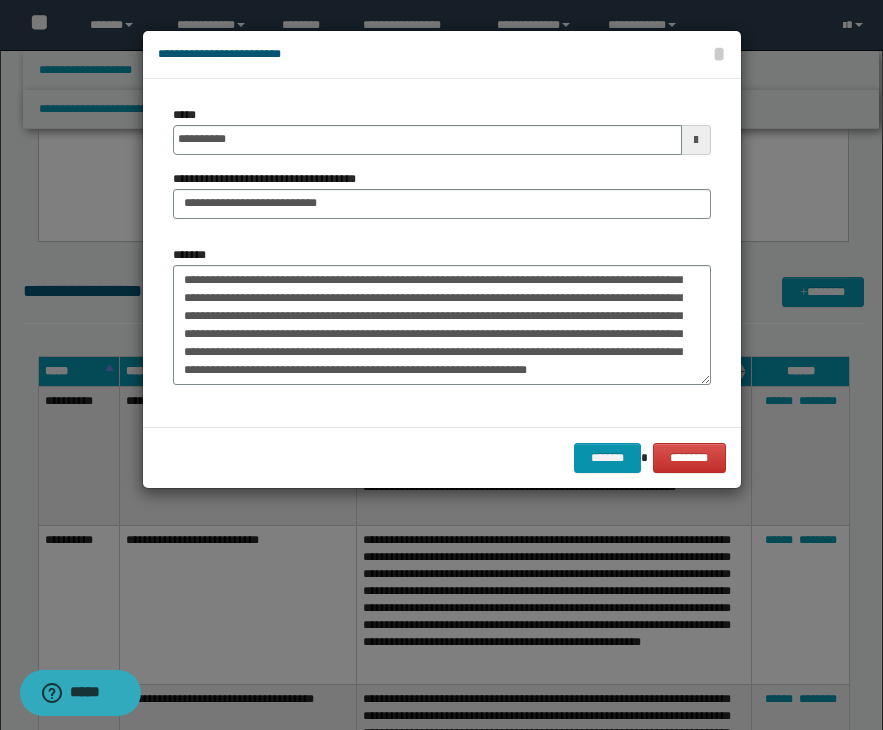 click on "**********" at bounding box center [442, 170] 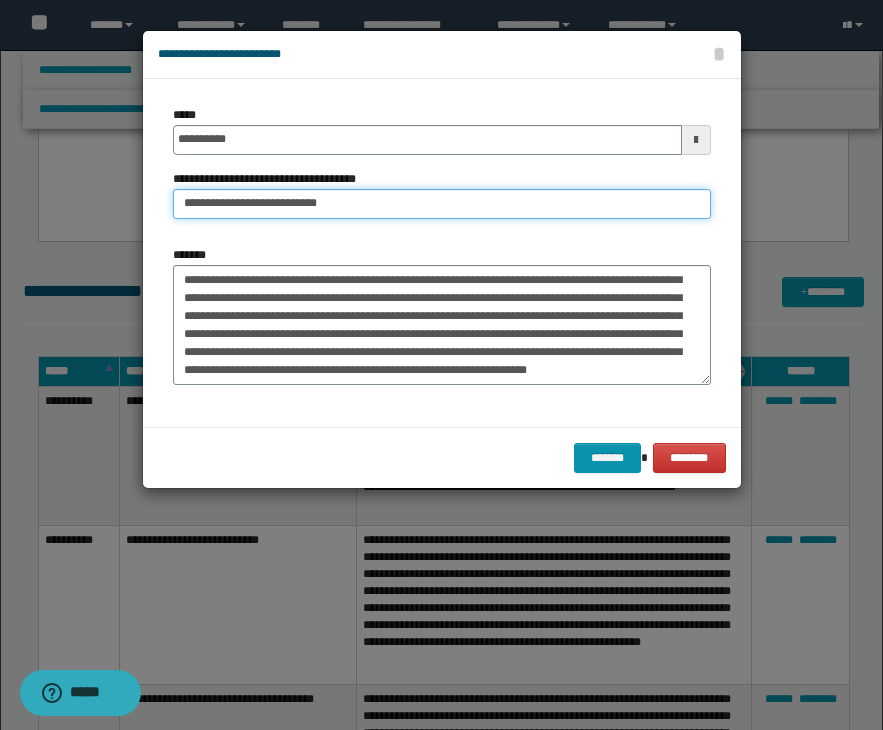 drag, startPoint x: 345, startPoint y: 202, endPoint x: 278, endPoint y: 199, distance: 67.06713 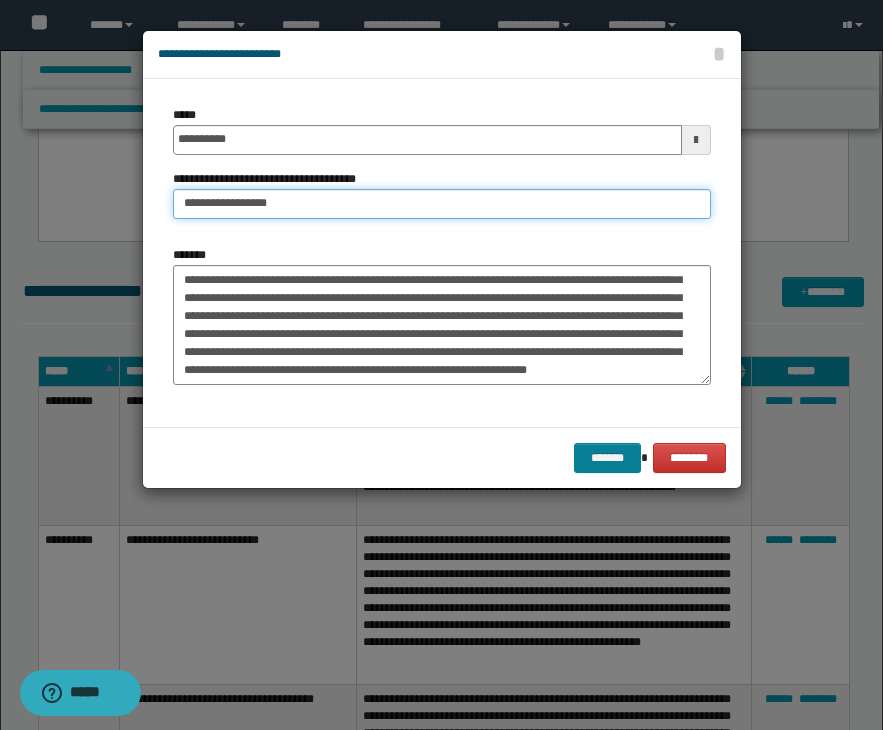 type on "**********" 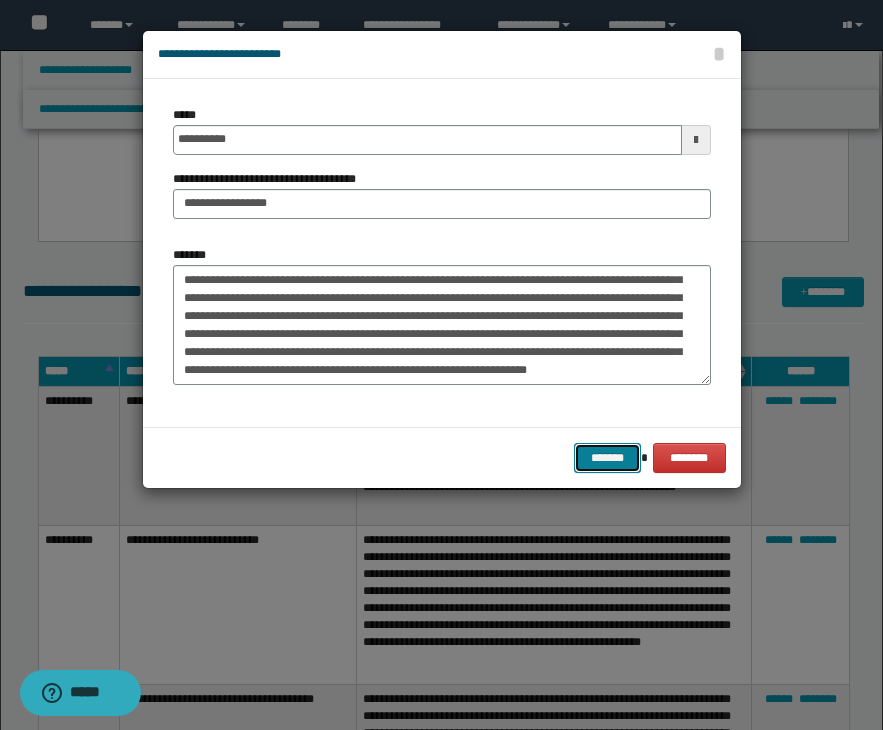 click on "*******" at bounding box center [608, 458] 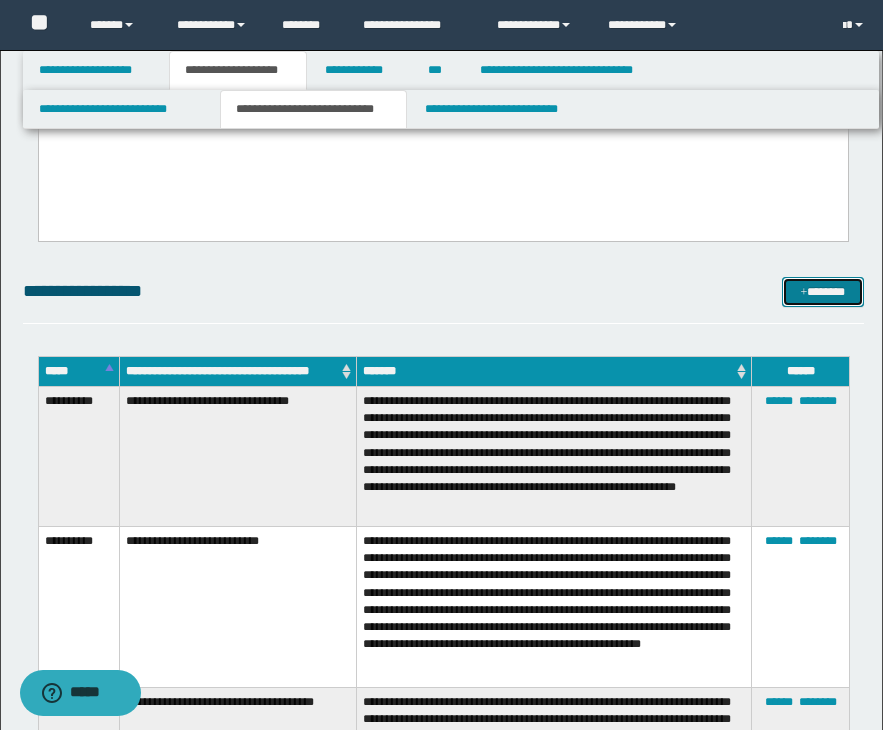 click on "*******" at bounding box center [823, 292] 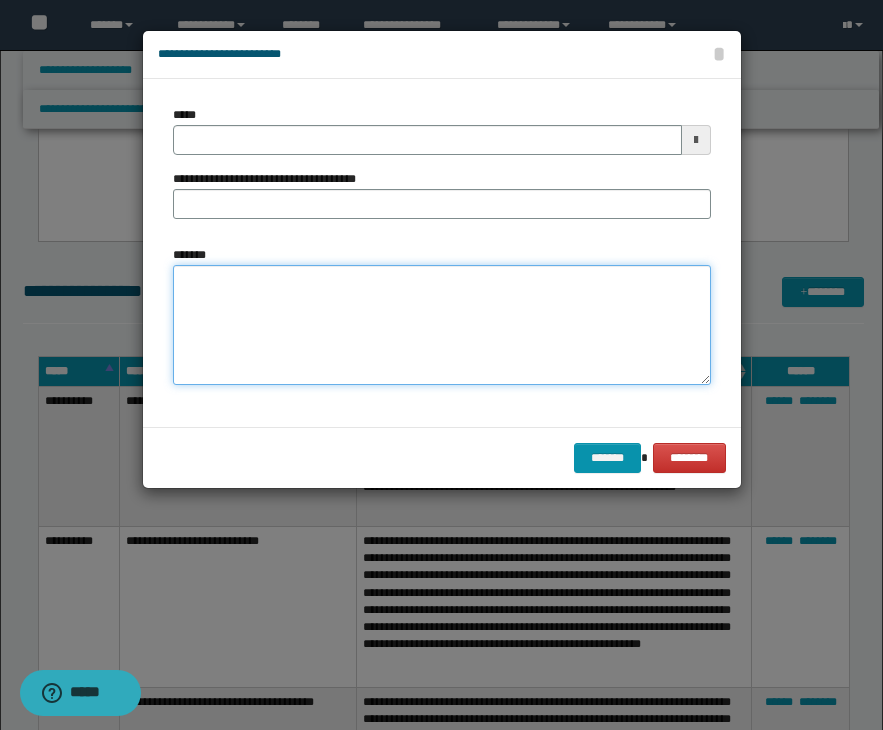 click on "*******" at bounding box center [442, 325] 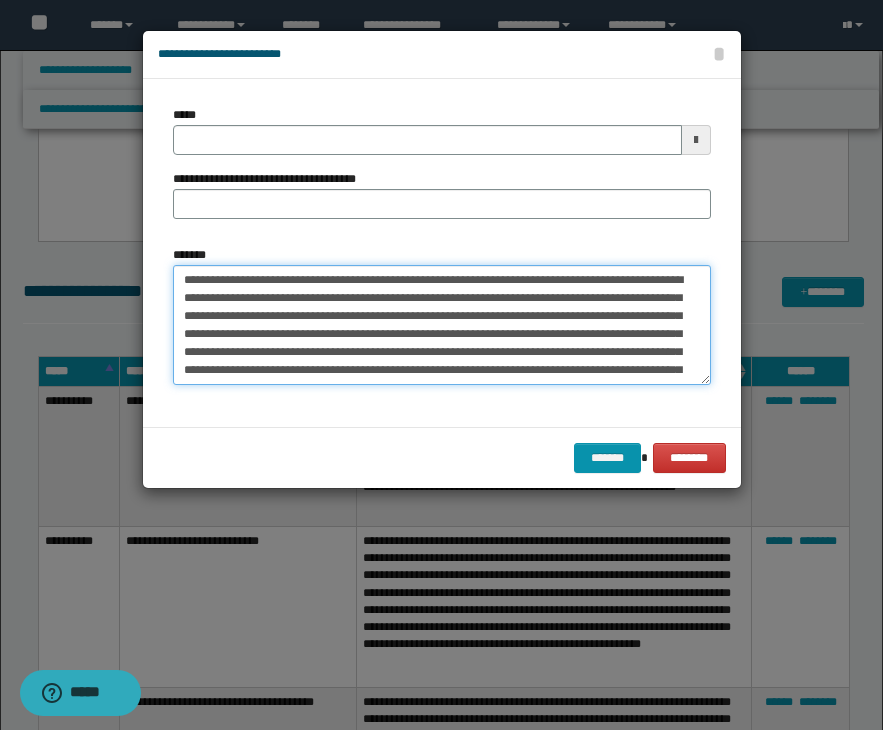 scroll, scrollTop: 299, scrollLeft: 0, axis: vertical 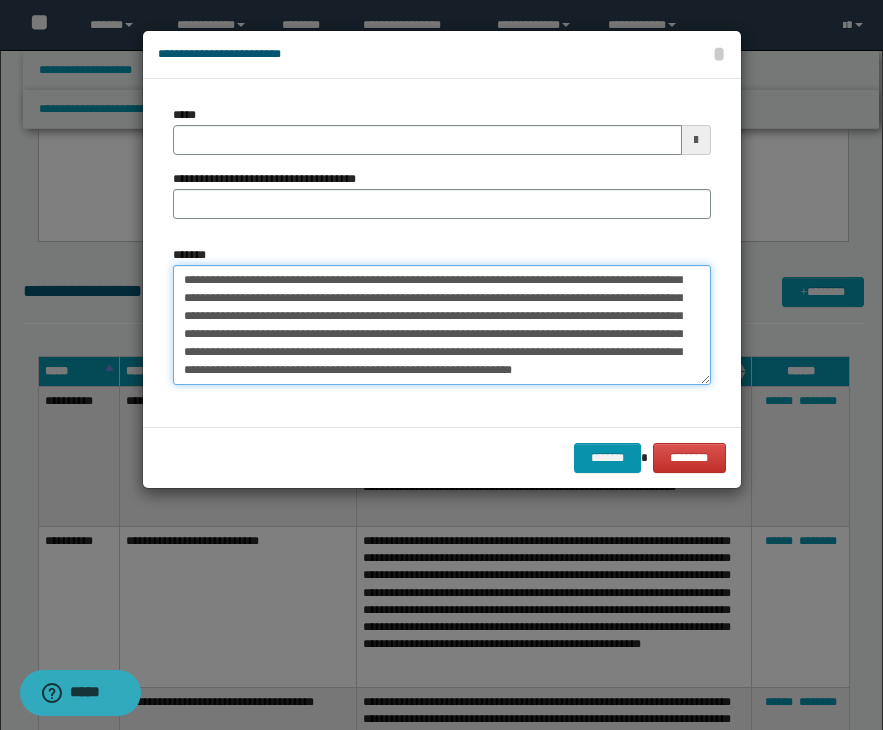 type on "**********" 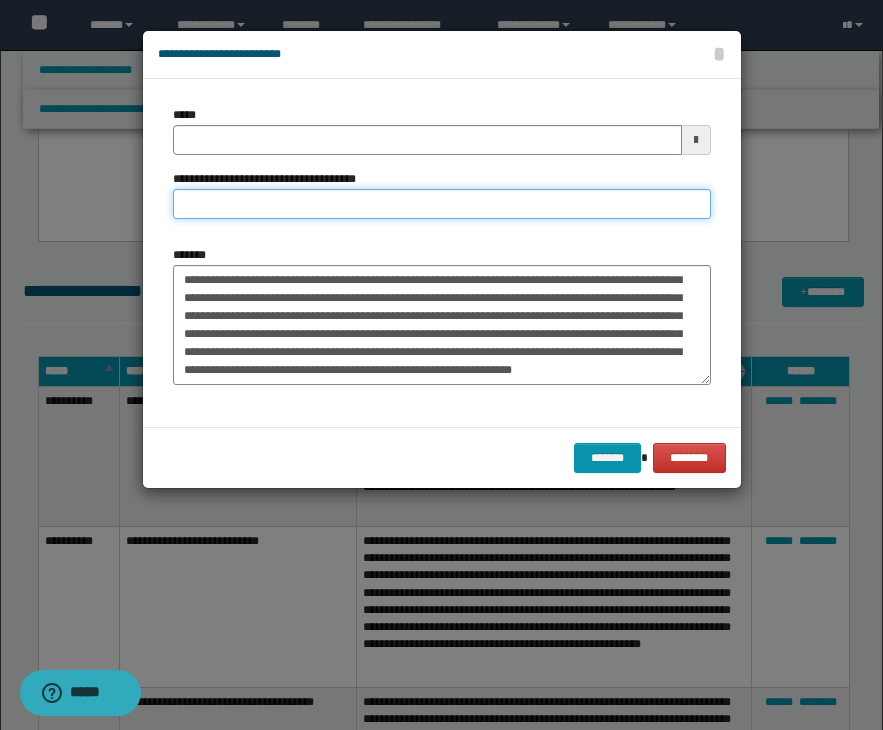 click on "**********" at bounding box center (442, 204) 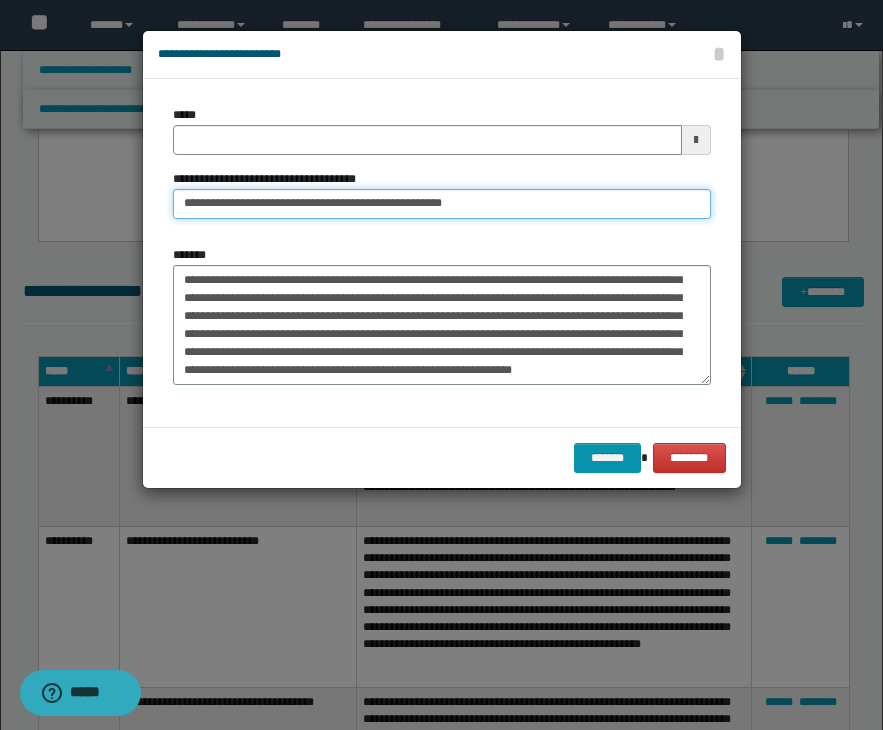 type 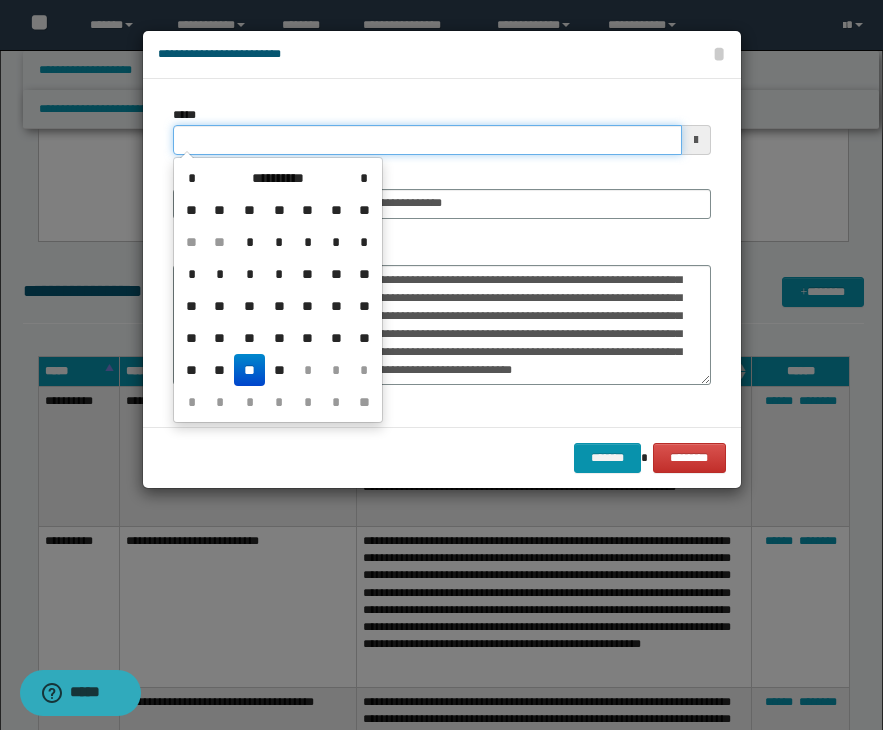 click on "*****" at bounding box center [427, 140] 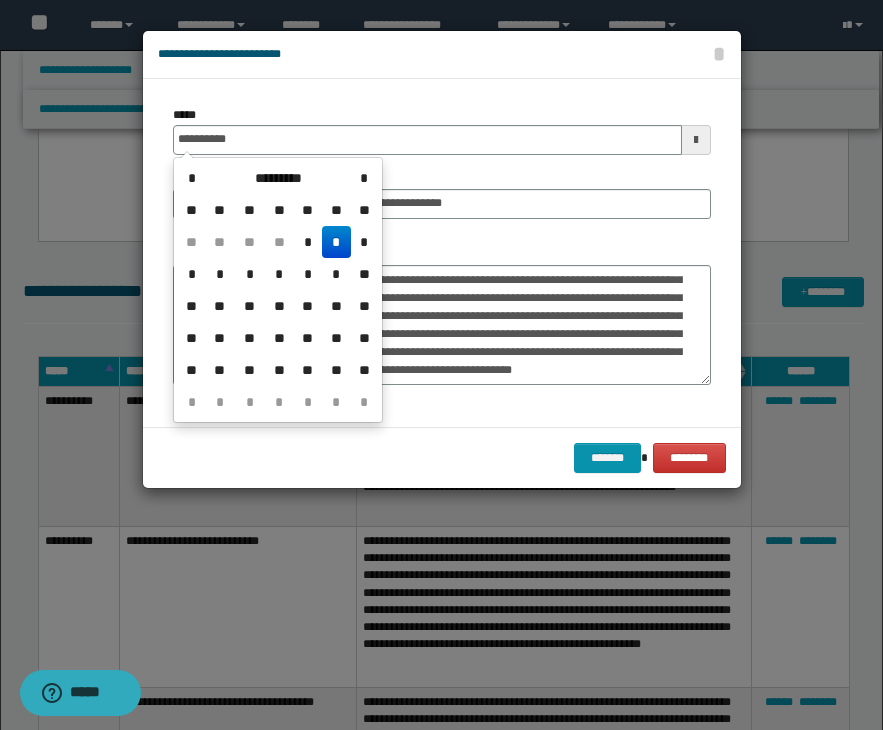 type on "**********" 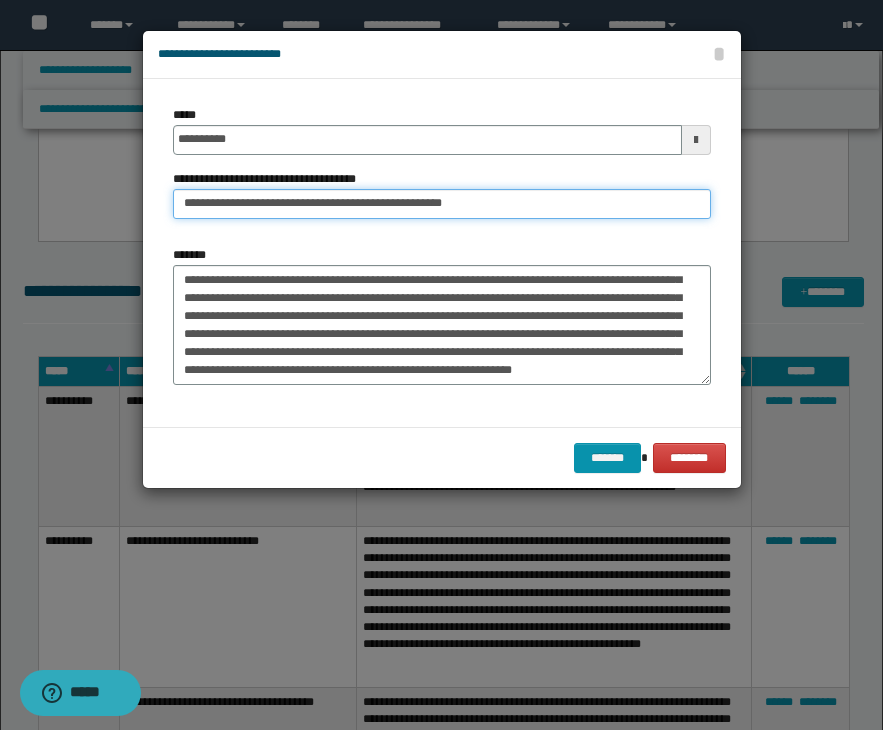 drag, startPoint x: 482, startPoint y: 203, endPoint x: 419, endPoint y: 200, distance: 63.07139 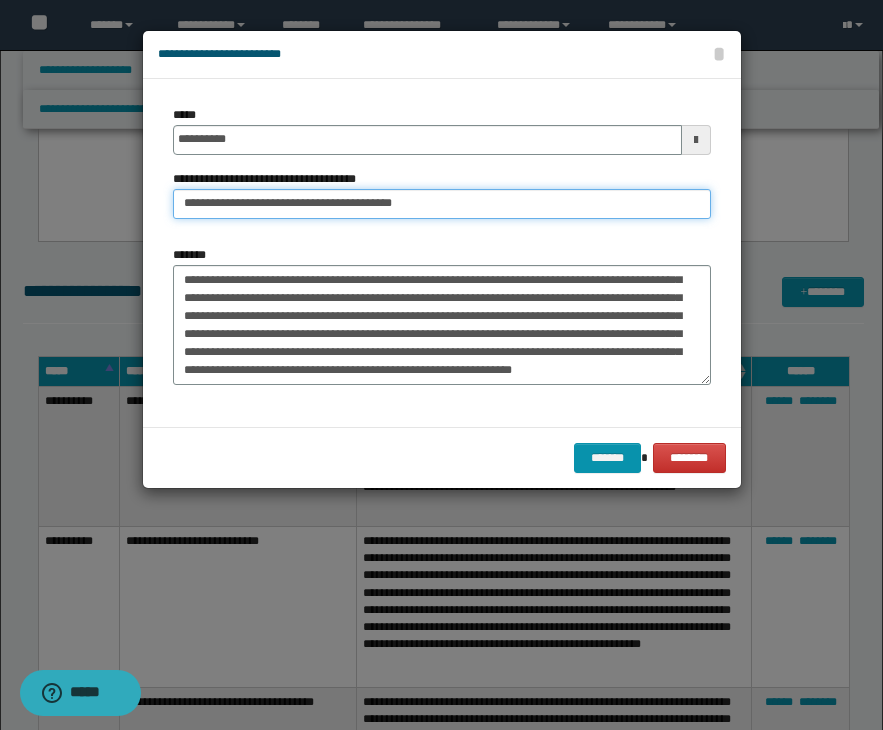 type on "**********" 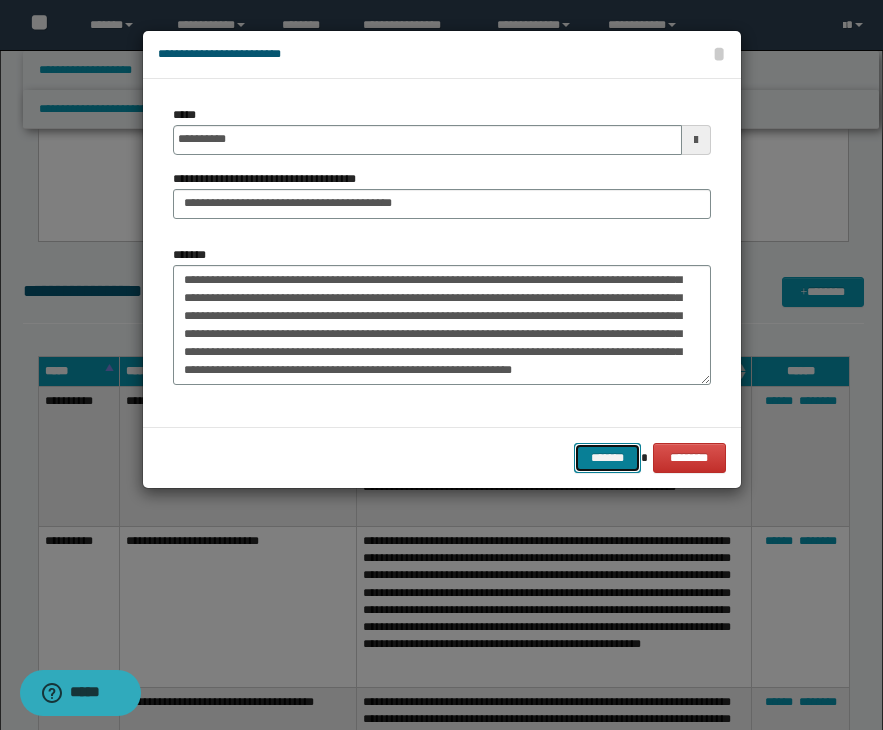 click on "*******" at bounding box center [608, 458] 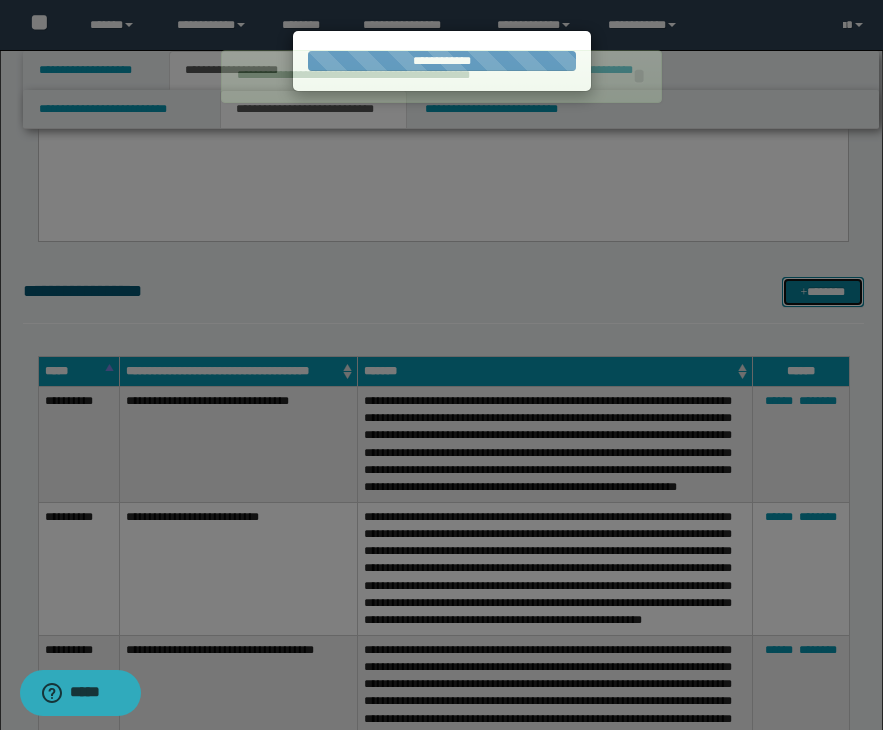 type 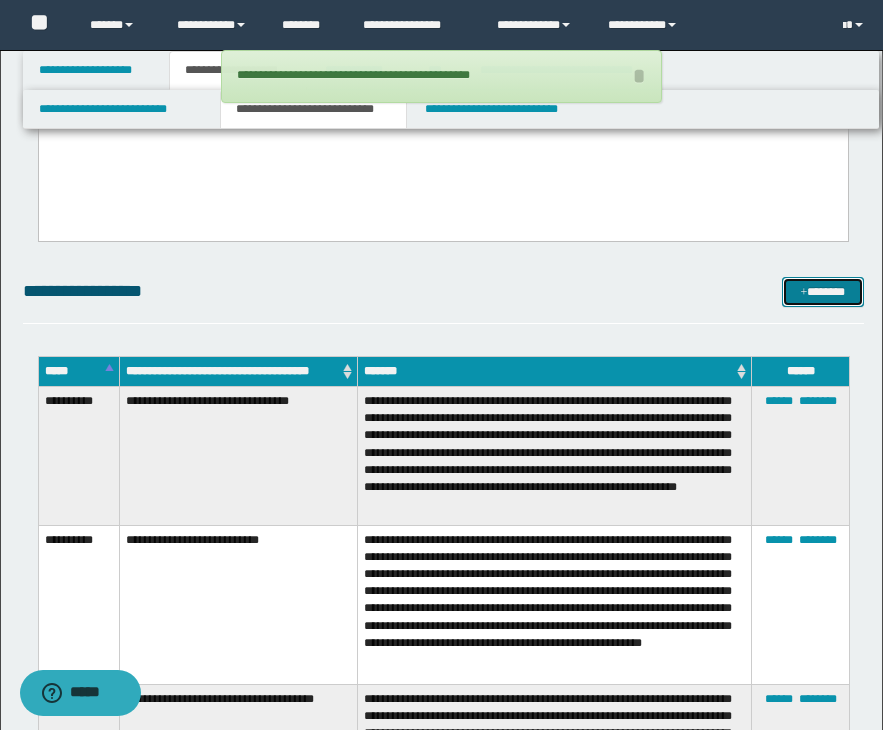 click on "*******" at bounding box center [823, 292] 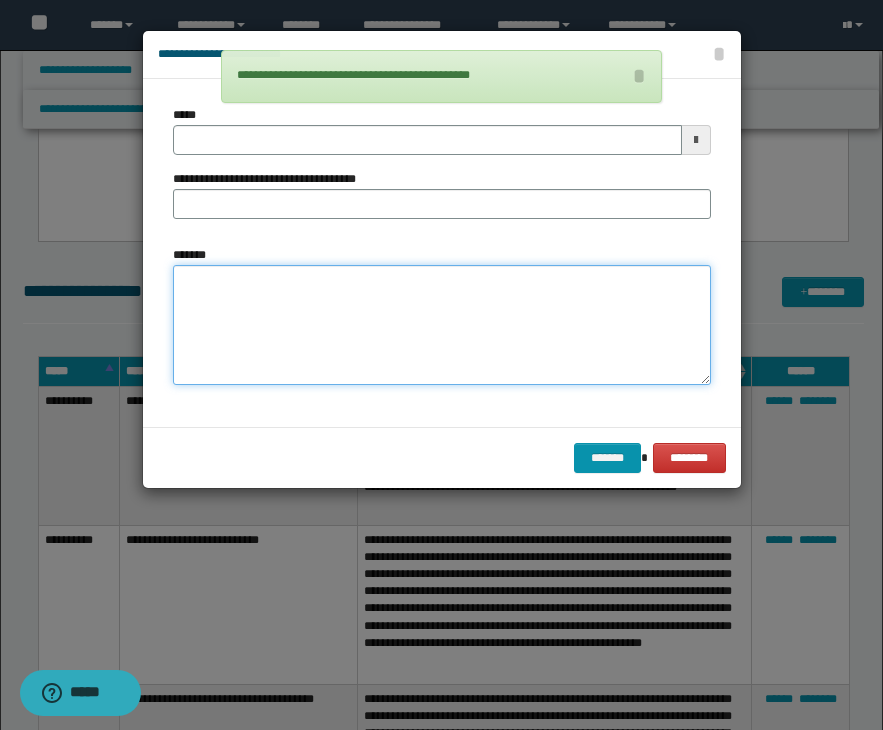 click on "*******" at bounding box center [442, 325] 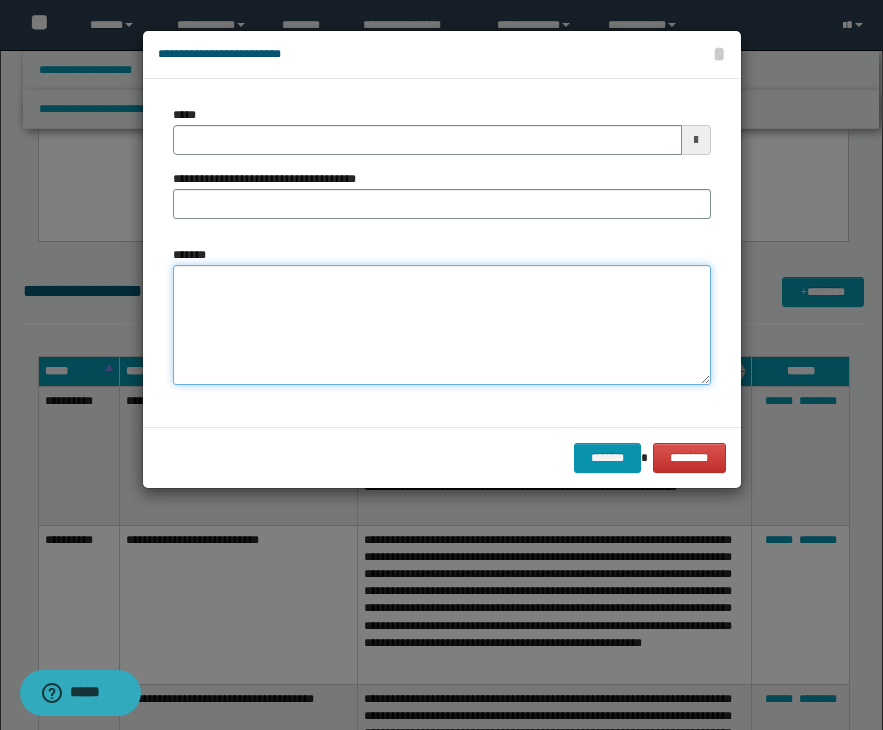 paste on "**********" 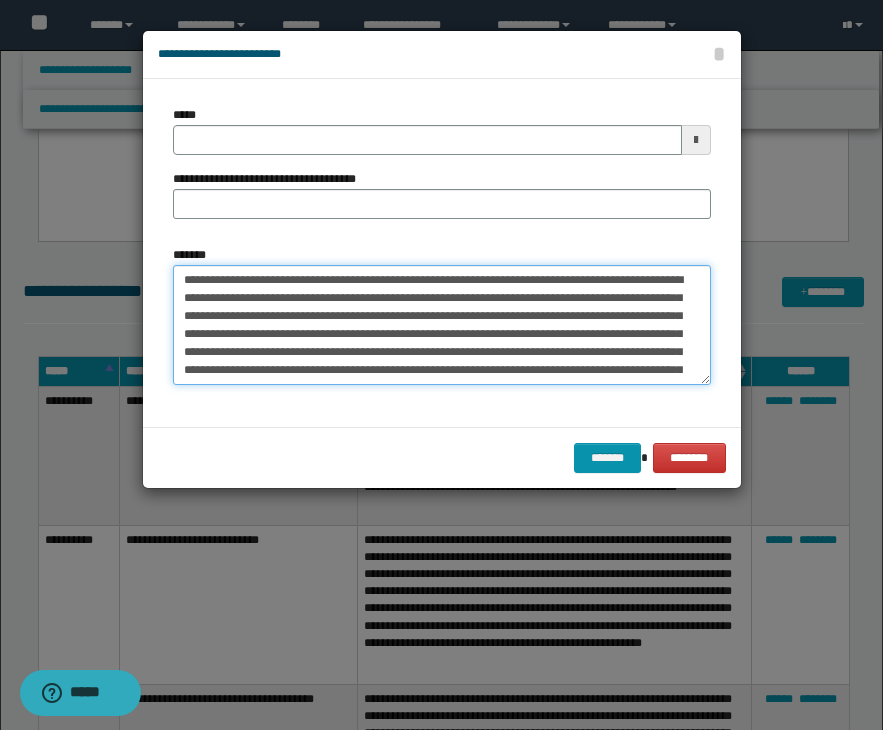 scroll, scrollTop: 65, scrollLeft: 0, axis: vertical 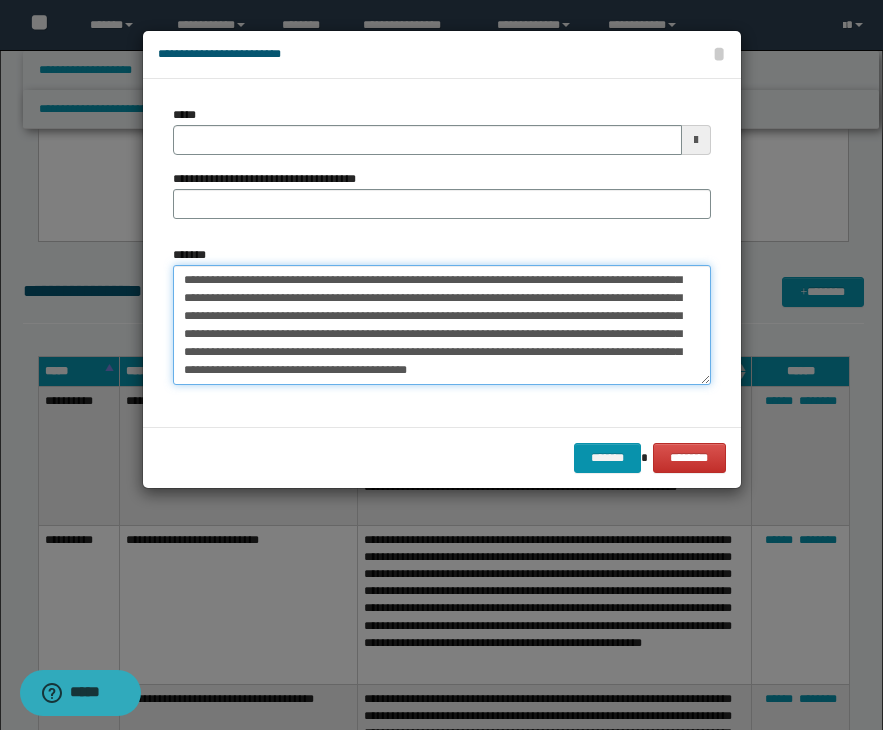 type on "**********" 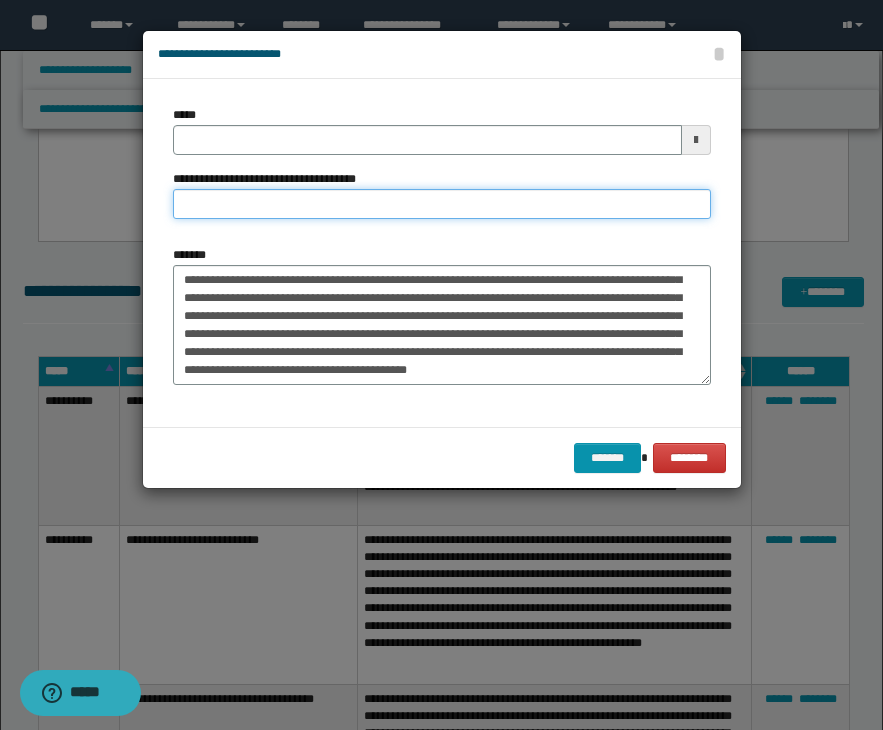 click on "**********" at bounding box center (442, 204) 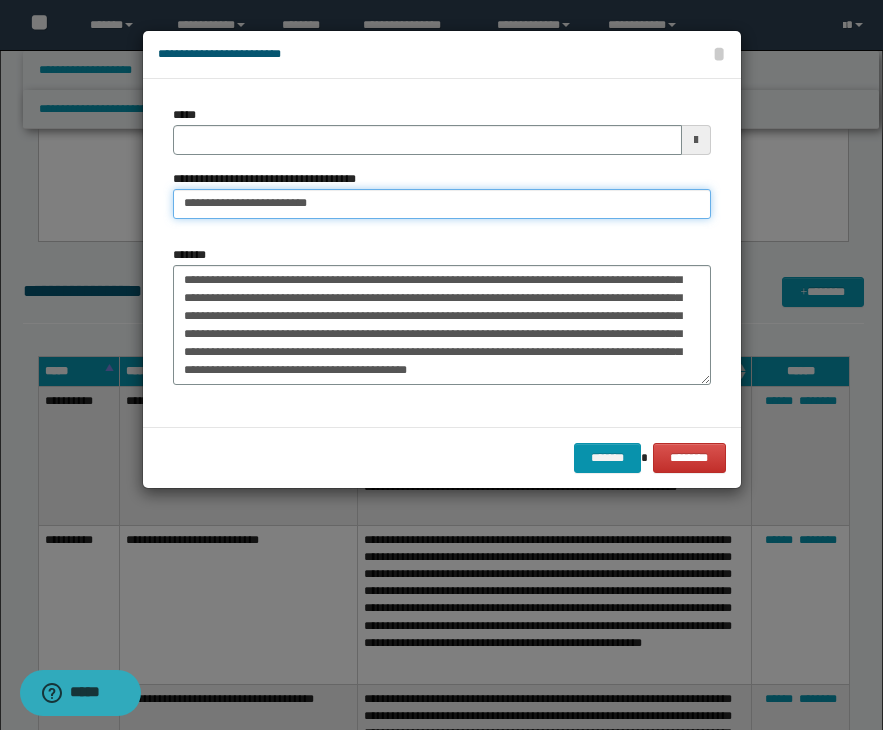 type 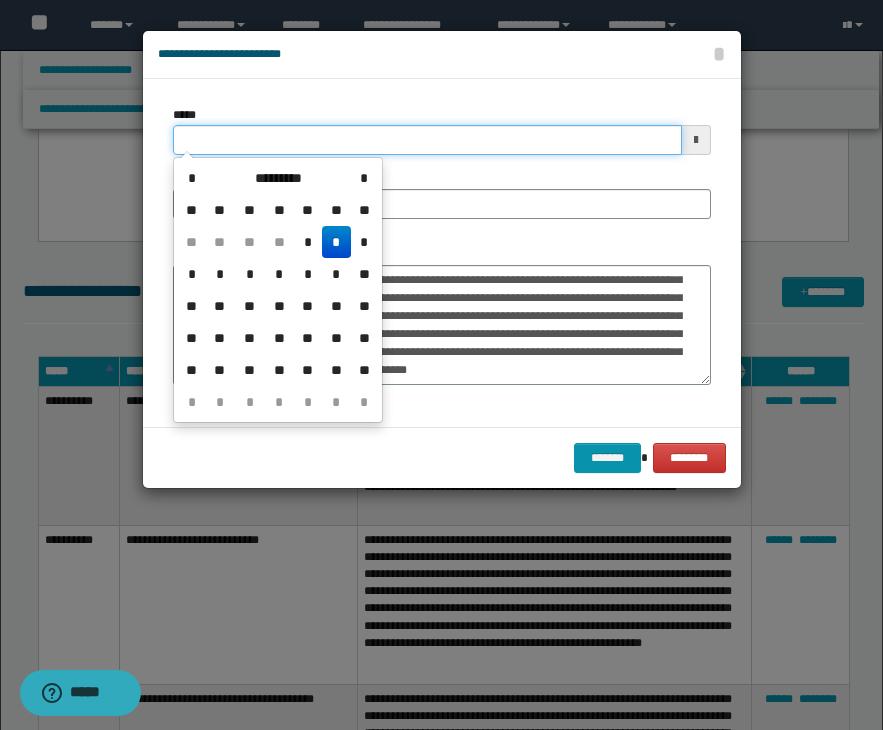 click on "*****" at bounding box center [427, 140] 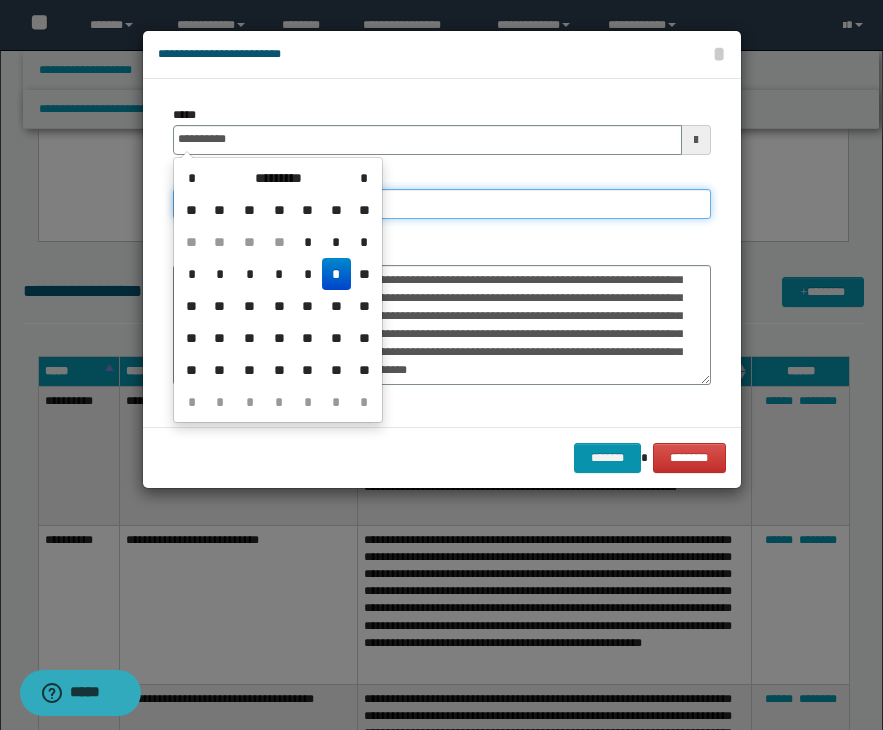 type on "**********" 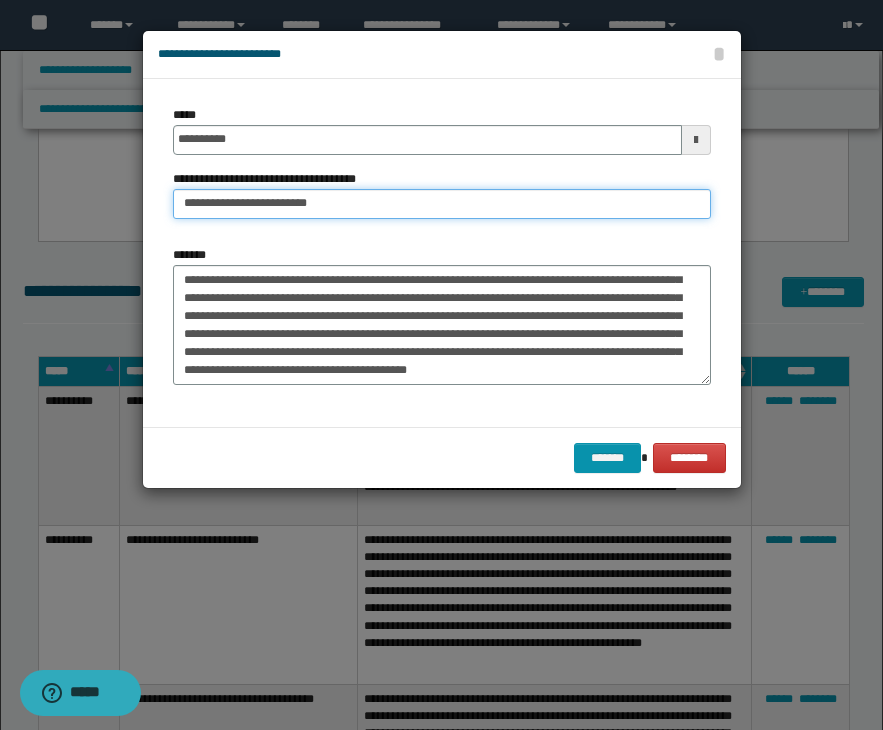 drag, startPoint x: 326, startPoint y: 198, endPoint x: 252, endPoint y: 196, distance: 74.02702 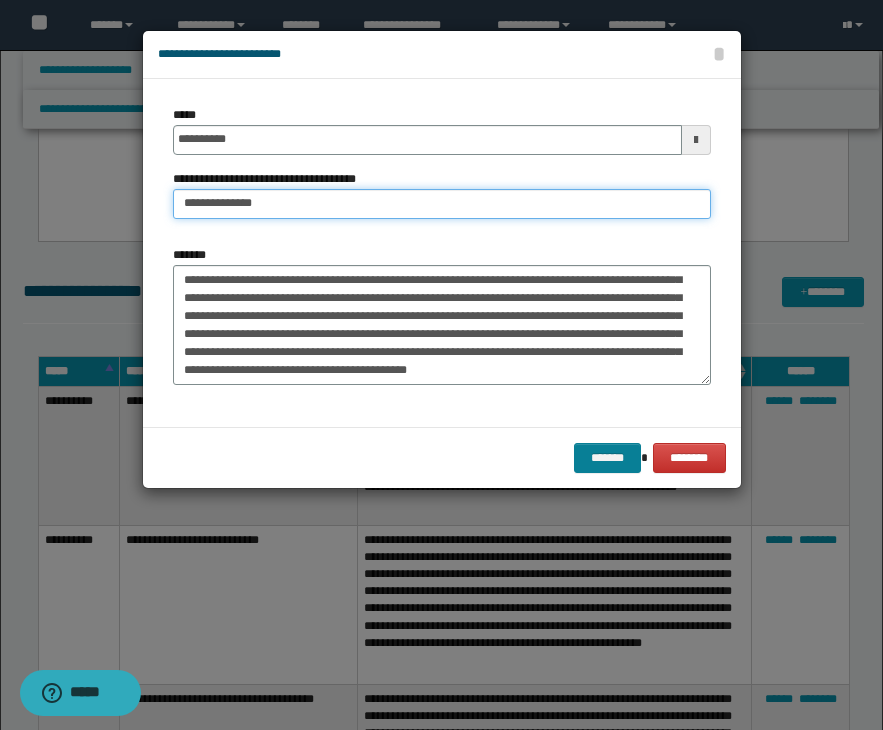 type on "**********" 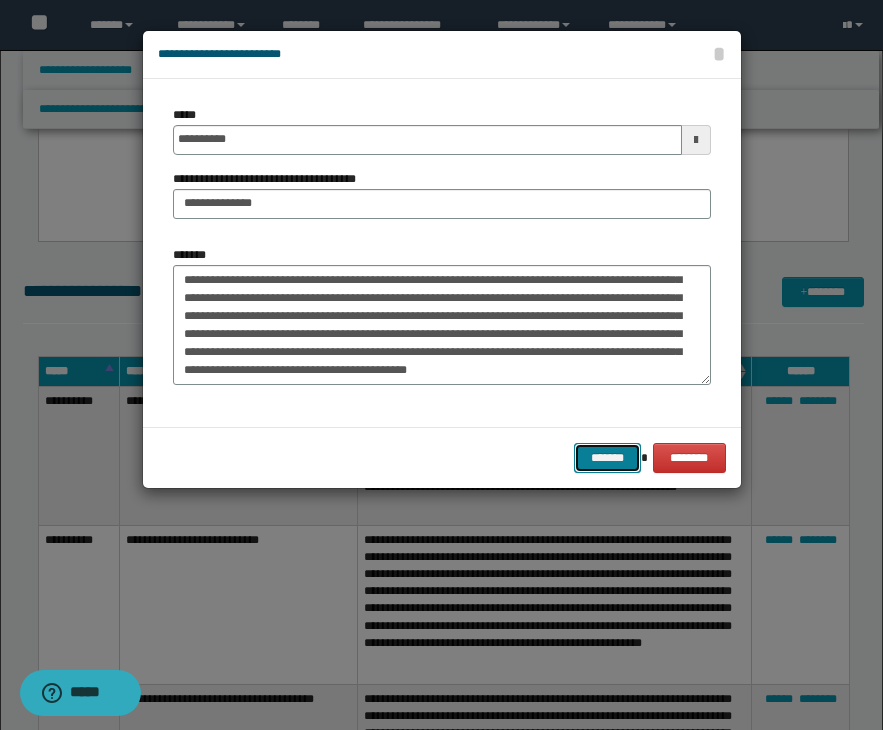 click on "*******" at bounding box center (608, 458) 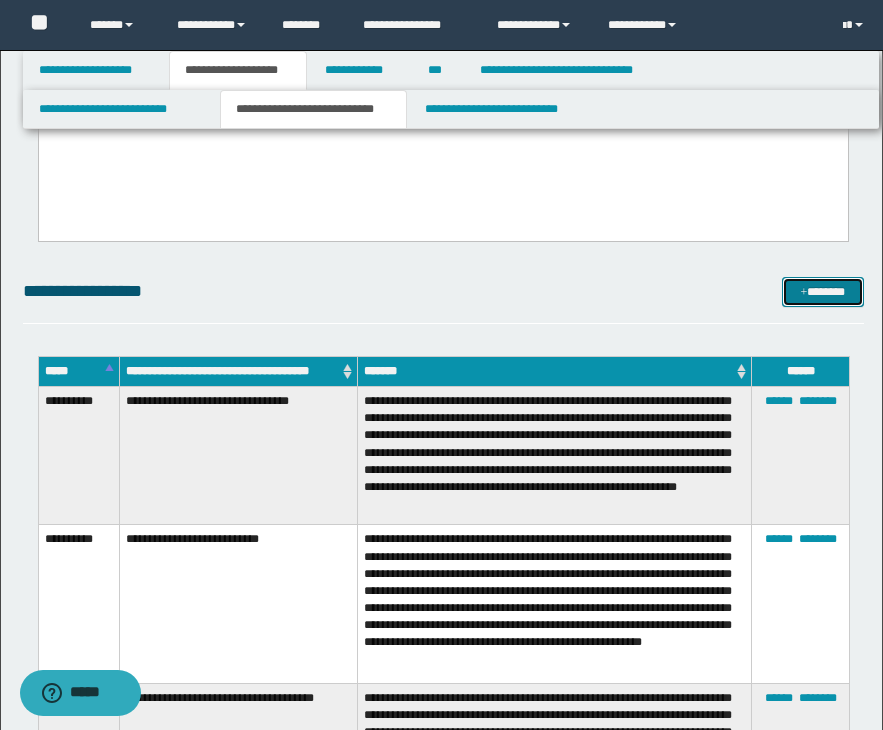 click on "*******" at bounding box center (823, 292) 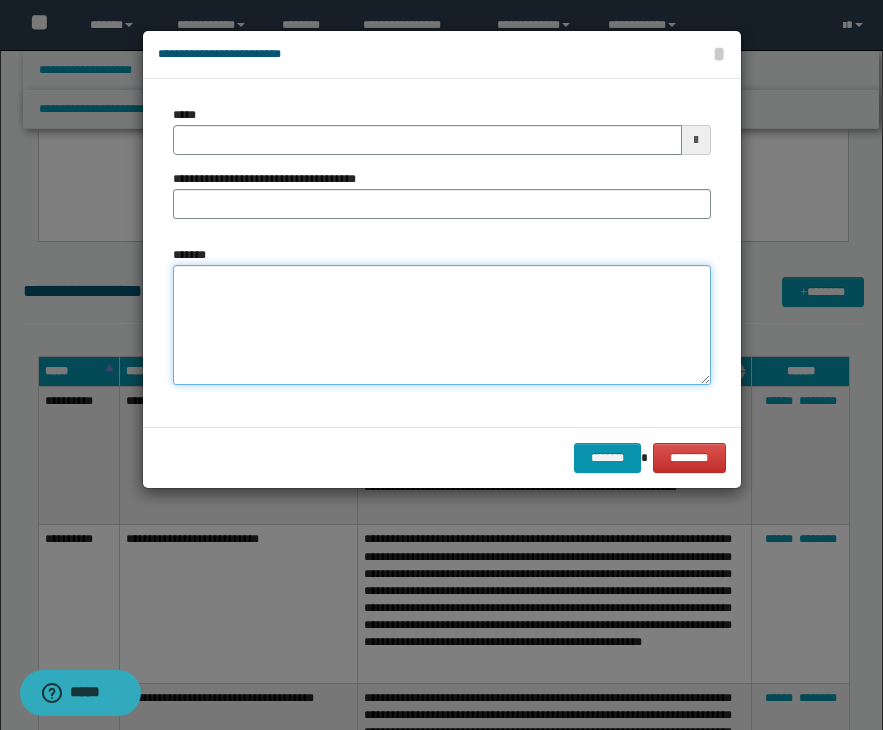 click on "*******" at bounding box center [442, 325] 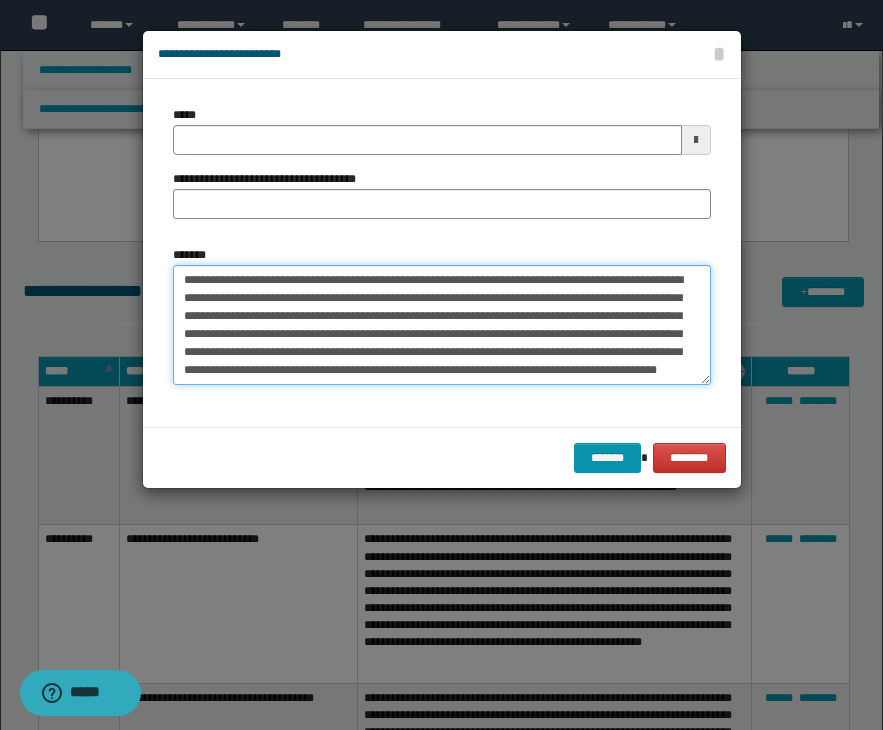 scroll, scrollTop: 47, scrollLeft: 0, axis: vertical 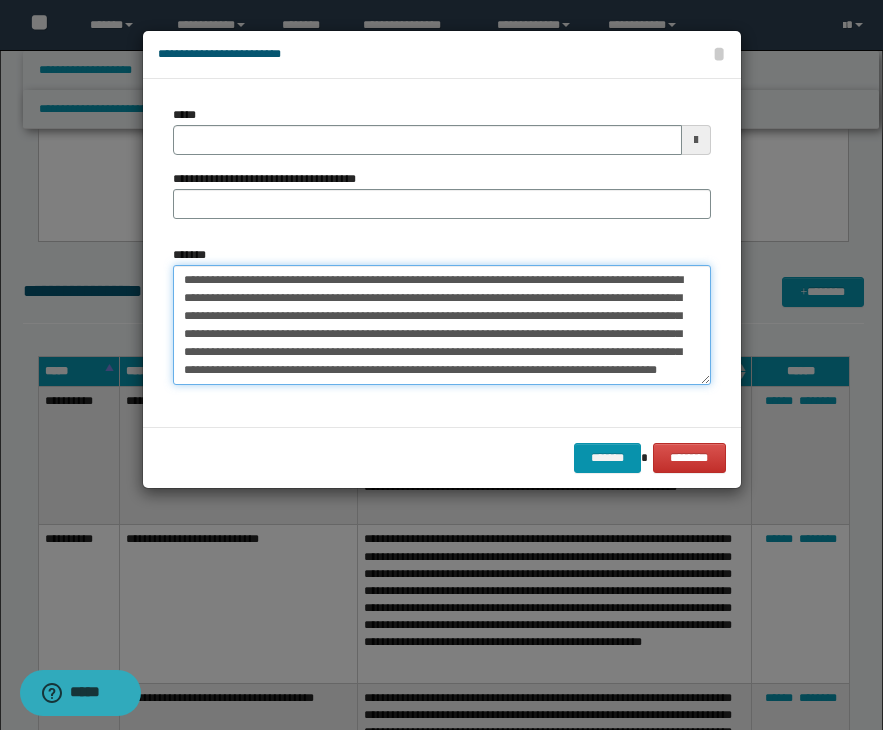 type on "**********" 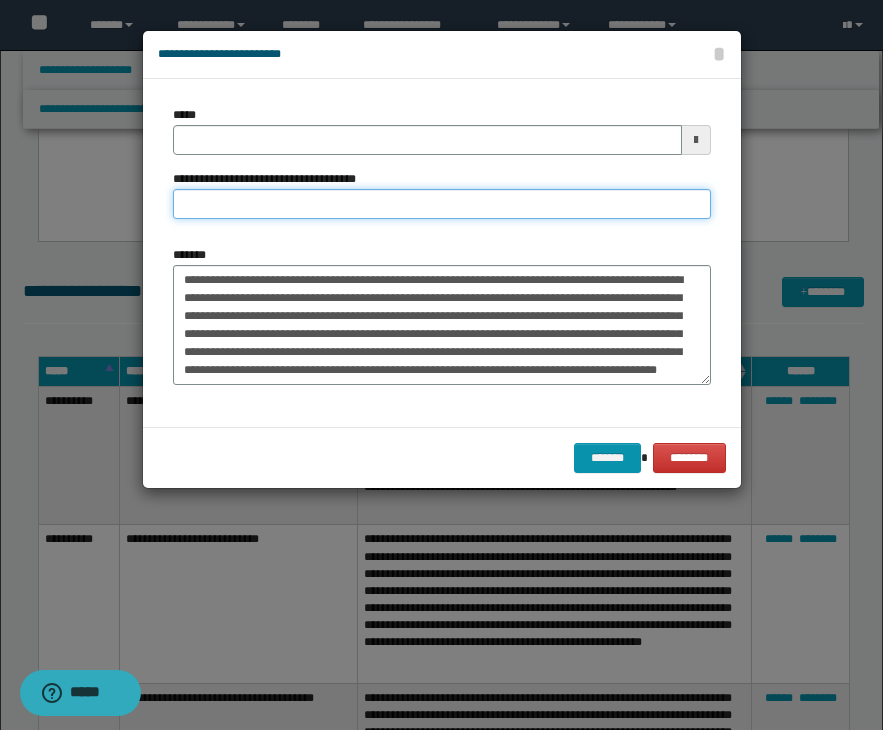 click on "**********" at bounding box center (442, 204) 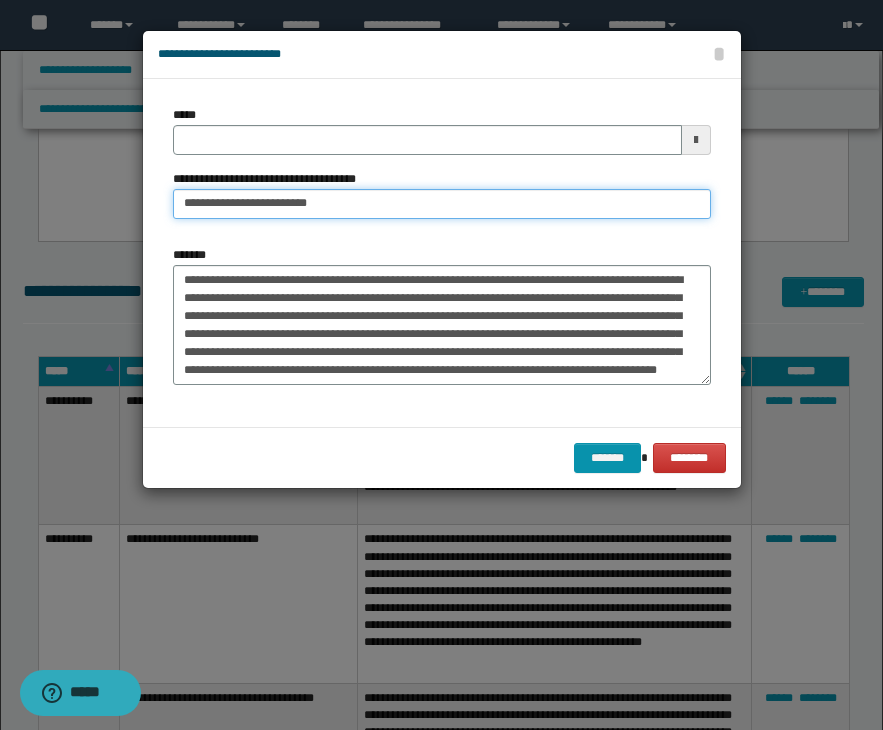 type 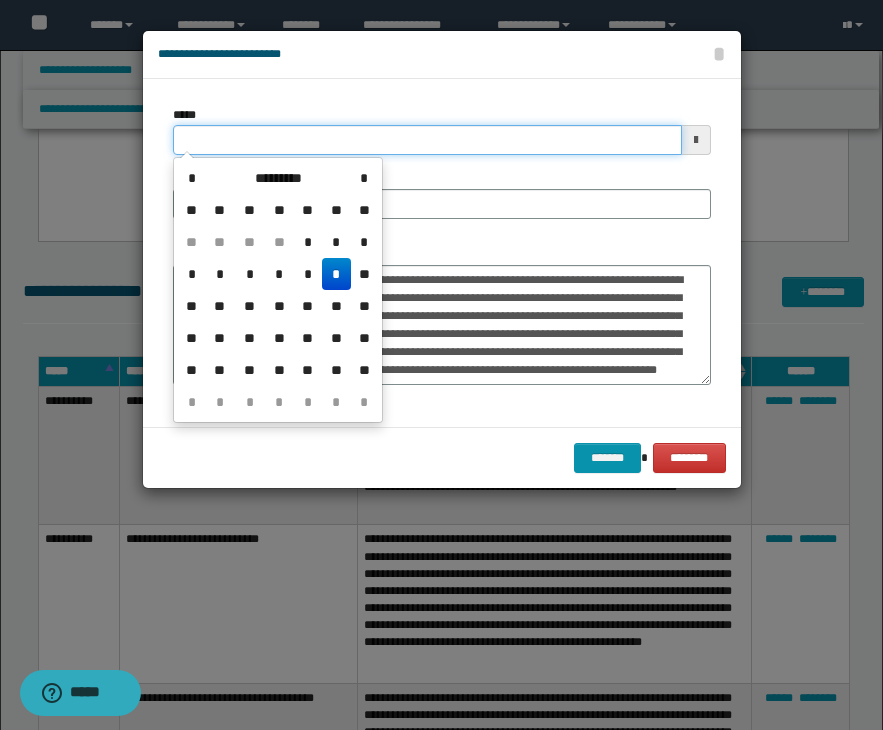 click on "*****" at bounding box center [427, 140] 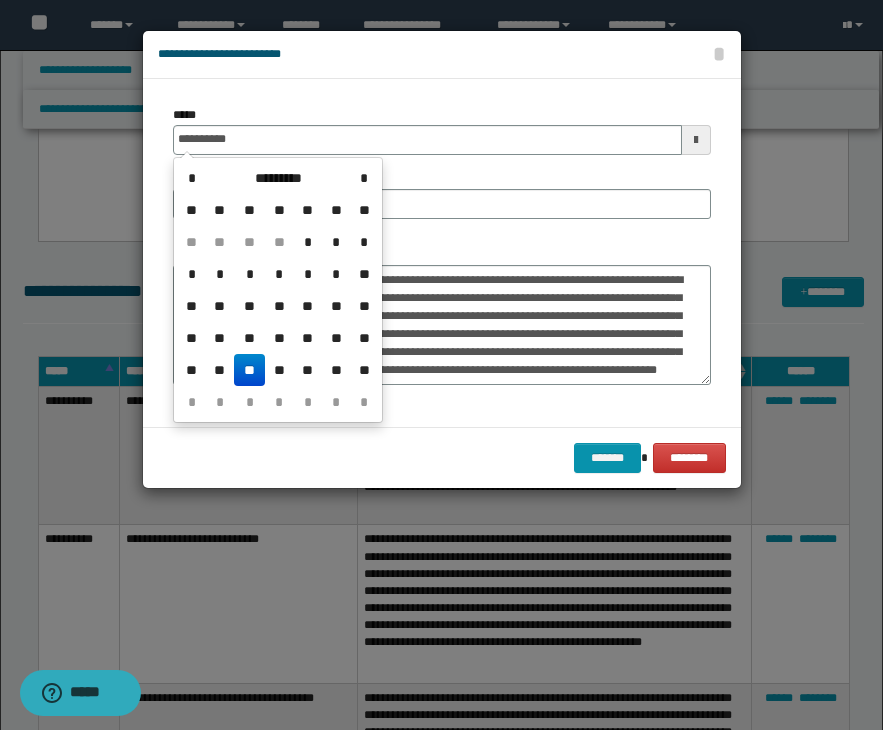 click on "**********" at bounding box center (442, 253) 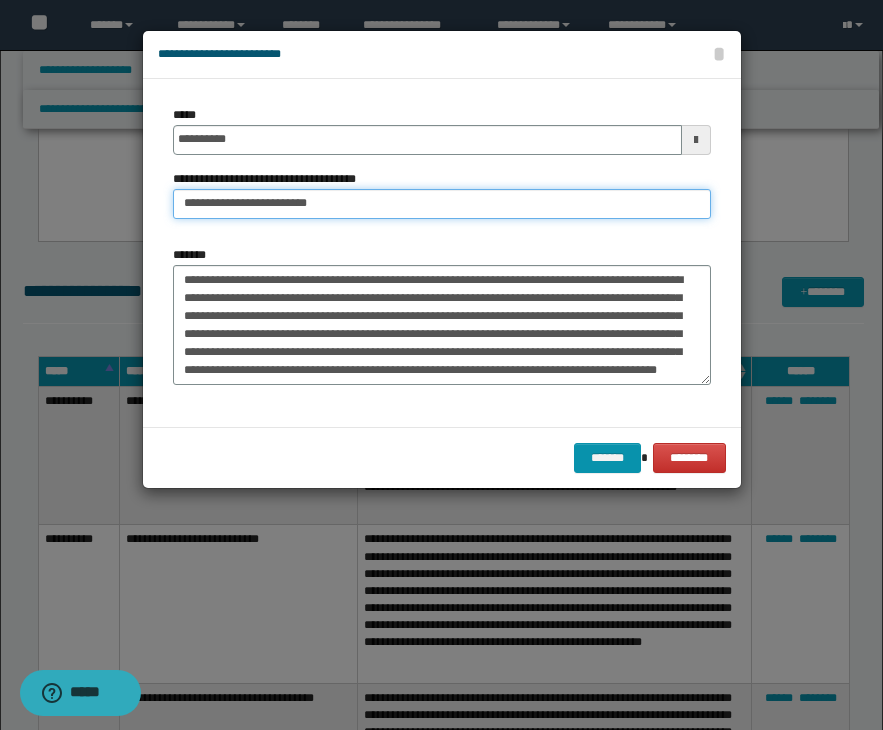 drag, startPoint x: 261, startPoint y: 206, endPoint x: 146, endPoint y: 195, distance: 115.52489 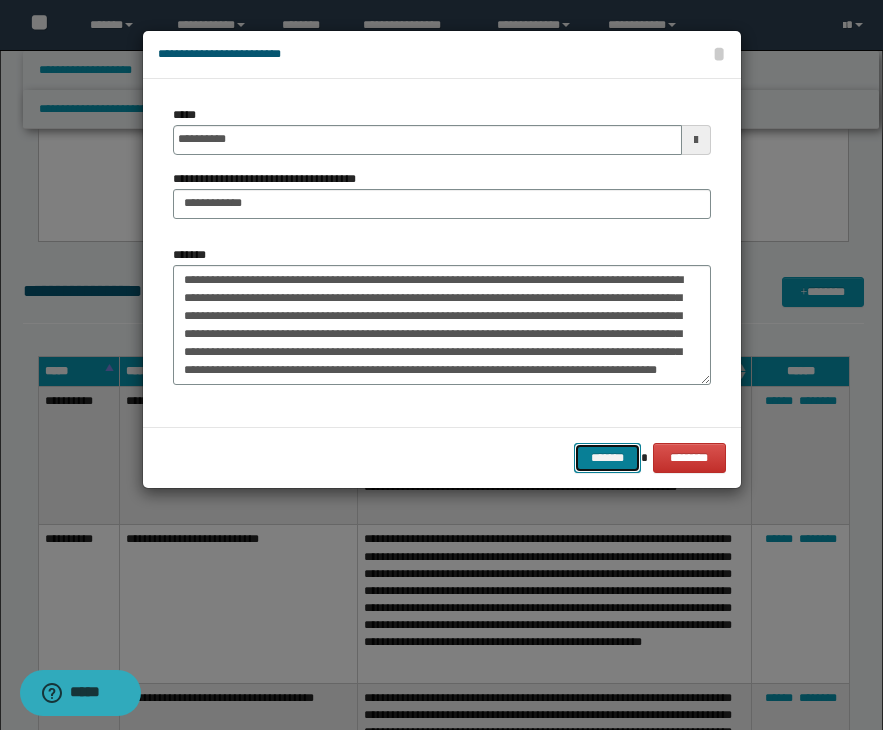 click on "*******" at bounding box center (608, 458) 